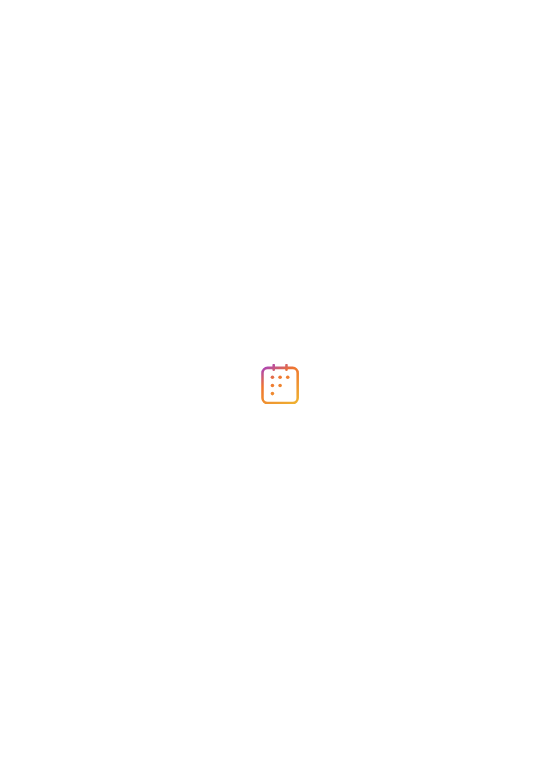 scroll, scrollTop: 0, scrollLeft: 0, axis: both 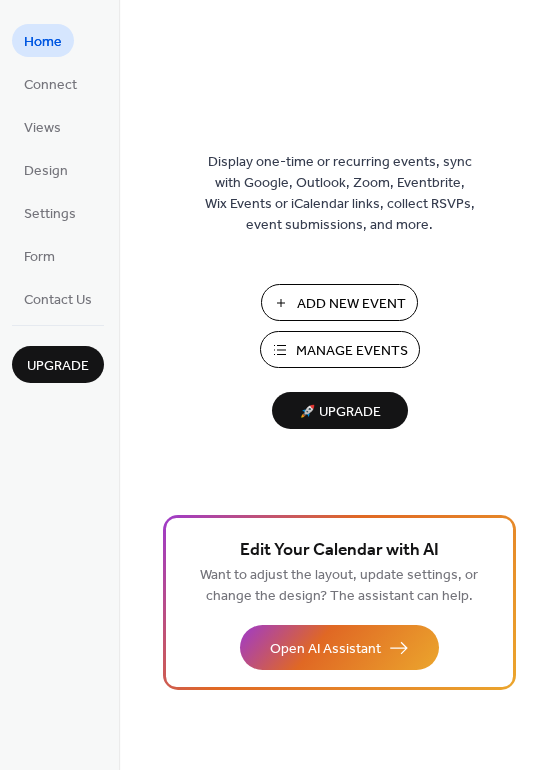 click on "Add New Event" at bounding box center [351, 304] 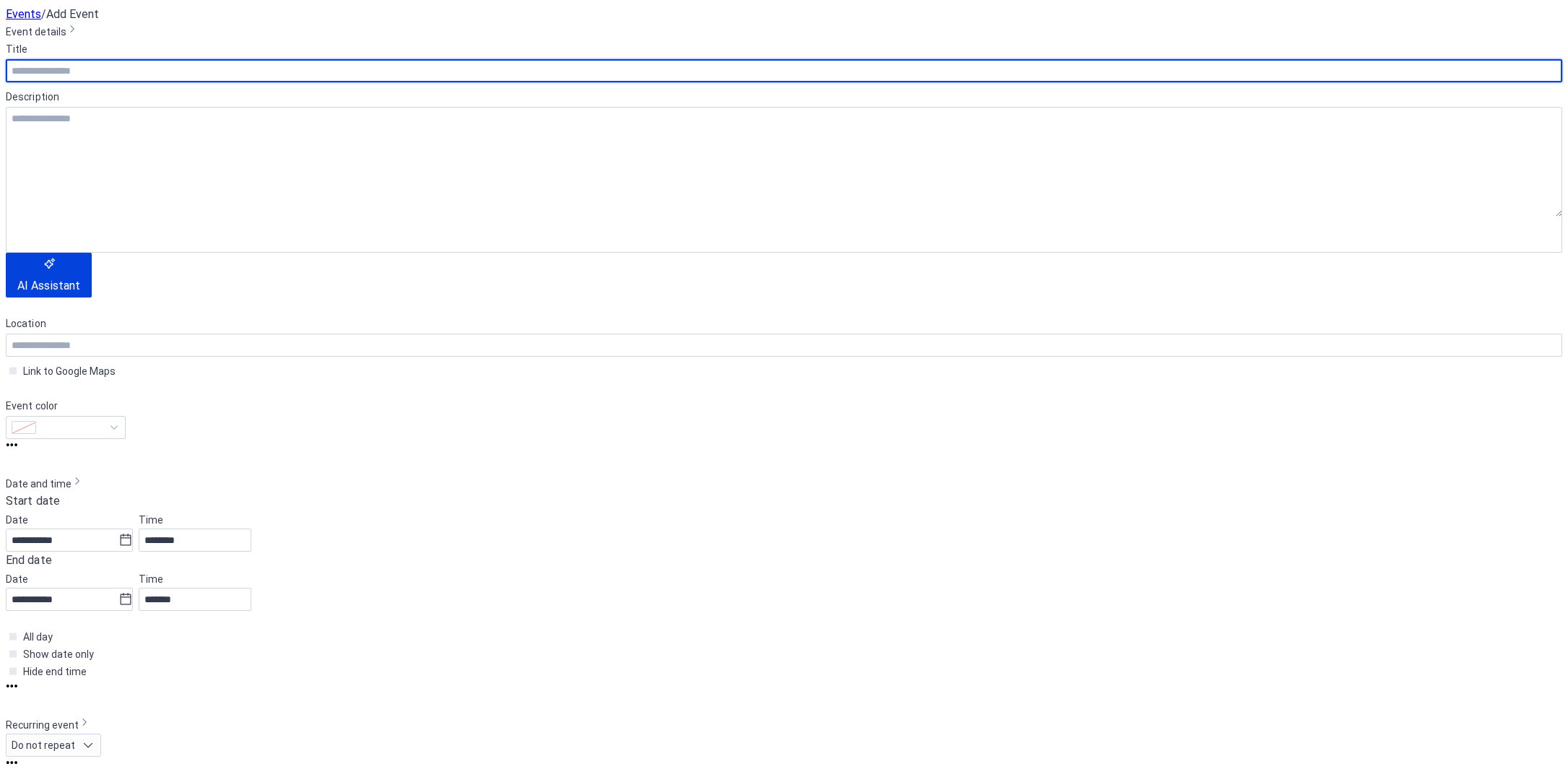 scroll, scrollTop: 0, scrollLeft: 0, axis: both 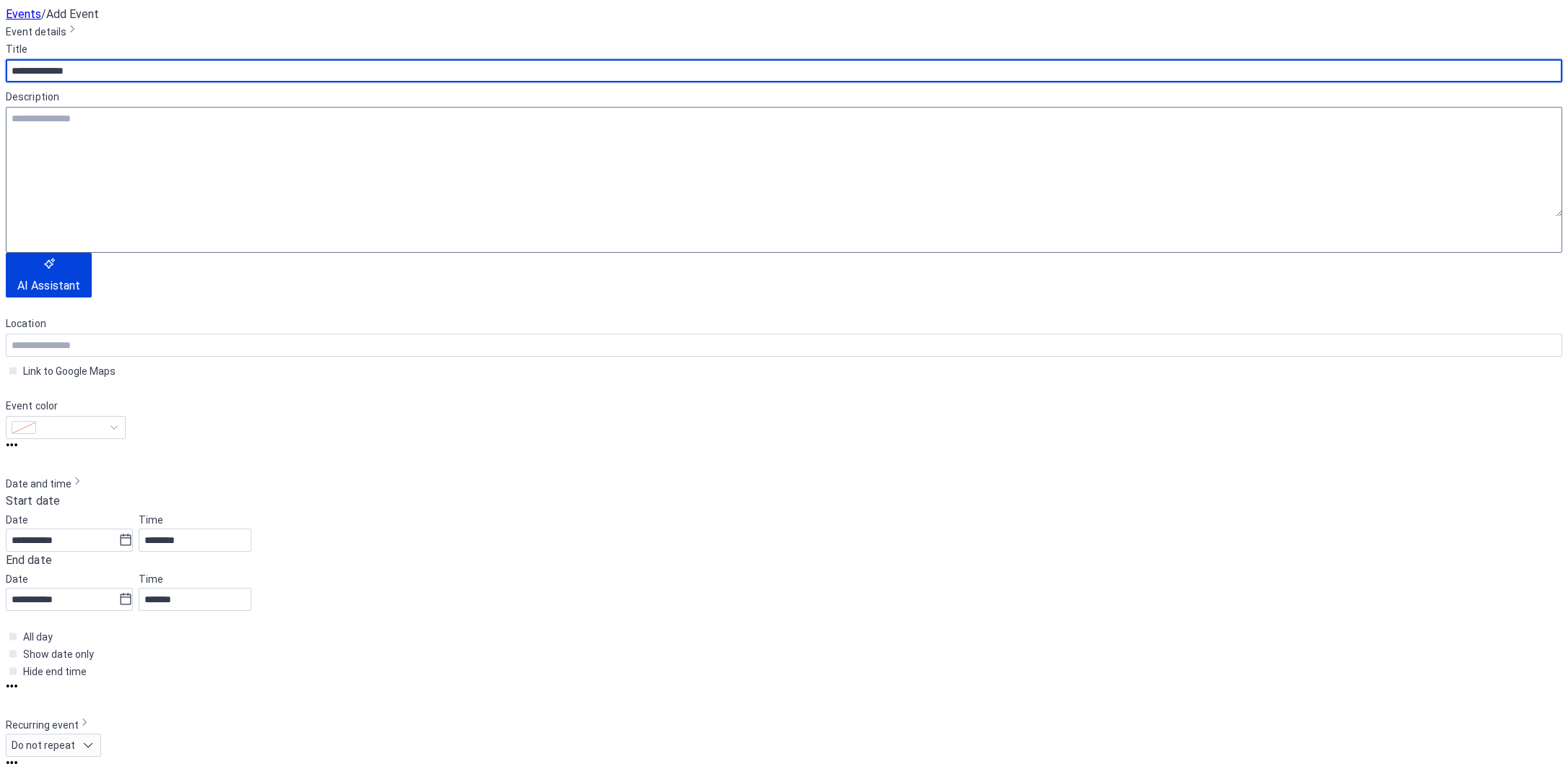type on "**********" 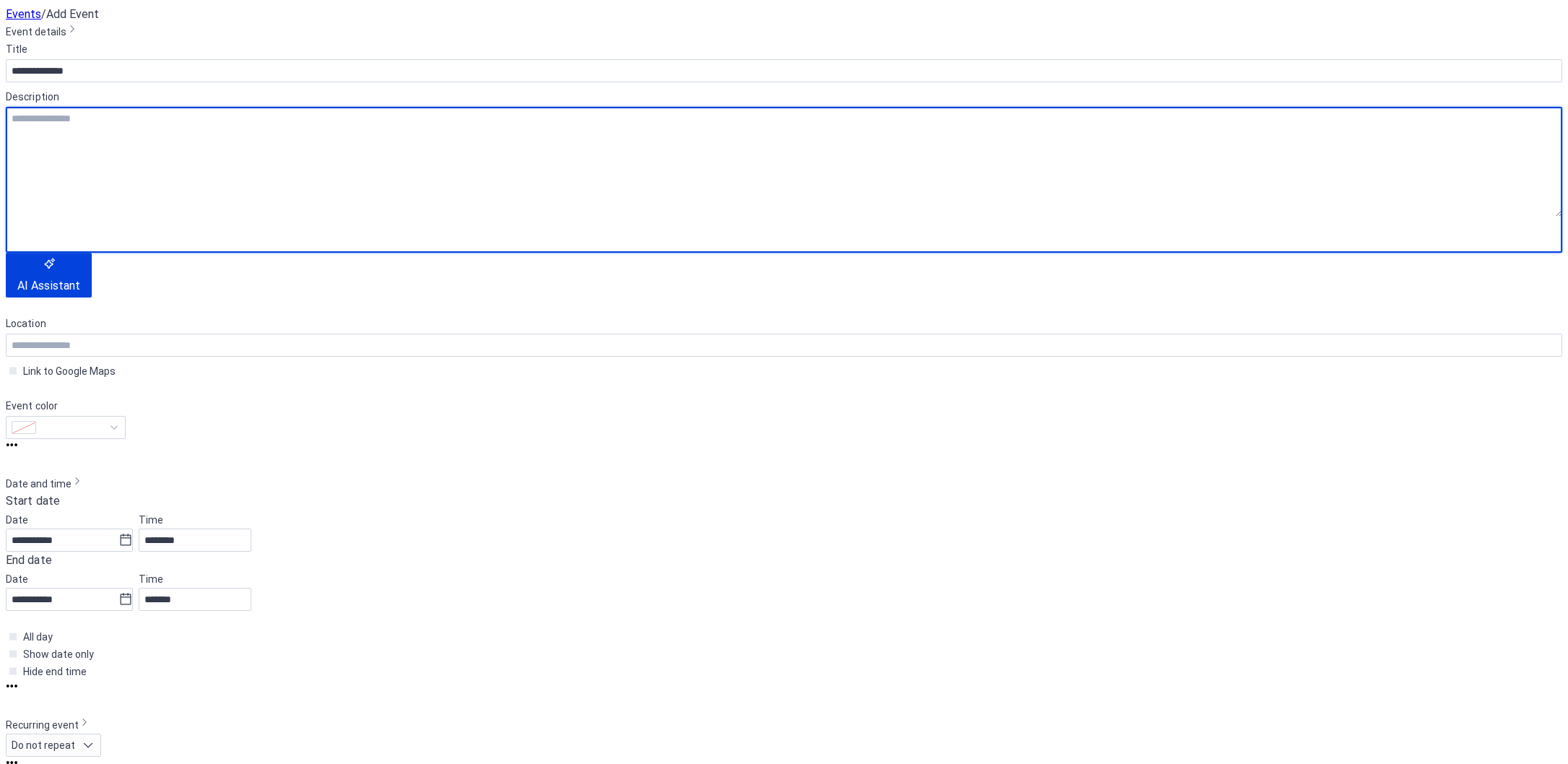 click at bounding box center [784, 162] 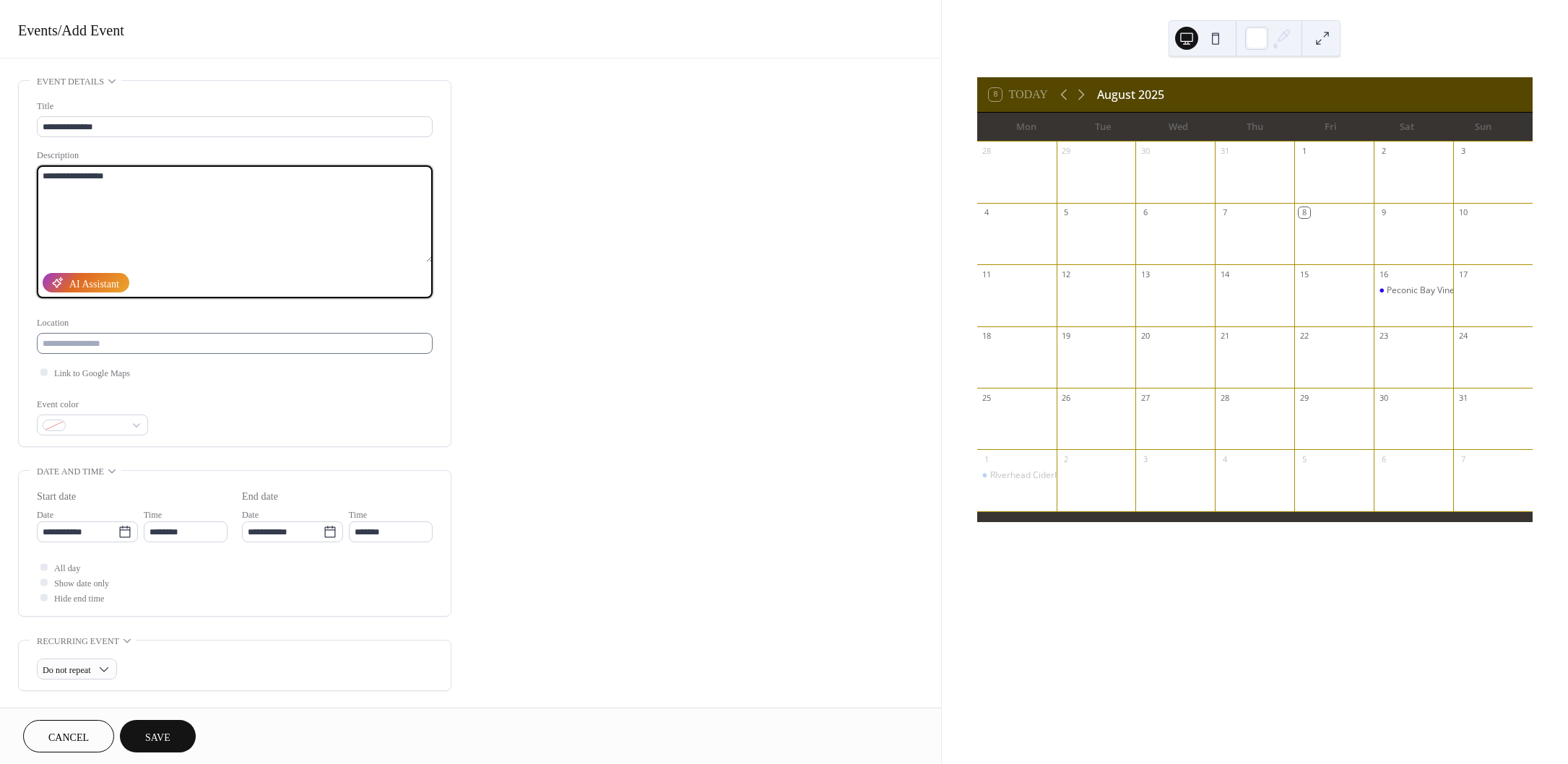 type on "**********" 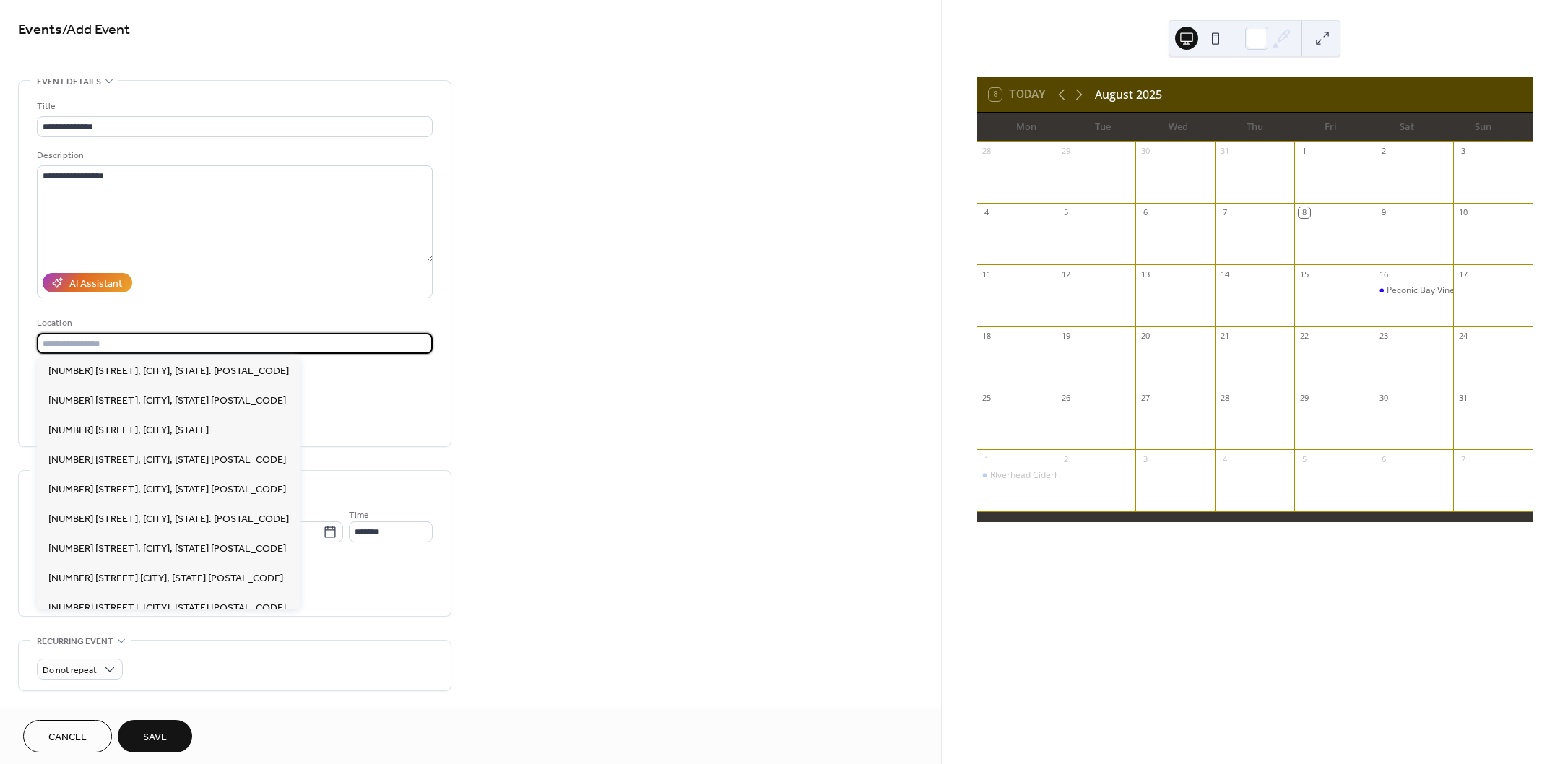 click at bounding box center [235, 343] 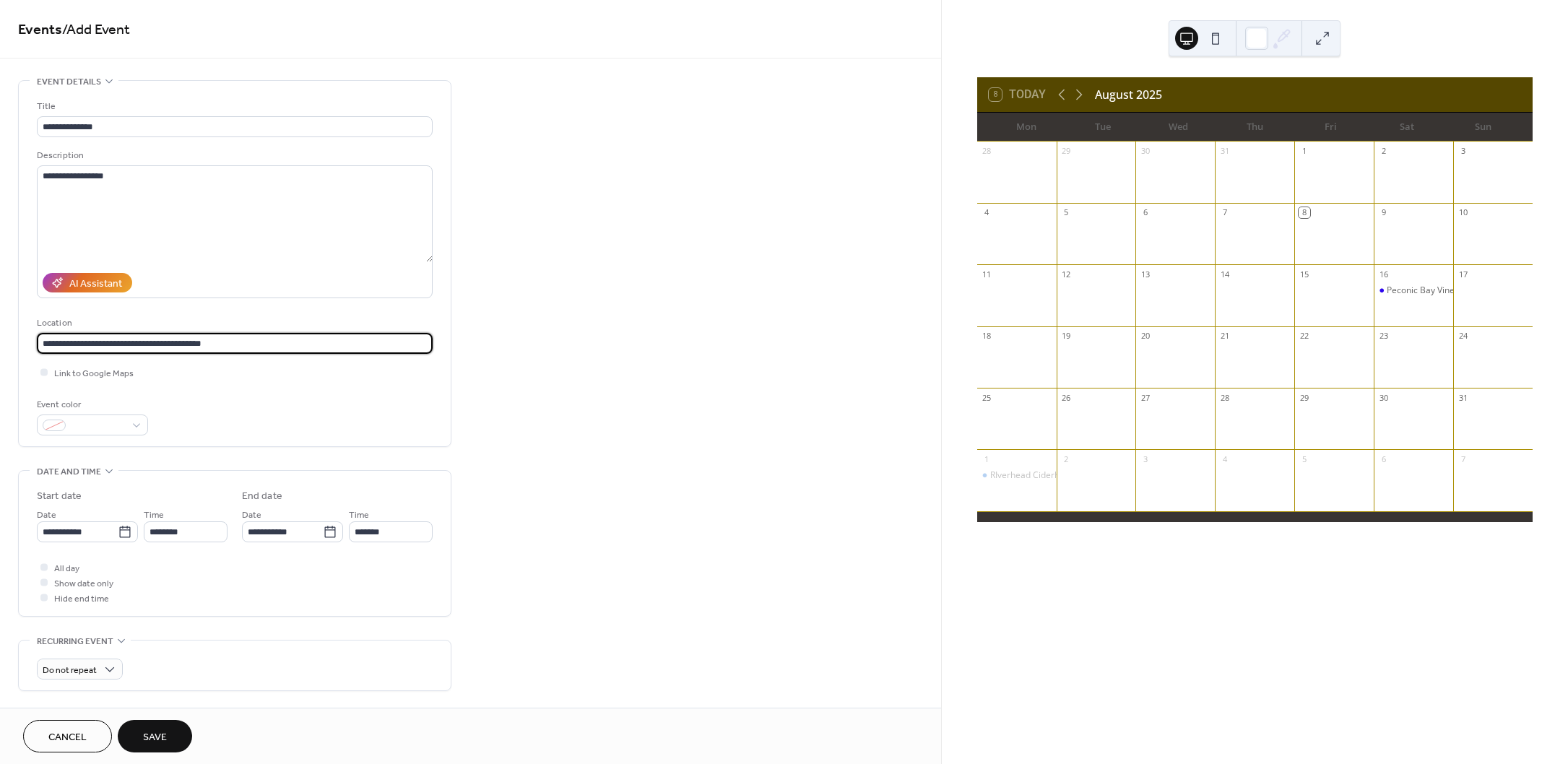 click on "**********" at bounding box center [235, 343] 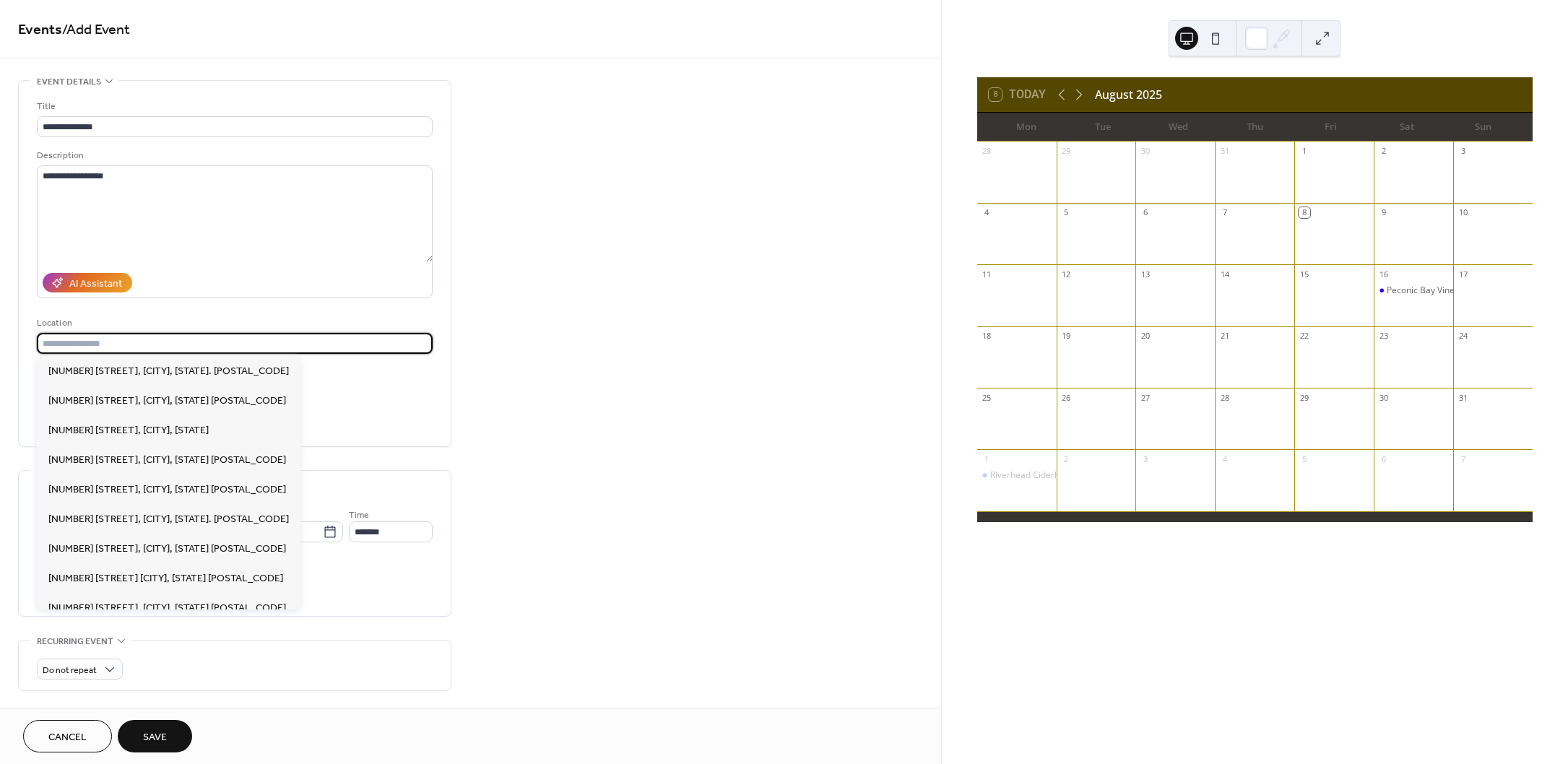 paste on "**********" 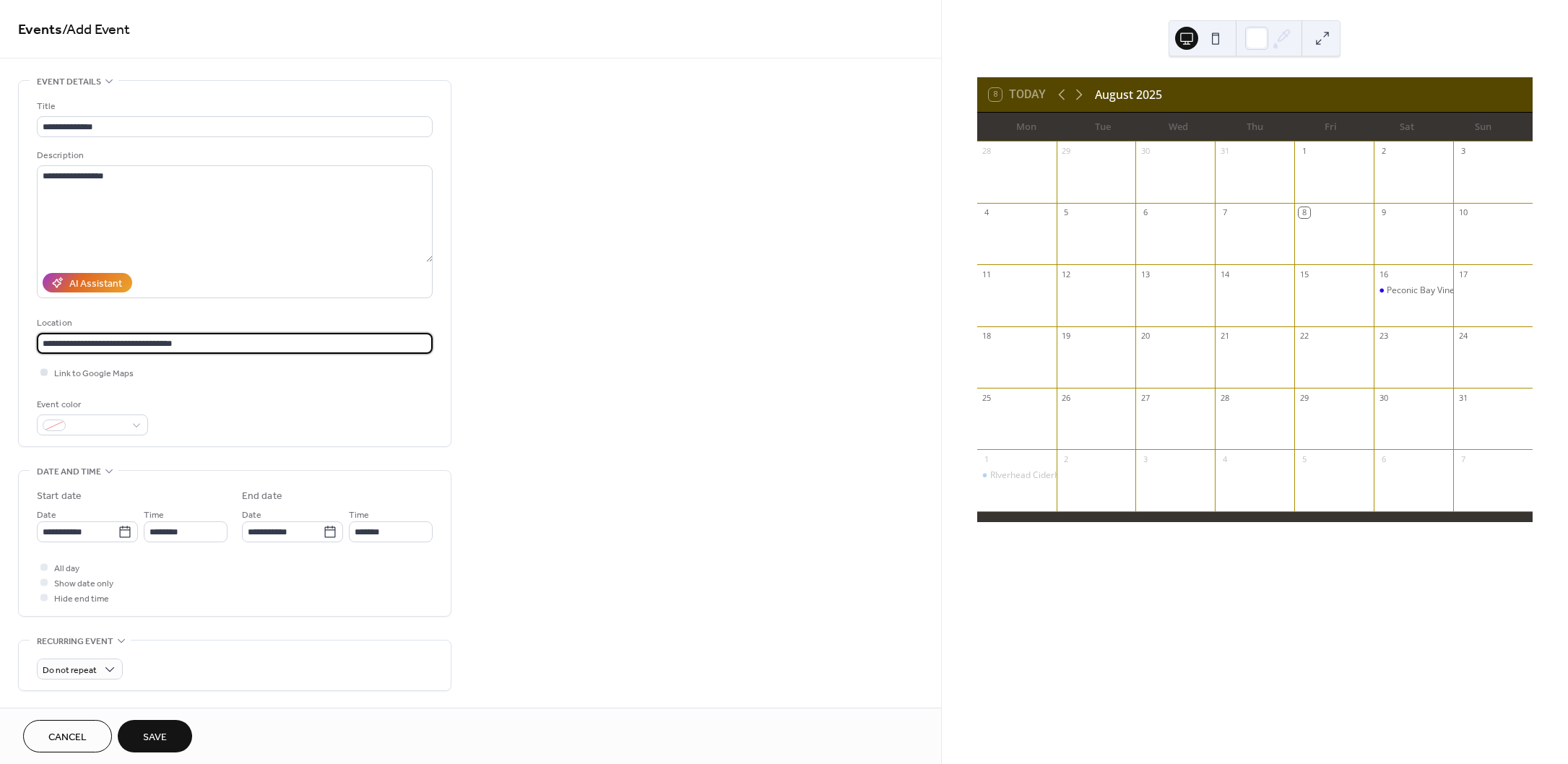 type on "**********" 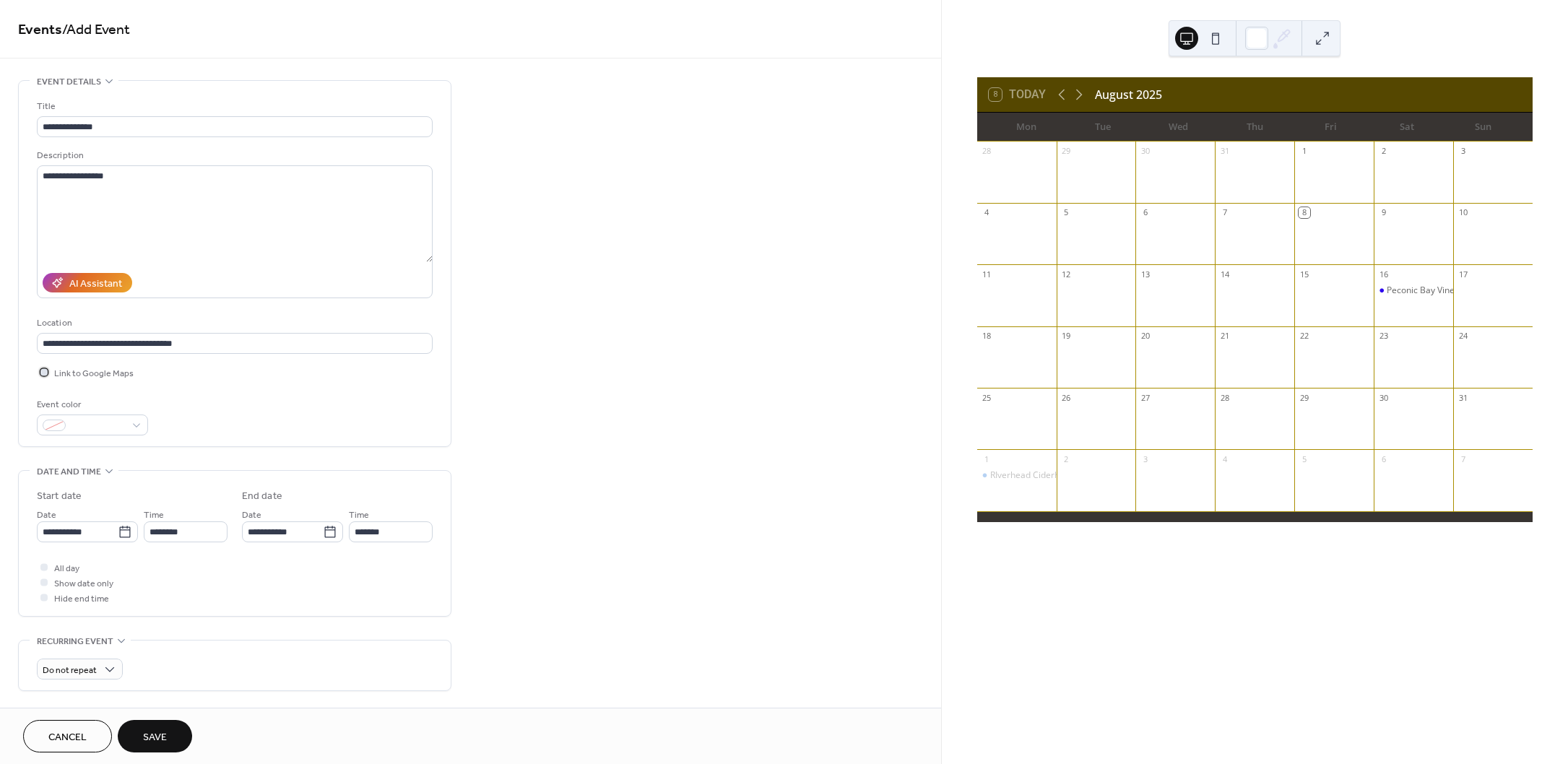 click at bounding box center [44, 372] 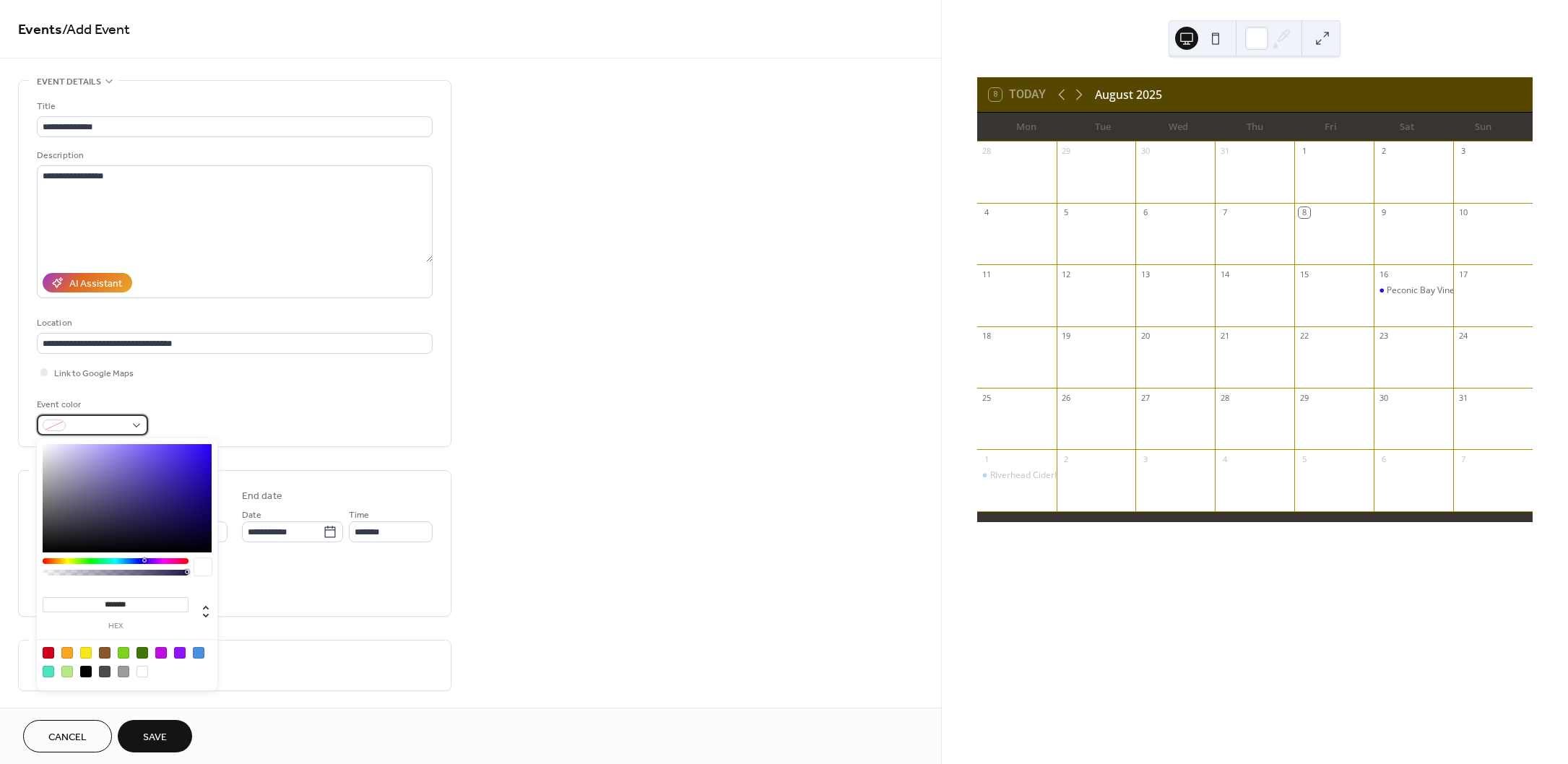 click at bounding box center (92, 425) 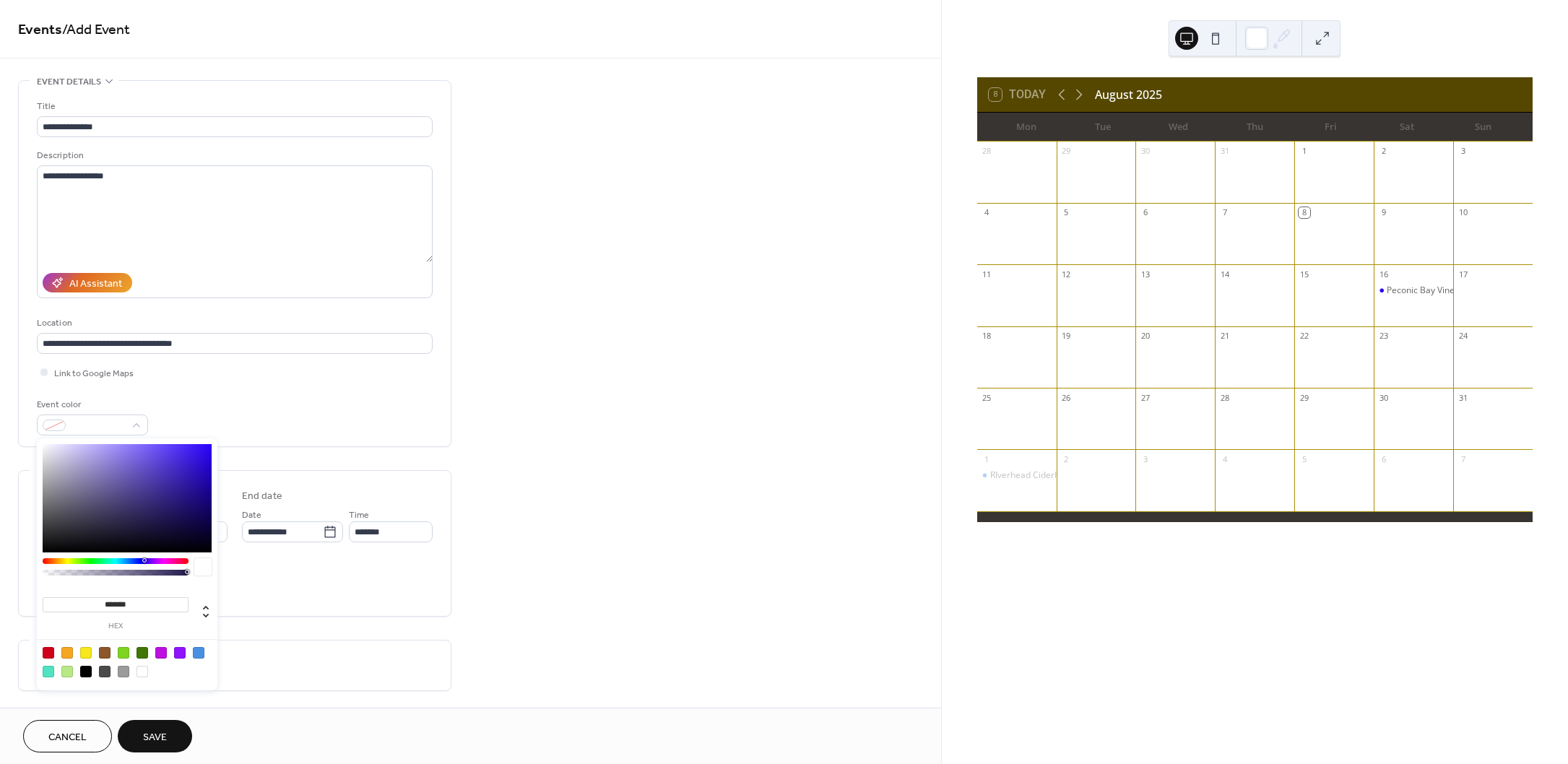 type on "*******" 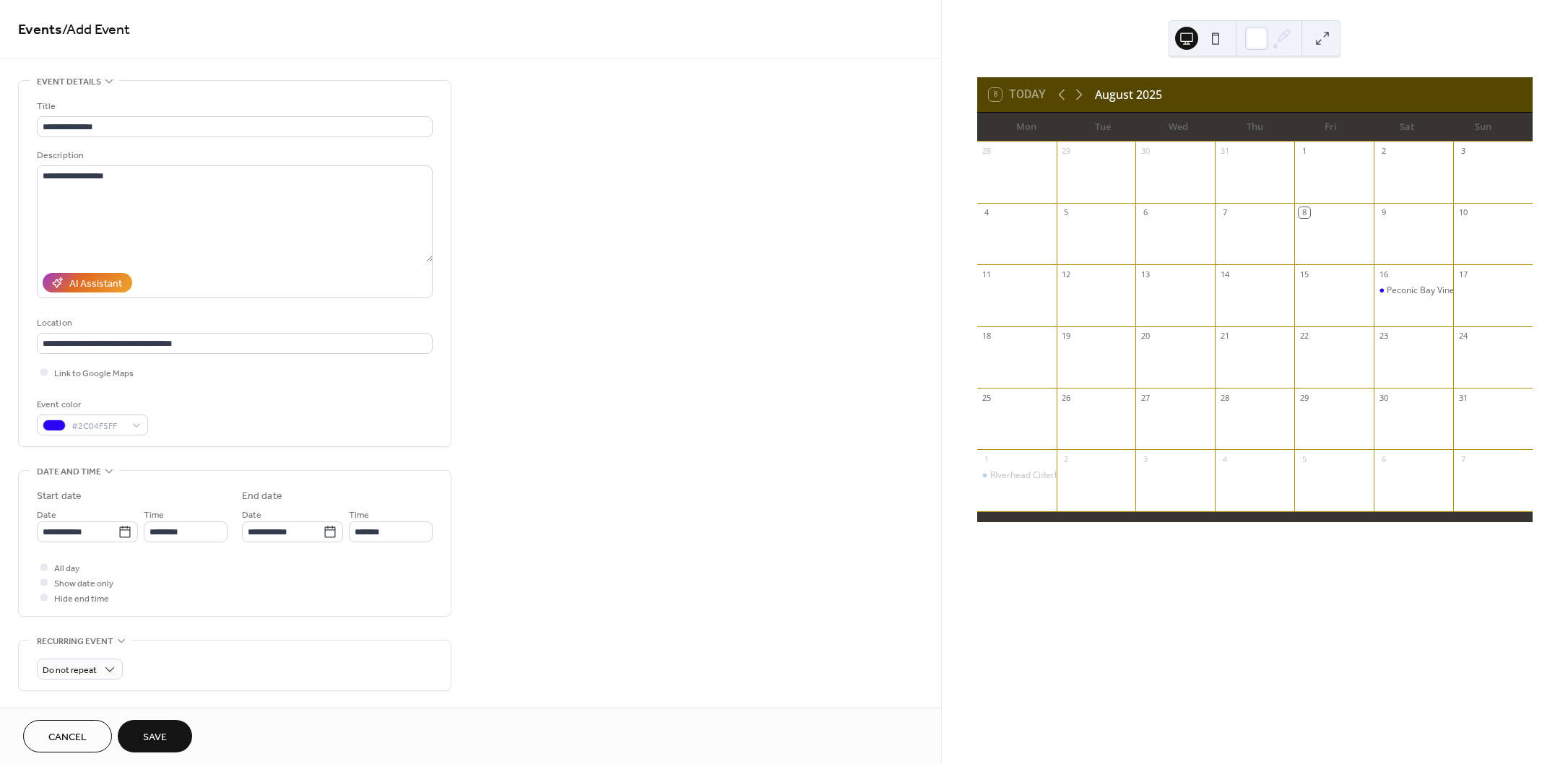 click on "Event color #2C04F5FF" at bounding box center [235, 416] 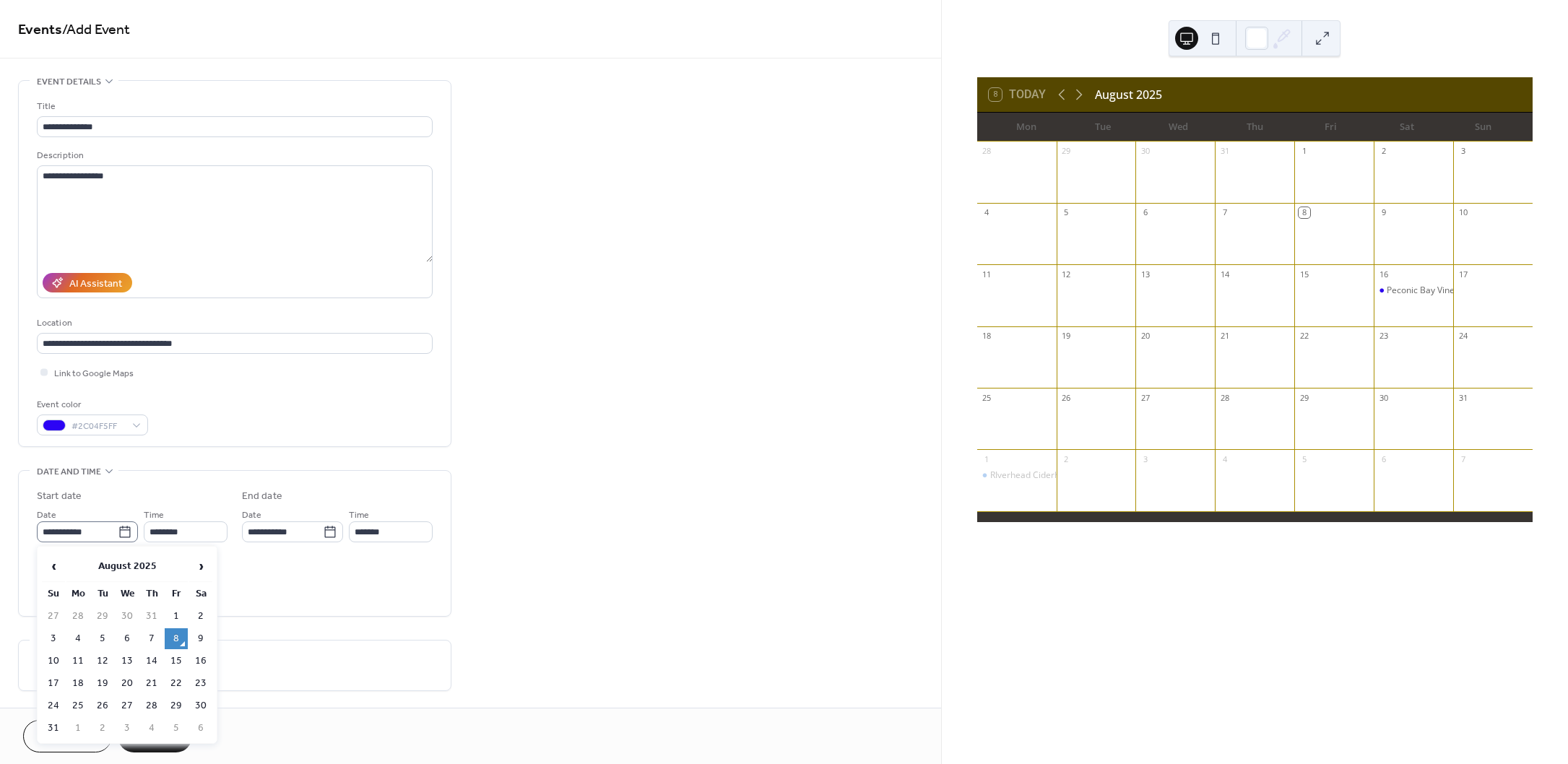 click 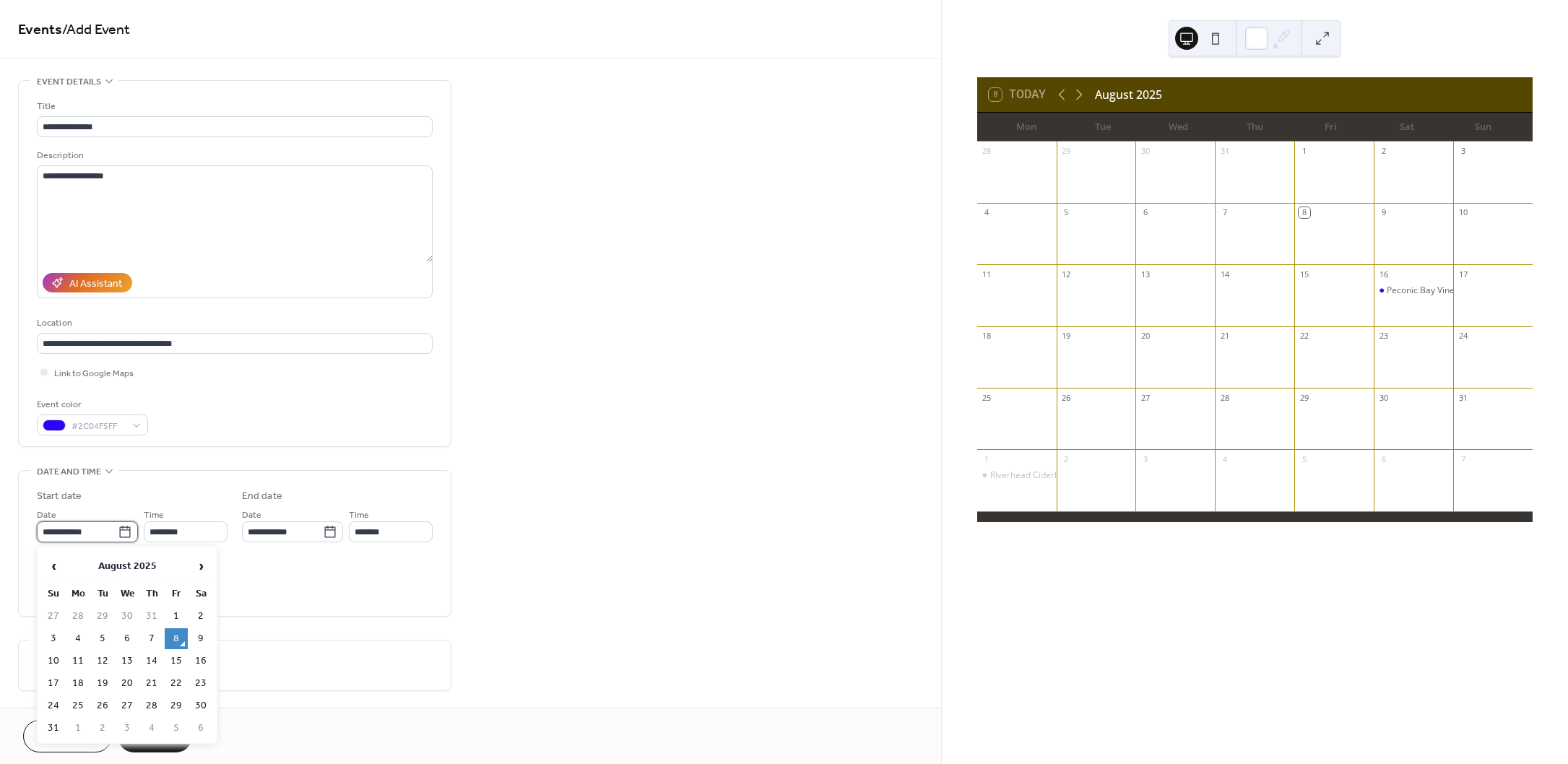 click on "**********" at bounding box center (77, 531) 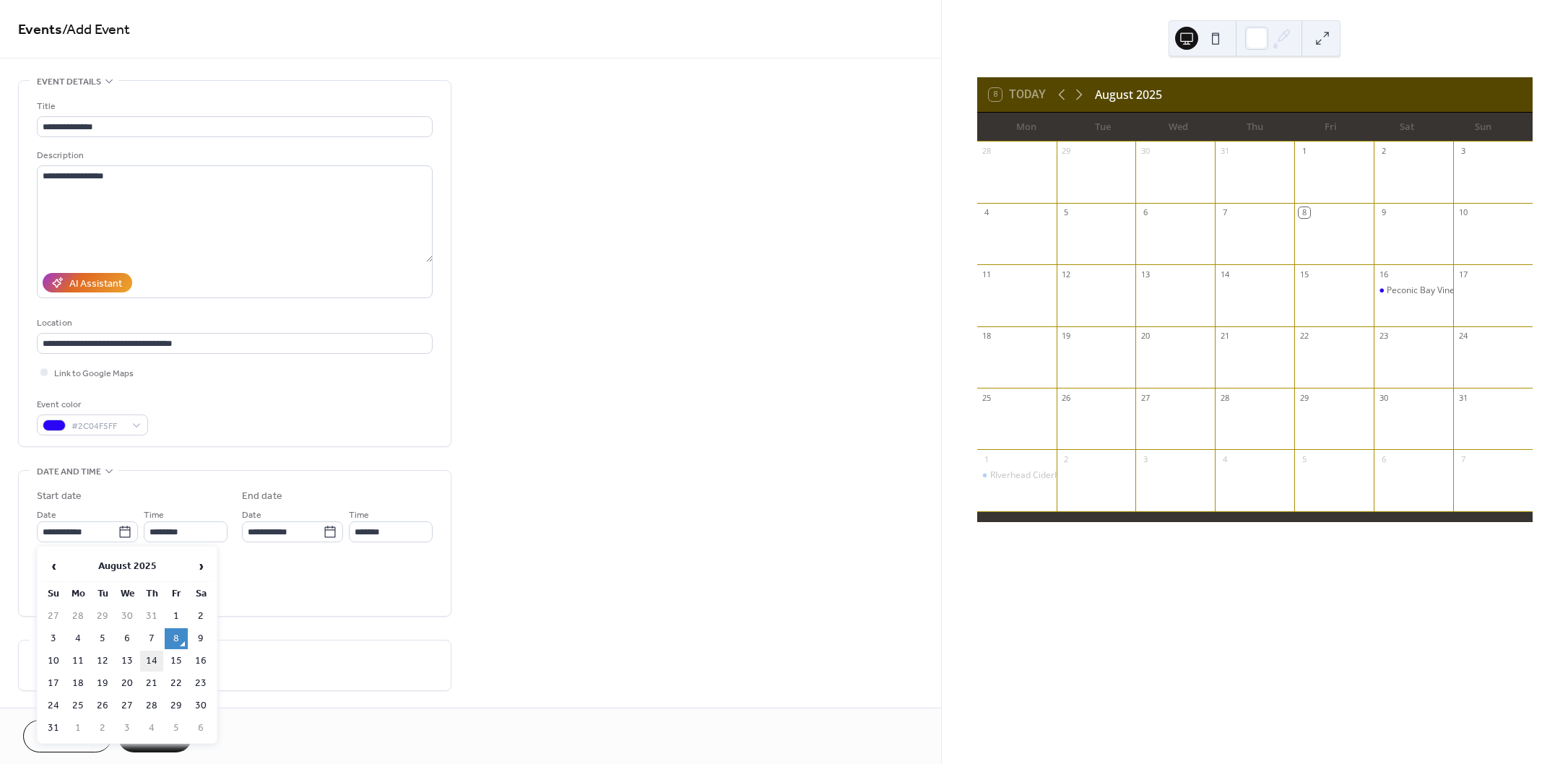 click on "14" at bounding box center [152, 661] 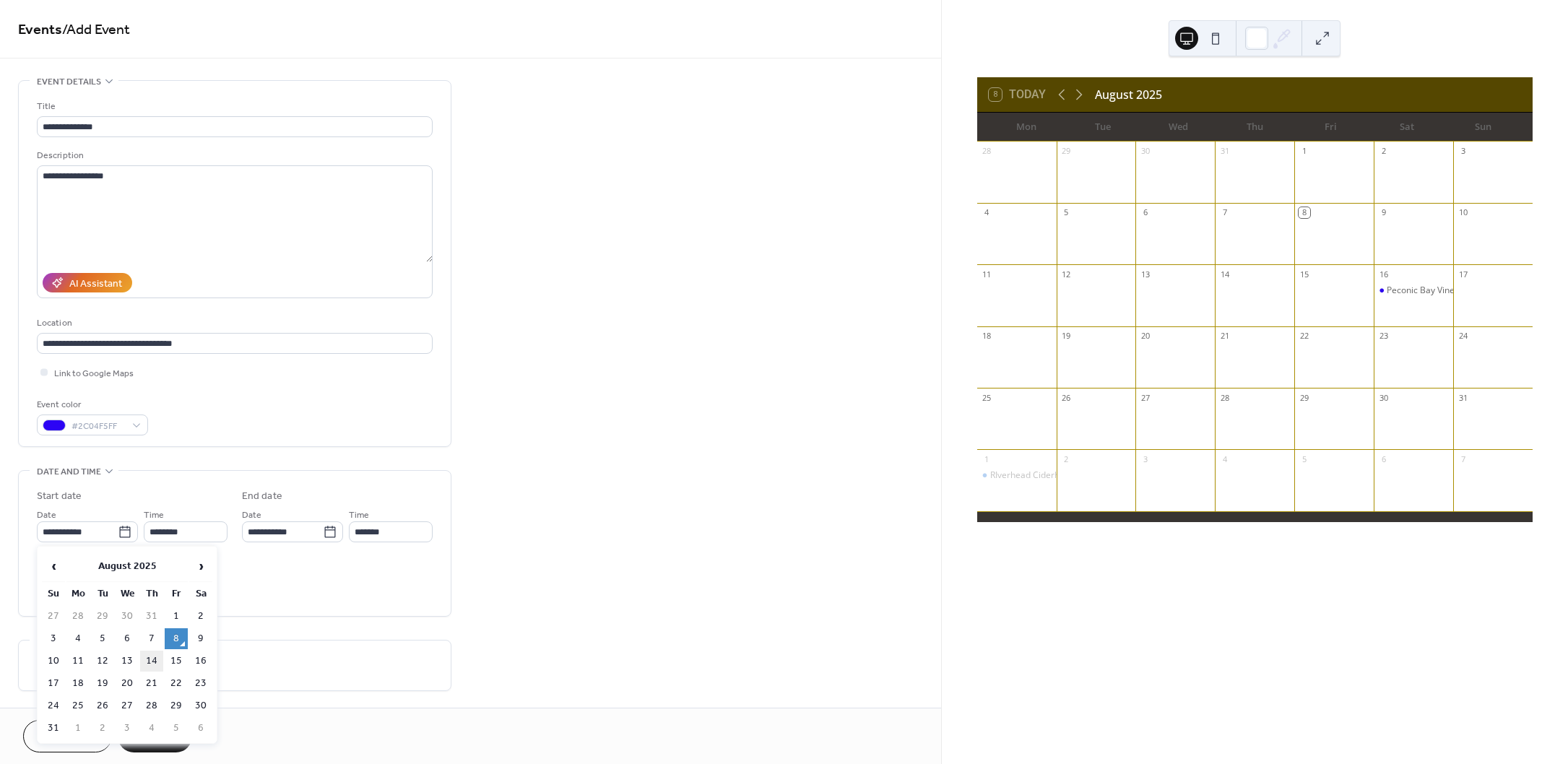 type on "**********" 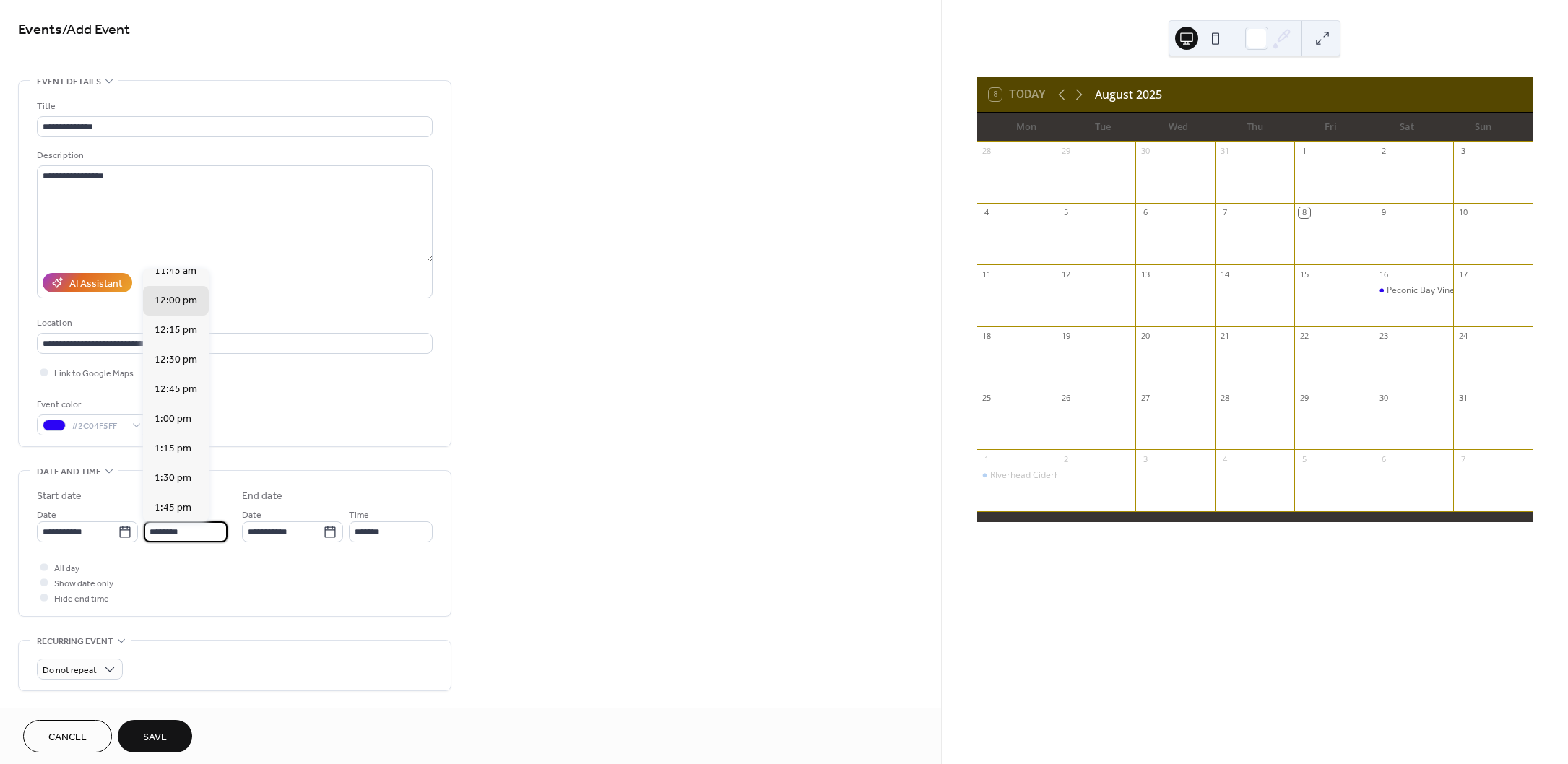 click on "********" at bounding box center (186, 531) 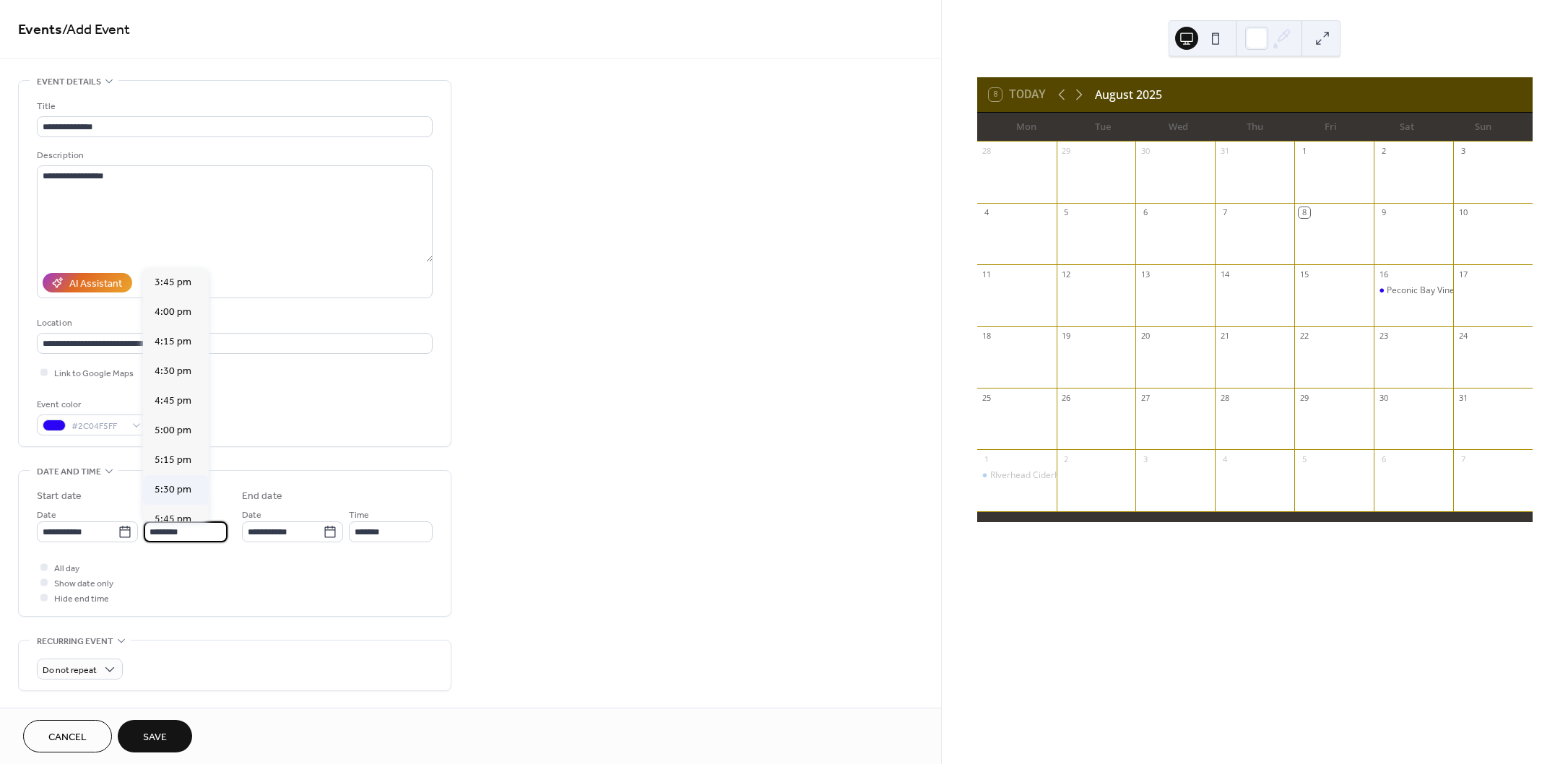 scroll, scrollTop: 1866, scrollLeft: 0, axis: vertical 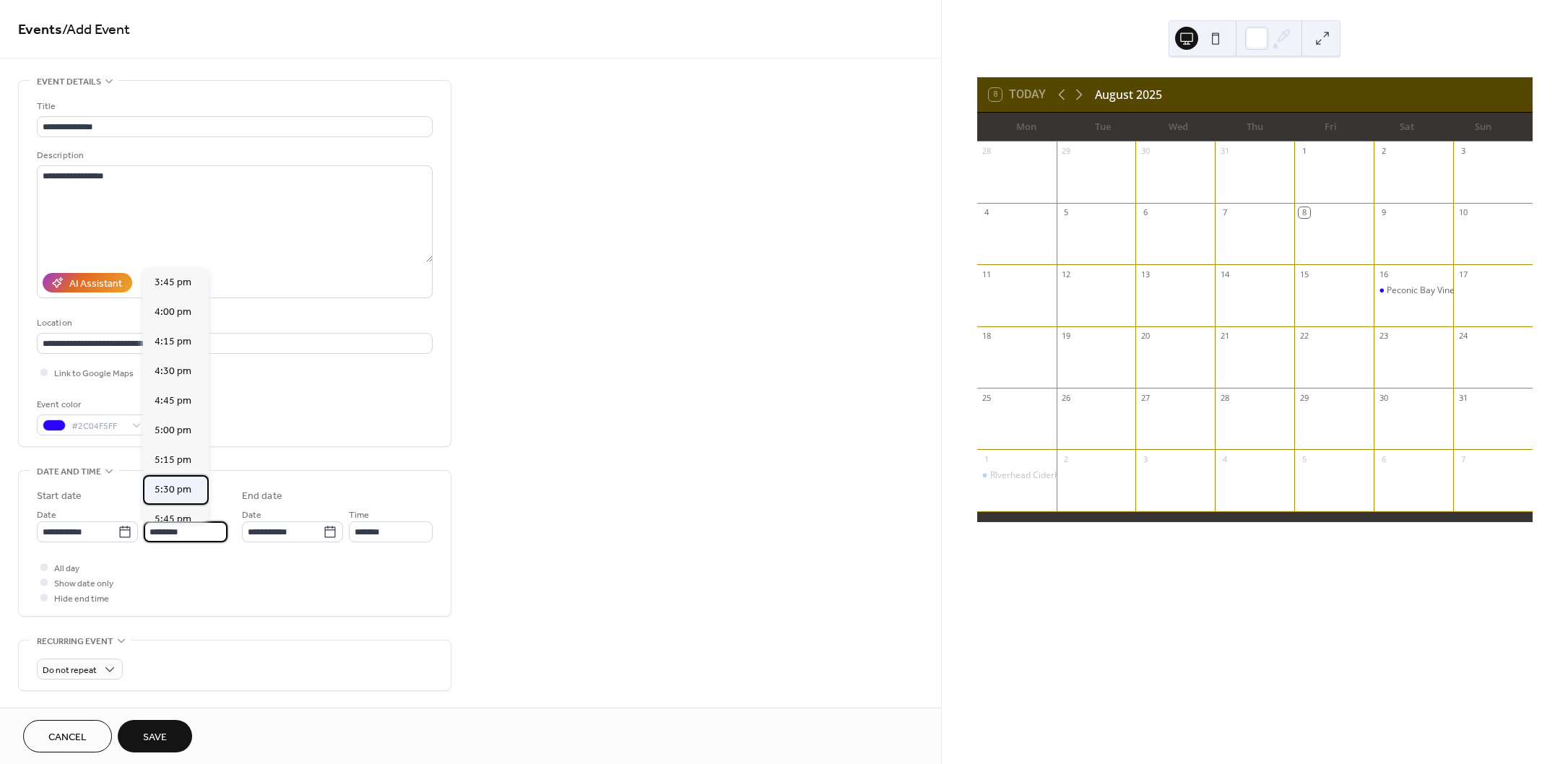 click on "5:30 pm" at bounding box center (173, 490) 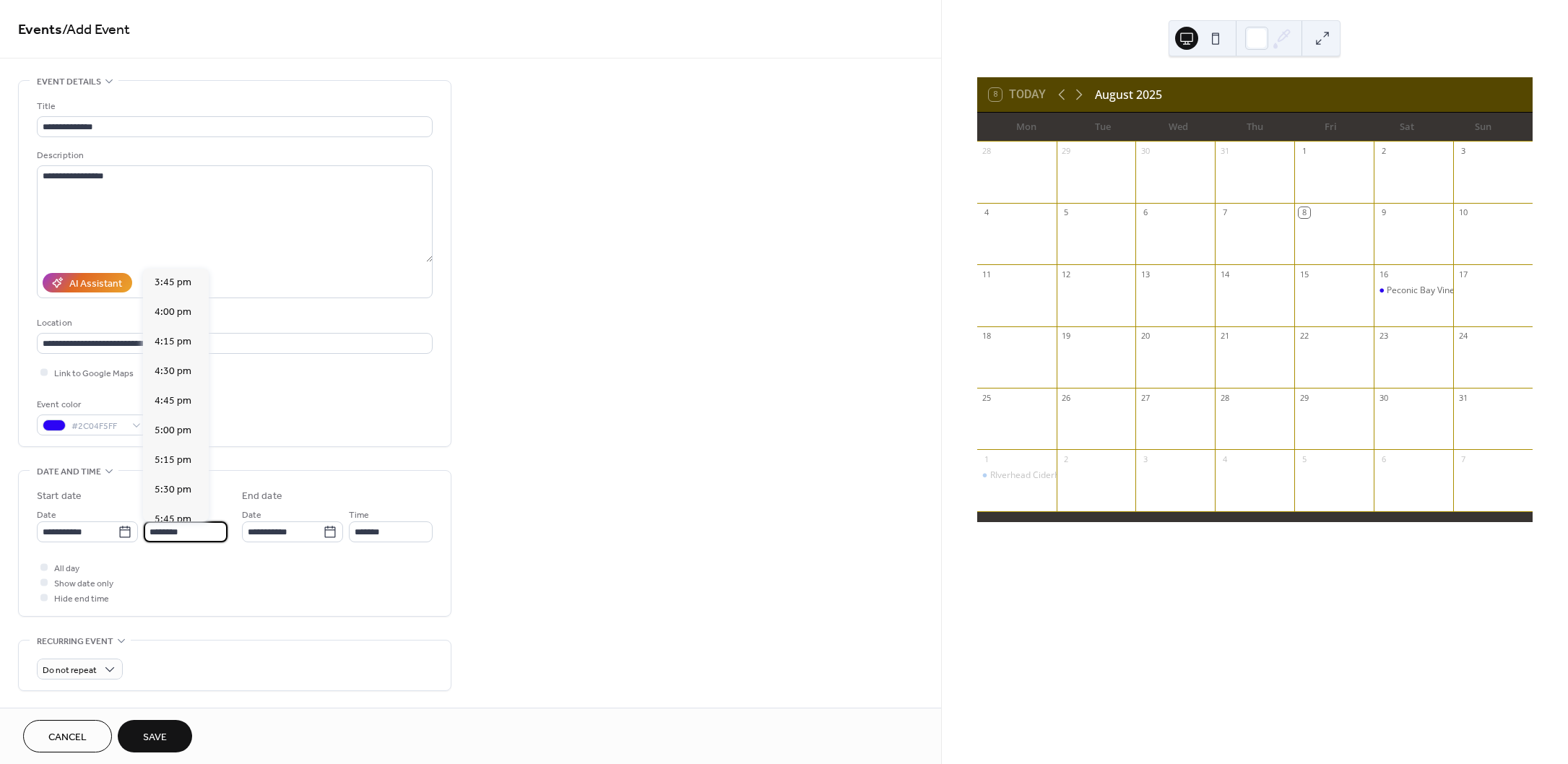 type on "*******" 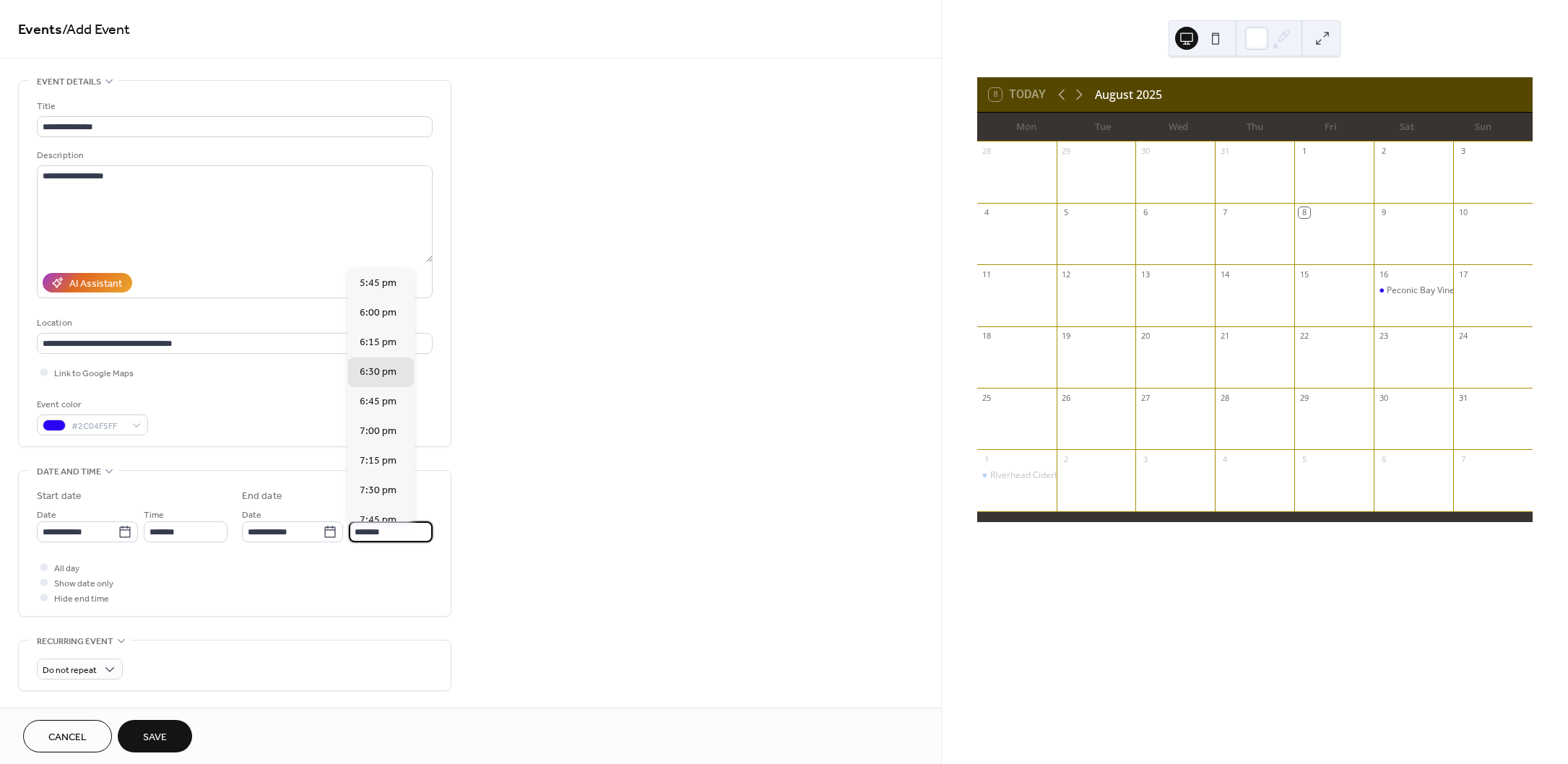 click on "*******" at bounding box center [391, 531] 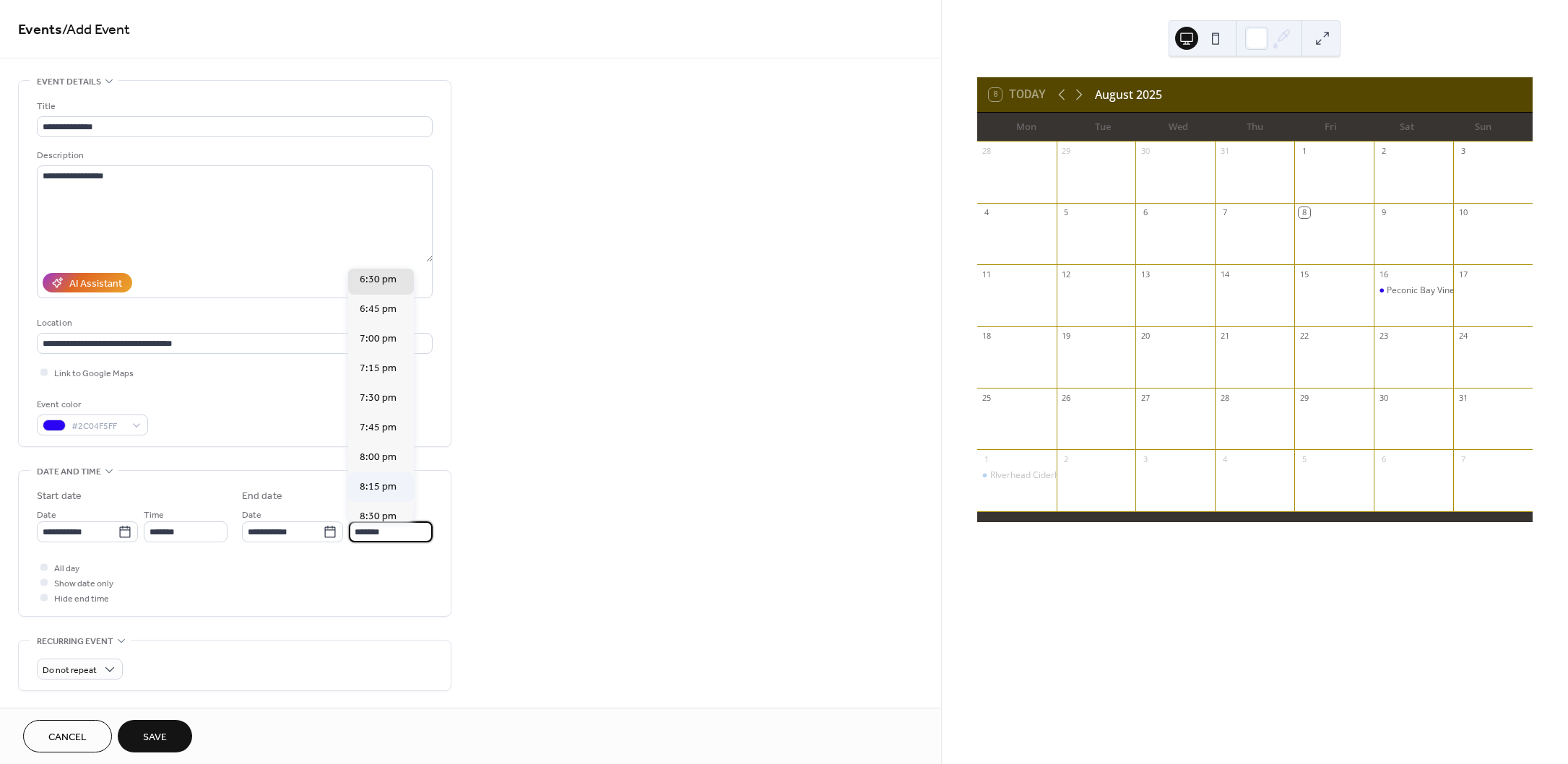 scroll, scrollTop: 101, scrollLeft: 0, axis: vertical 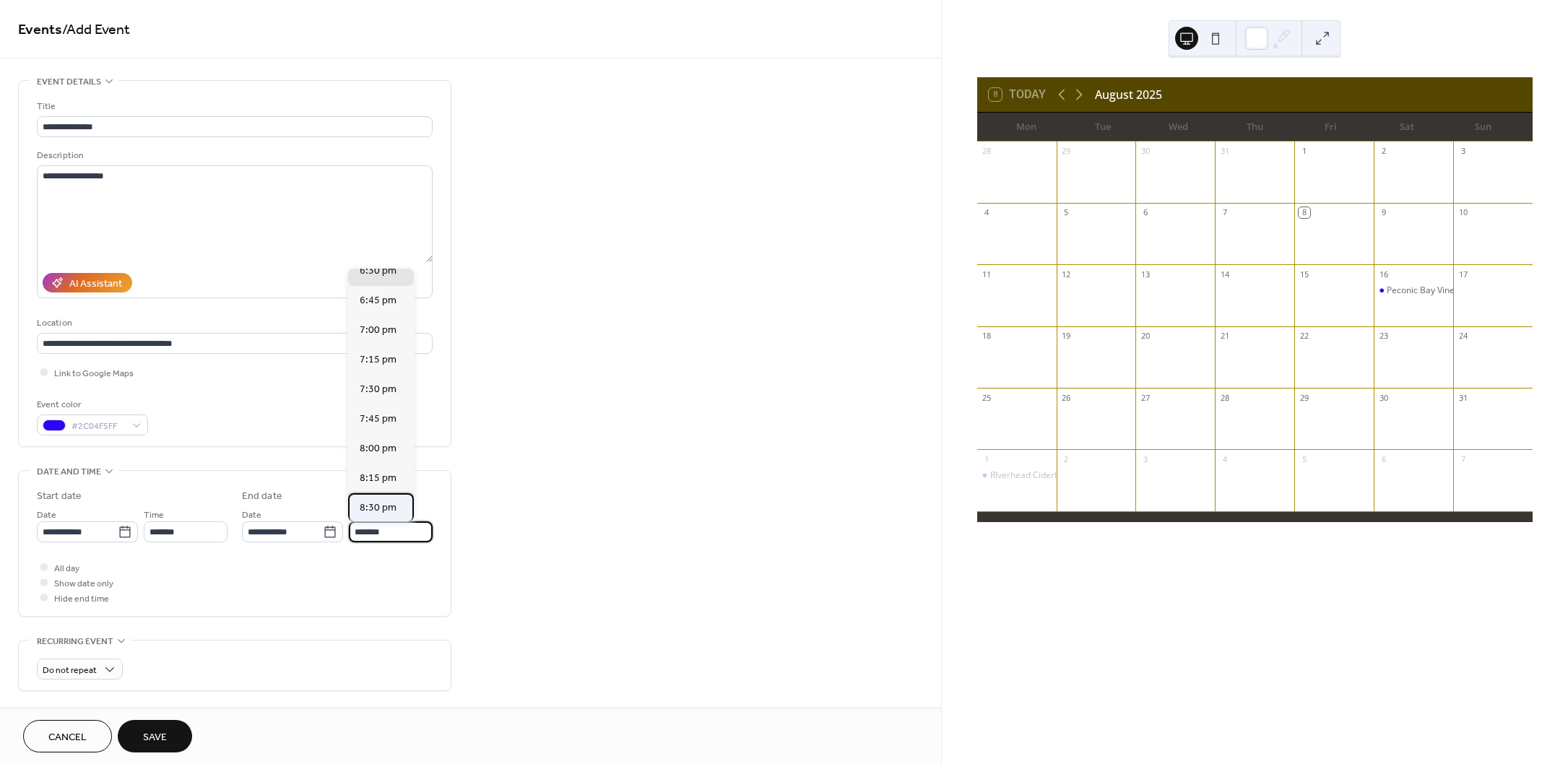 click on "8:30 pm" at bounding box center (378, 508) 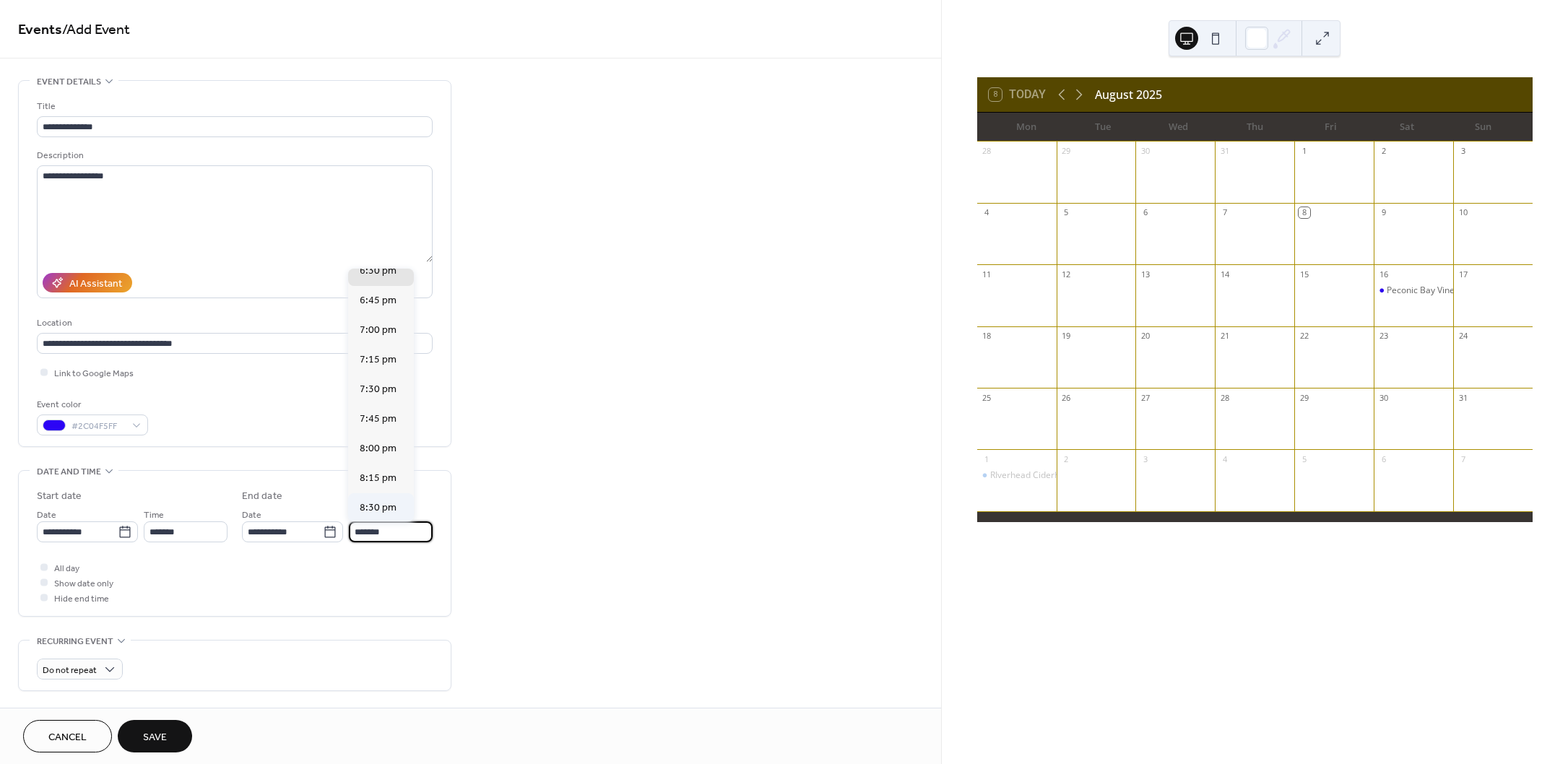 type on "*******" 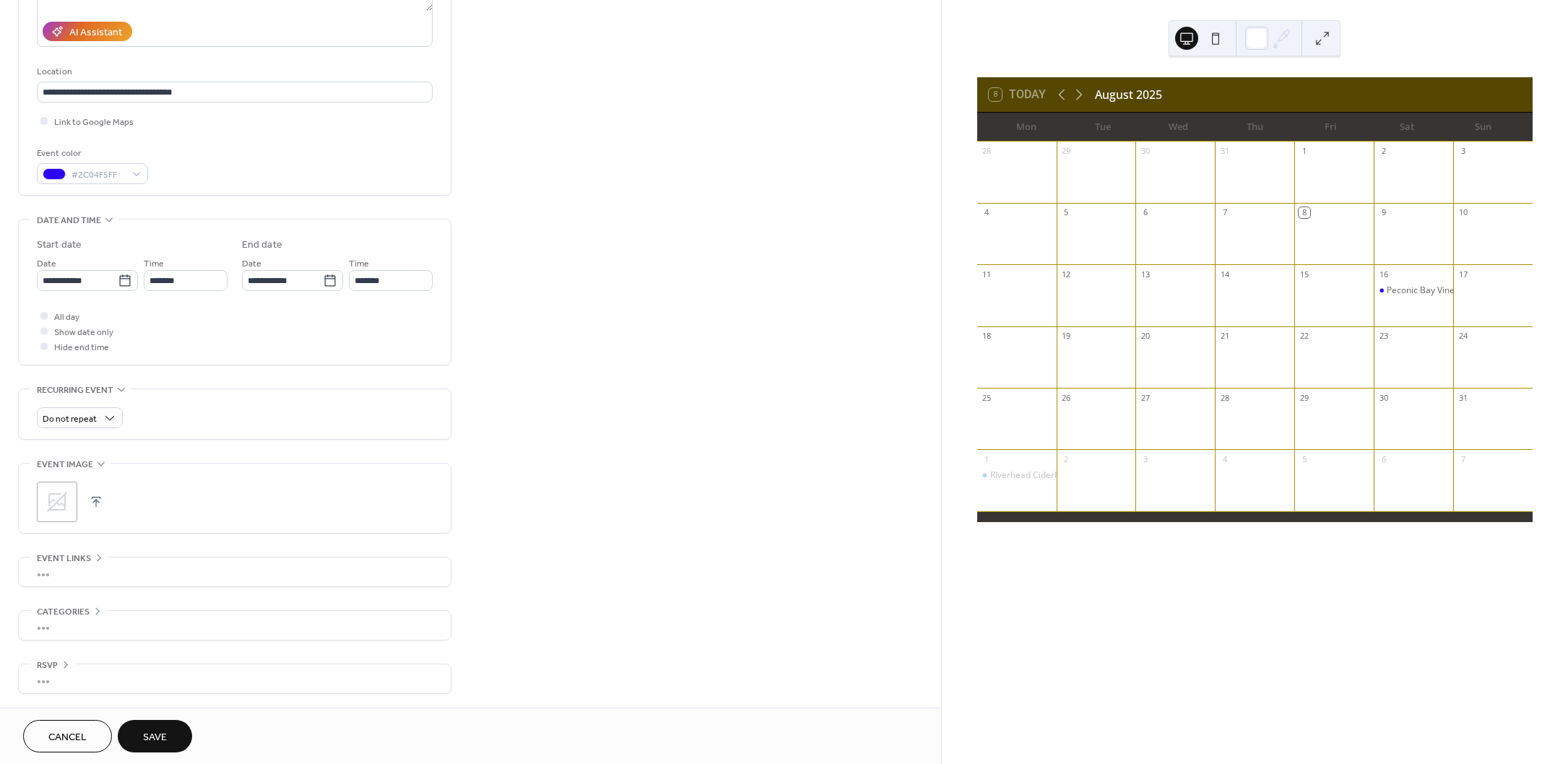 scroll, scrollTop: 252, scrollLeft: 0, axis: vertical 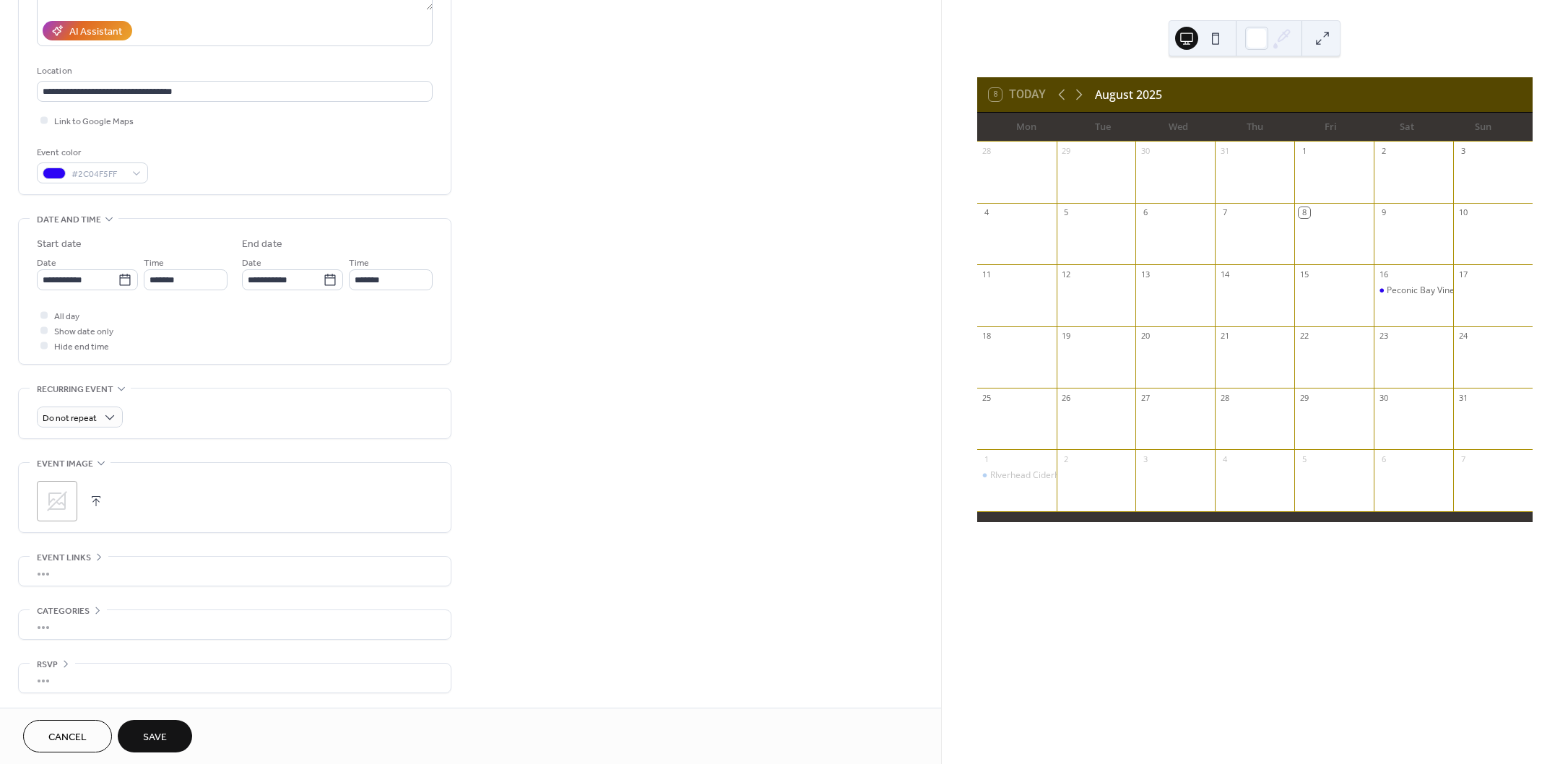 click on ";" at bounding box center (57, 501) 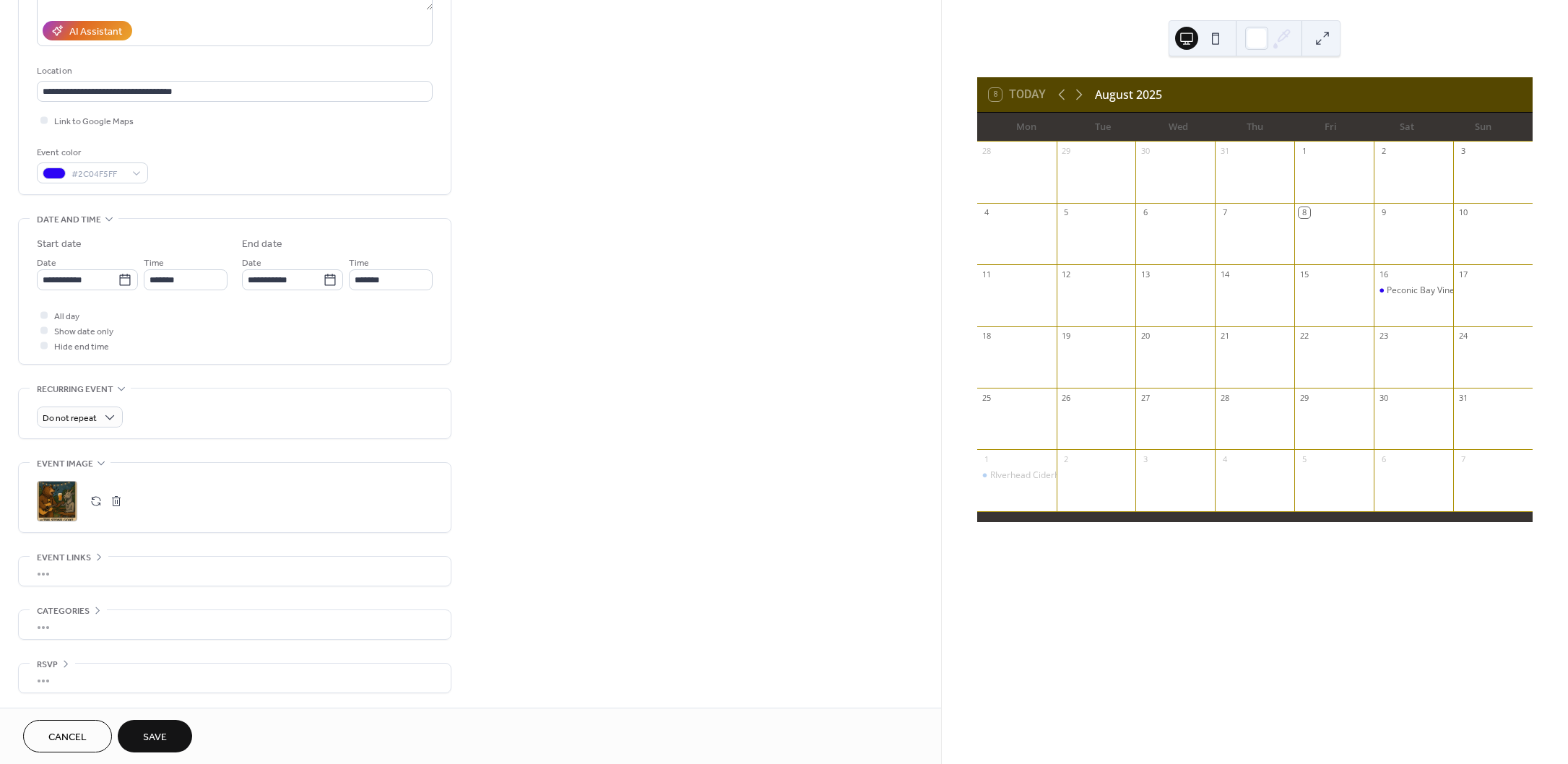 click on "•••" at bounding box center [235, 625] 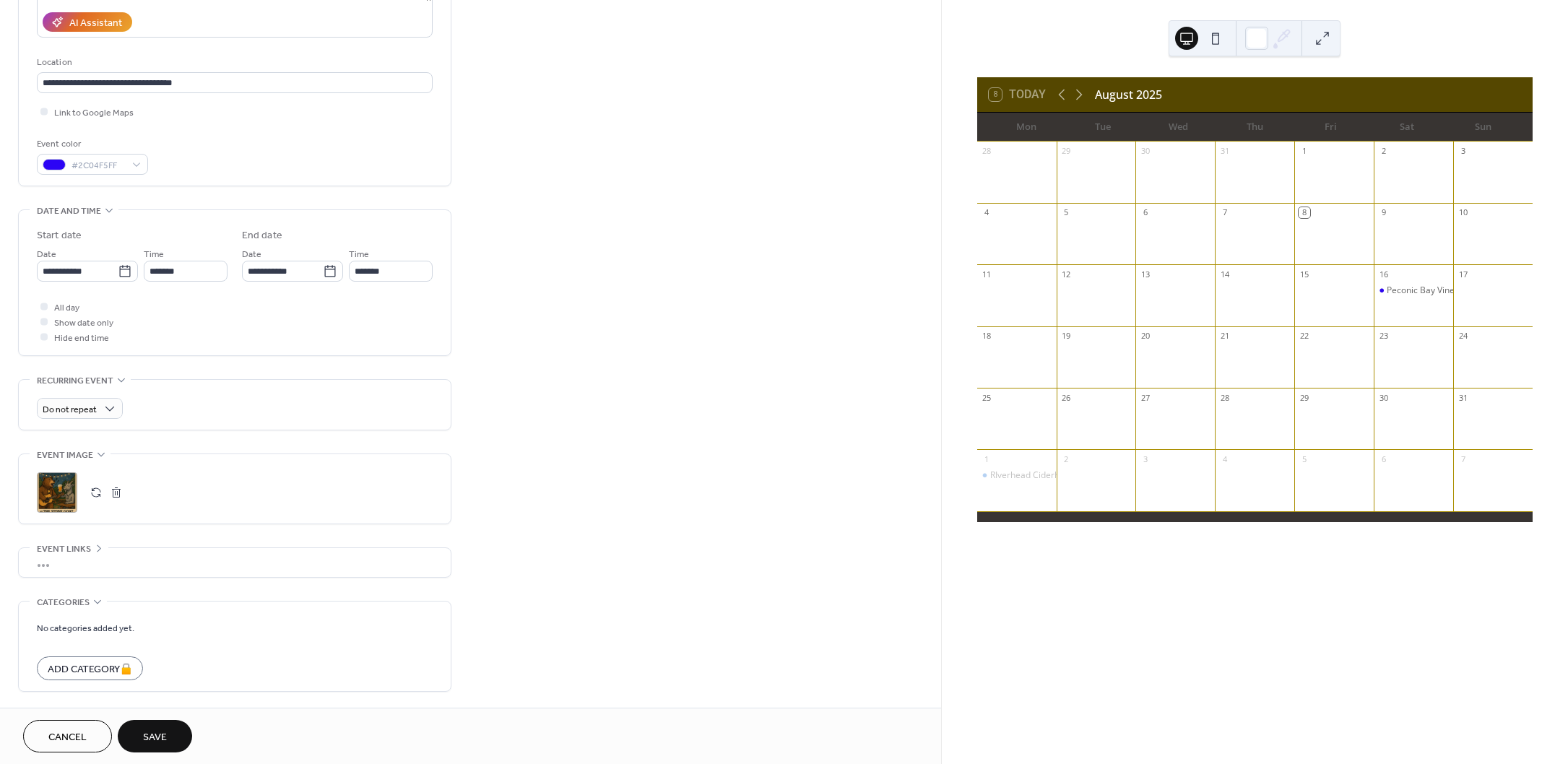 scroll, scrollTop: 313, scrollLeft: 0, axis: vertical 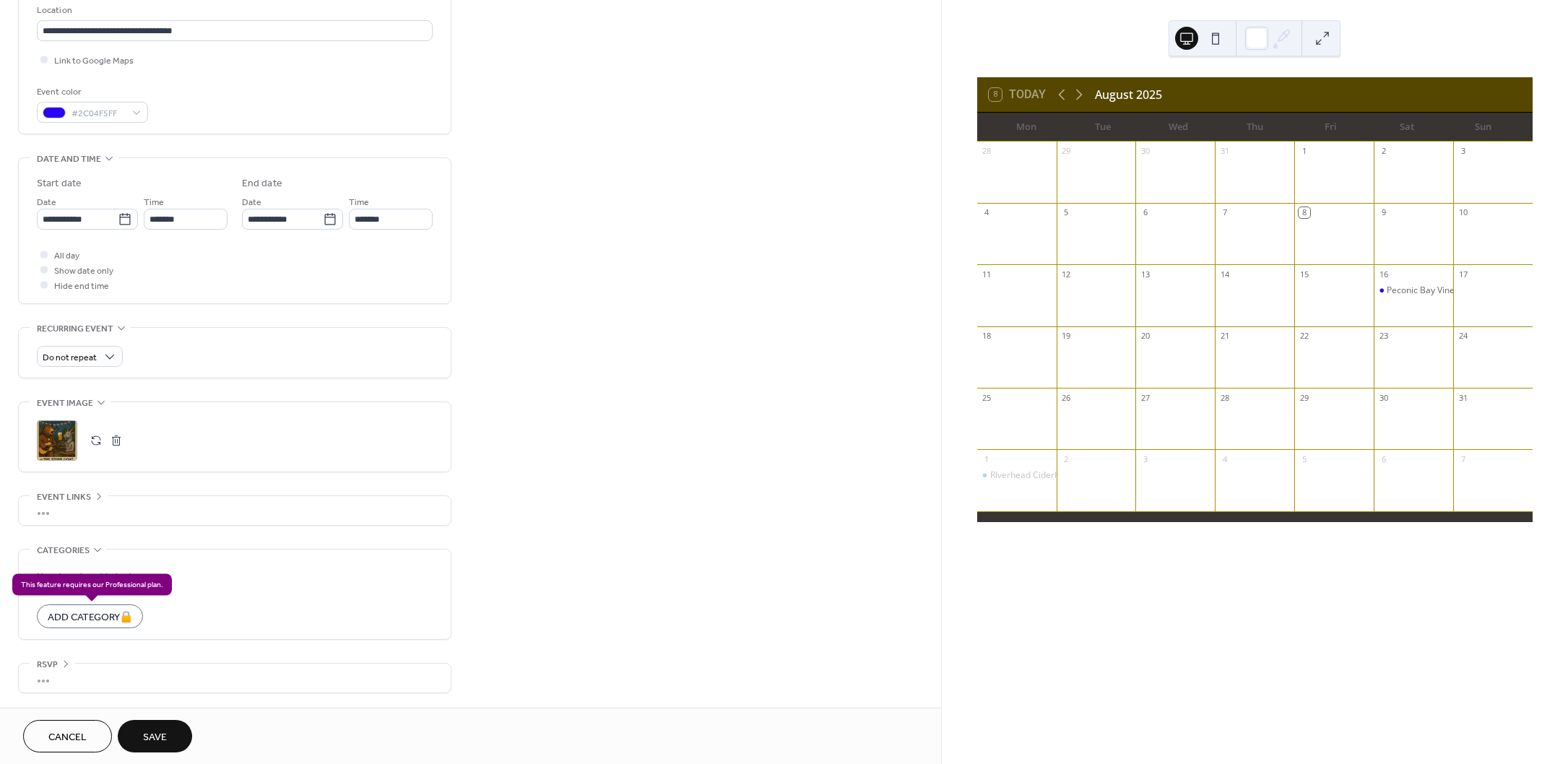 click on "Add Category  🔒" at bounding box center [90, 616] 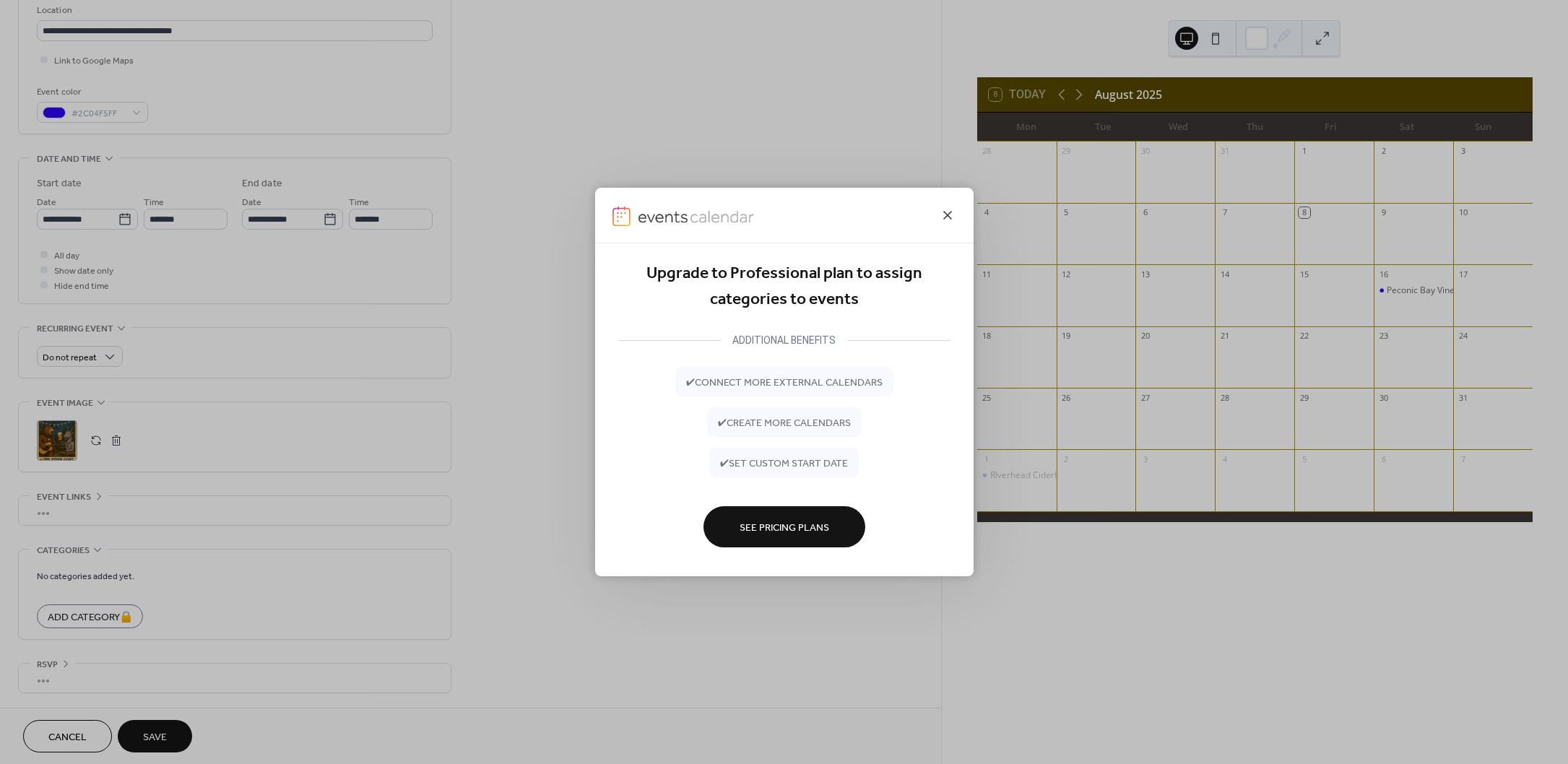 click 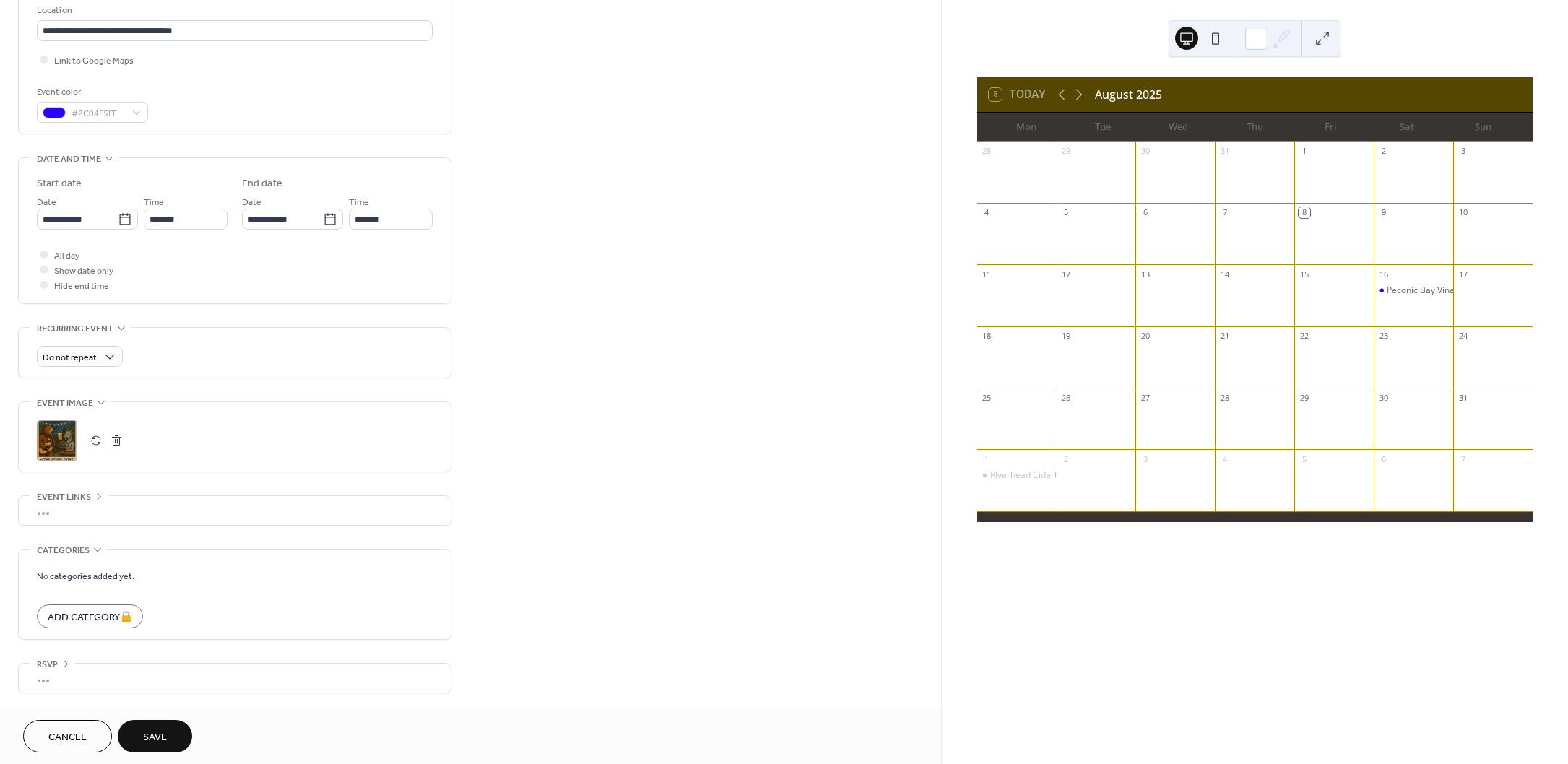 click on "Save" at bounding box center [155, 736] 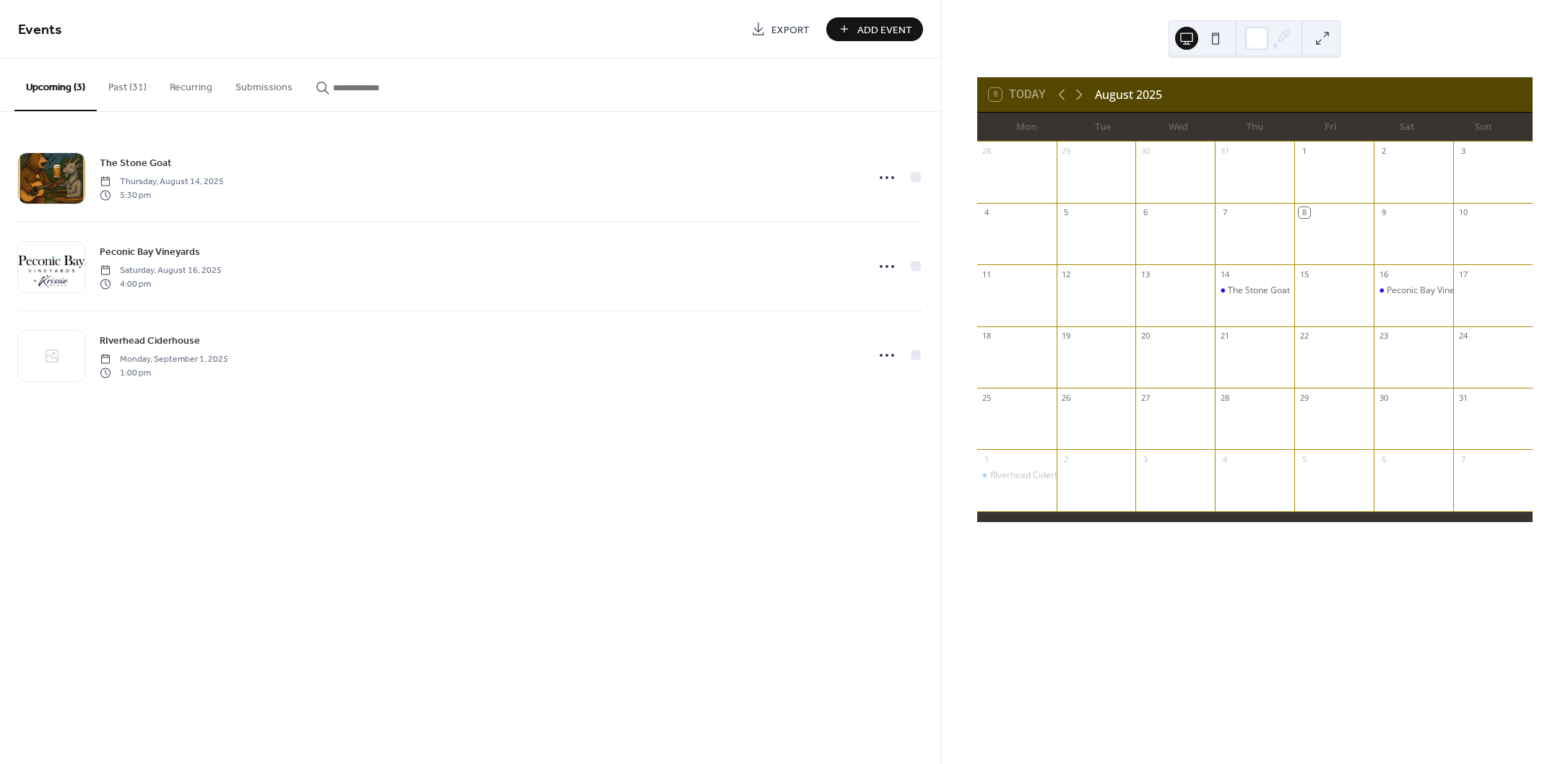 click on "Add Event" at bounding box center (875, 29) 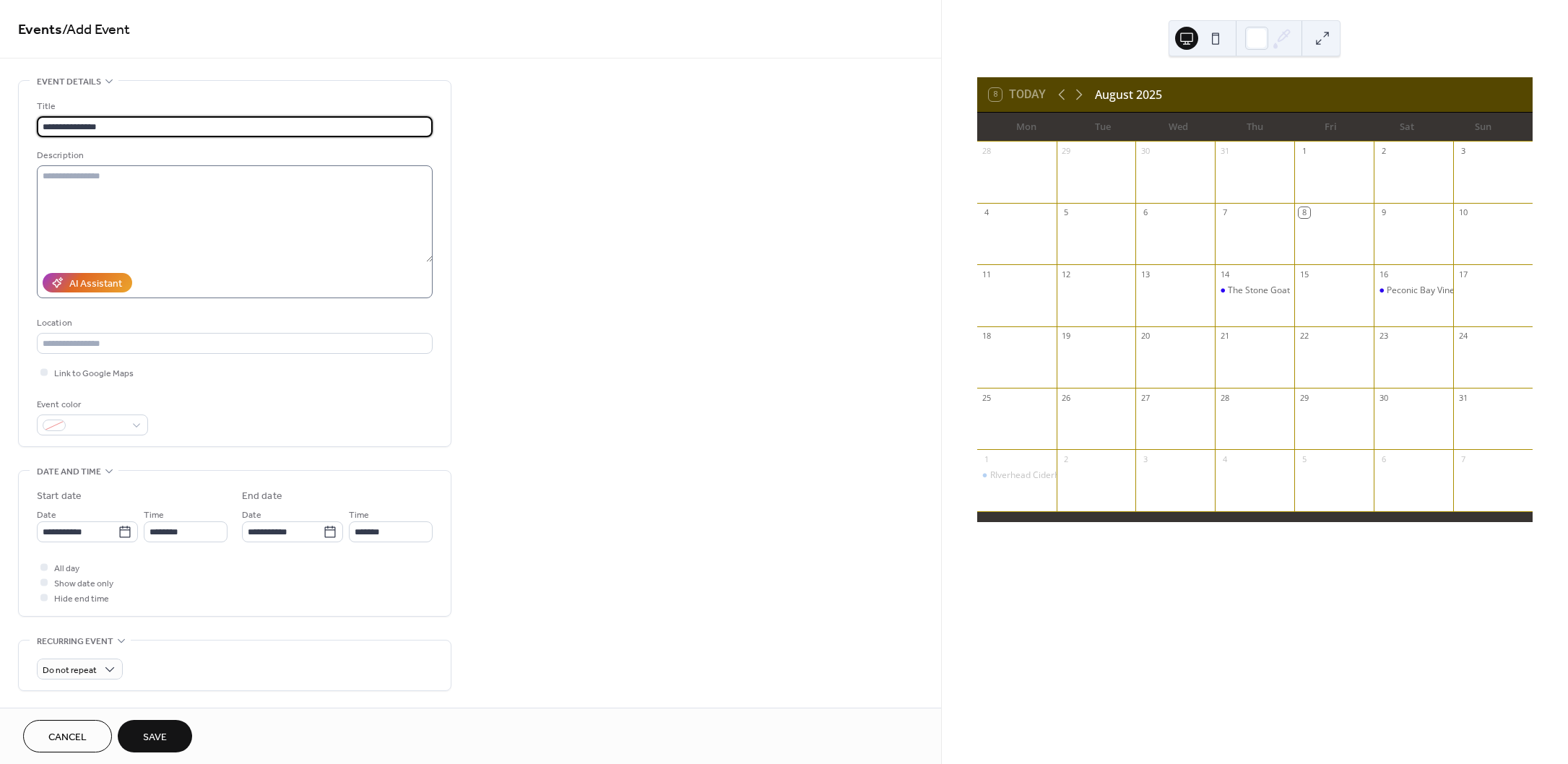 type on "**********" 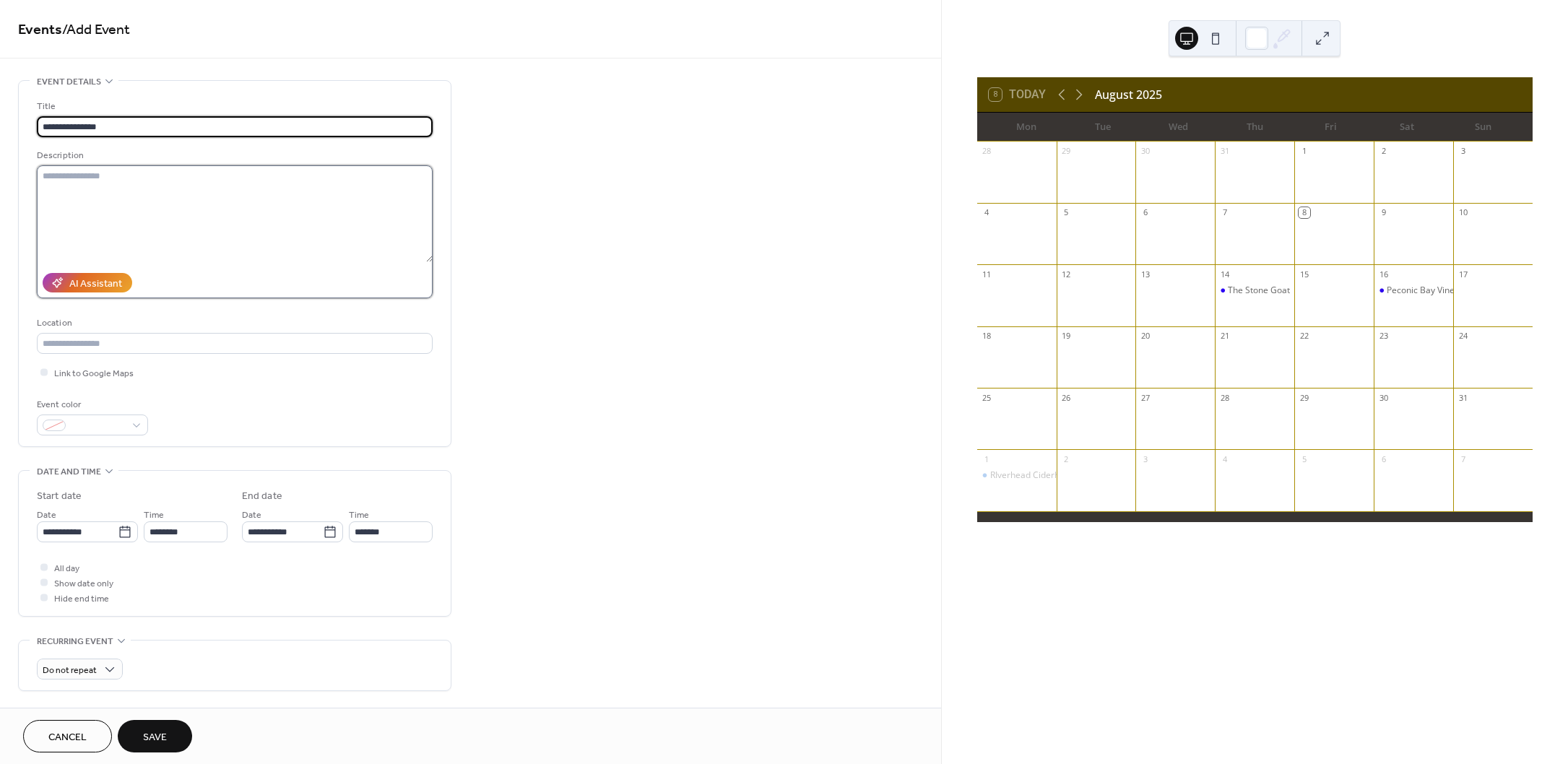 click at bounding box center (235, 214) 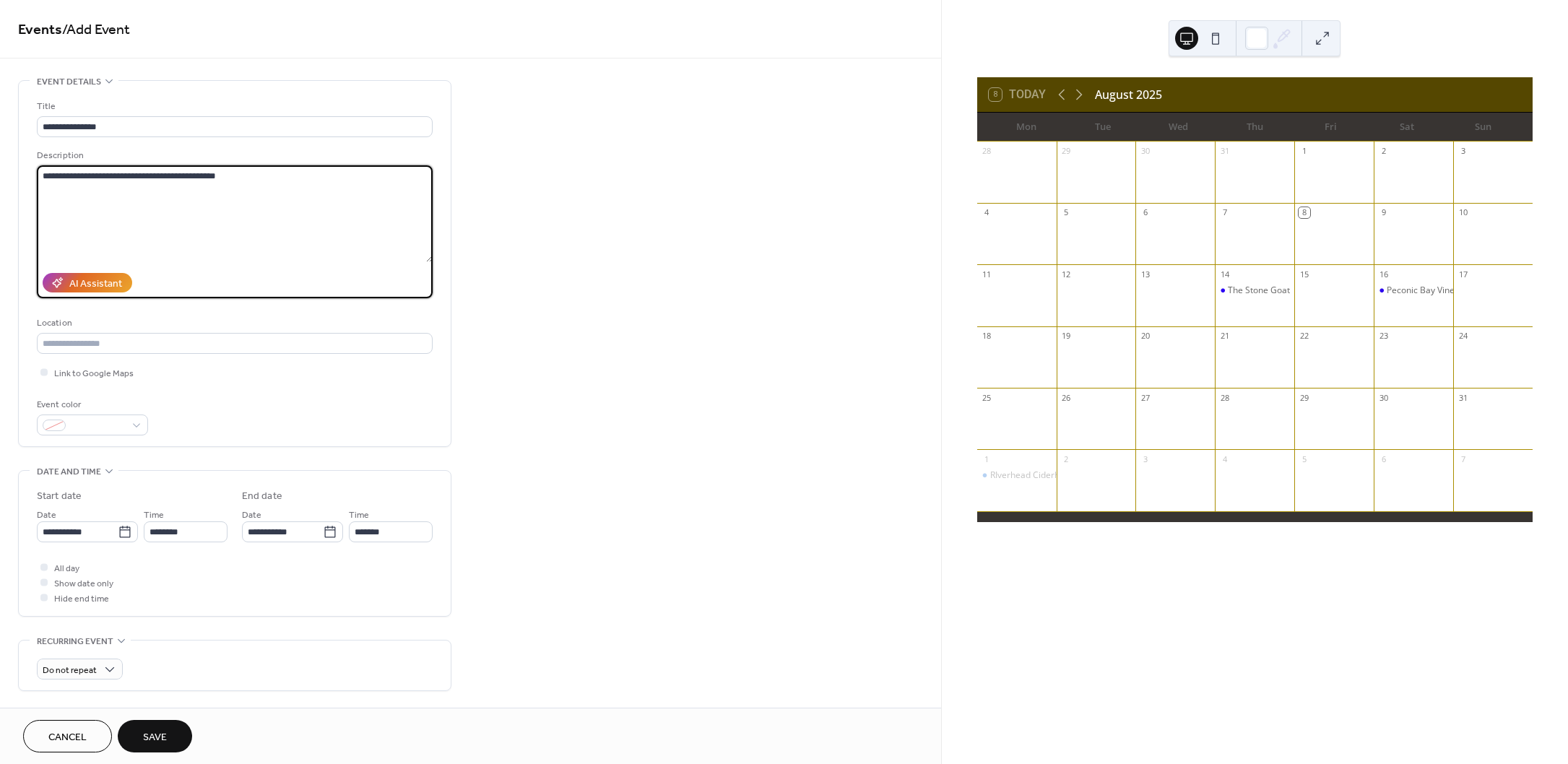 click on "**********" at bounding box center (235, 214) 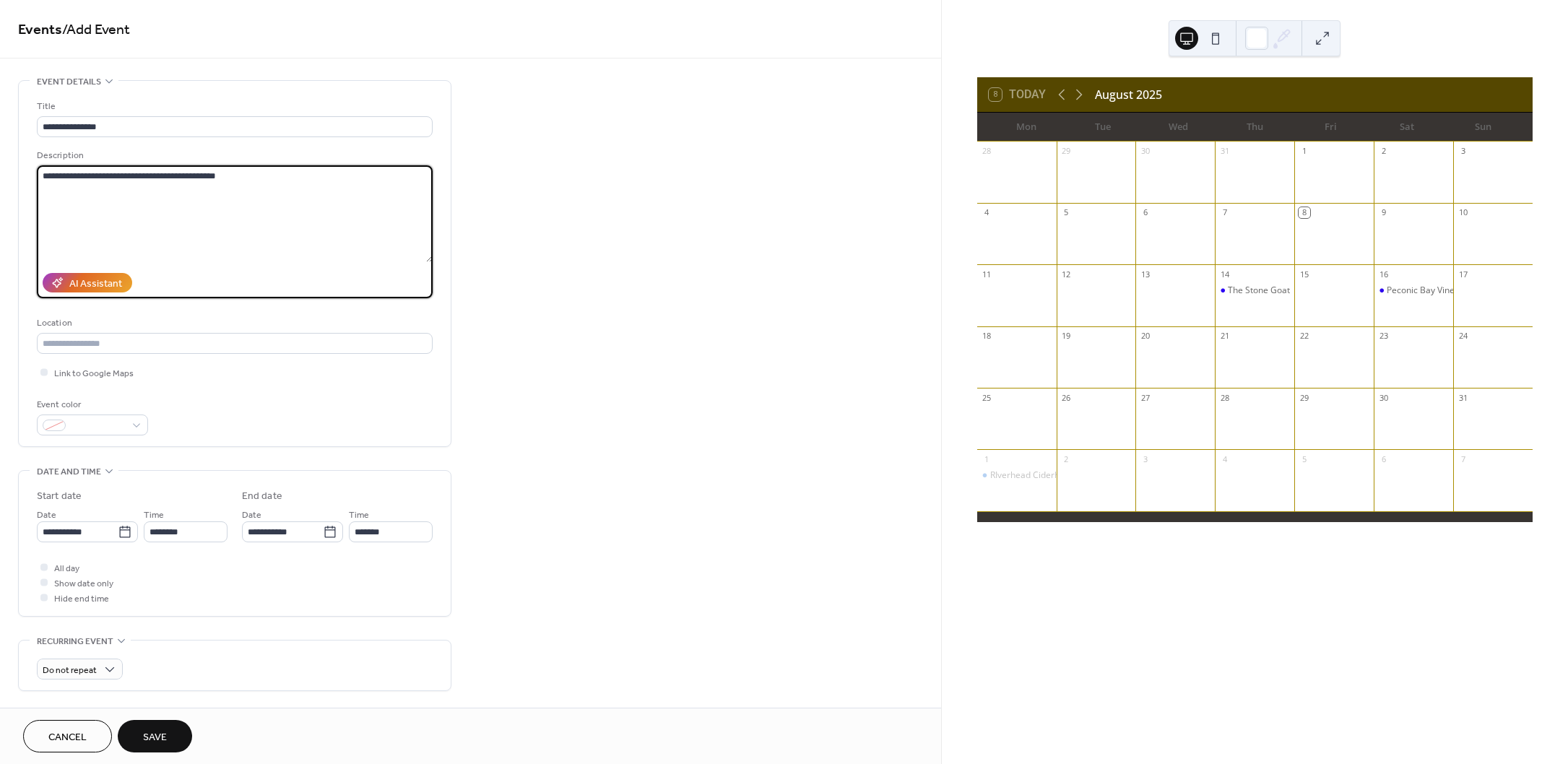 click on "**********" at bounding box center [235, 214] 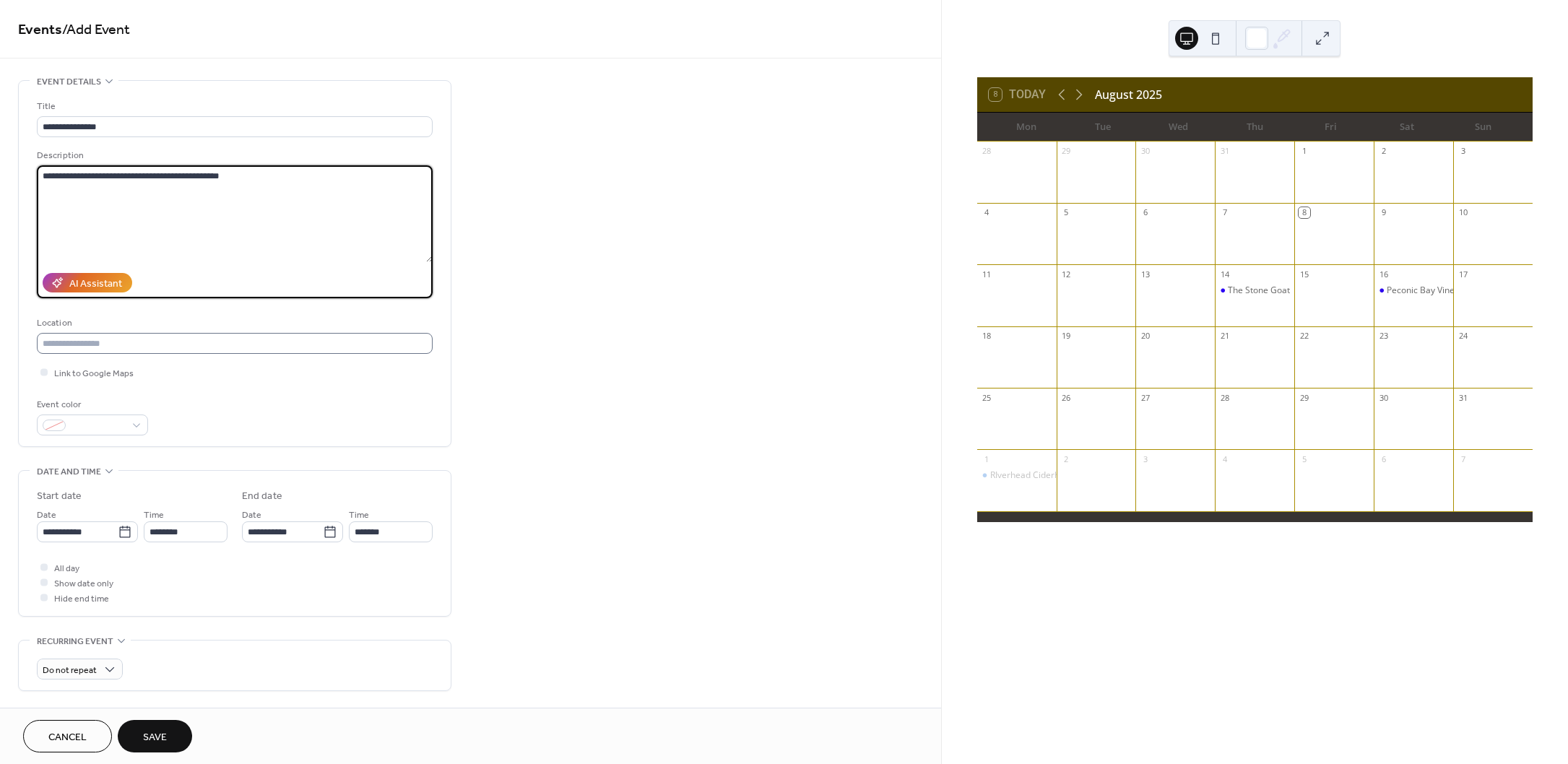 type on "**********" 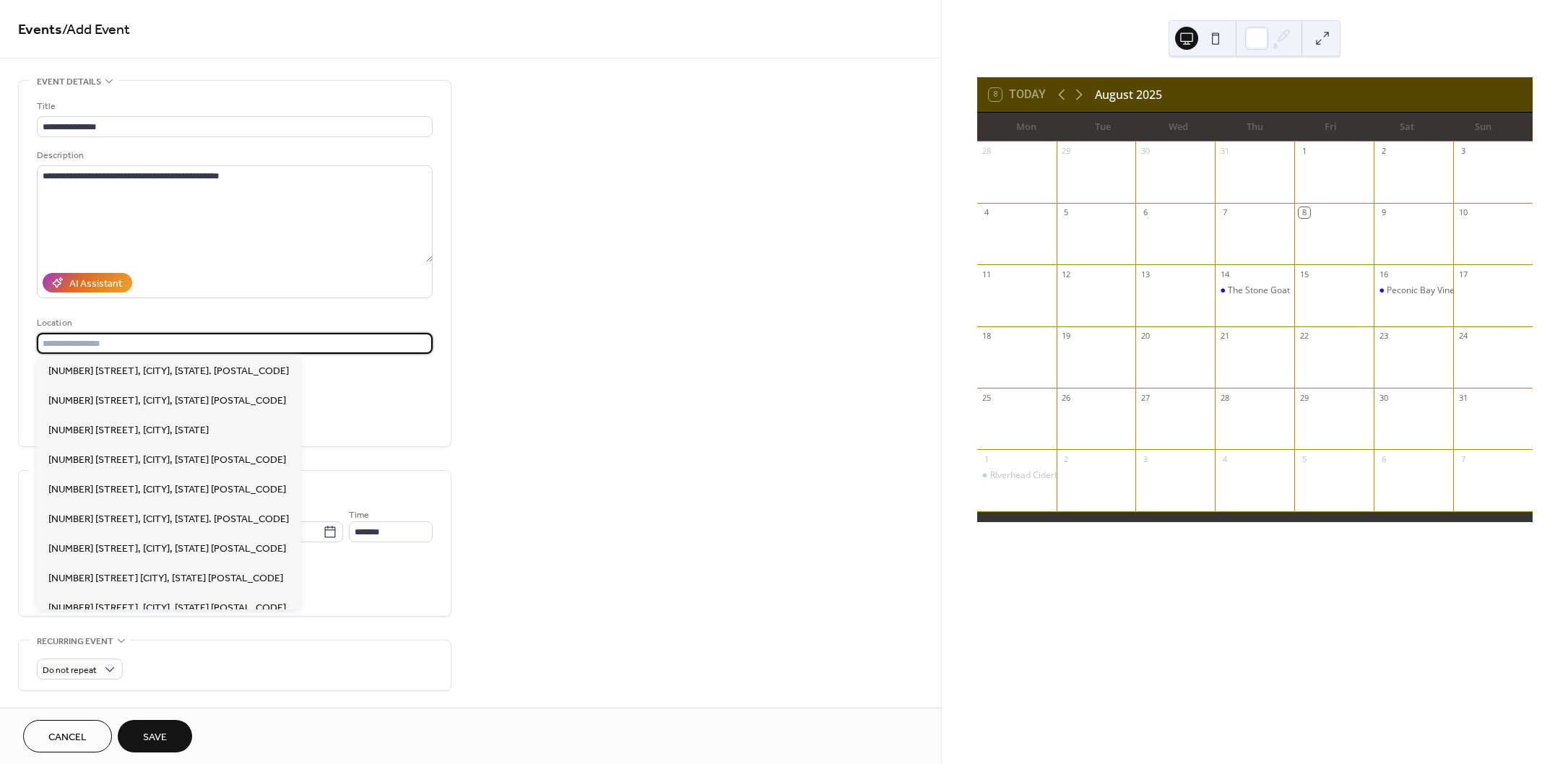 click at bounding box center (235, 343) 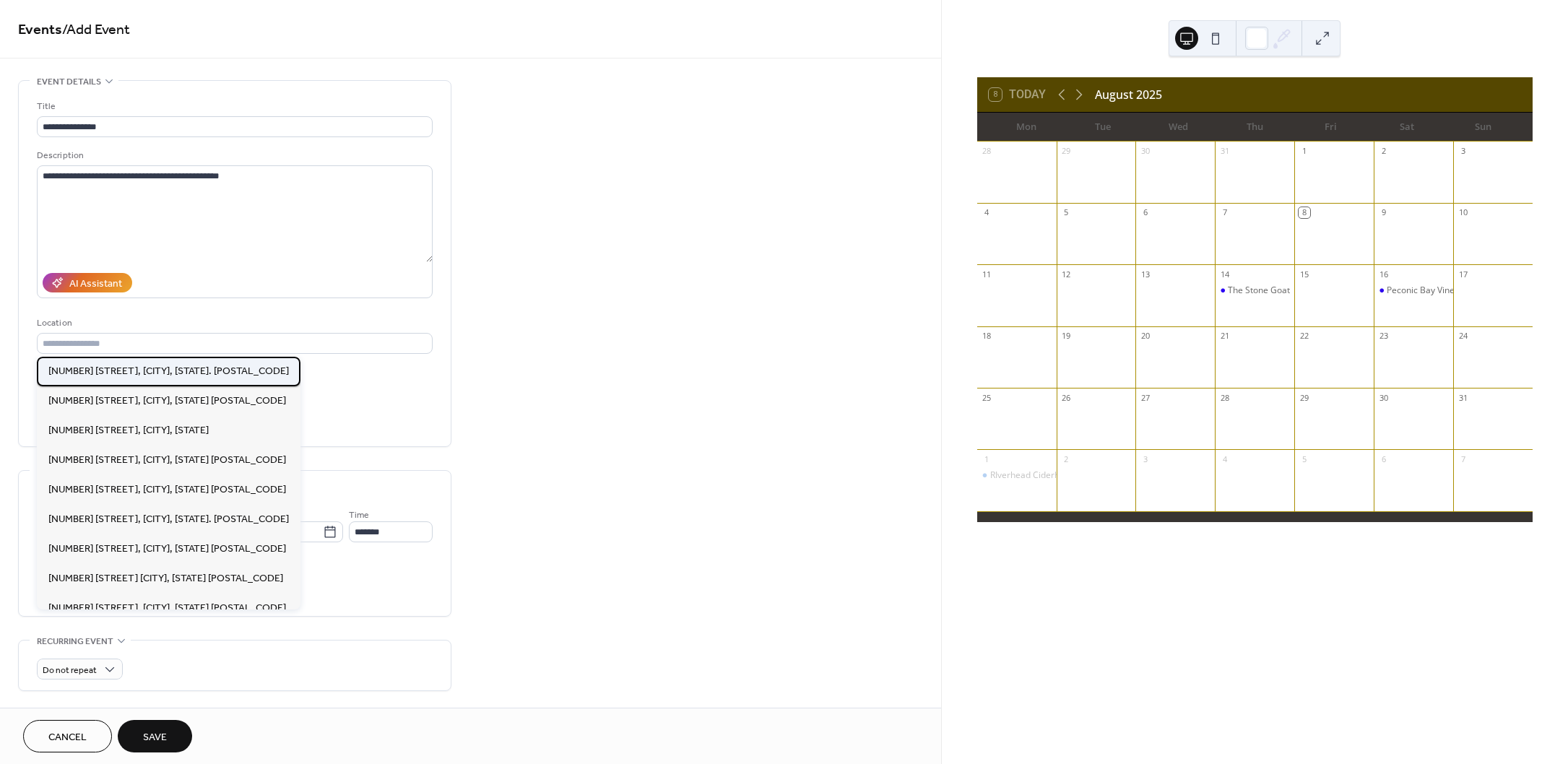 click on "[NUMBER] [STREET], [CITY], [STATE]. [POSTAL_CODE]" at bounding box center [168, 371] 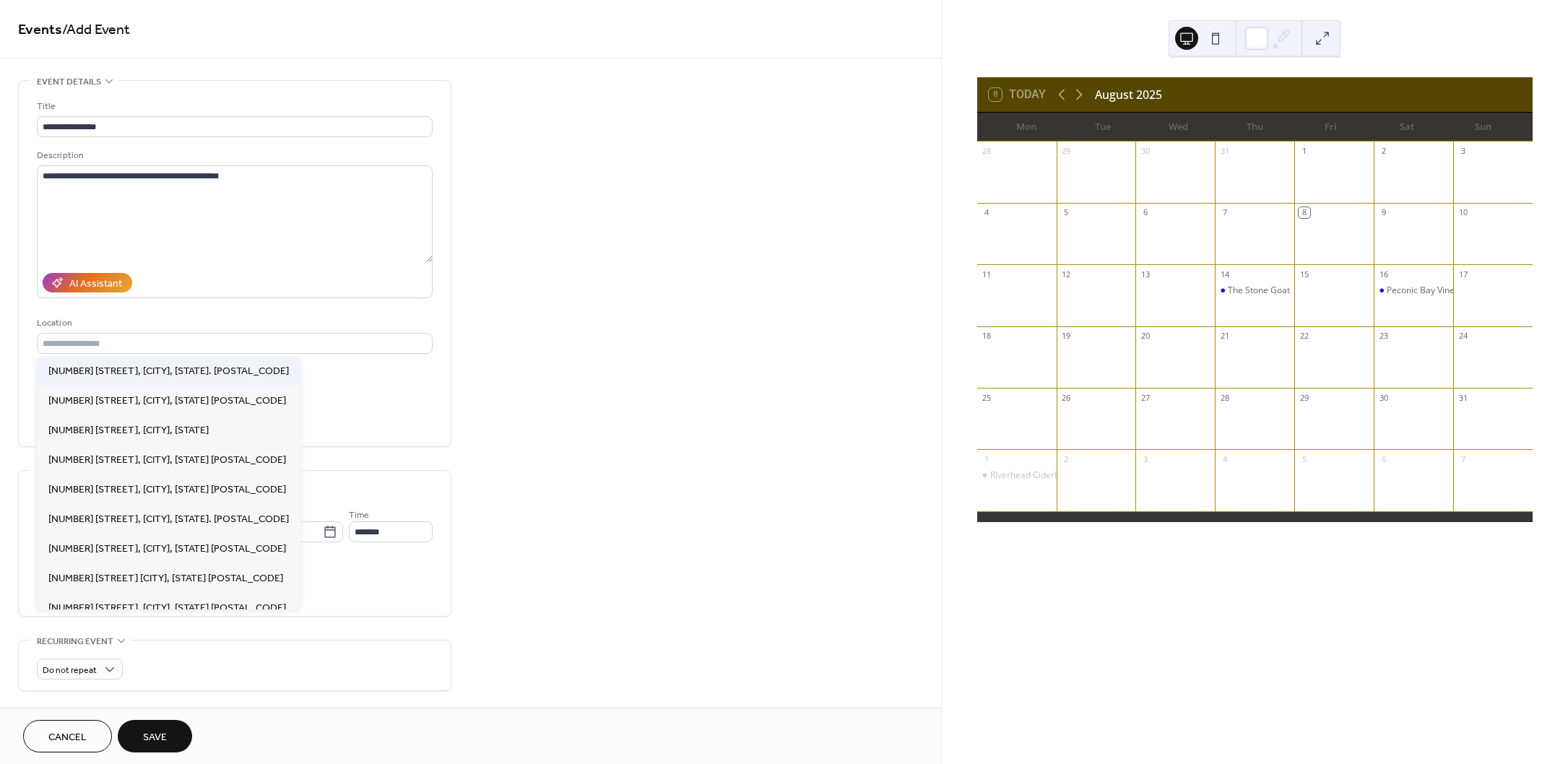 type on "**********" 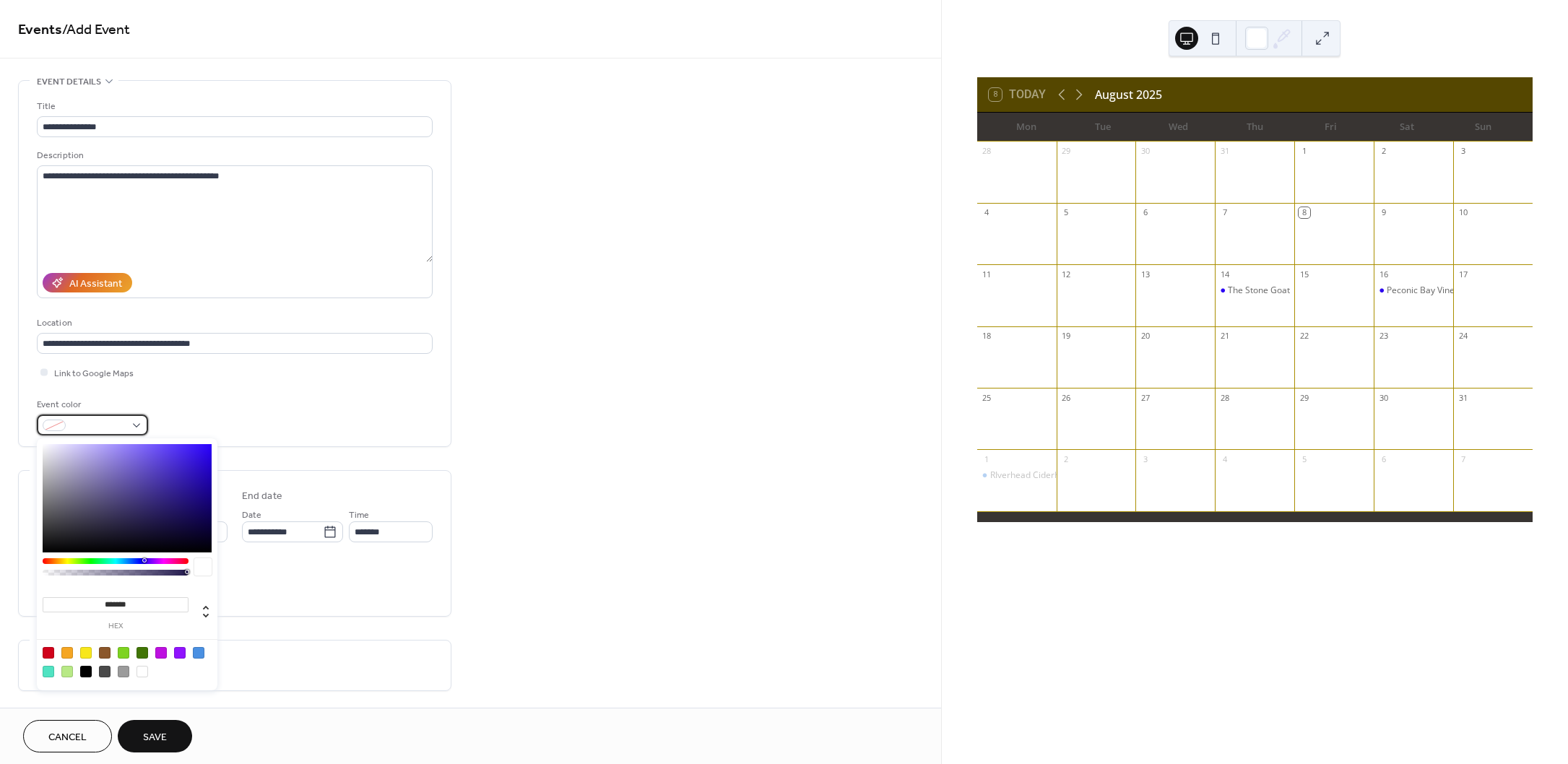click at bounding box center [92, 425] 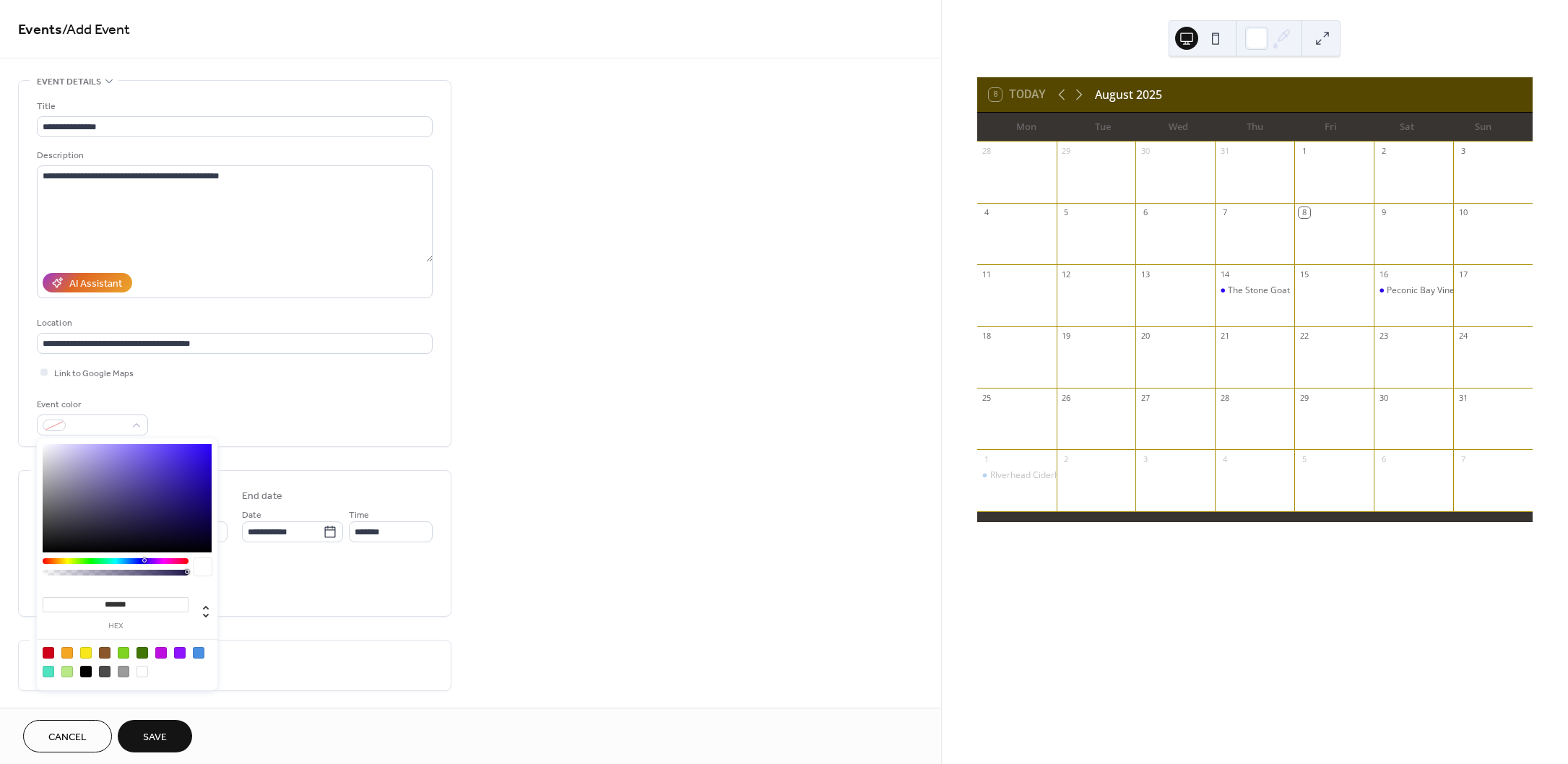 type on "*******" 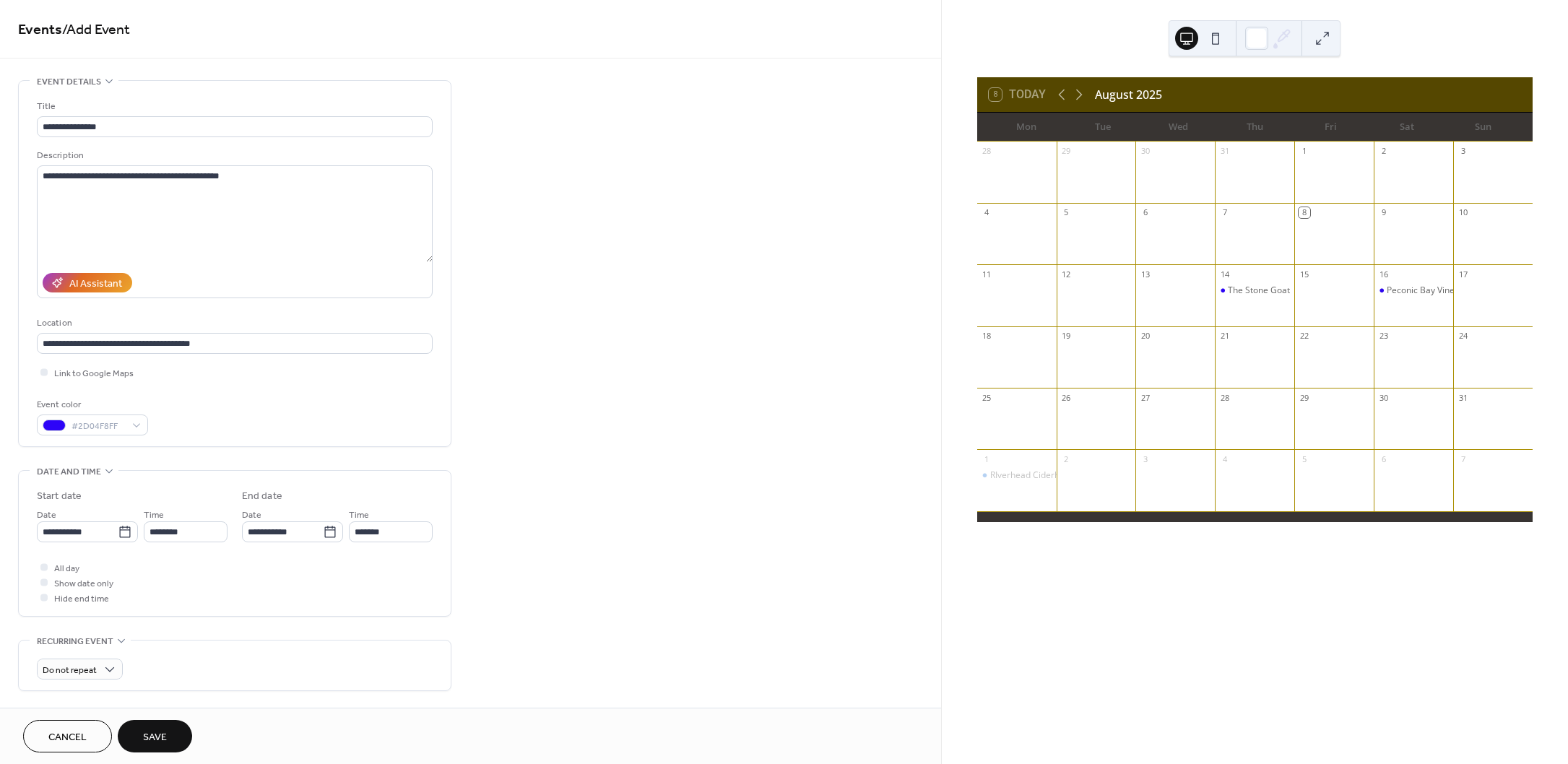 click on "**********" at bounding box center [235, 547] 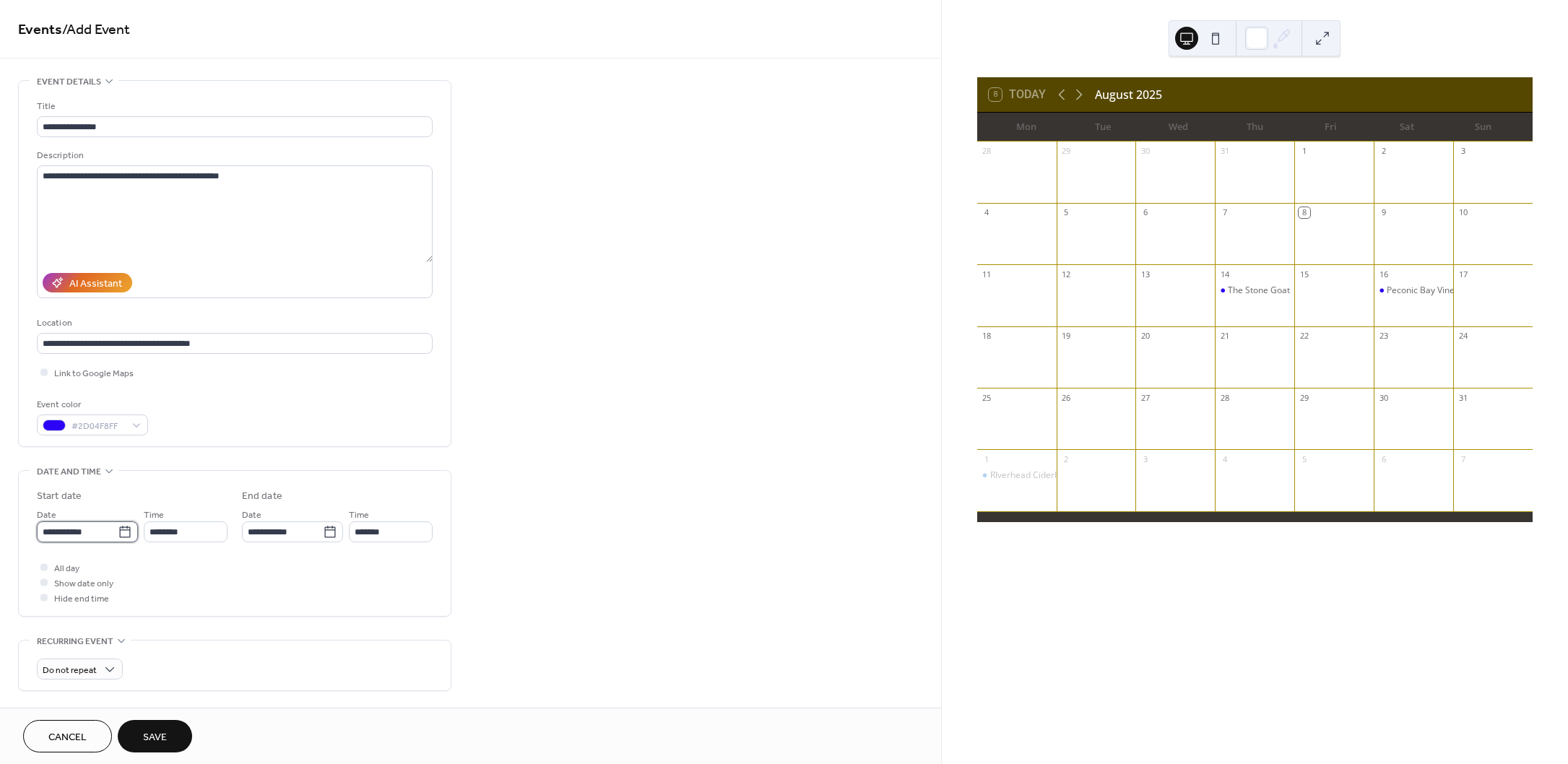 click on "**********" at bounding box center (77, 531) 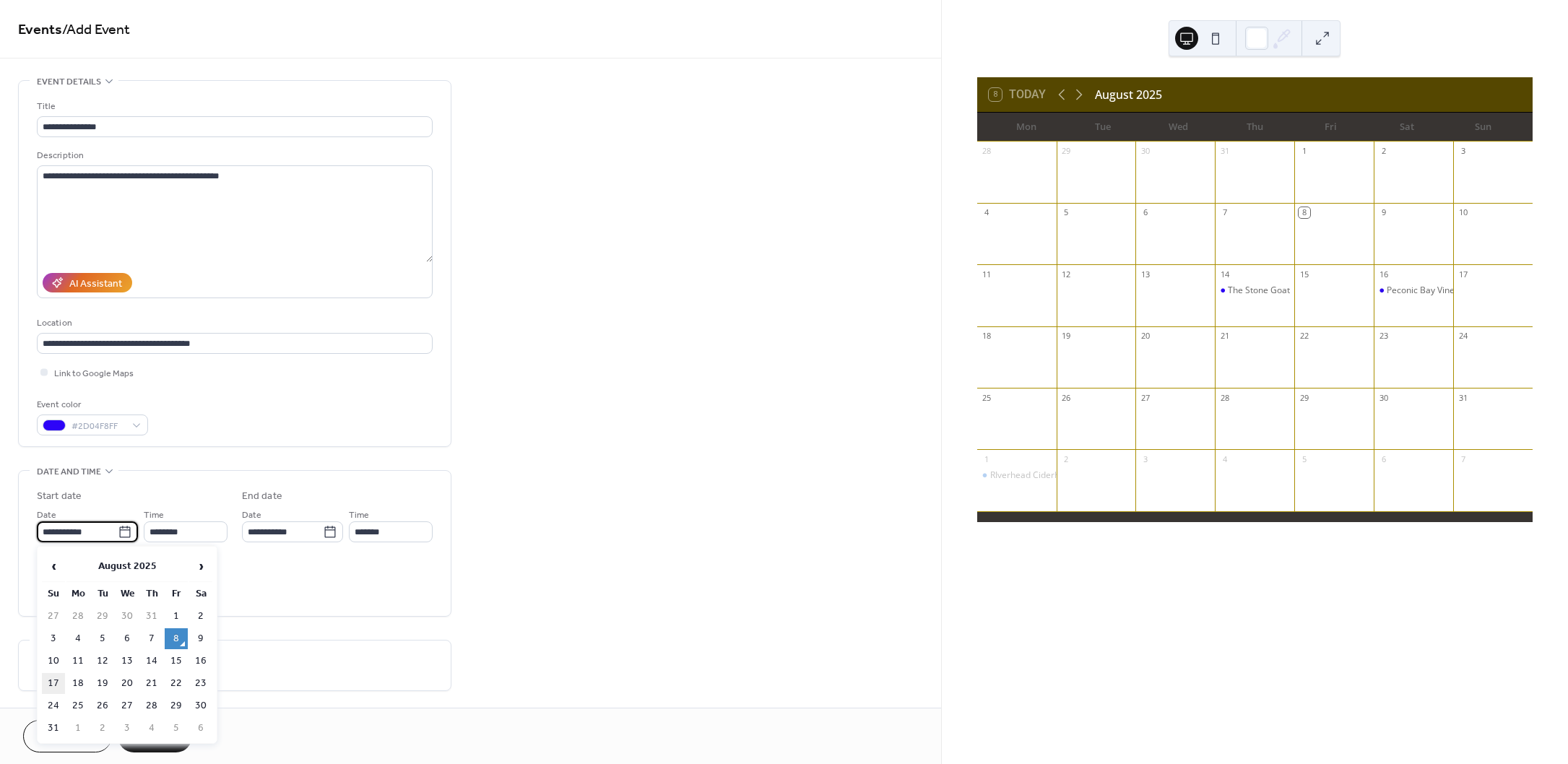 click on "17" at bounding box center [53, 683] 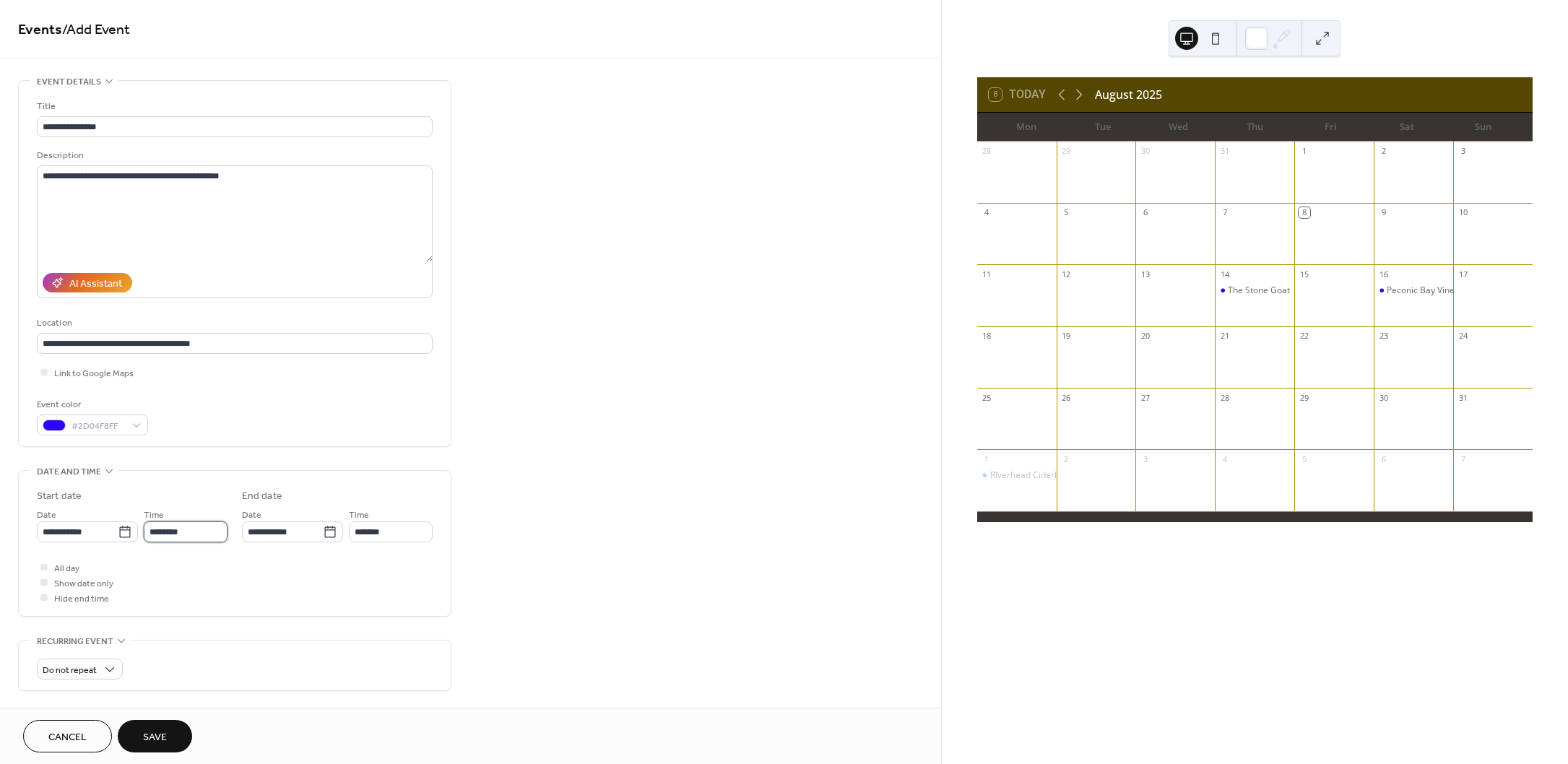 click on "********" at bounding box center (186, 531) 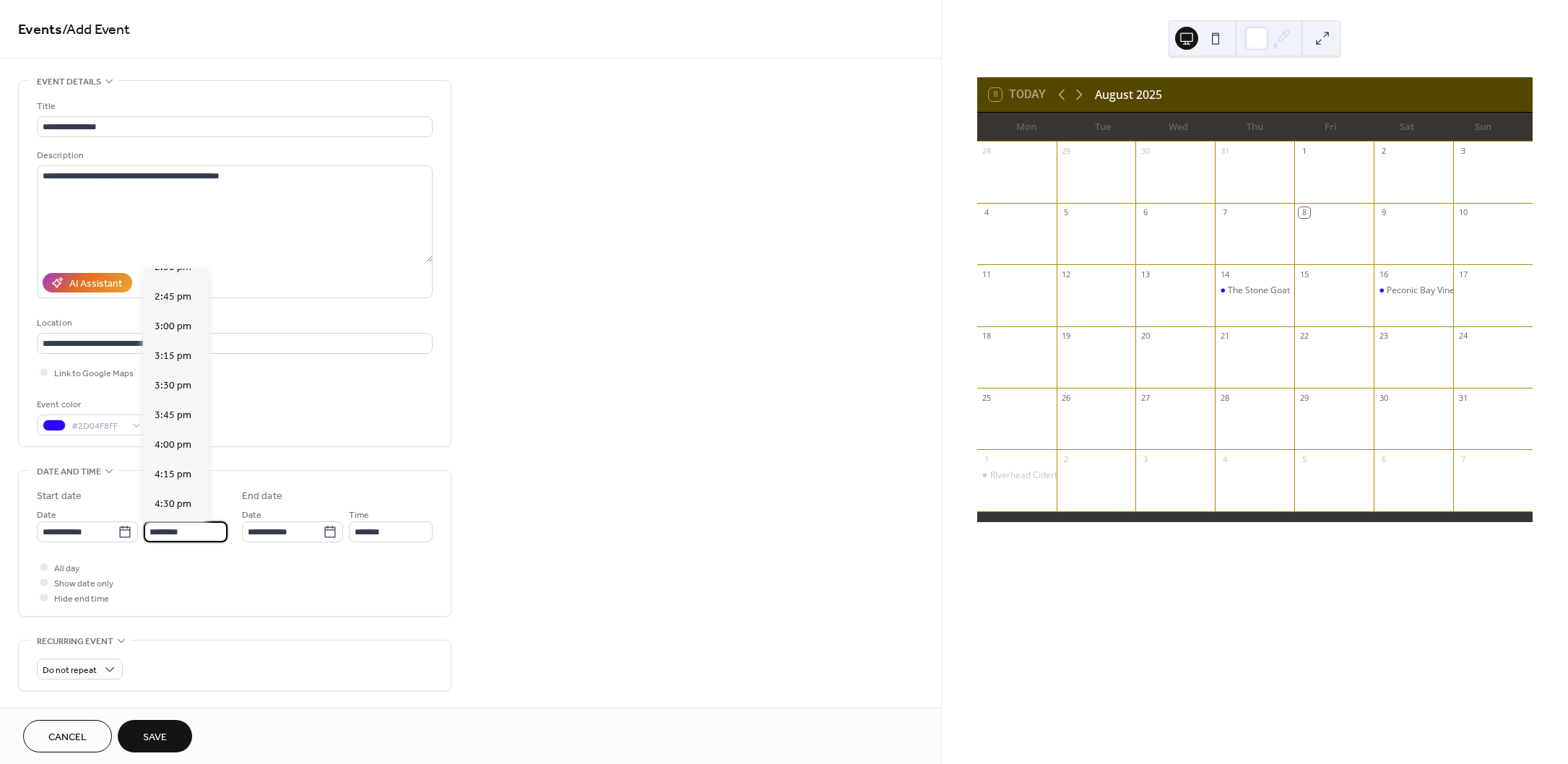 scroll, scrollTop: 1800, scrollLeft: 0, axis: vertical 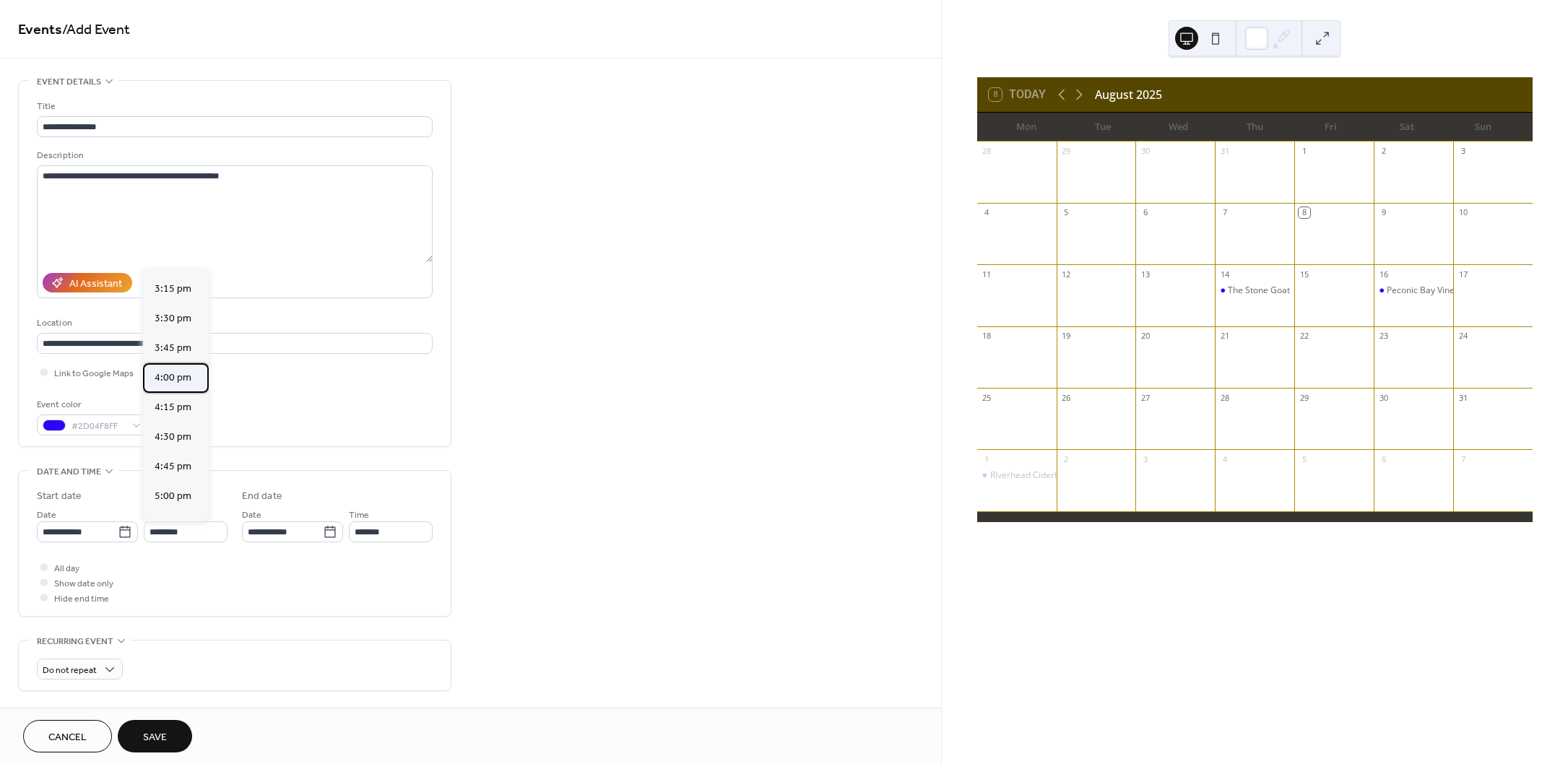 click on "4:00 pm" at bounding box center [173, 378] 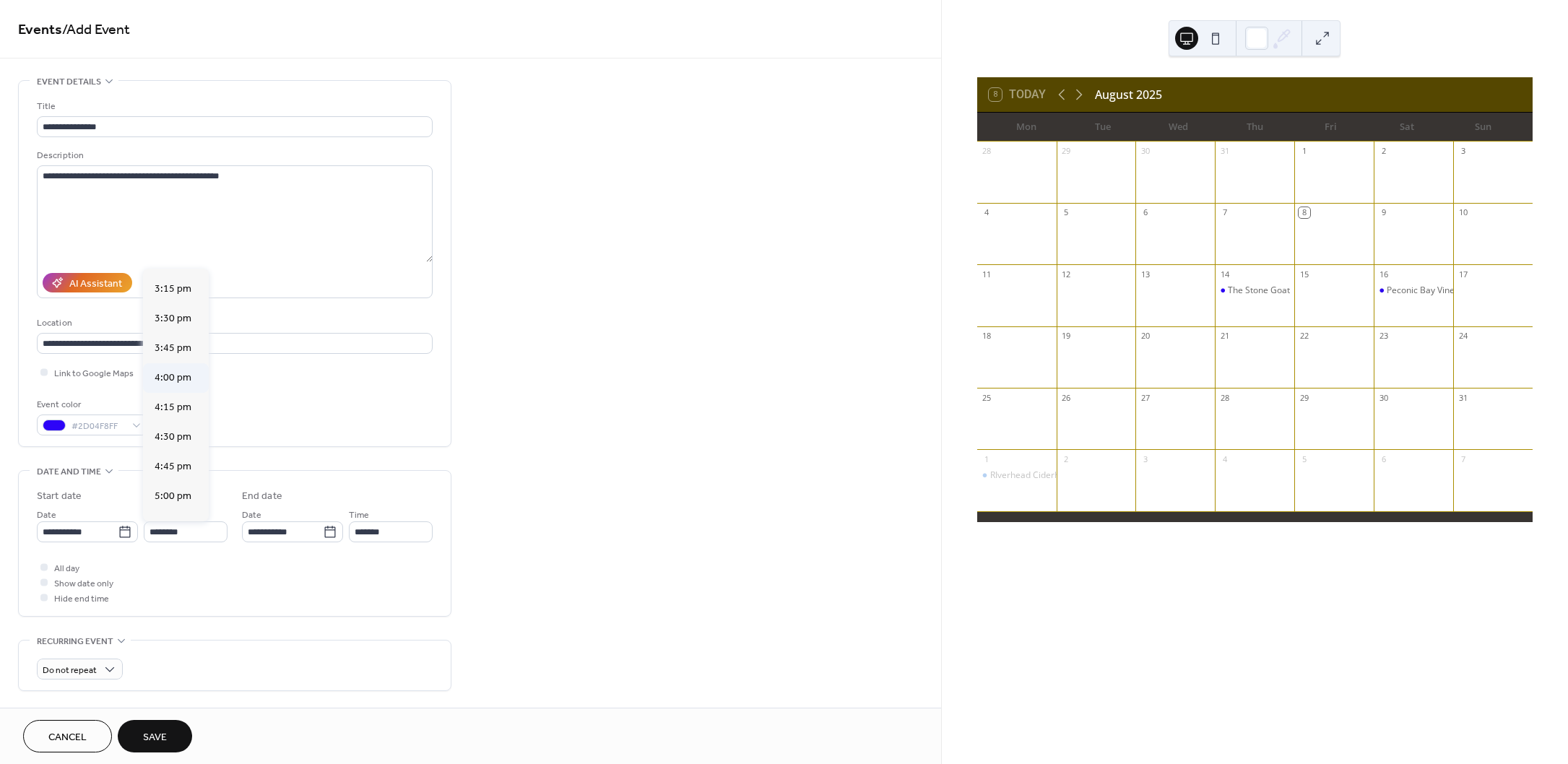 type on "*******" 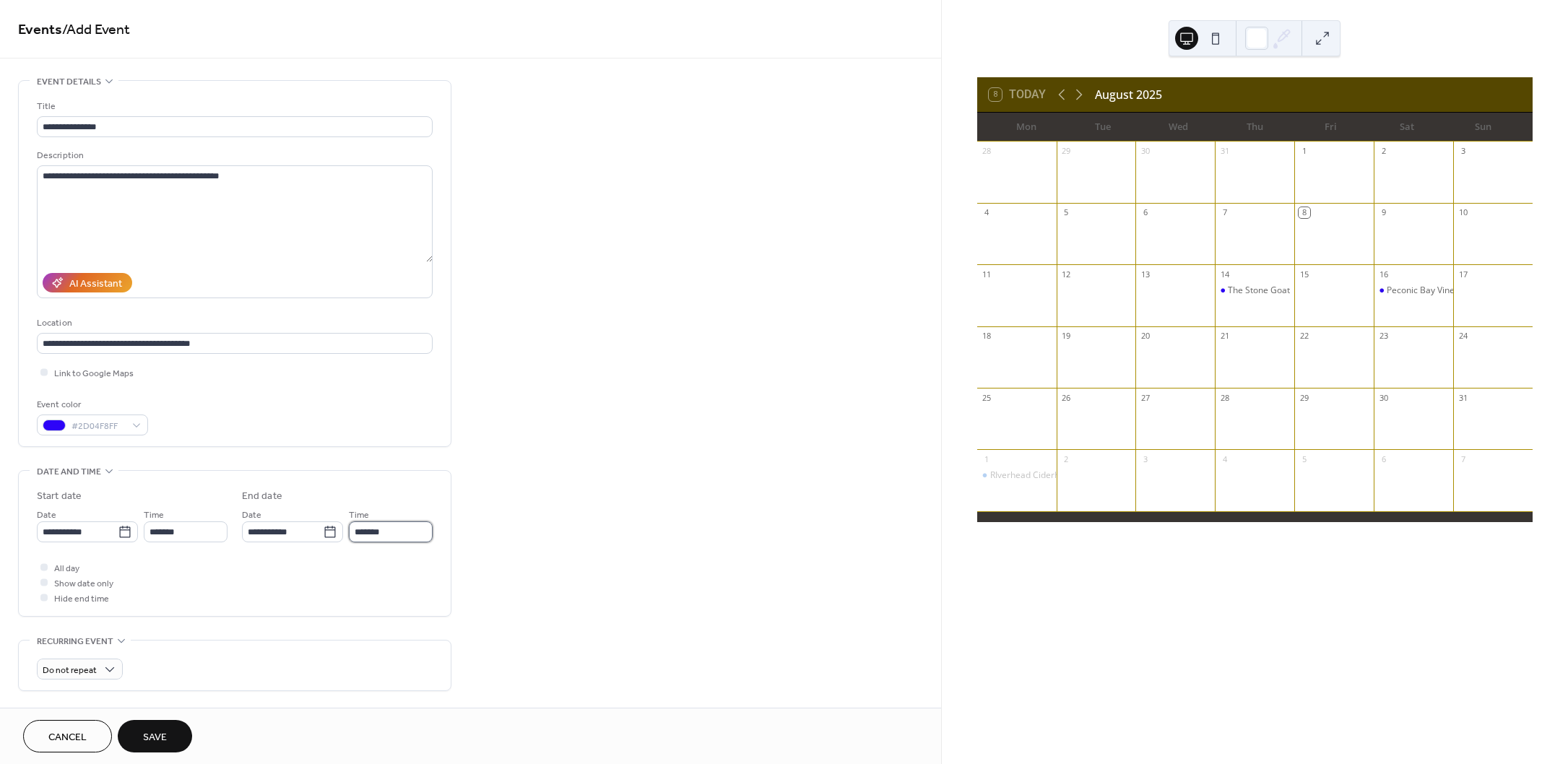click on "*******" at bounding box center [391, 531] 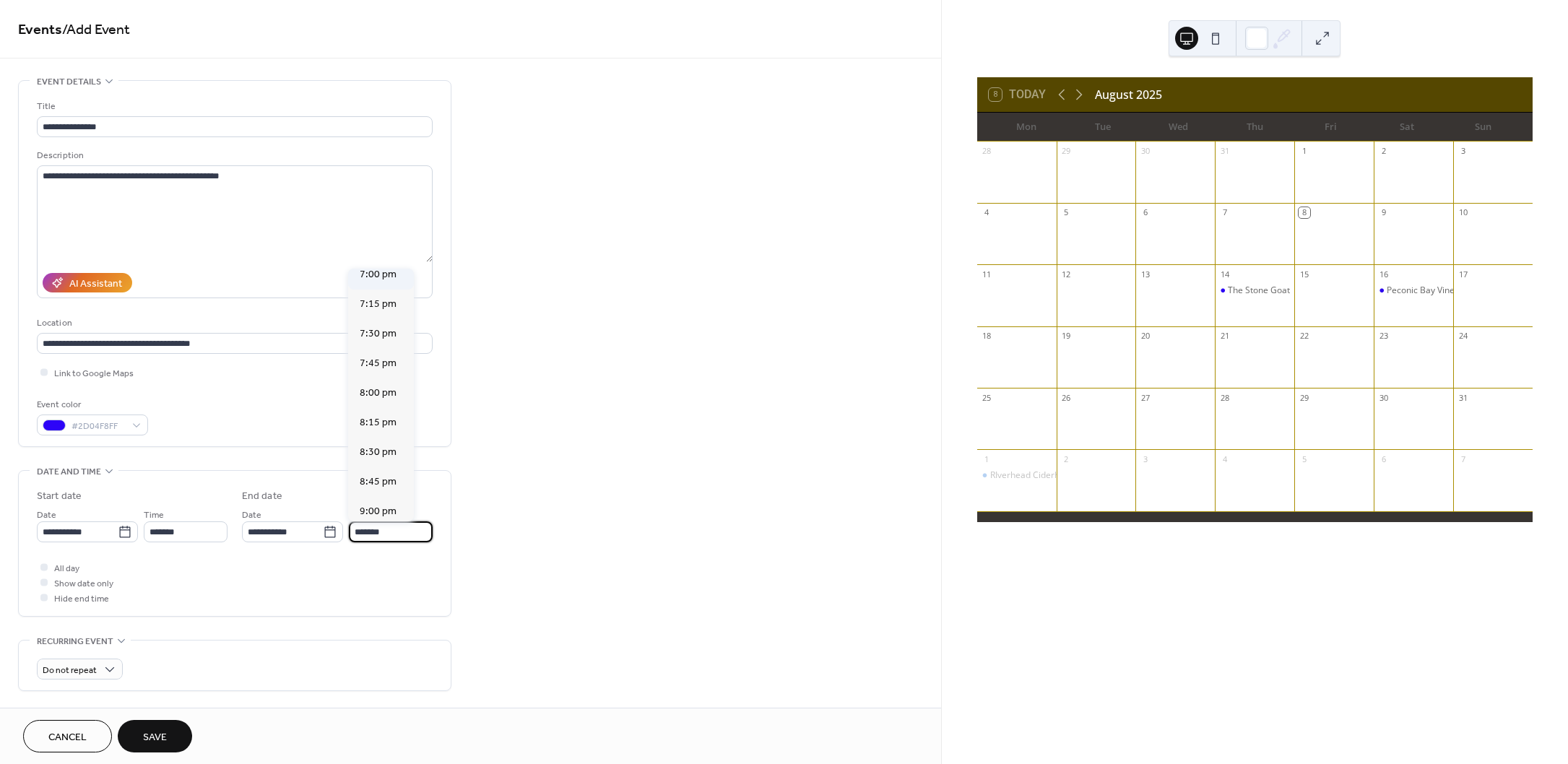 scroll, scrollTop: 331, scrollLeft: 0, axis: vertical 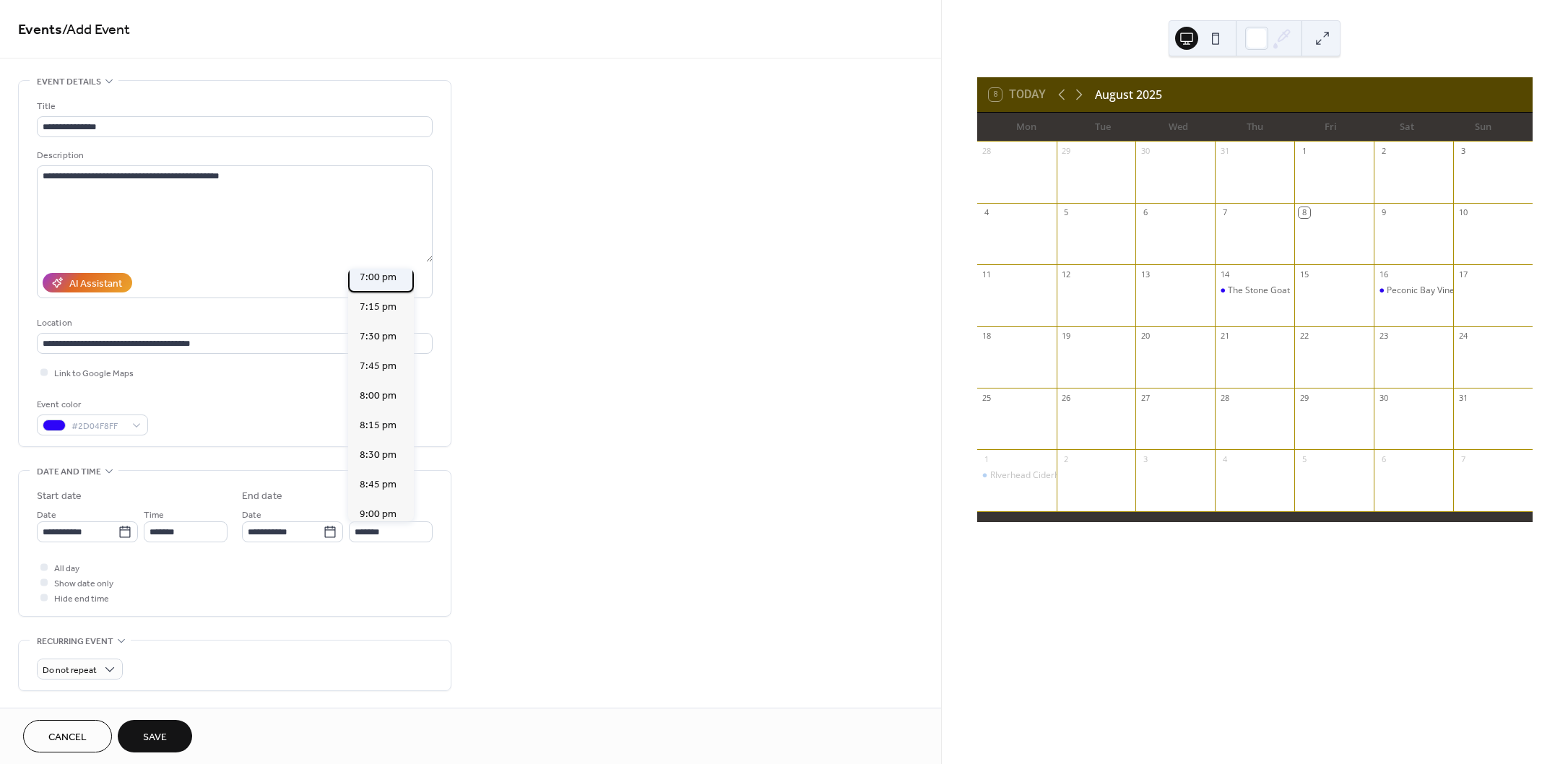 click on "7:00 pm" at bounding box center (378, 277) 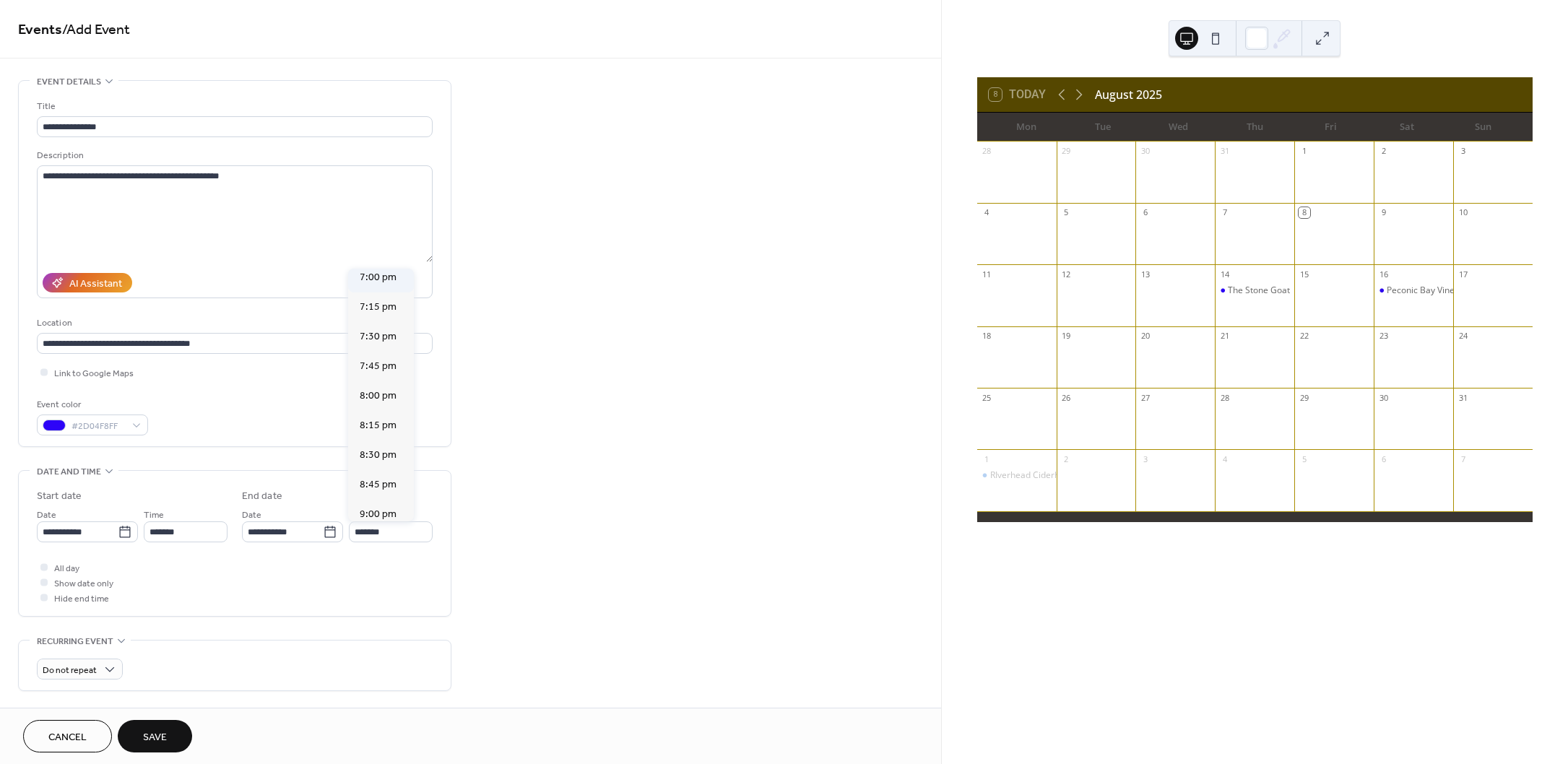 type on "*******" 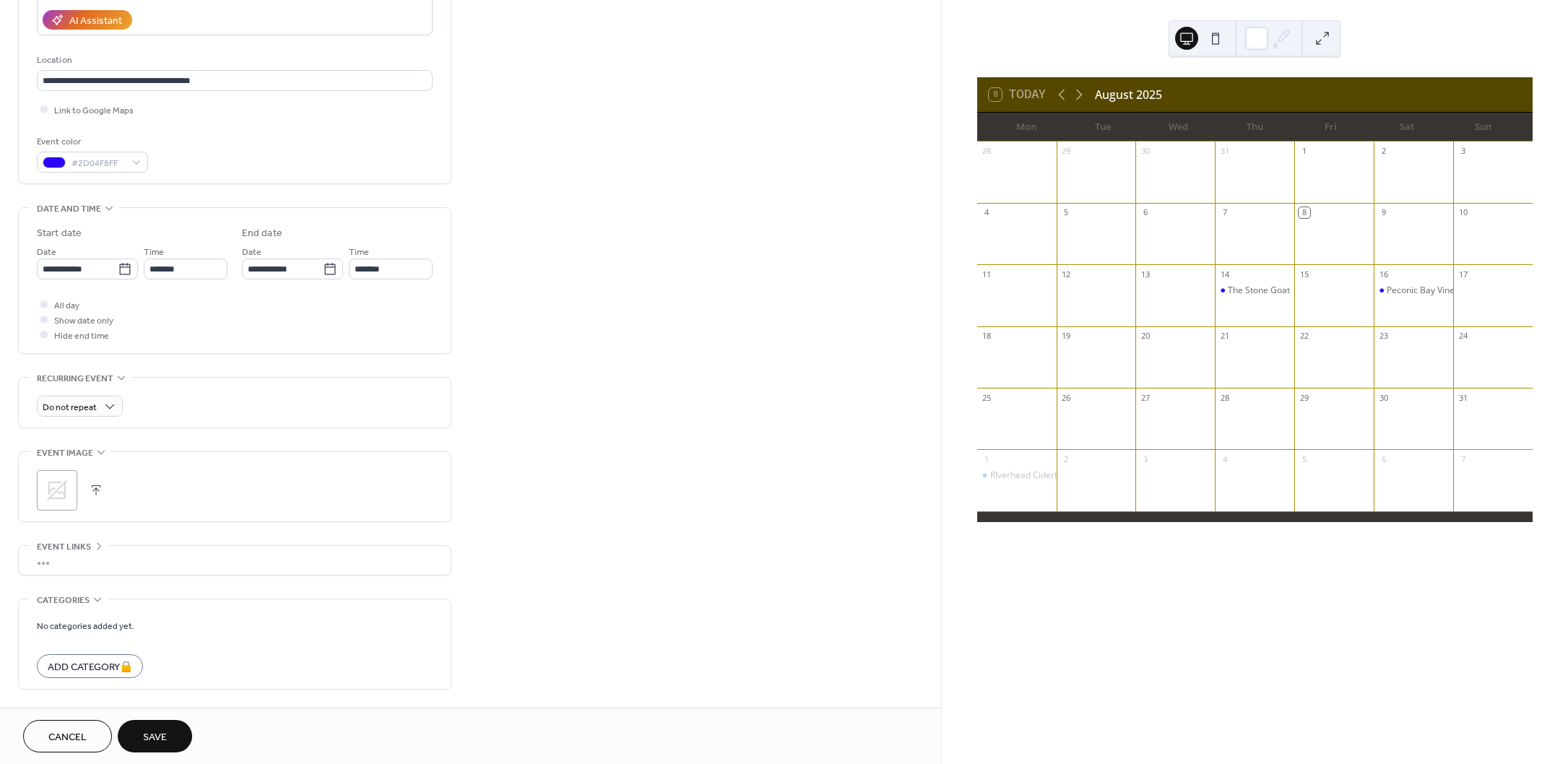 scroll, scrollTop: 269, scrollLeft: 0, axis: vertical 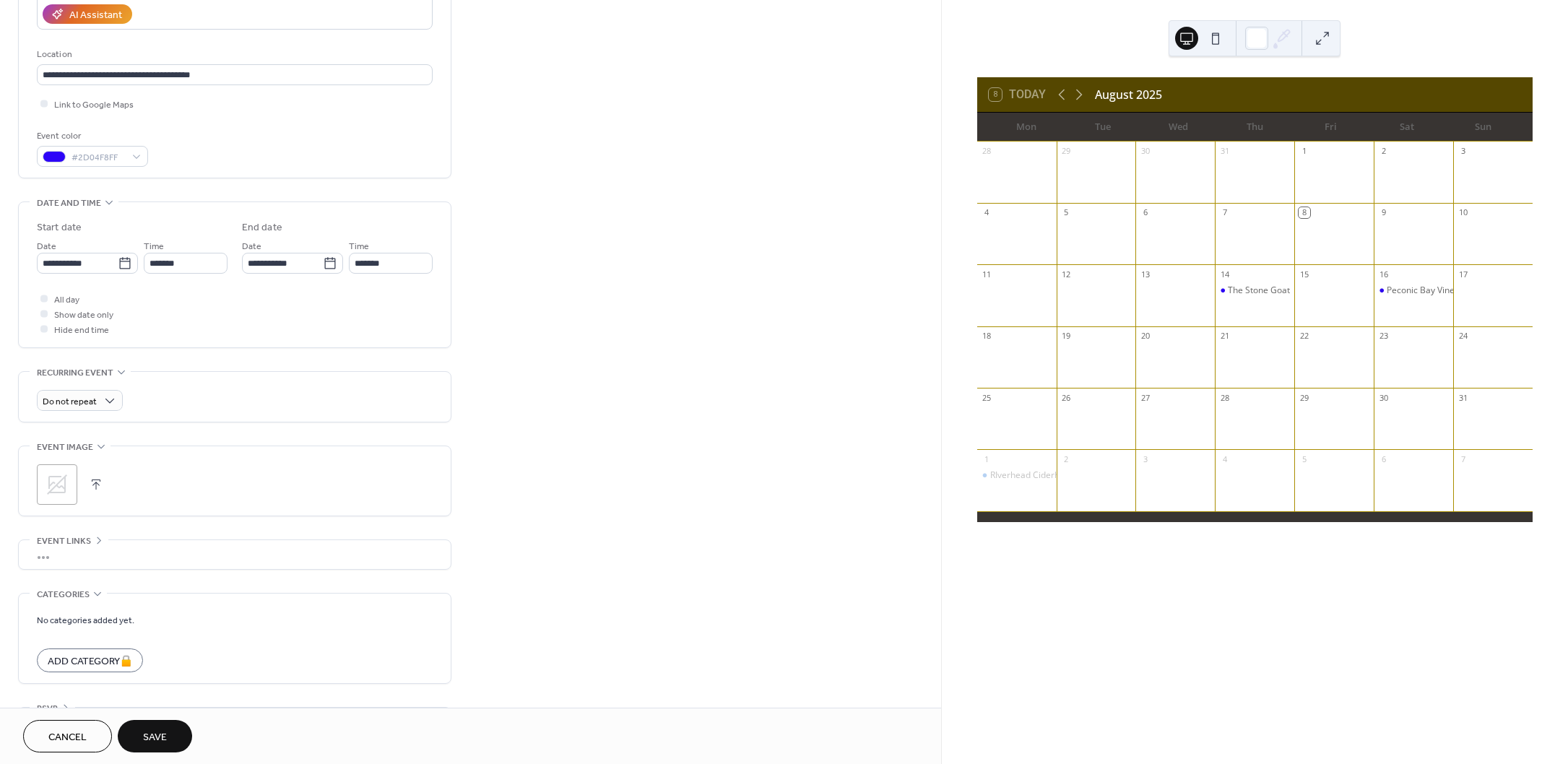 click on "Save" at bounding box center (155, 737) 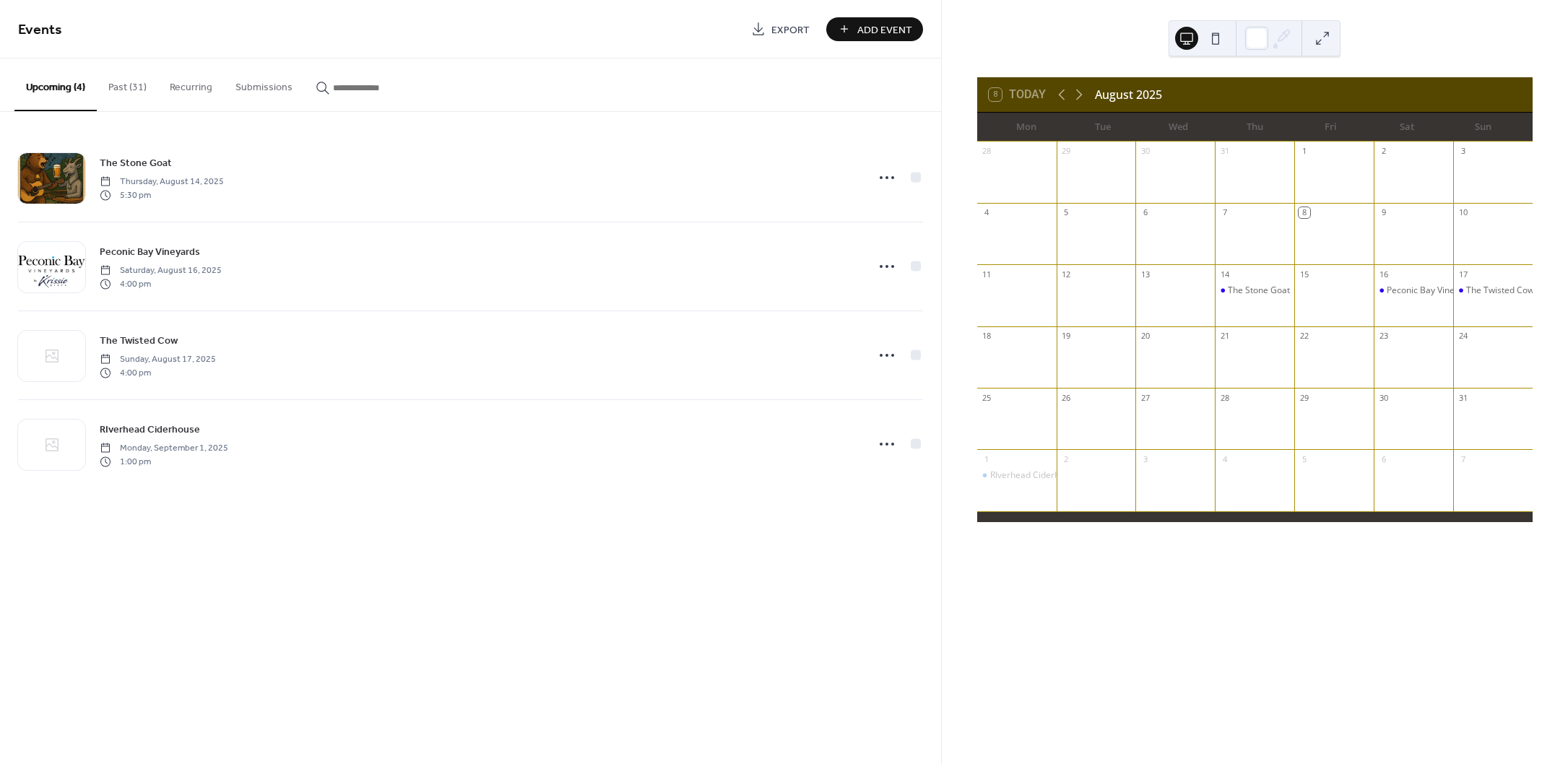 click on "Add Event" at bounding box center (885, 30) 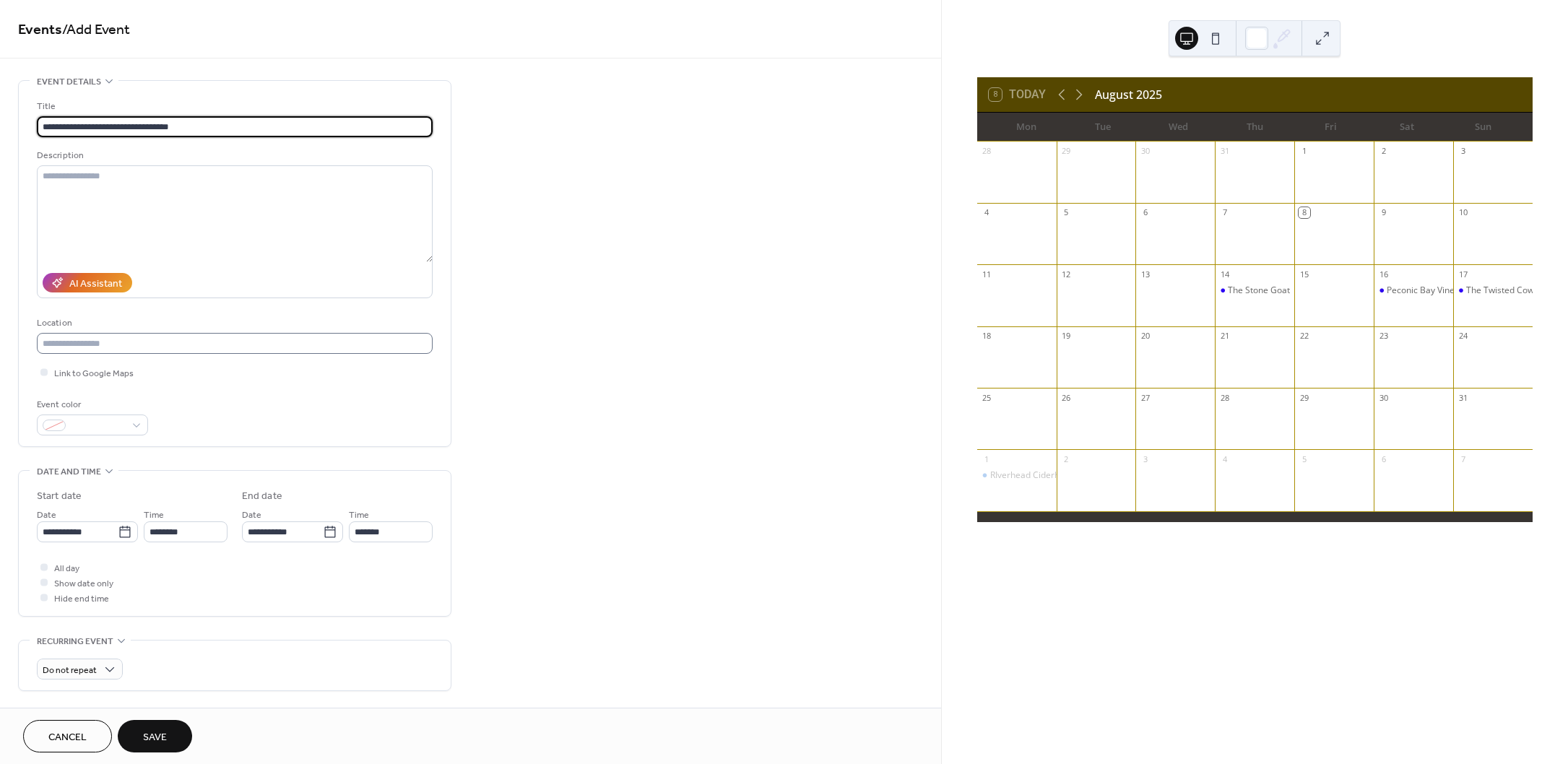 type on "**********" 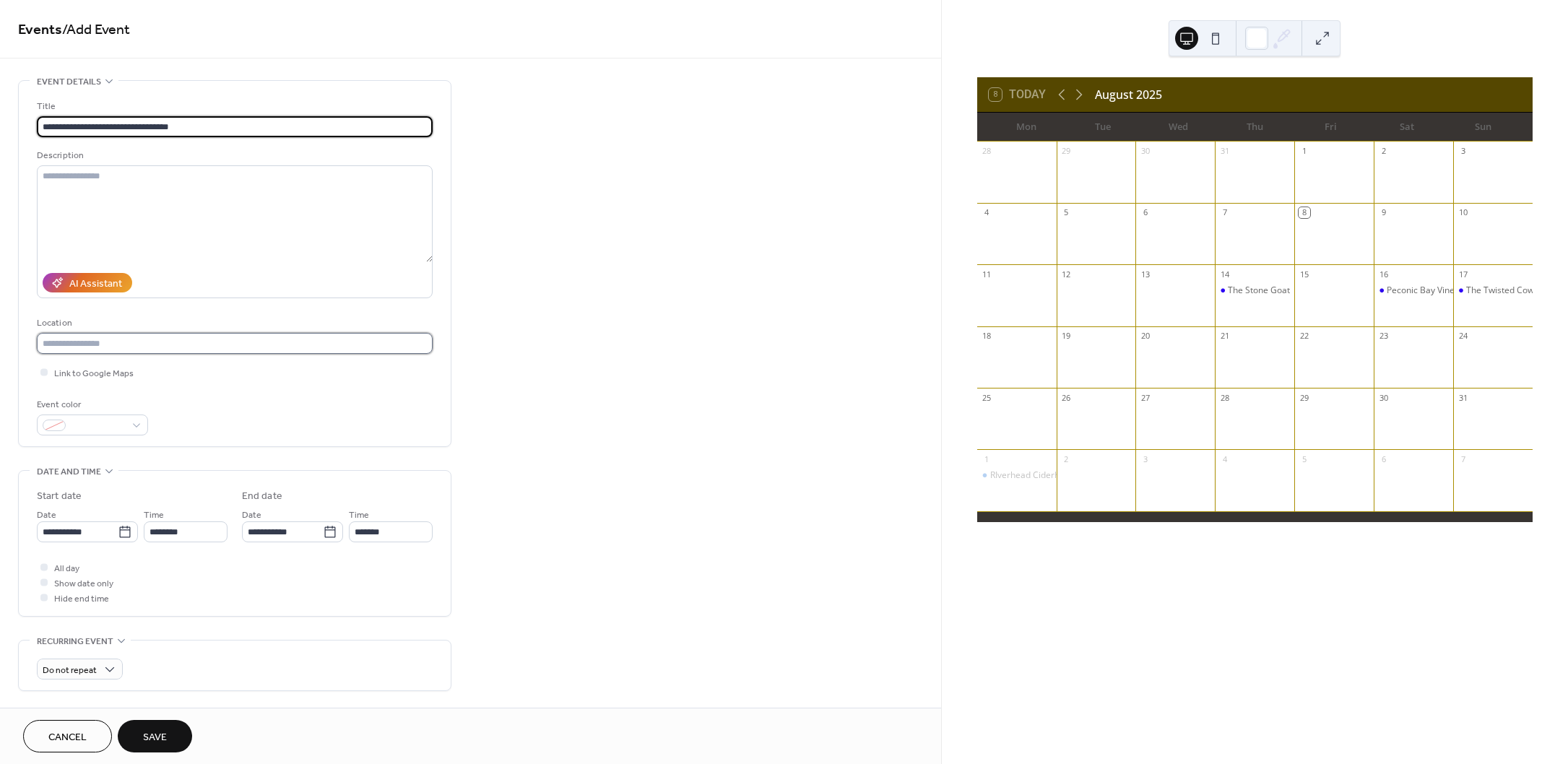 click at bounding box center [235, 343] 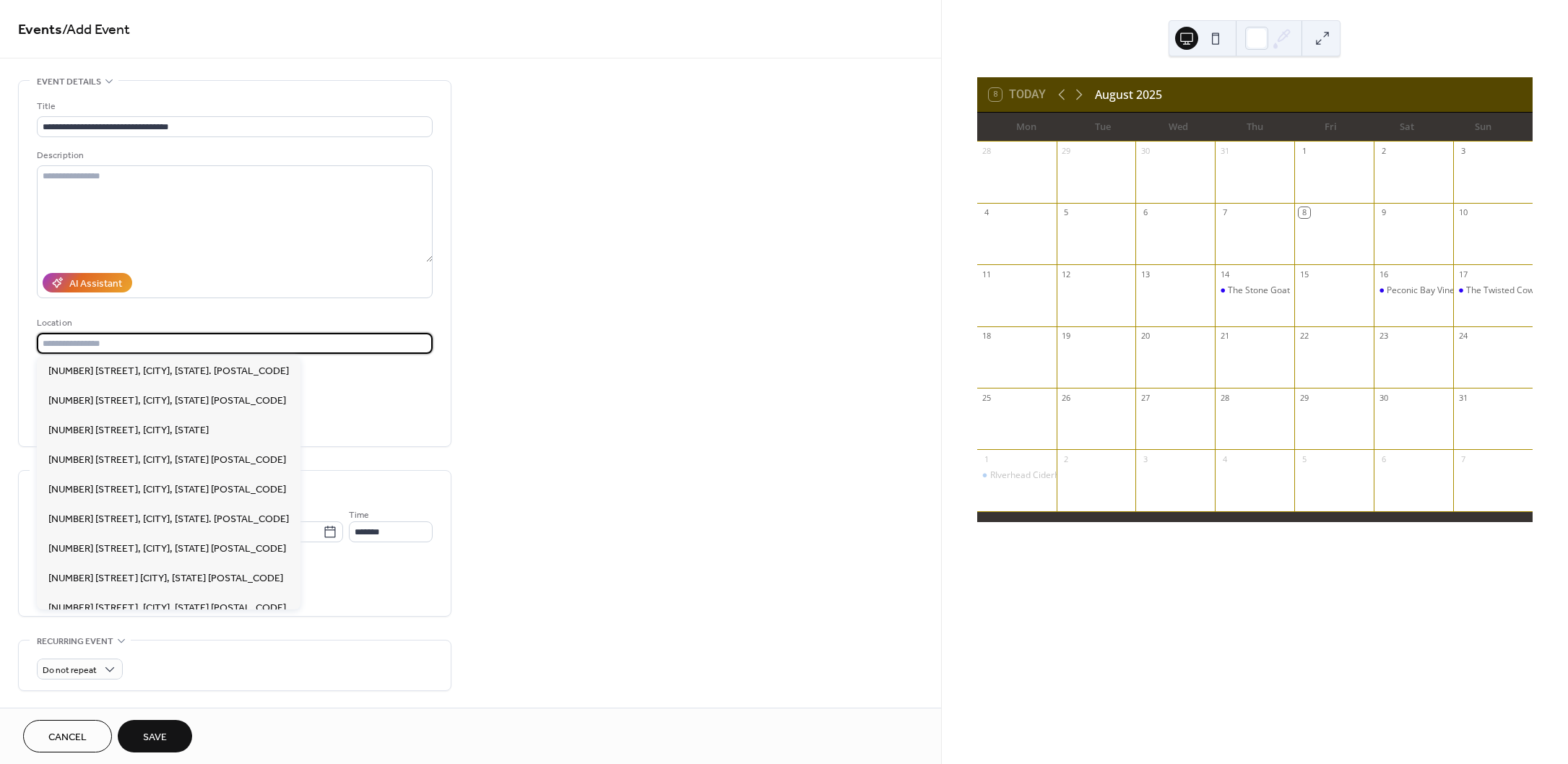 paste on "**********" 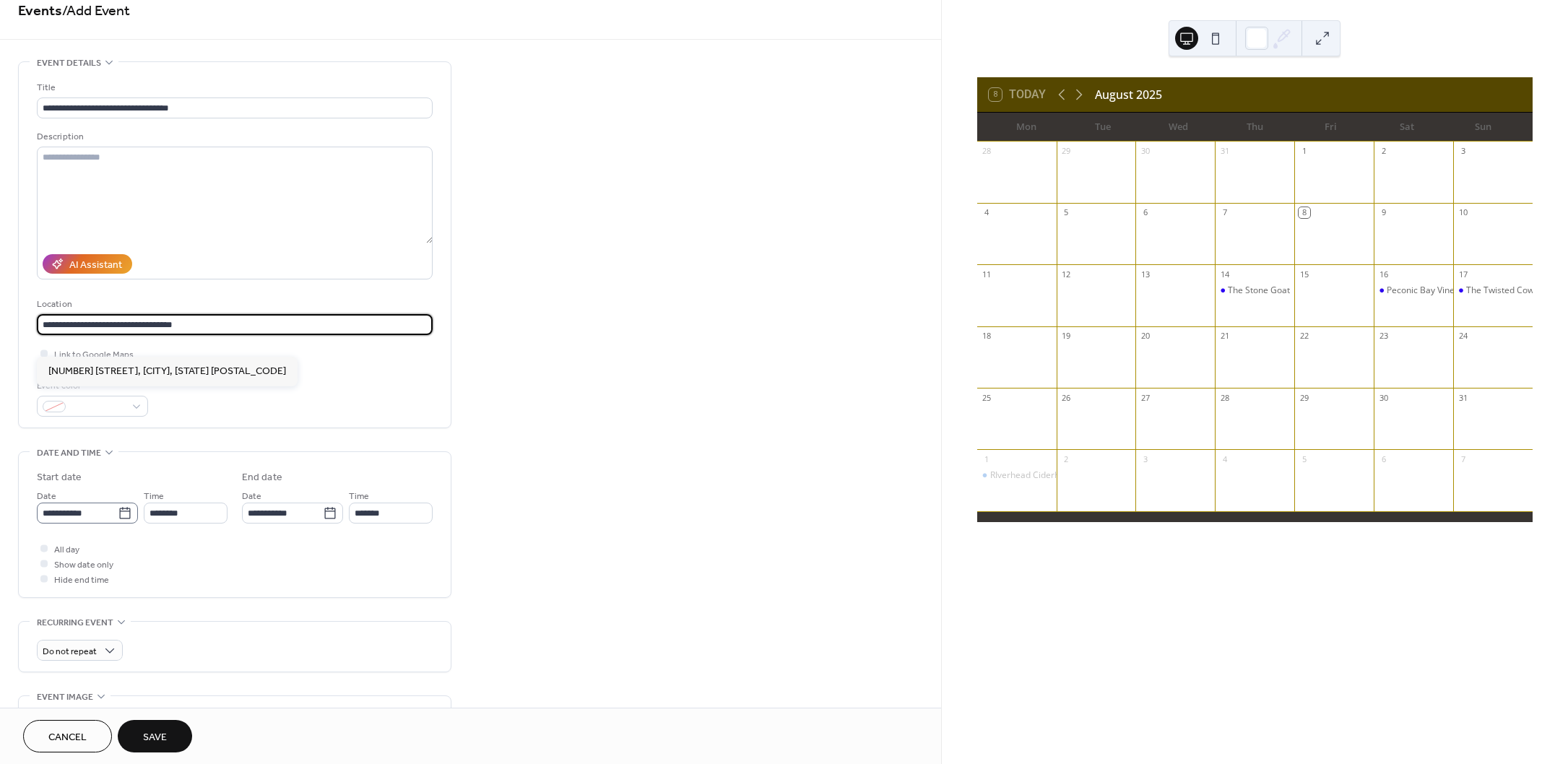 scroll, scrollTop: 19, scrollLeft: 0, axis: vertical 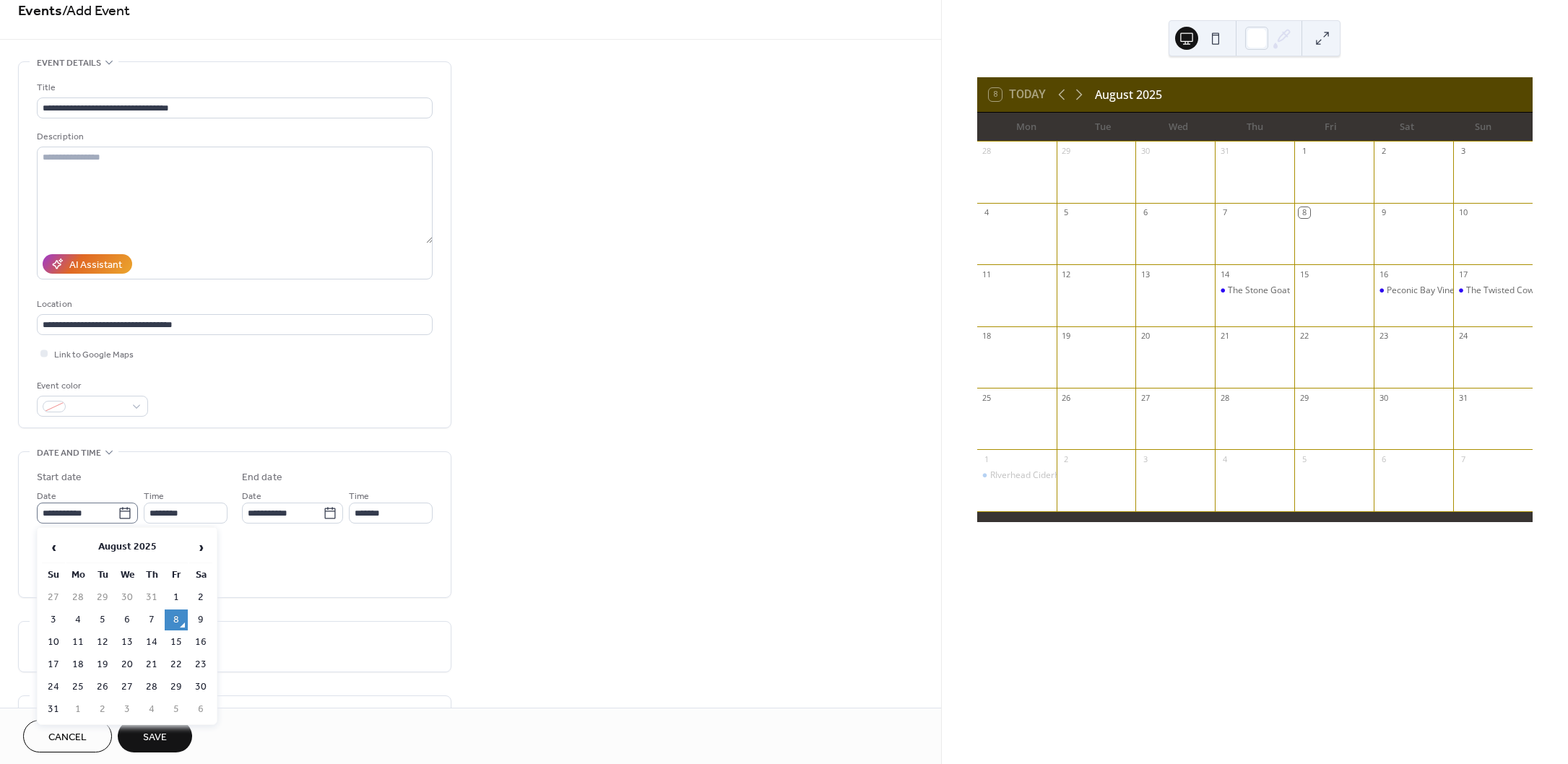 click on "**********" at bounding box center (87, 513) 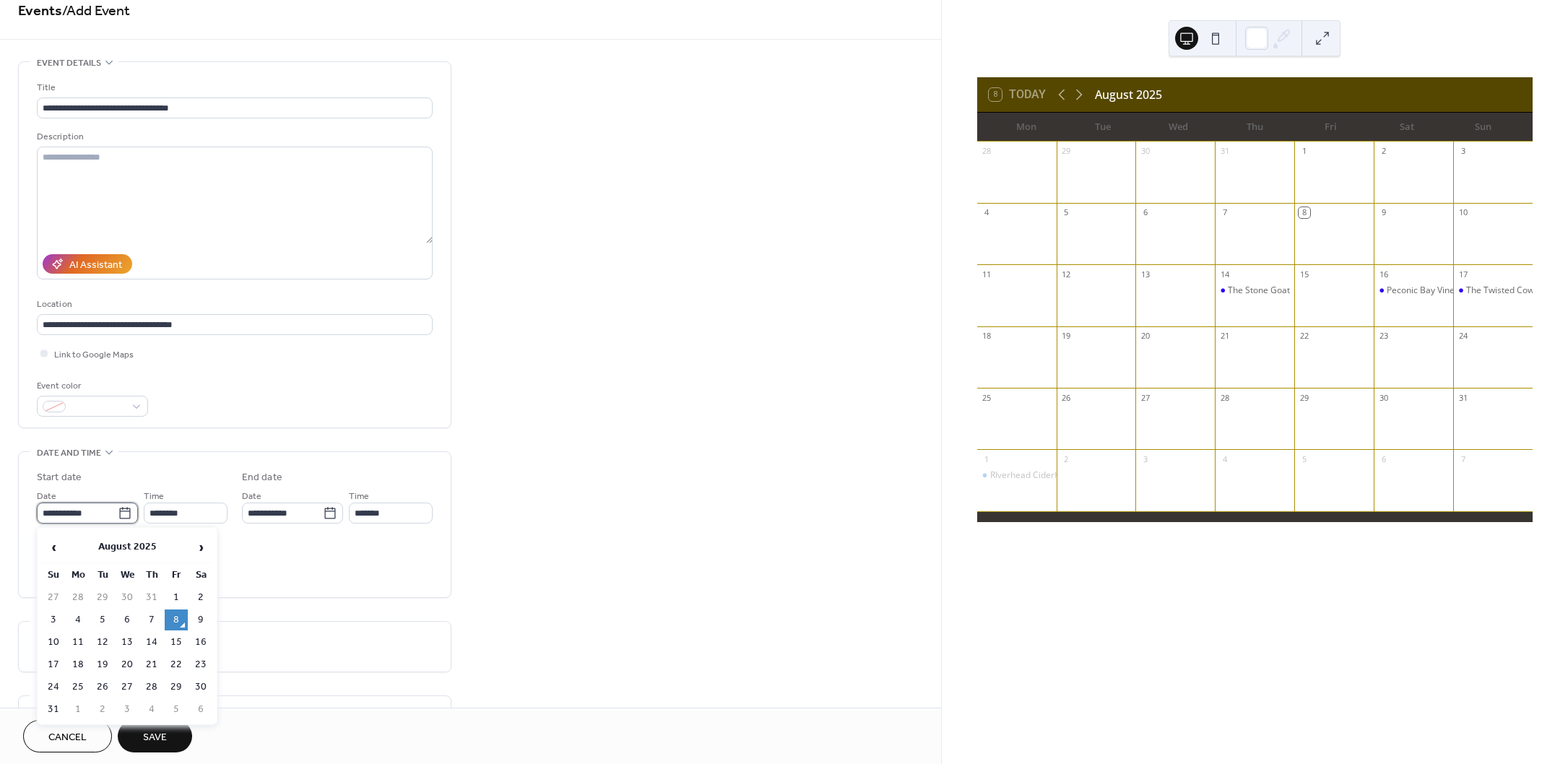 click on "**********" at bounding box center [77, 513] 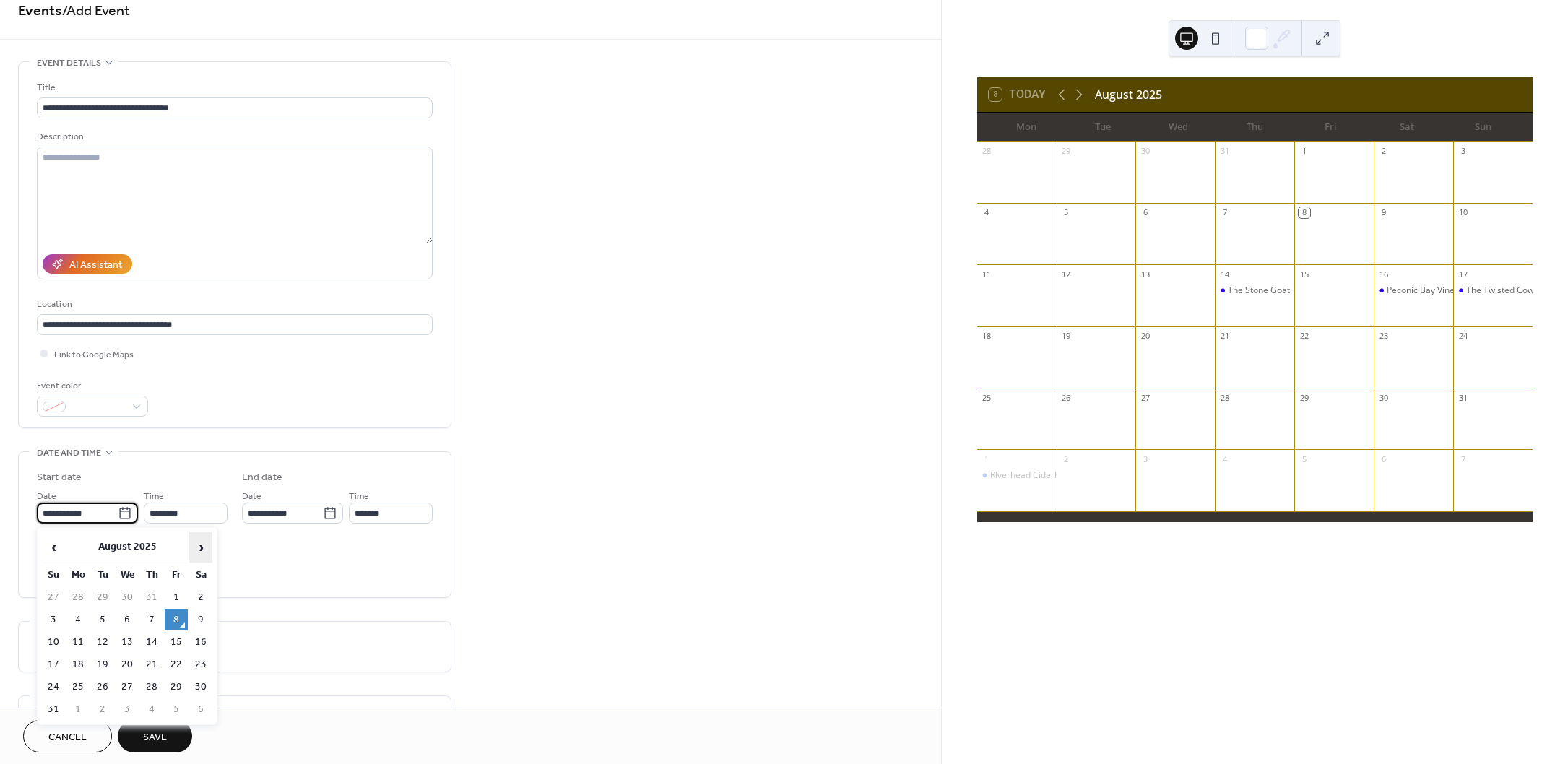 click on "›" at bounding box center [201, 547] 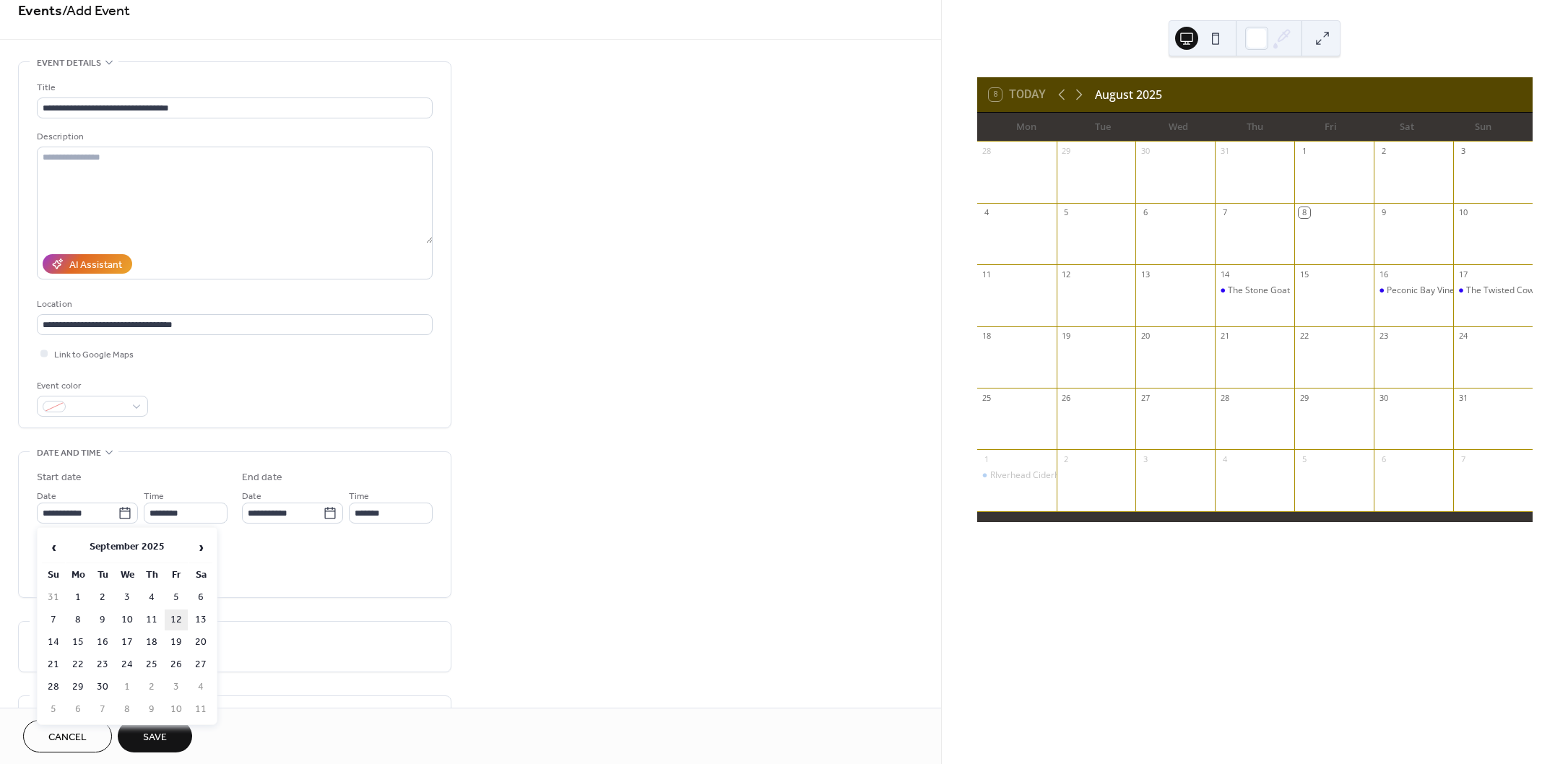 click on "12" at bounding box center [176, 620] 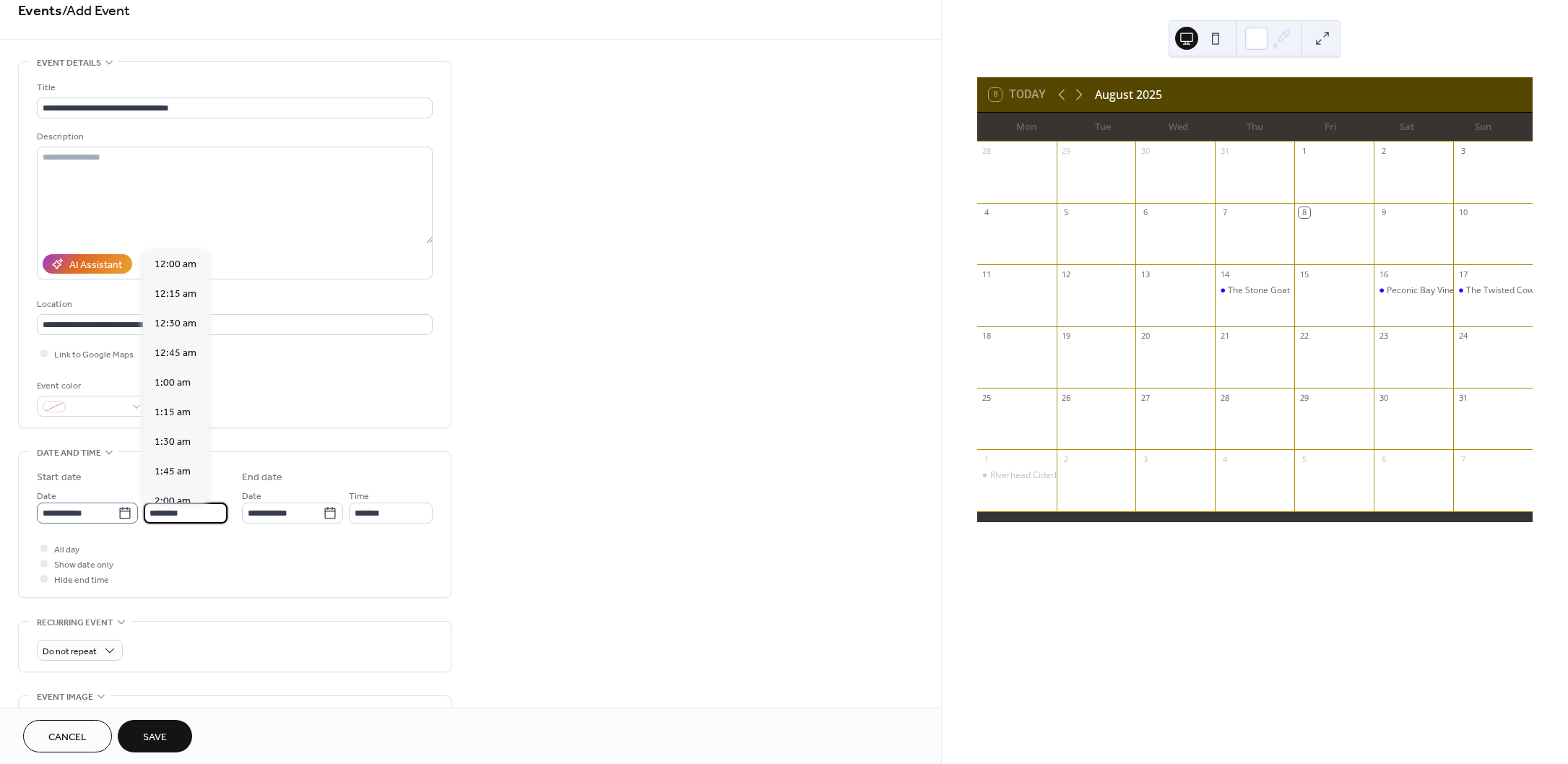 scroll, scrollTop: 1, scrollLeft: 0, axis: vertical 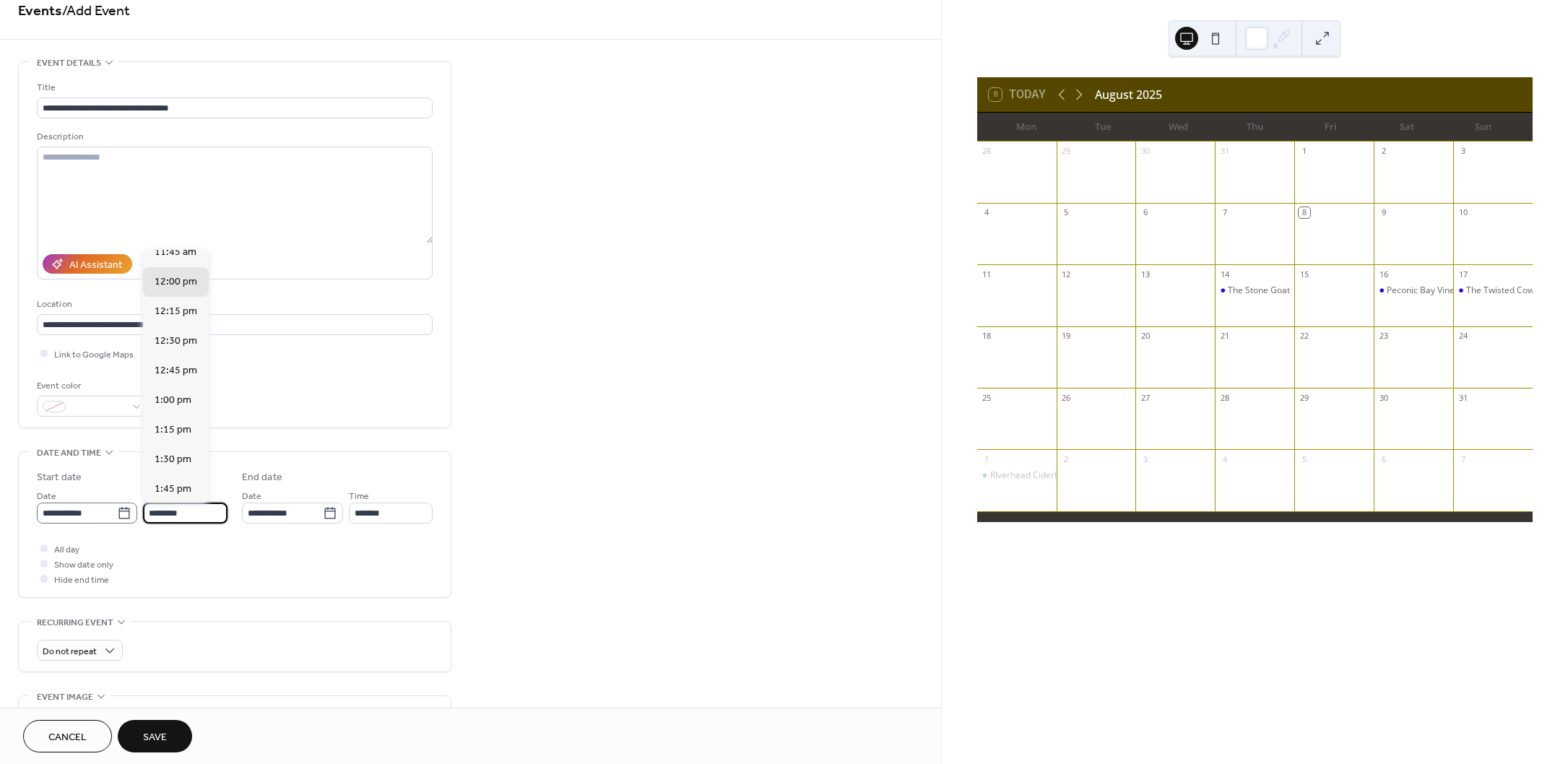 drag, startPoint x: 186, startPoint y: 515, endPoint x: 127, endPoint y: 511, distance: 59.1354 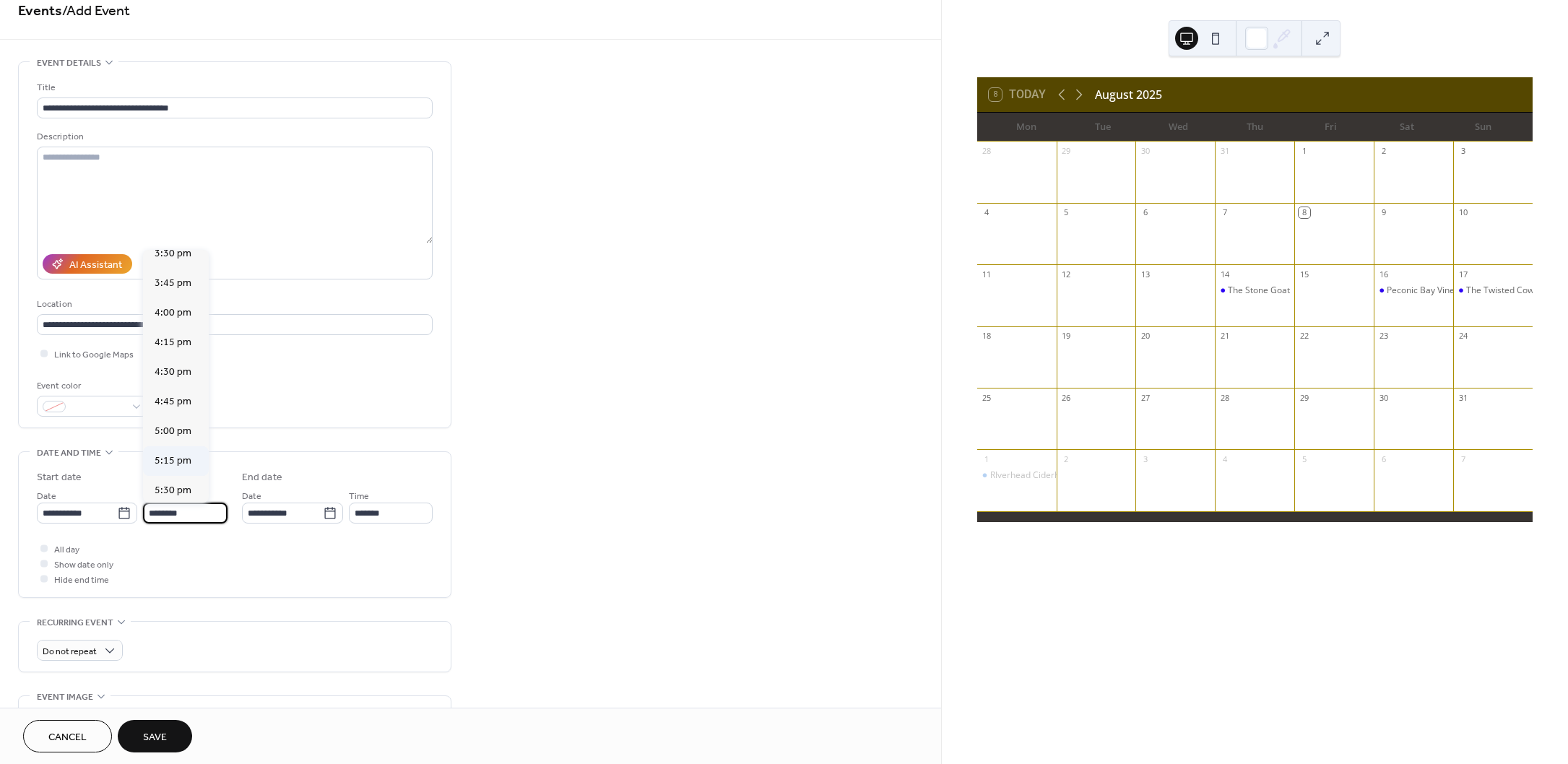 scroll, scrollTop: 1847, scrollLeft: 0, axis: vertical 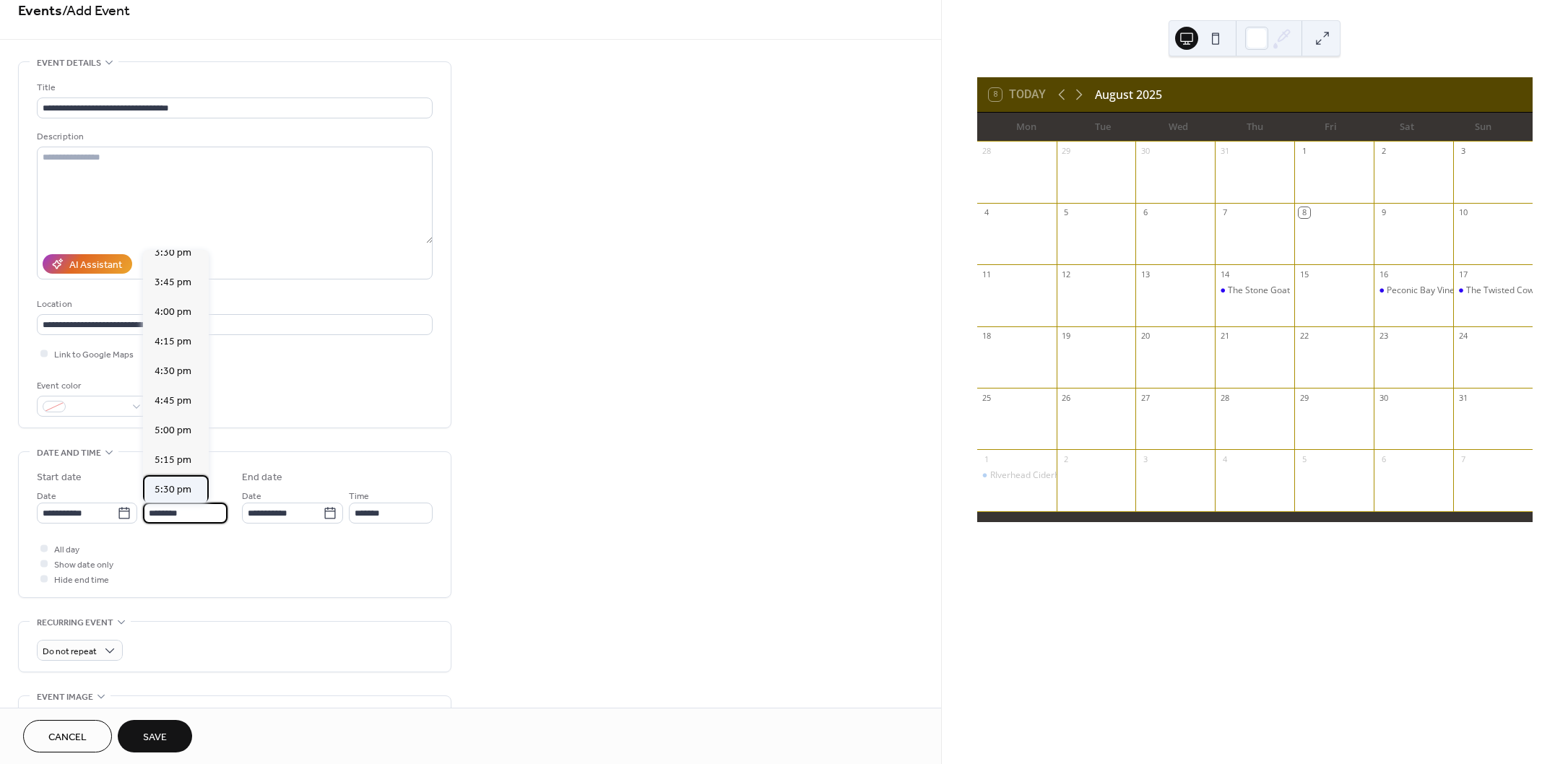 click on "5:30 pm" at bounding box center (173, 489) 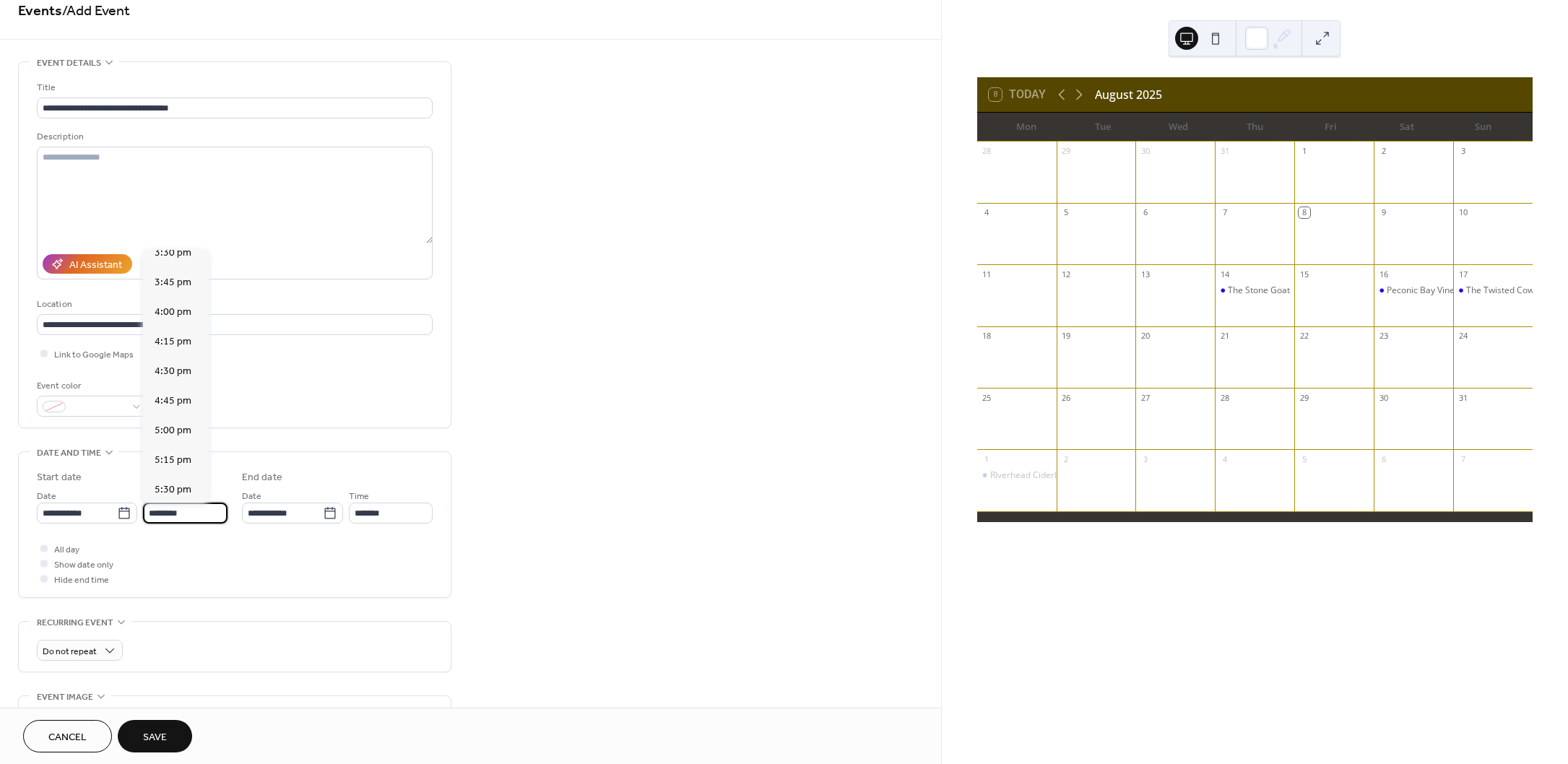 type on "*******" 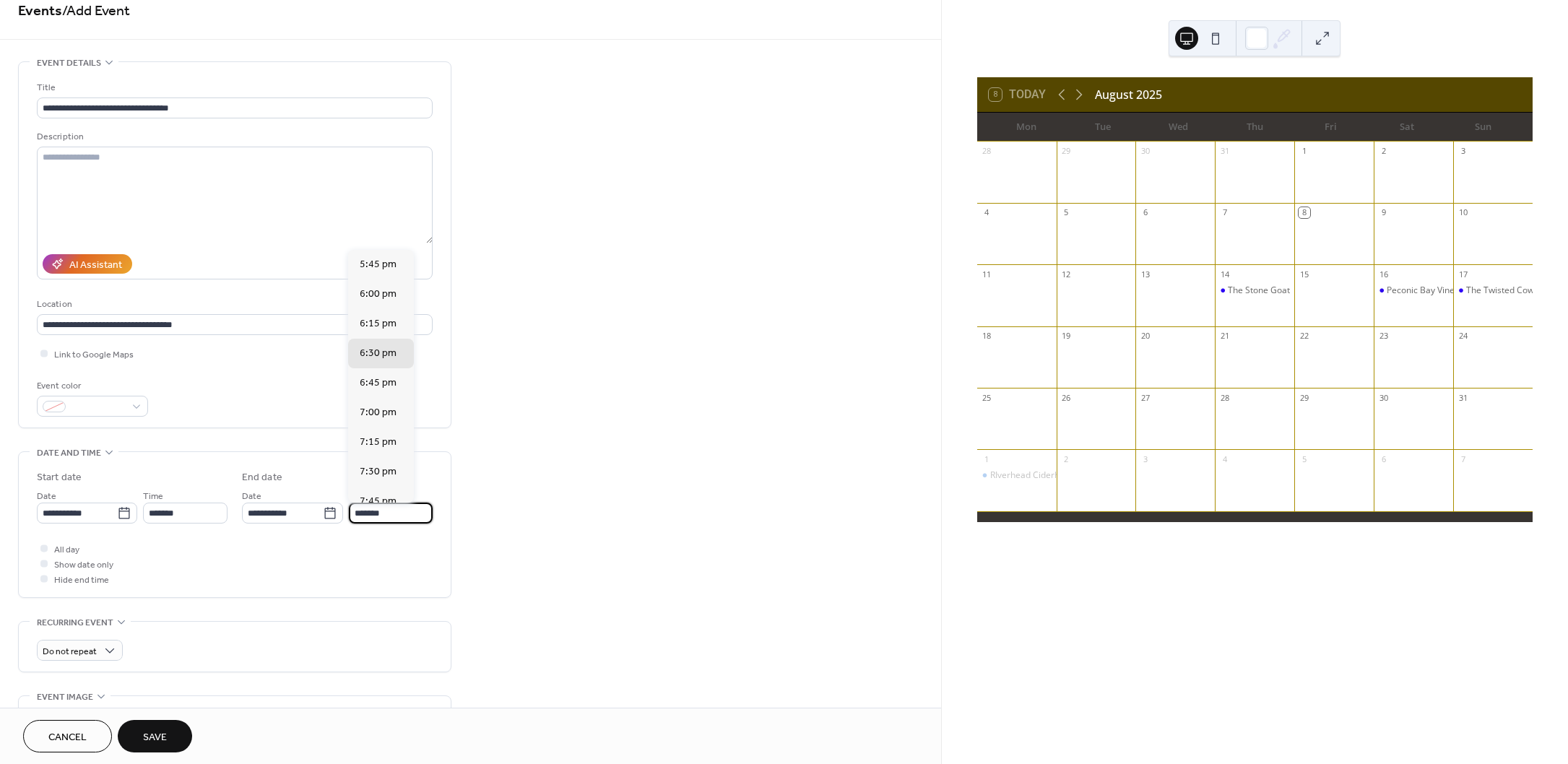 click on "*******" at bounding box center (391, 513) 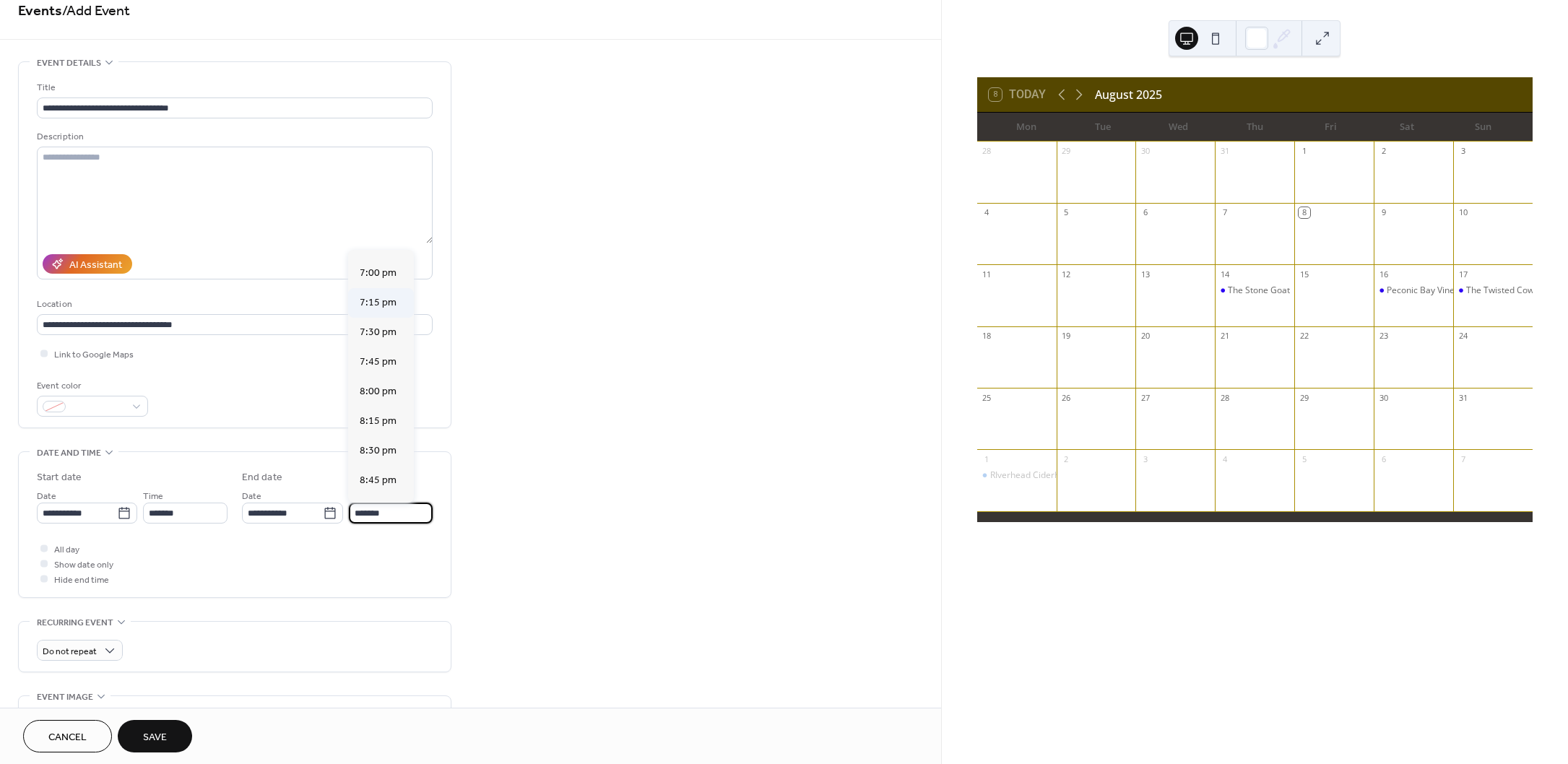 scroll, scrollTop: 150, scrollLeft: 0, axis: vertical 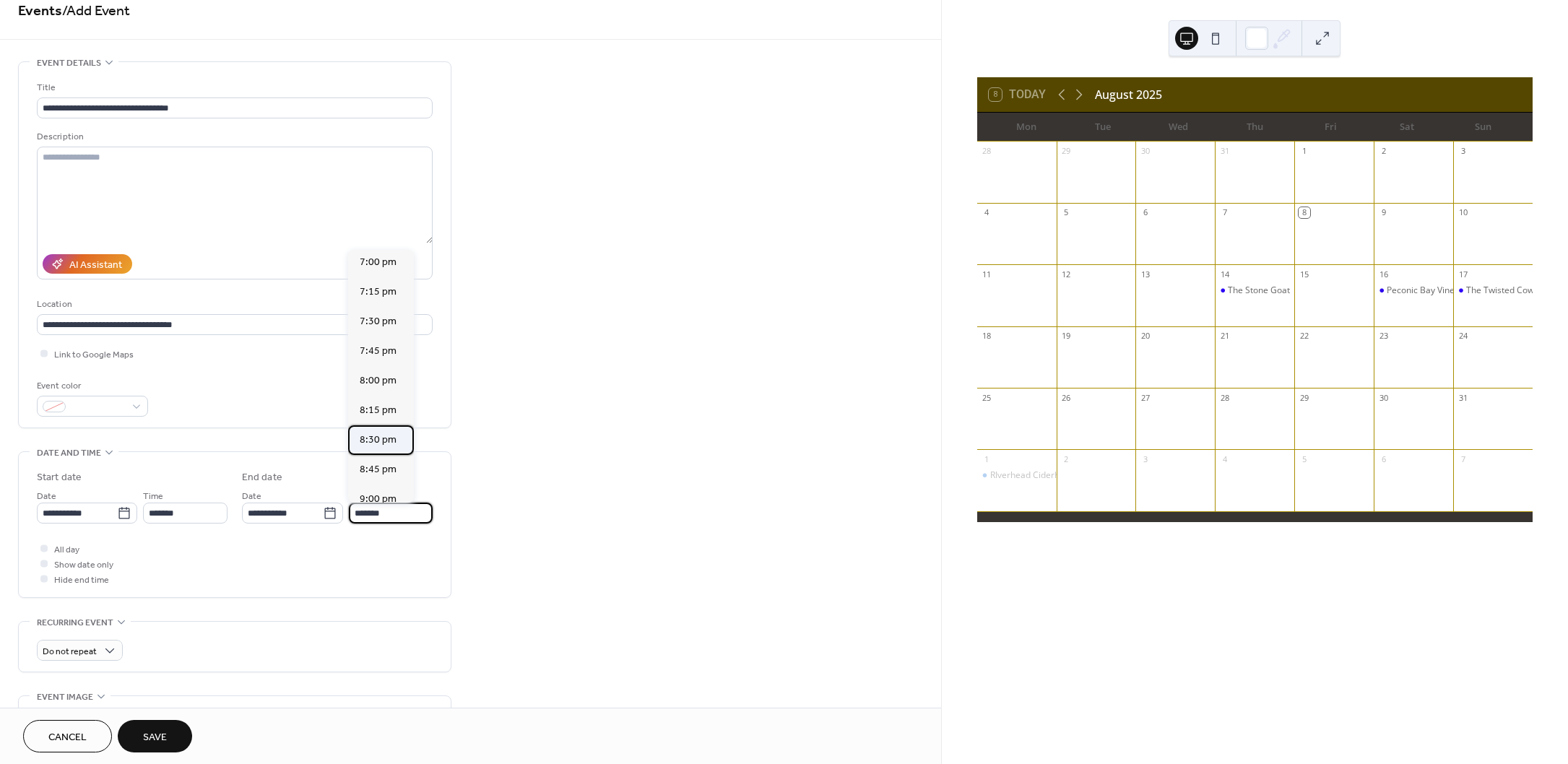 click on "8:30 pm" at bounding box center [378, 439] 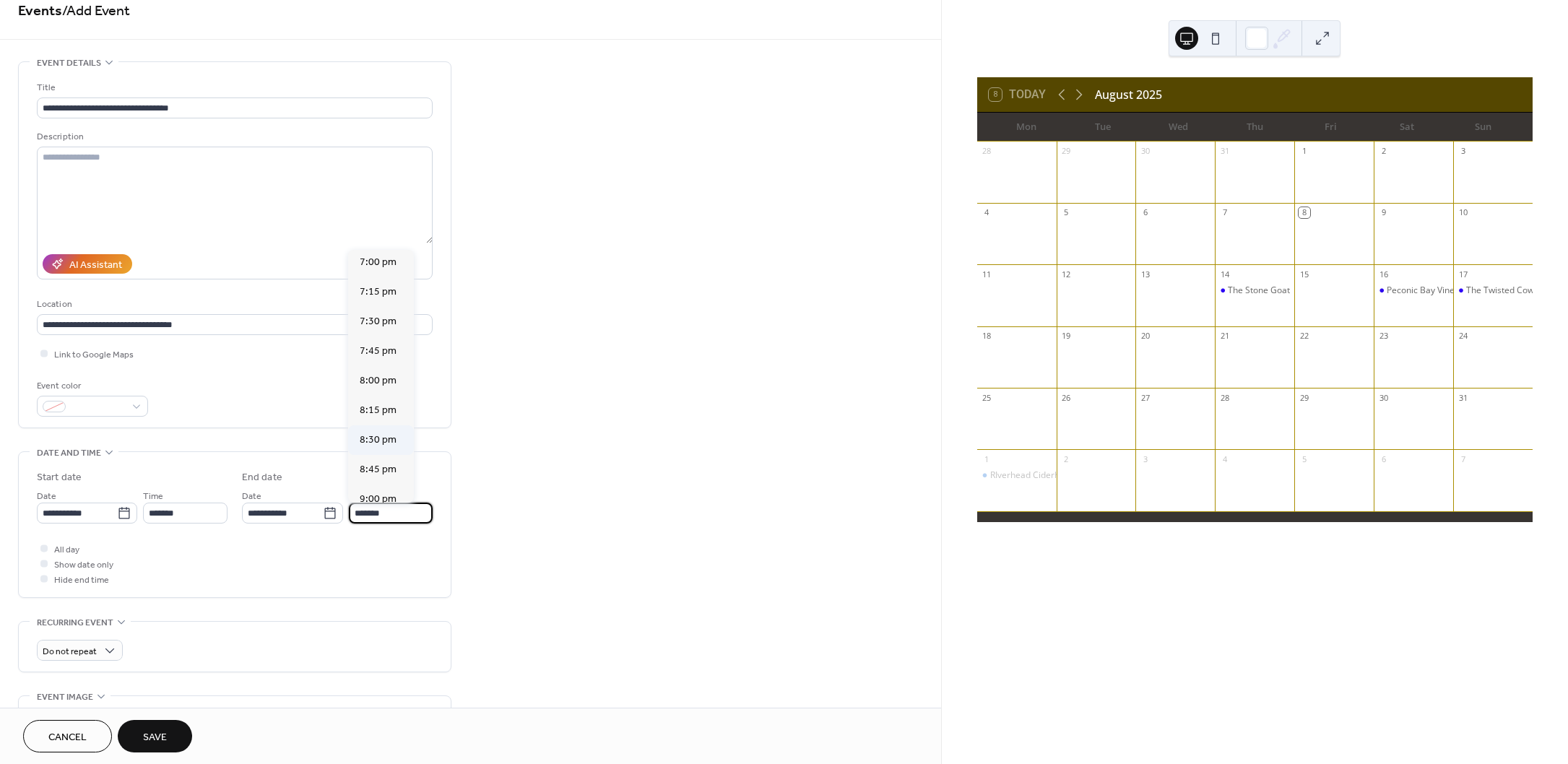 type on "*******" 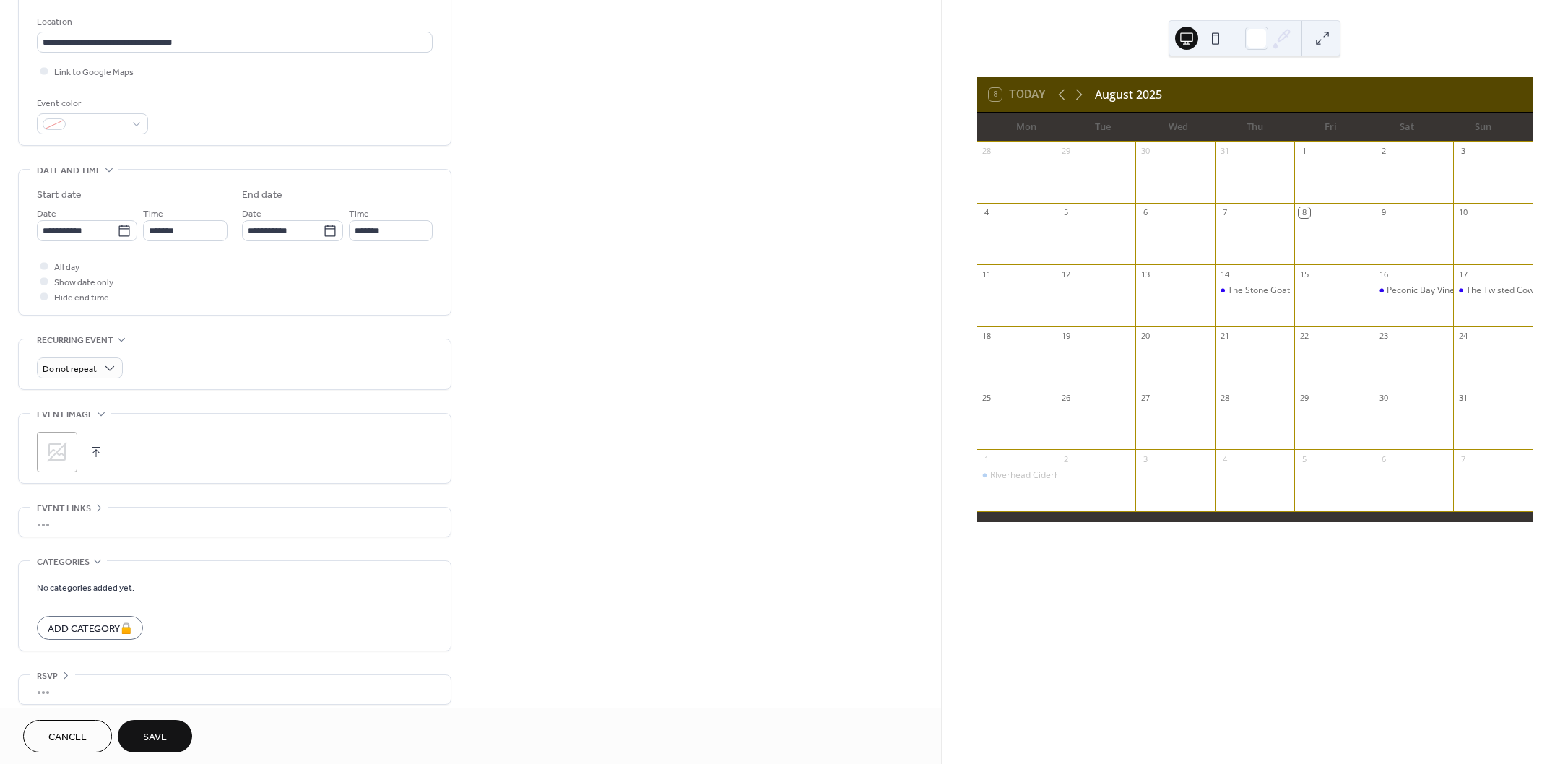 scroll, scrollTop: 313, scrollLeft: 0, axis: vertical 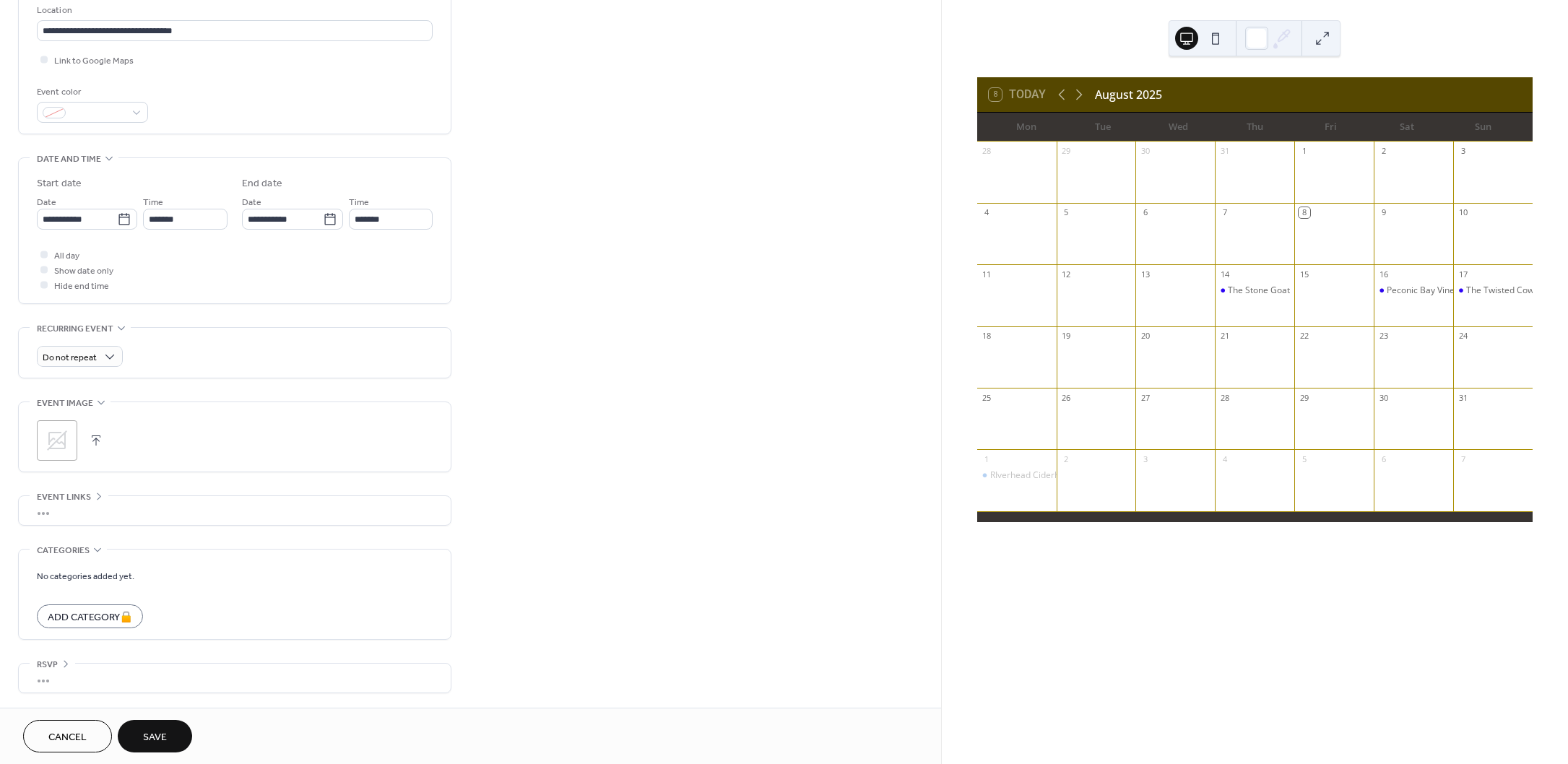 click on "Save" at bounding box center [155, 737] 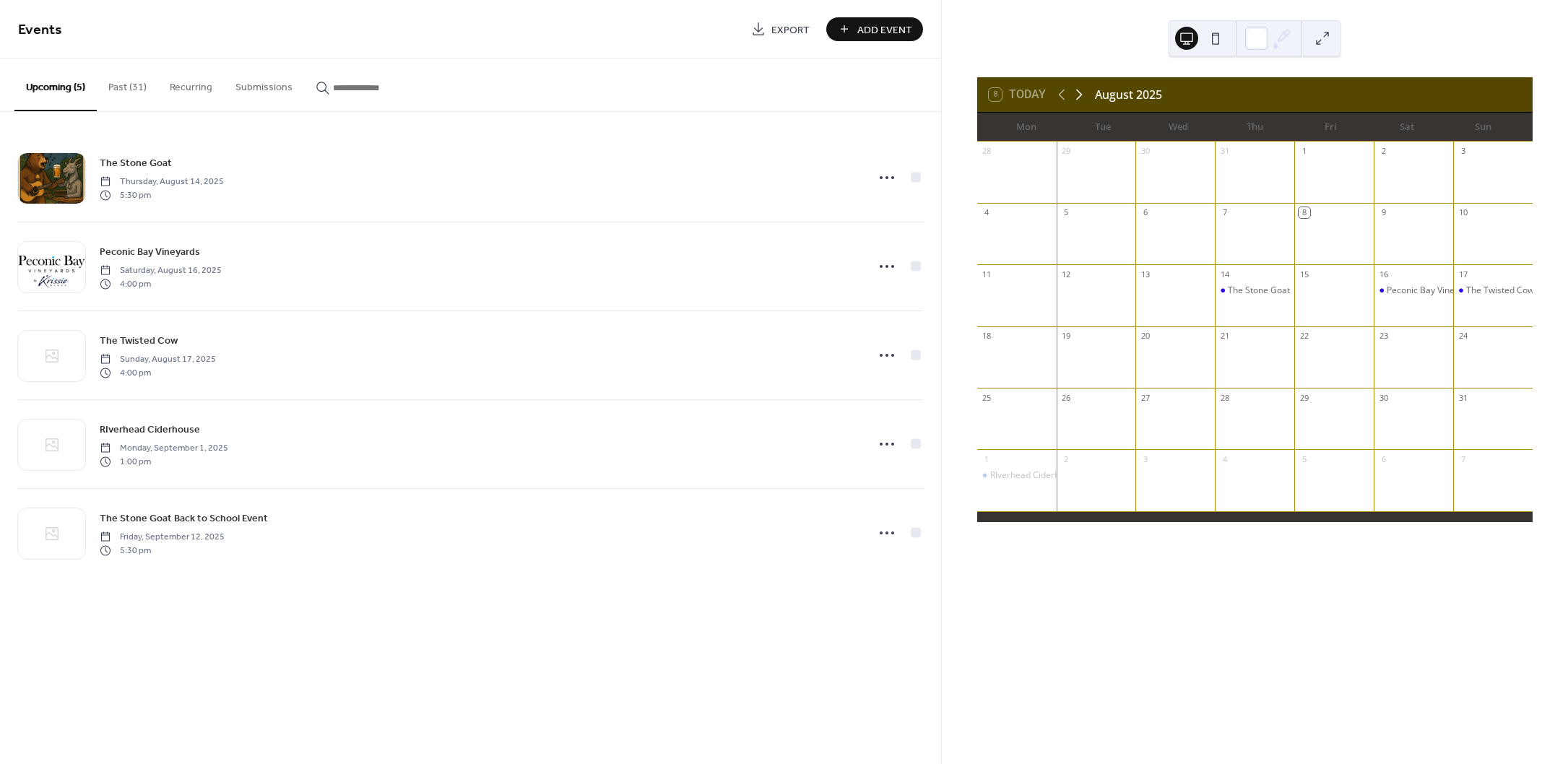 click 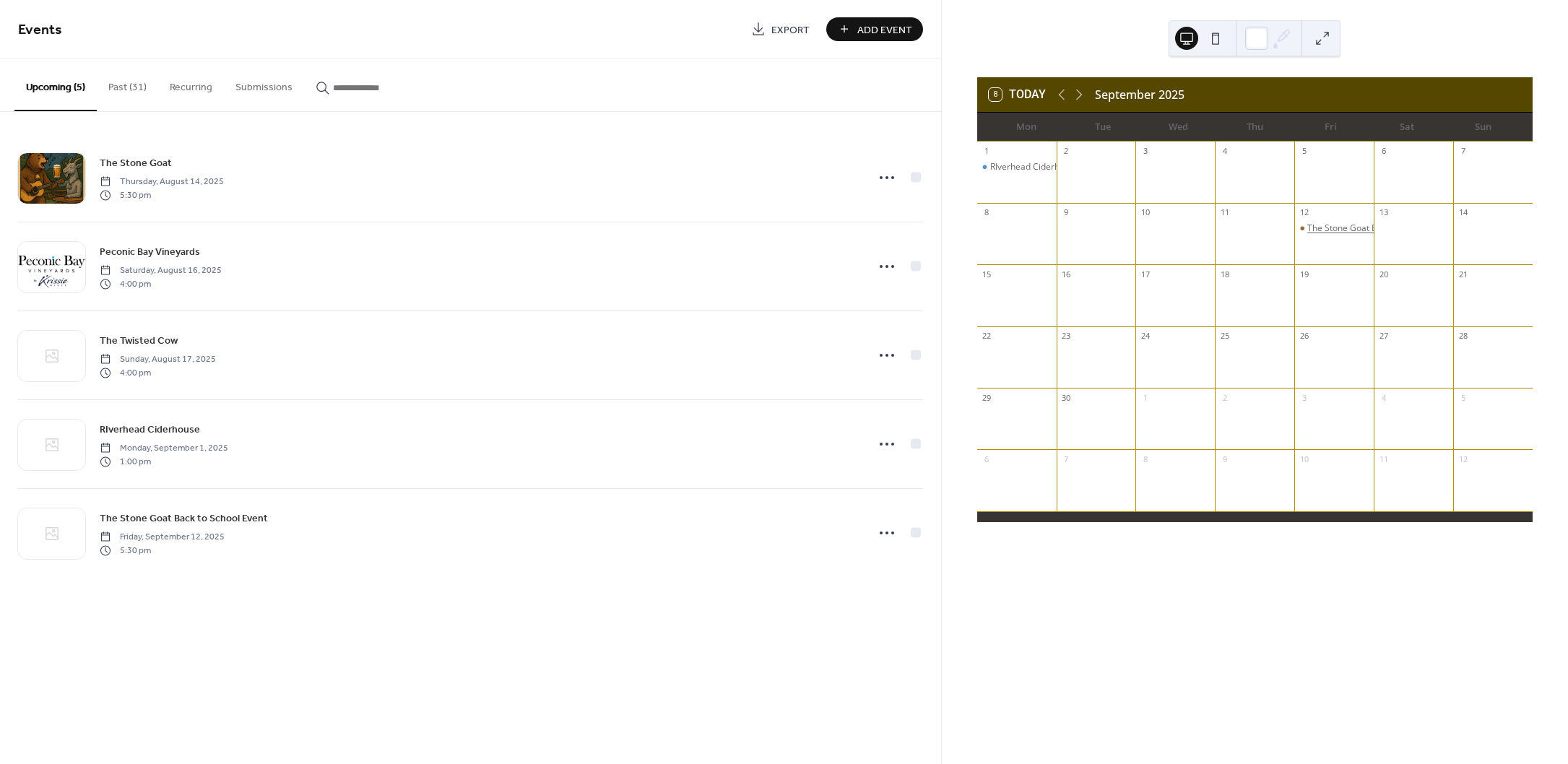 click on "The Stone Goat Back to School Event" at bounding box center [1381, 228] 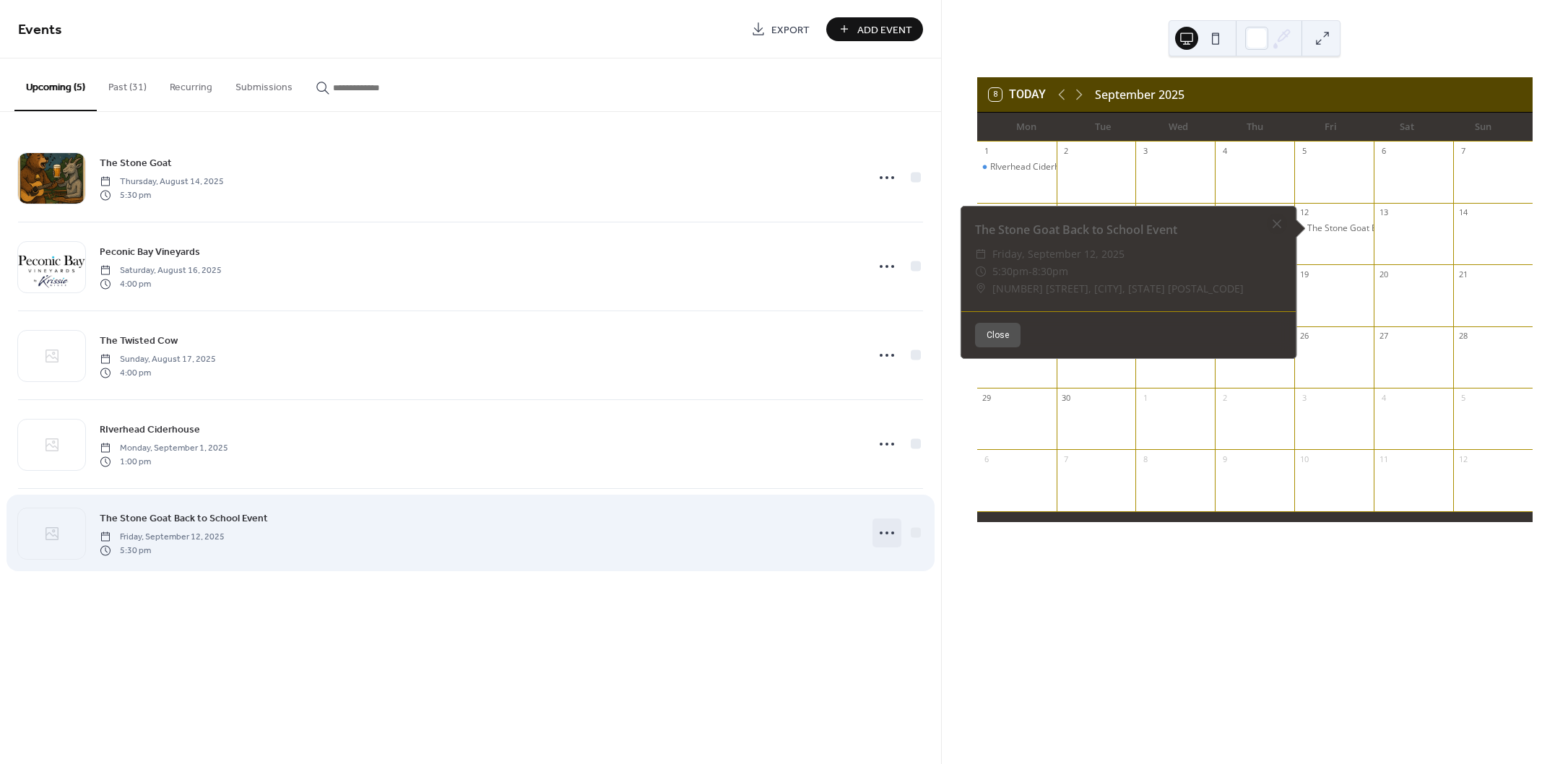 click 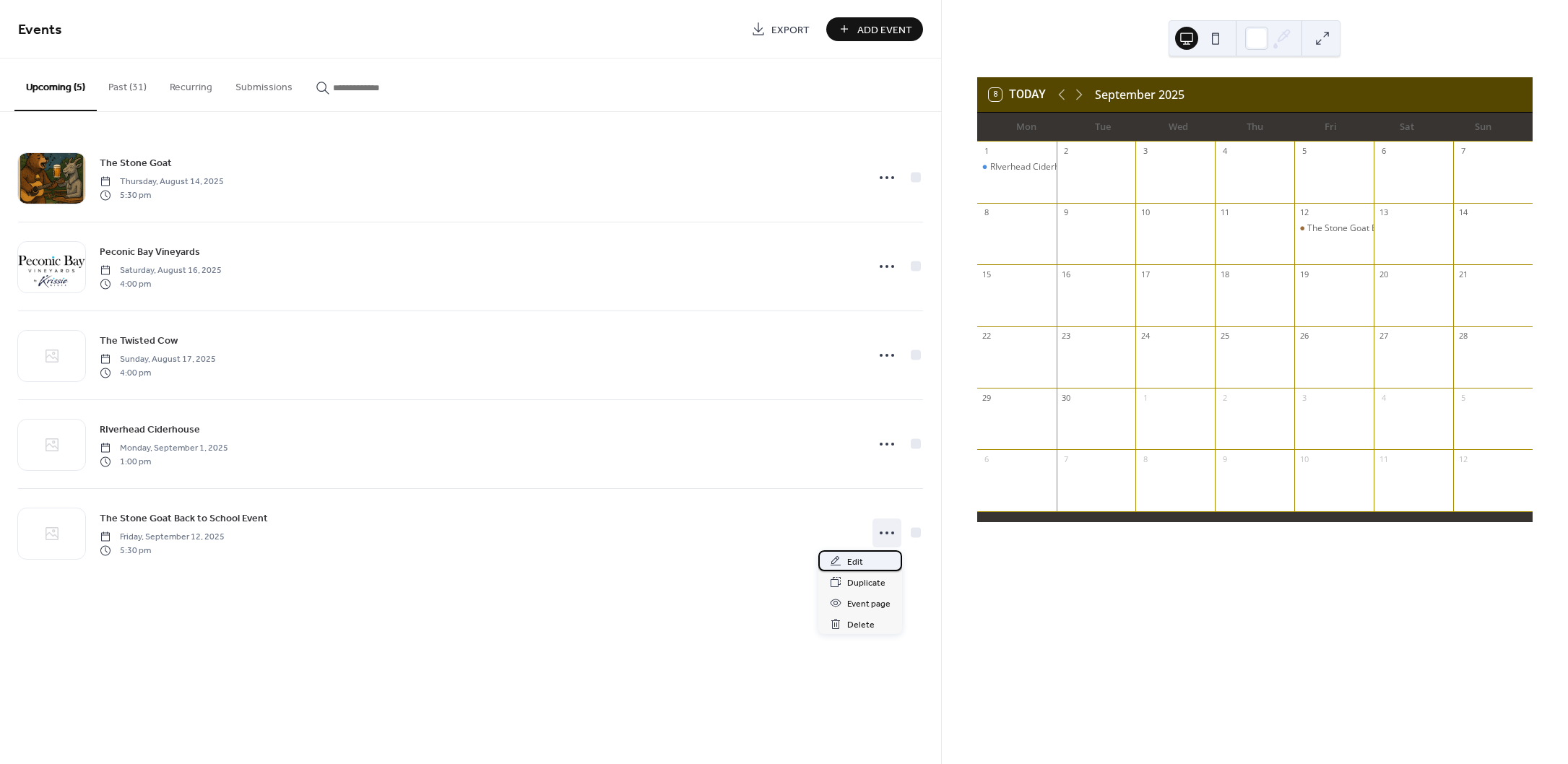 click on "Edit" at bounding box center (855, 562) 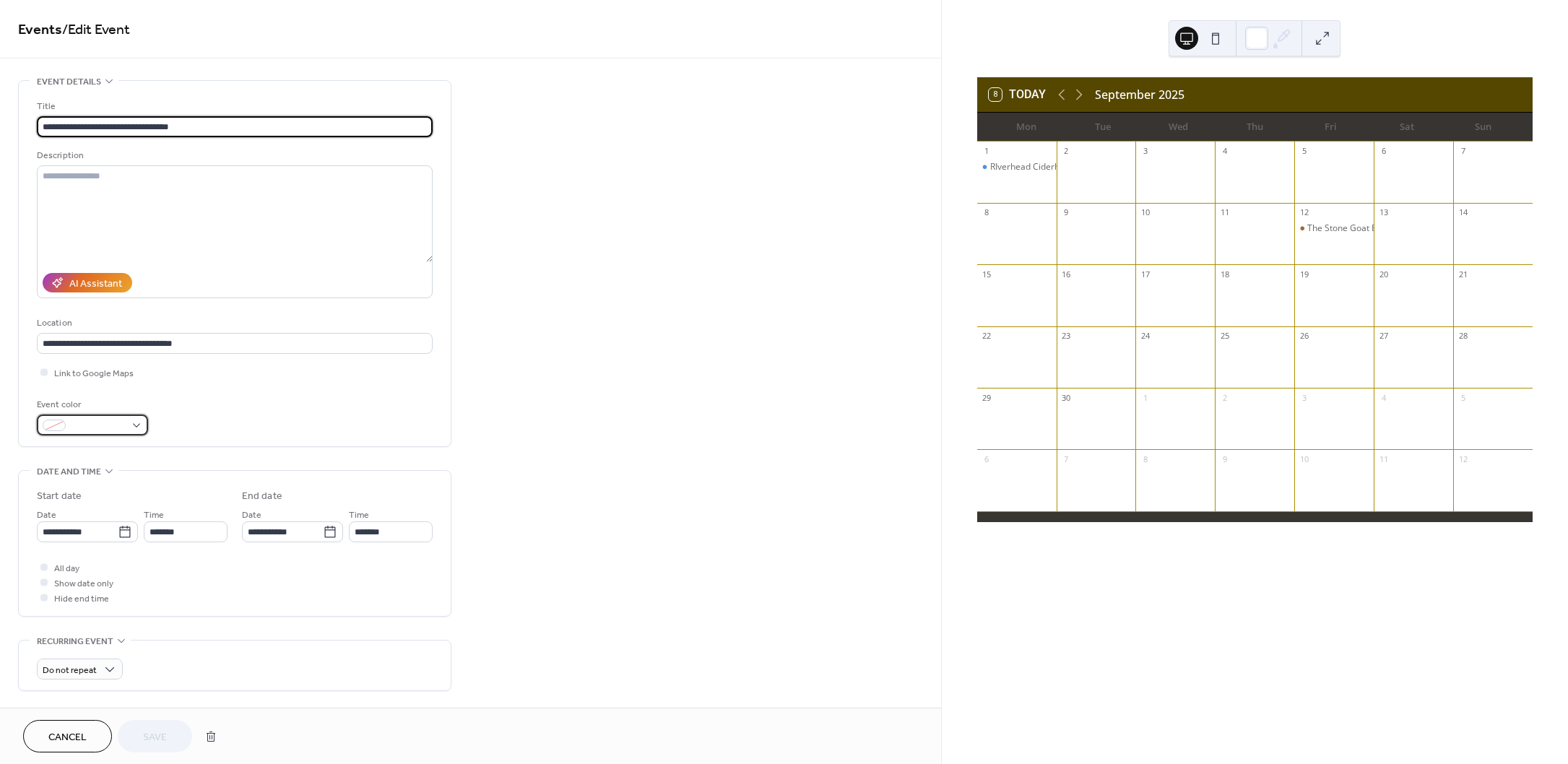 click at bounding box center (92, 425) 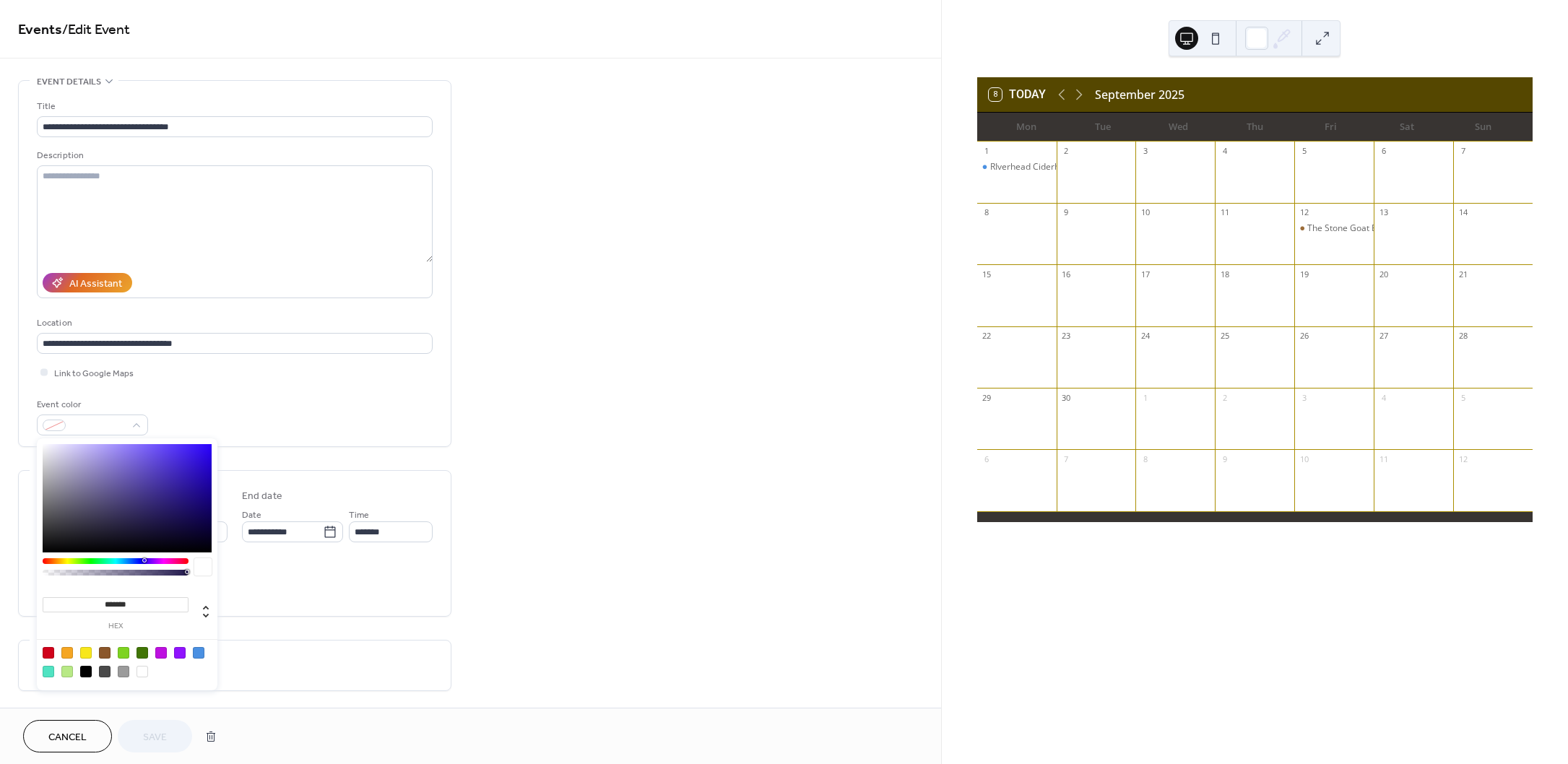 type on "*******" 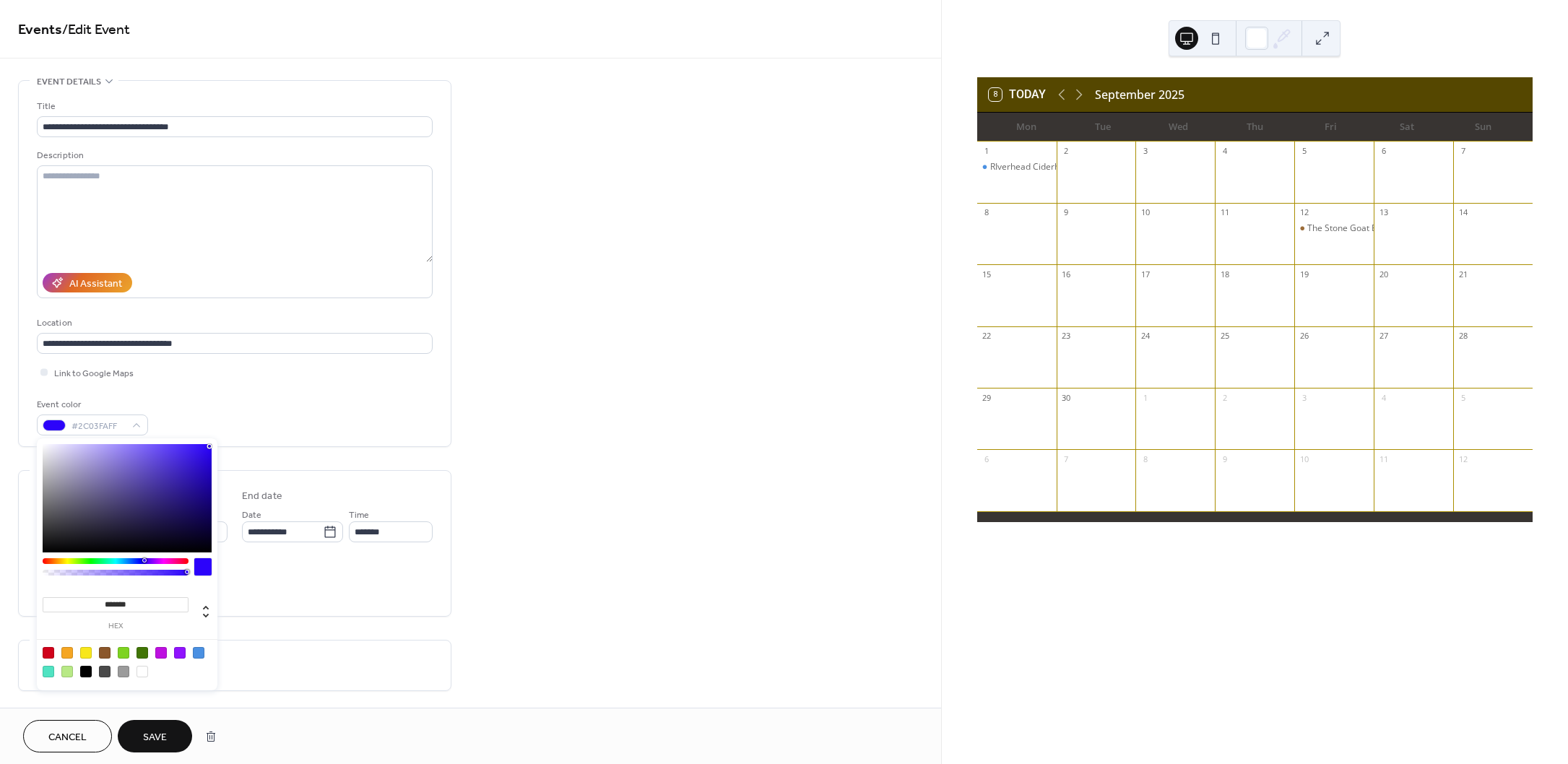 click at bounding box center (127, 498) 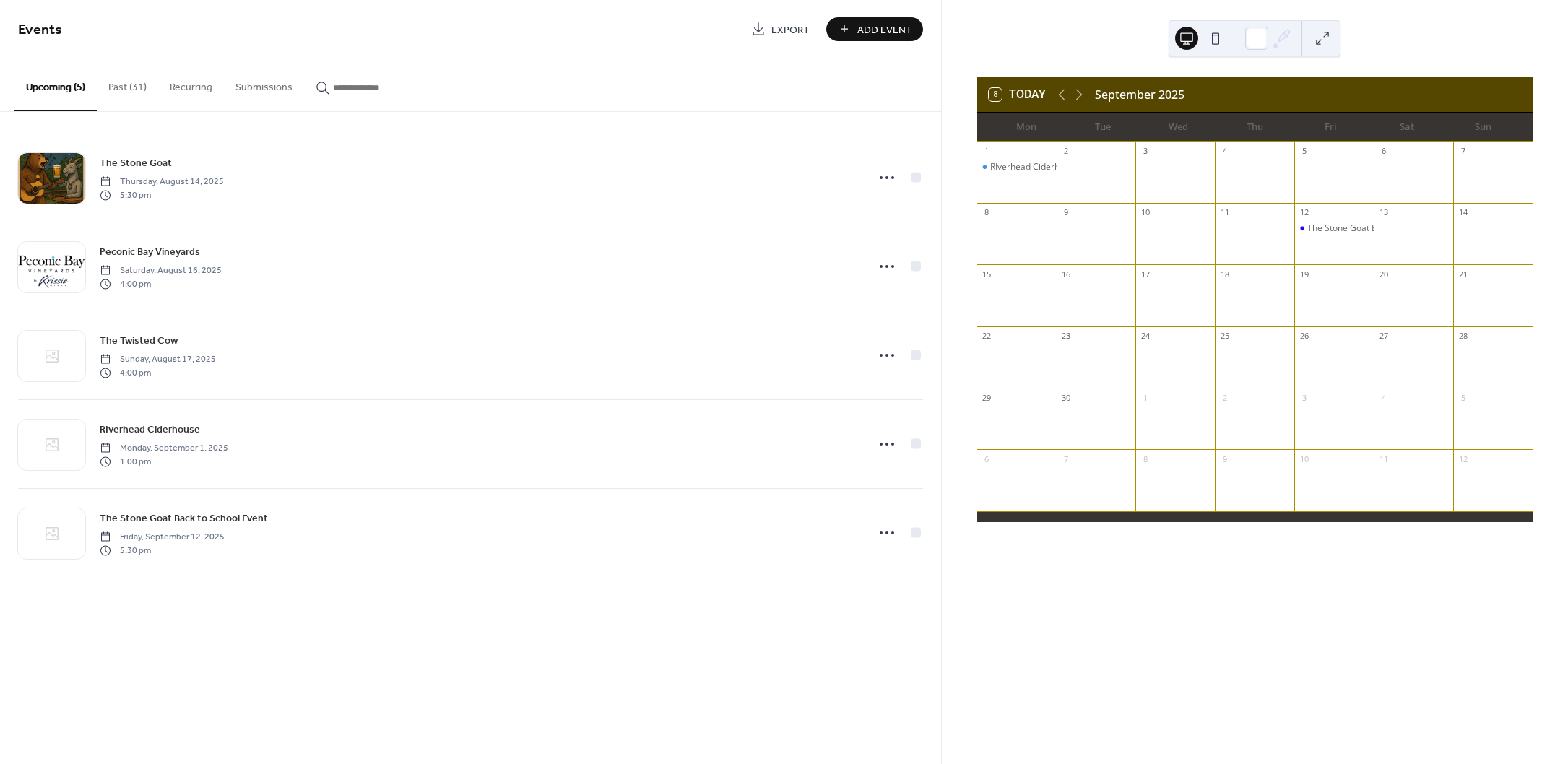 click on "Add Event" at bounding box center [885, 30] 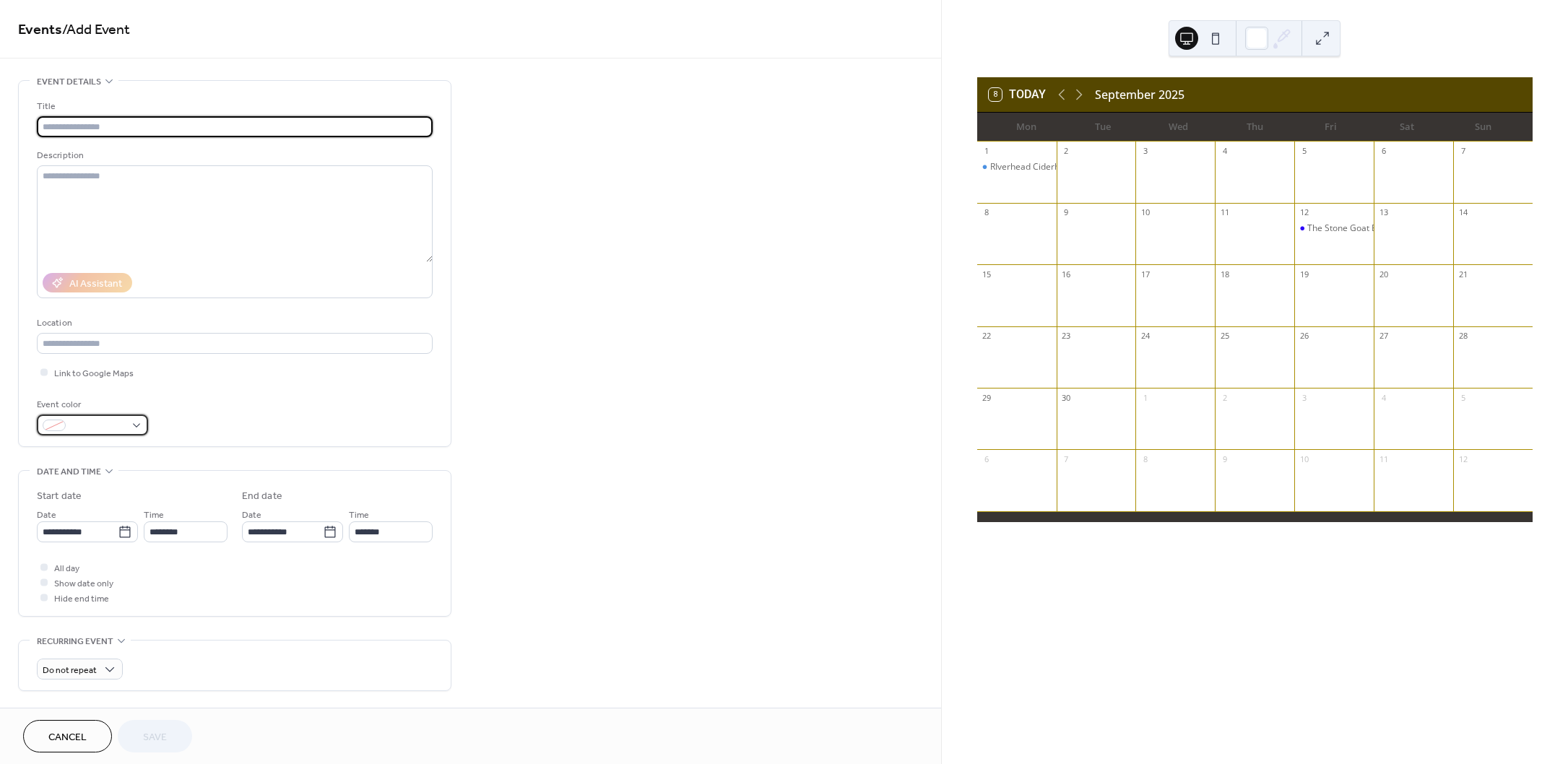 click at bounding box center (92, 425) 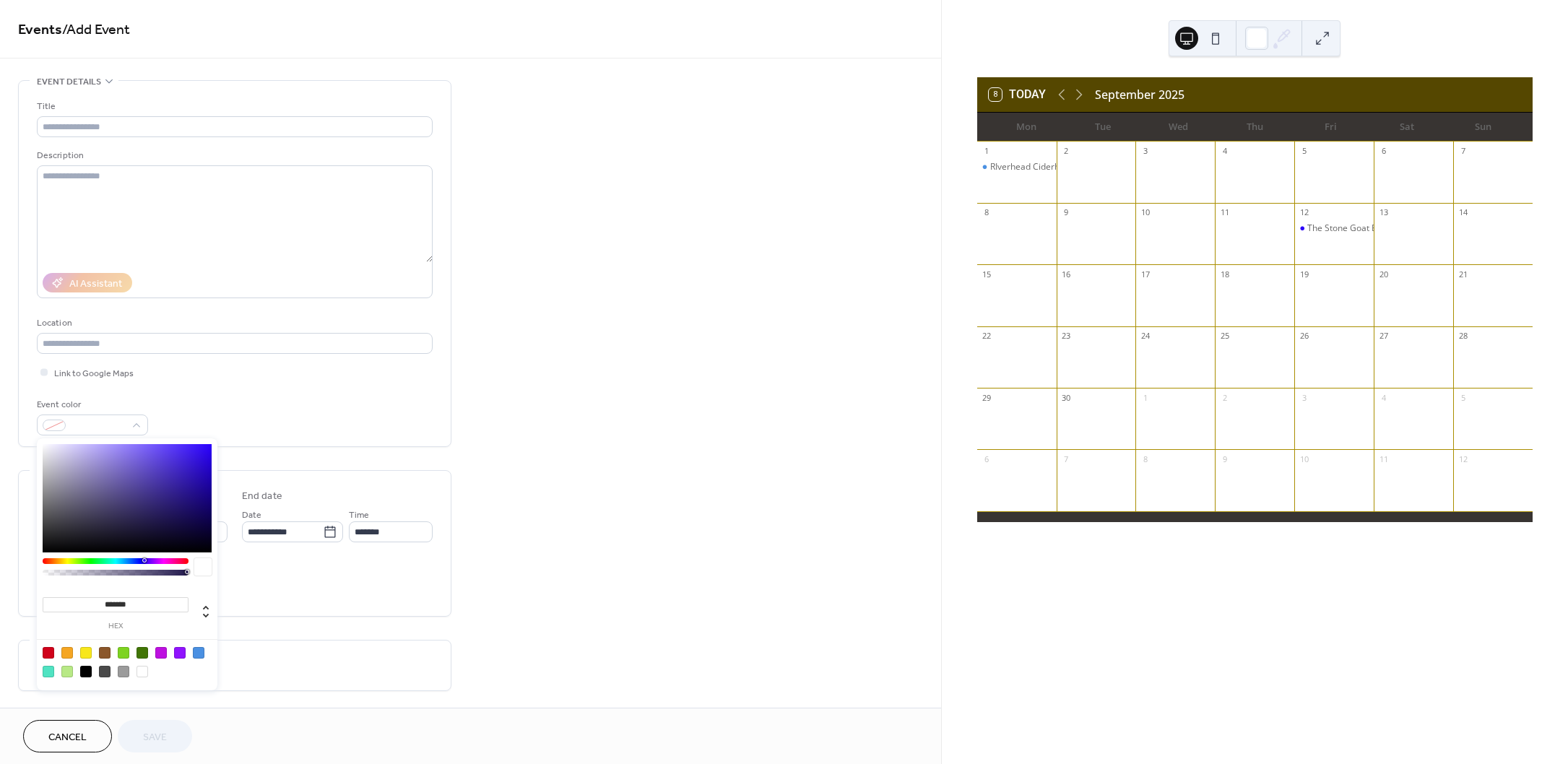 type on "*******" 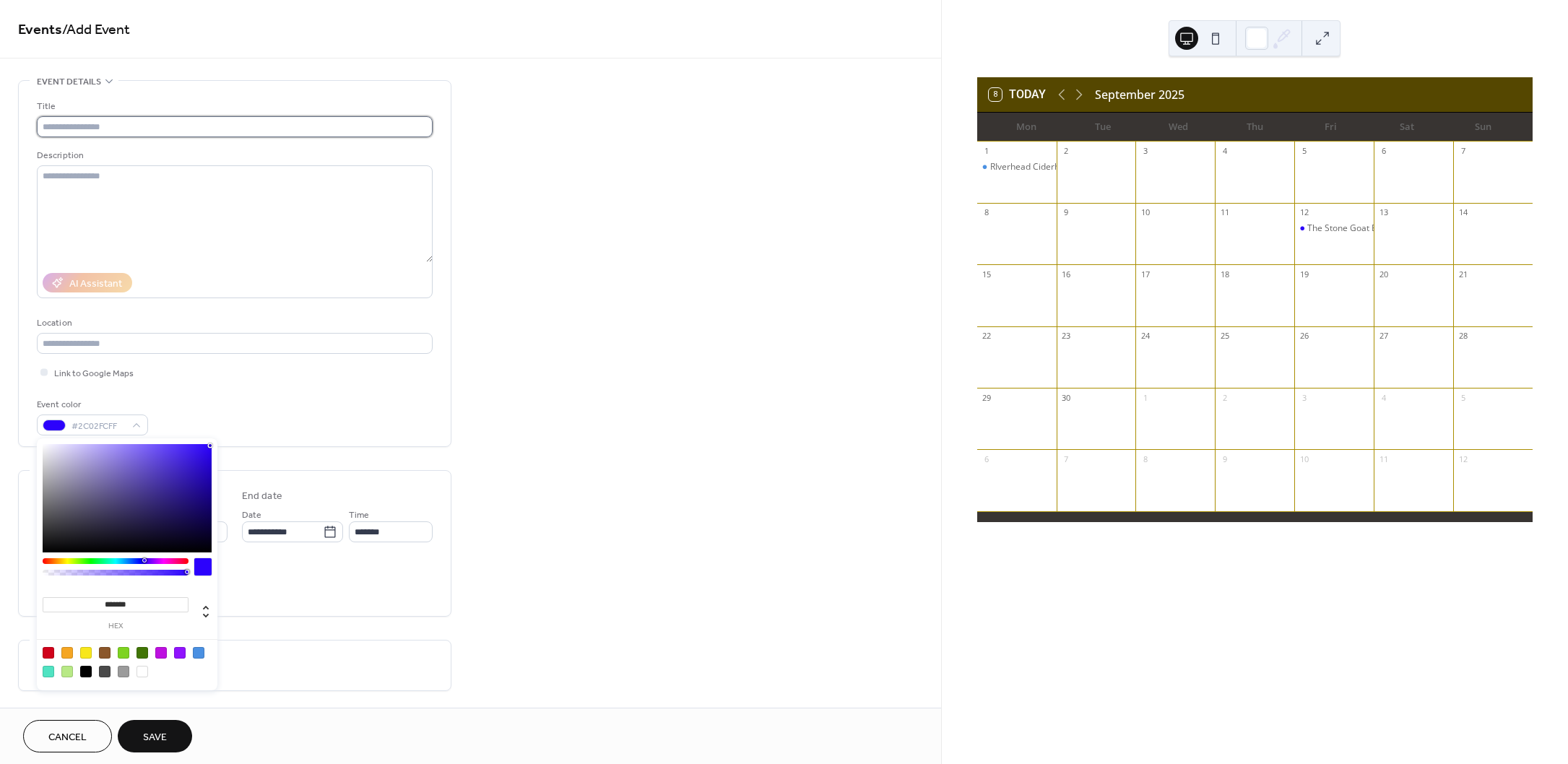 click at bounding box center [235, 126] 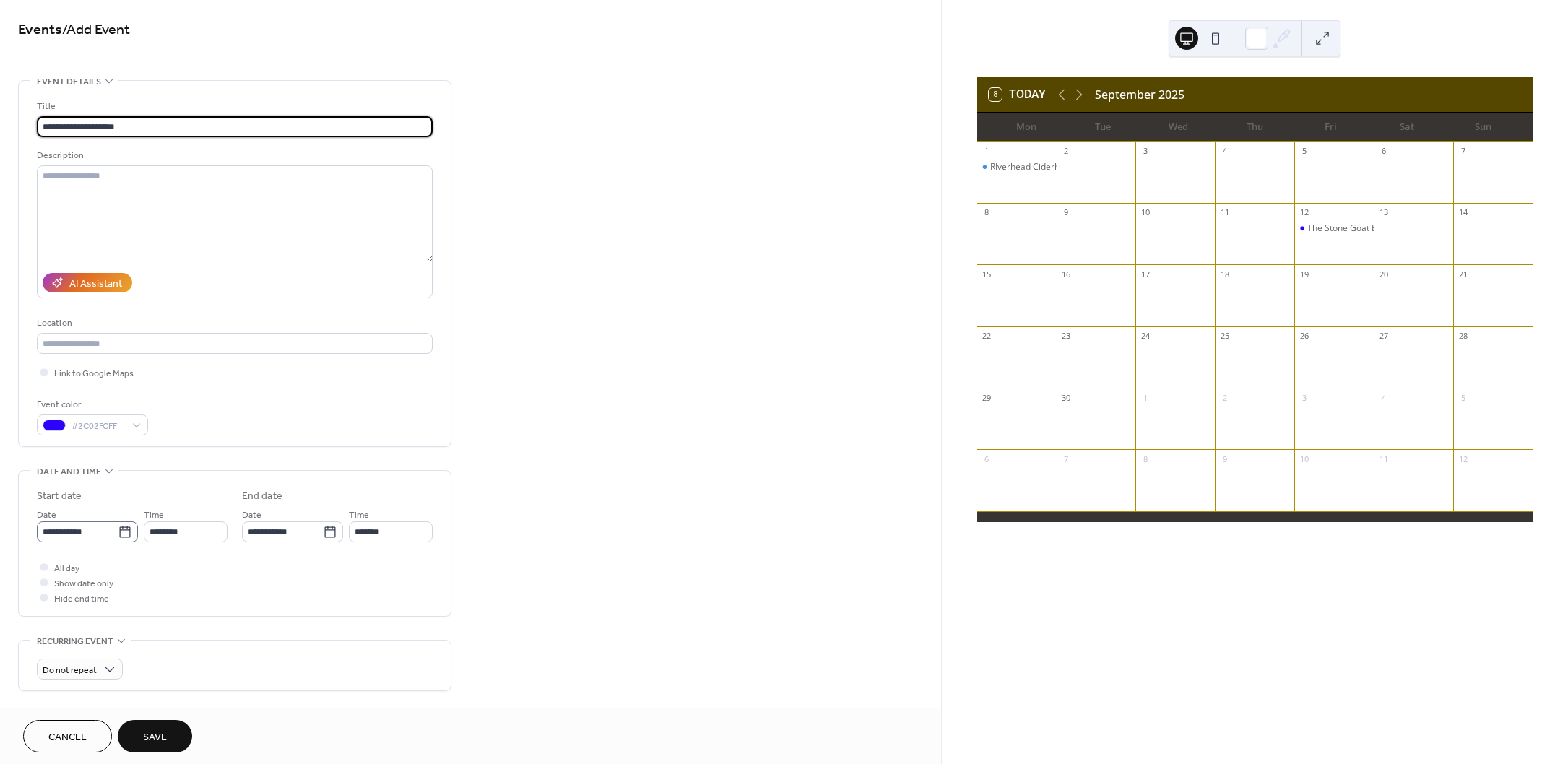 type on "**********" 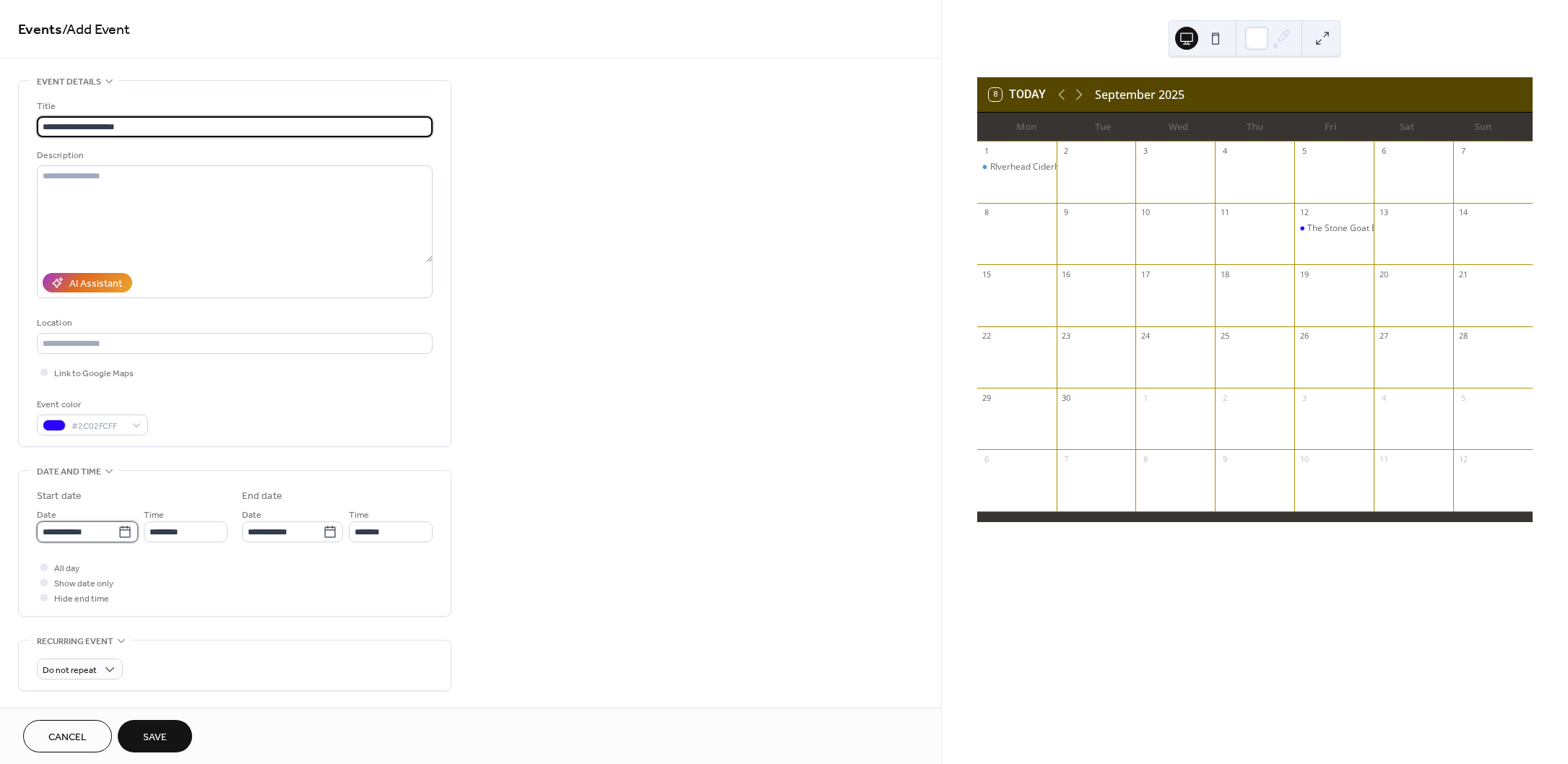 click on "**********" at bounding box center [77, 531] 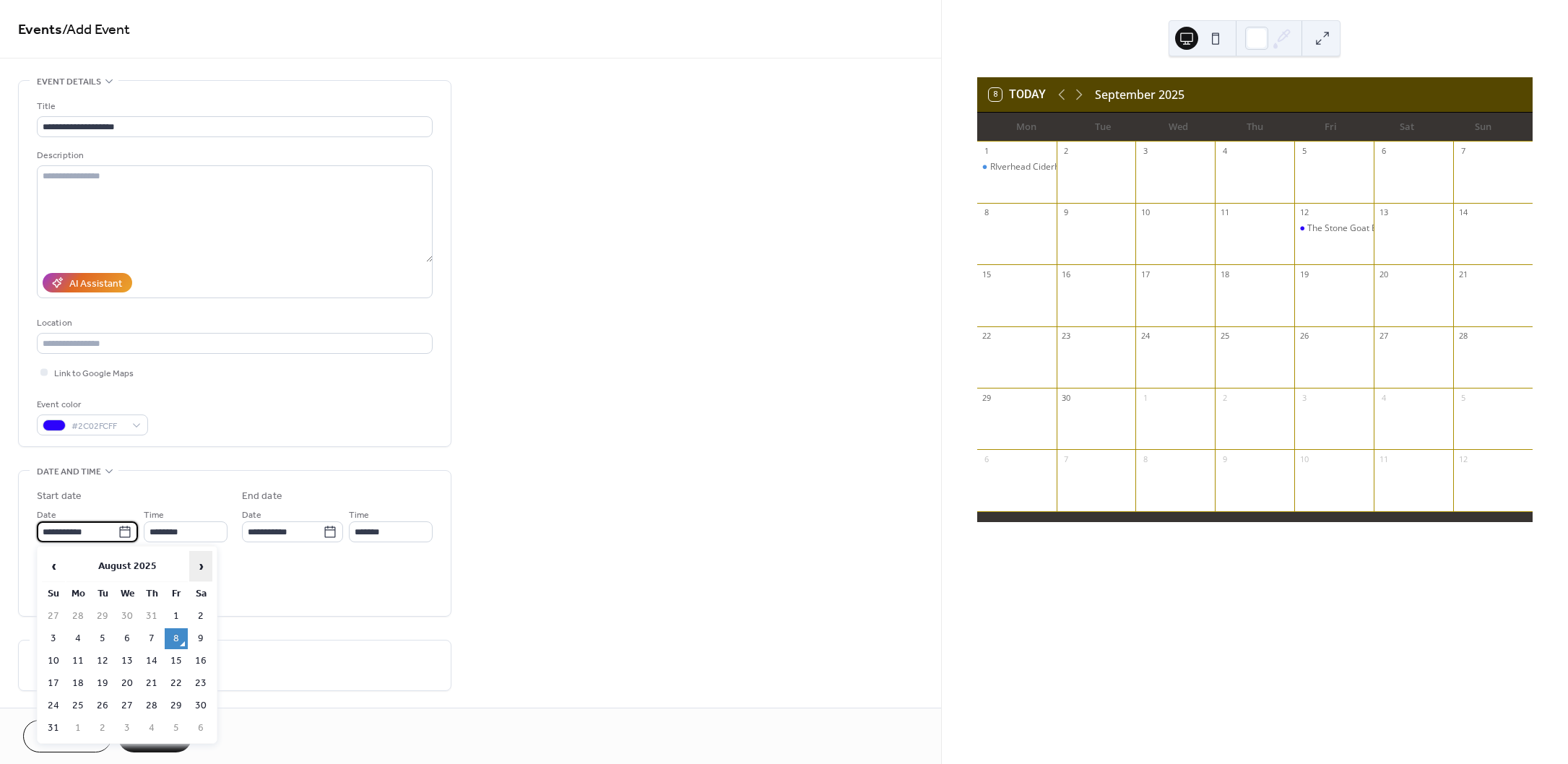 click on "›" at bounding box center (201, 566) 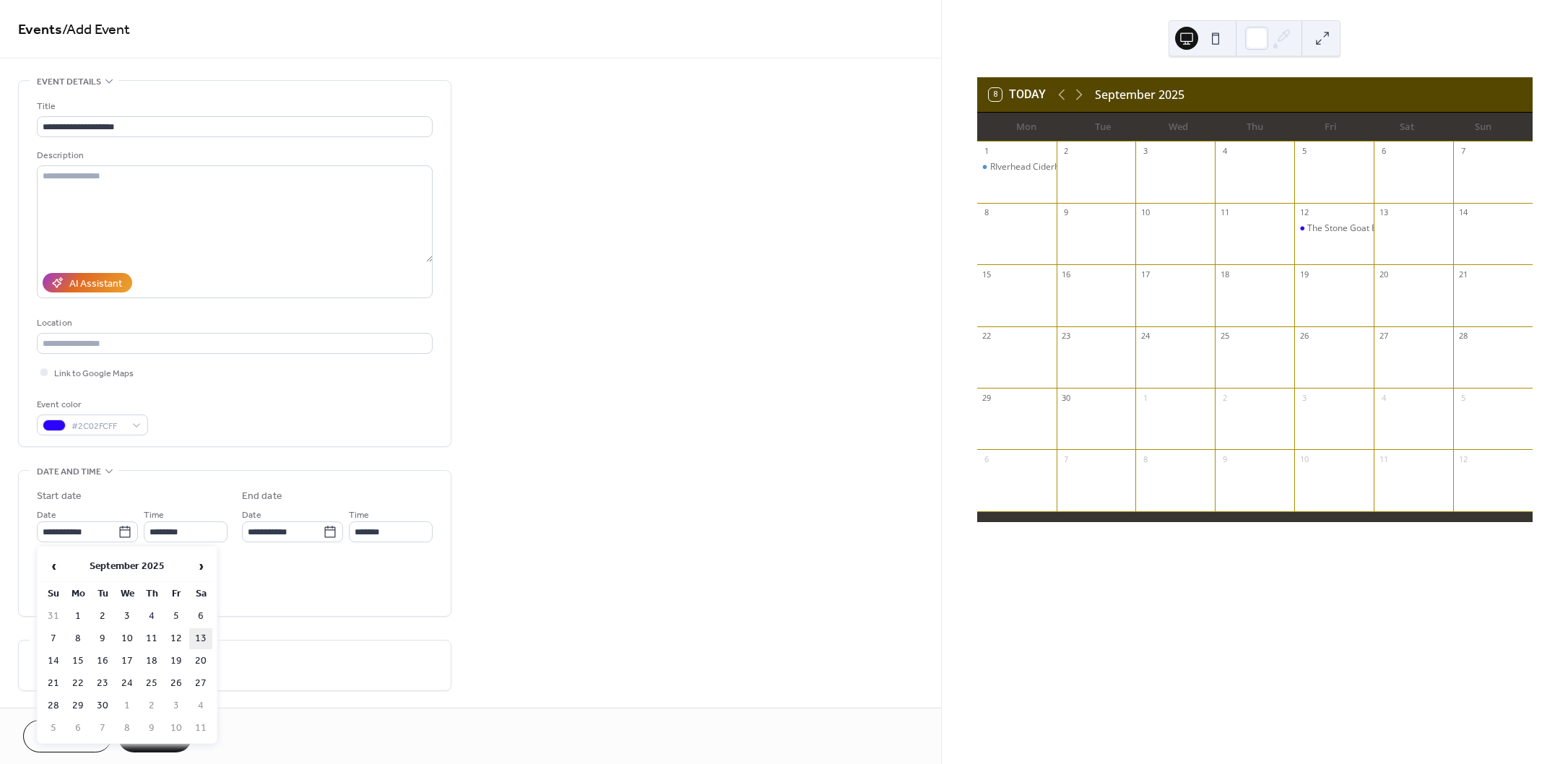 click on "13" at bounding box center [201, 638] 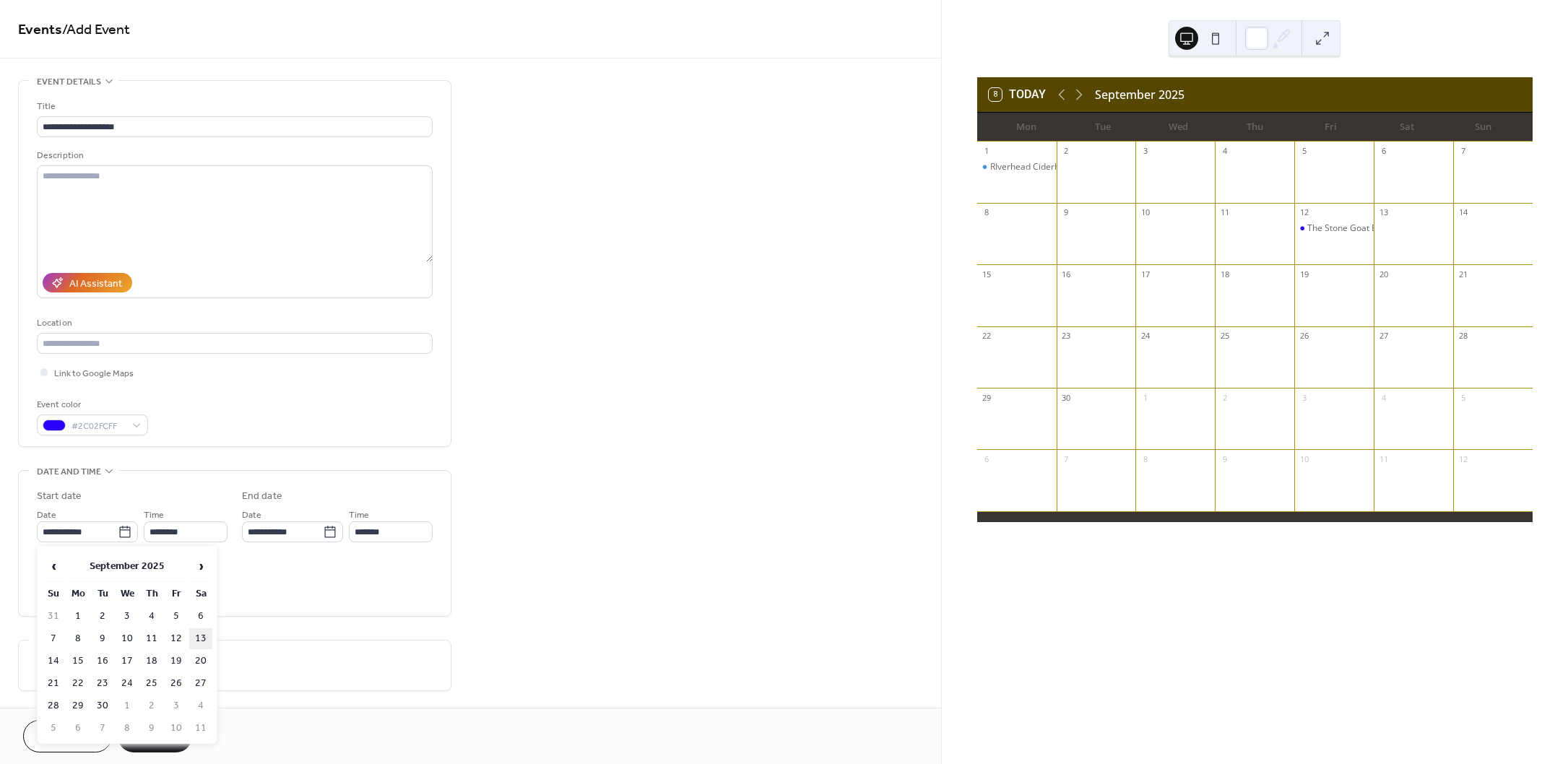 type on "**********" 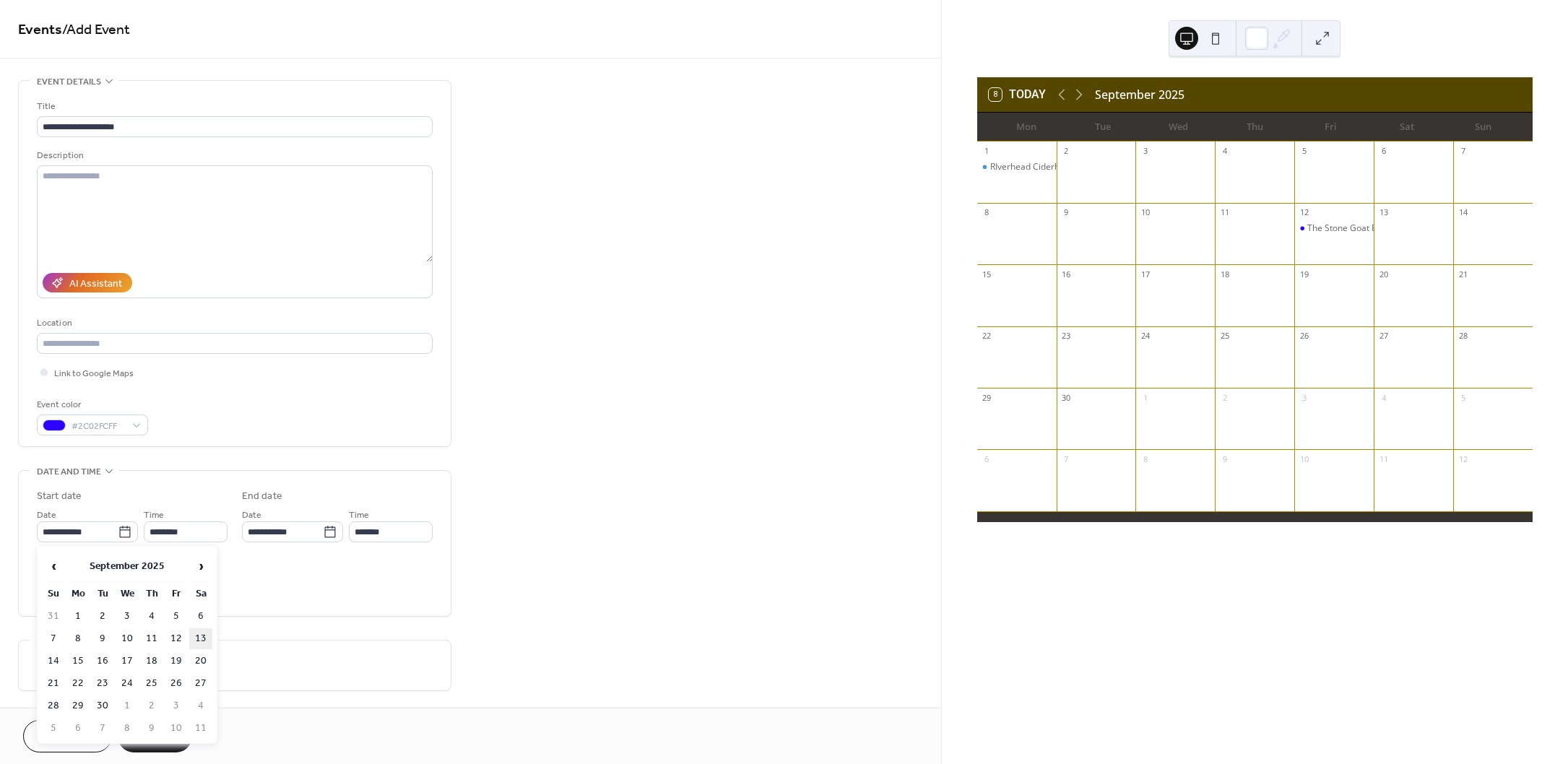 type on "**********" 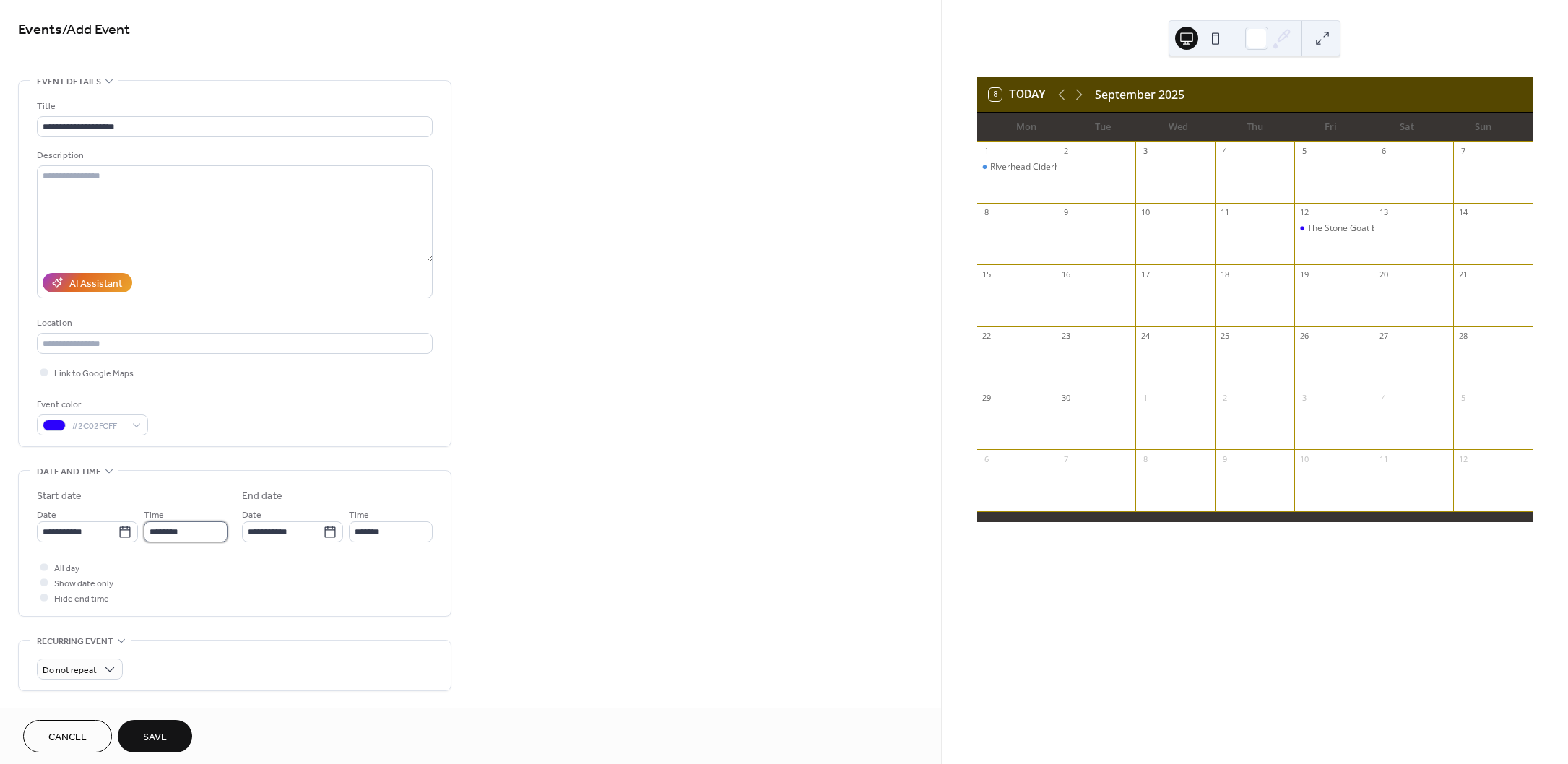click on "********" at bounding box center (186, 531) 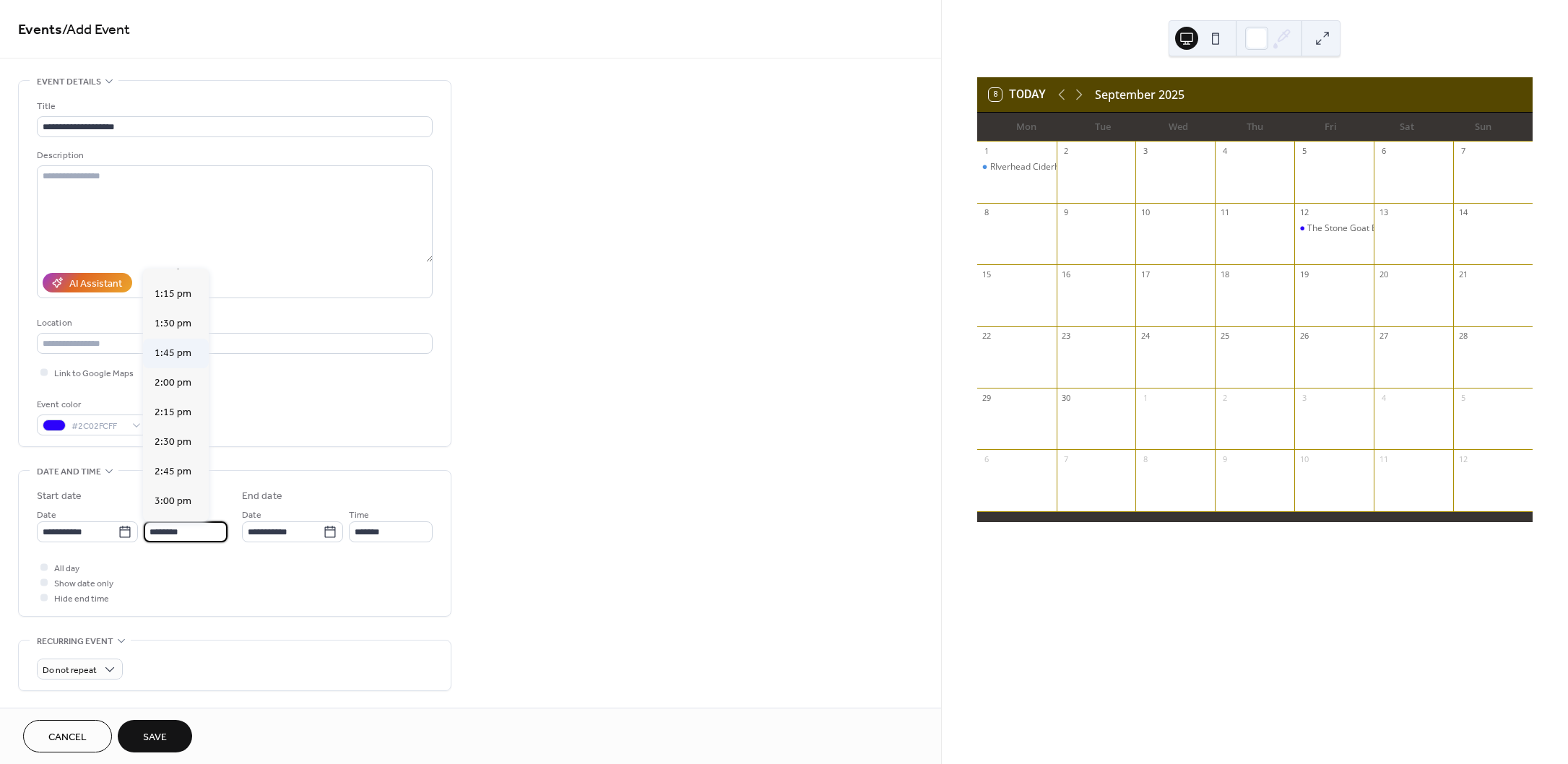 scroll, scrollTop: 1589, scrollLeft: 0, axis: vertical 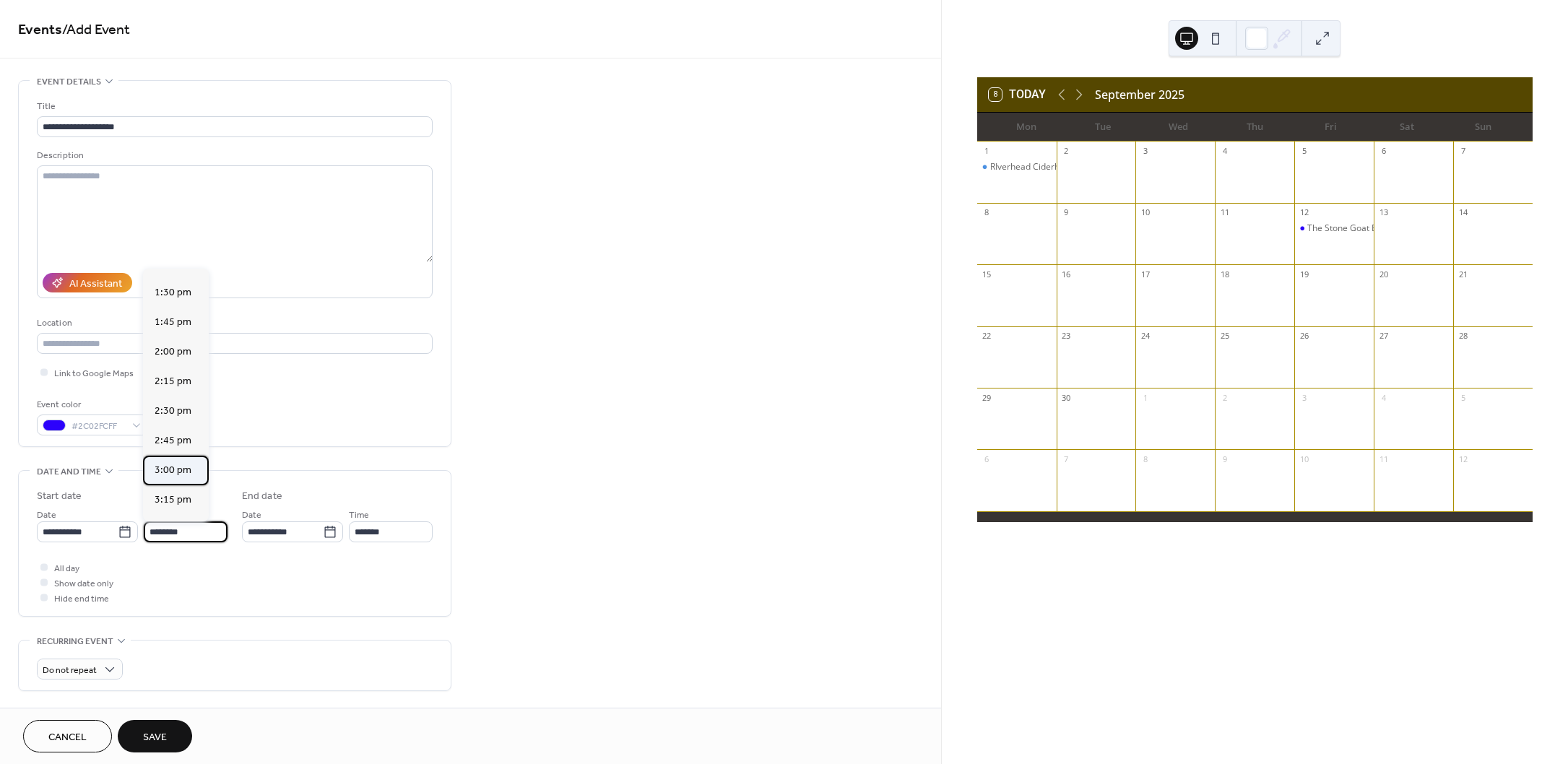 click on "3:00 pm" at bounding box center [173, 470] 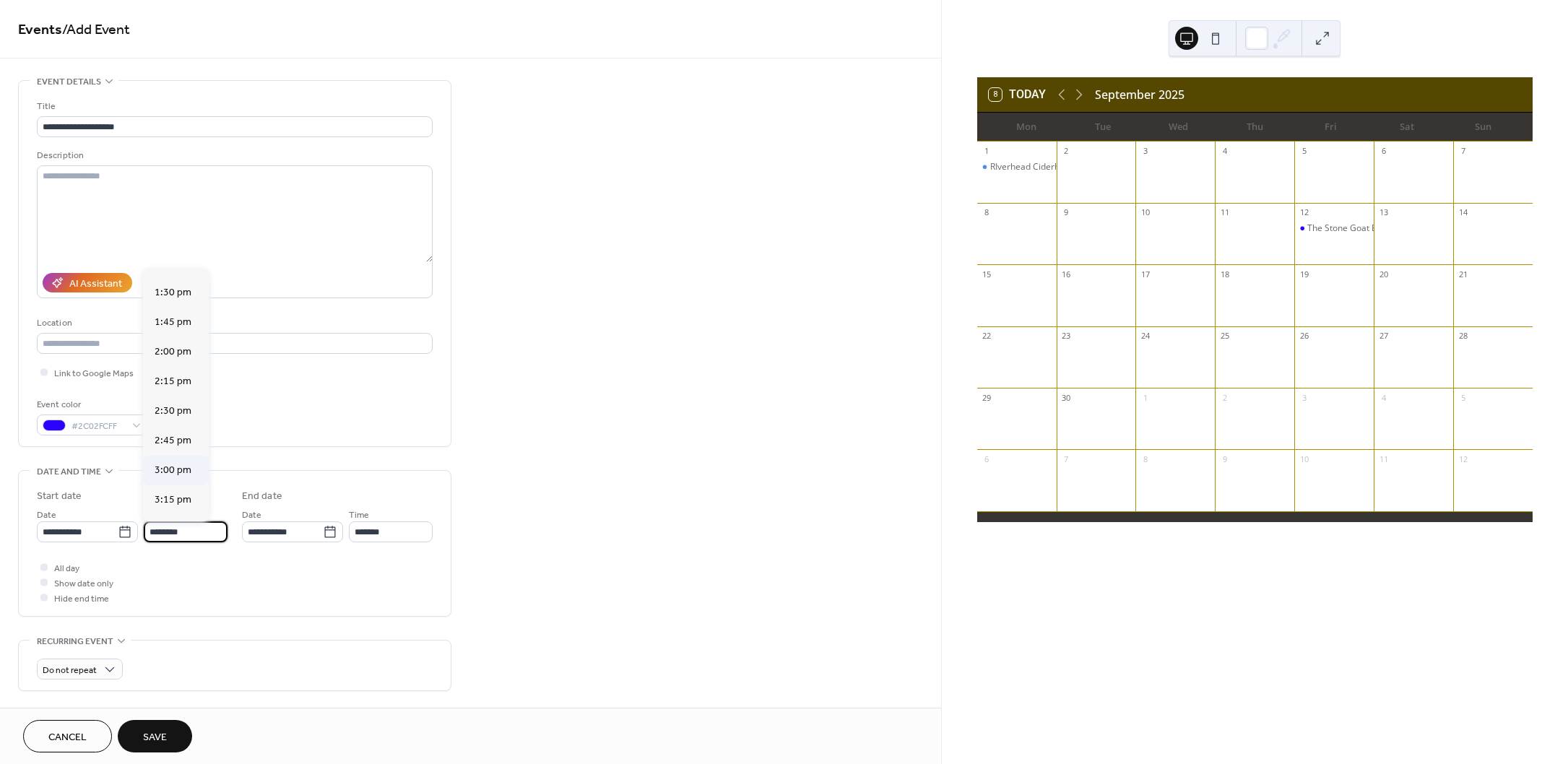 type on "*******" 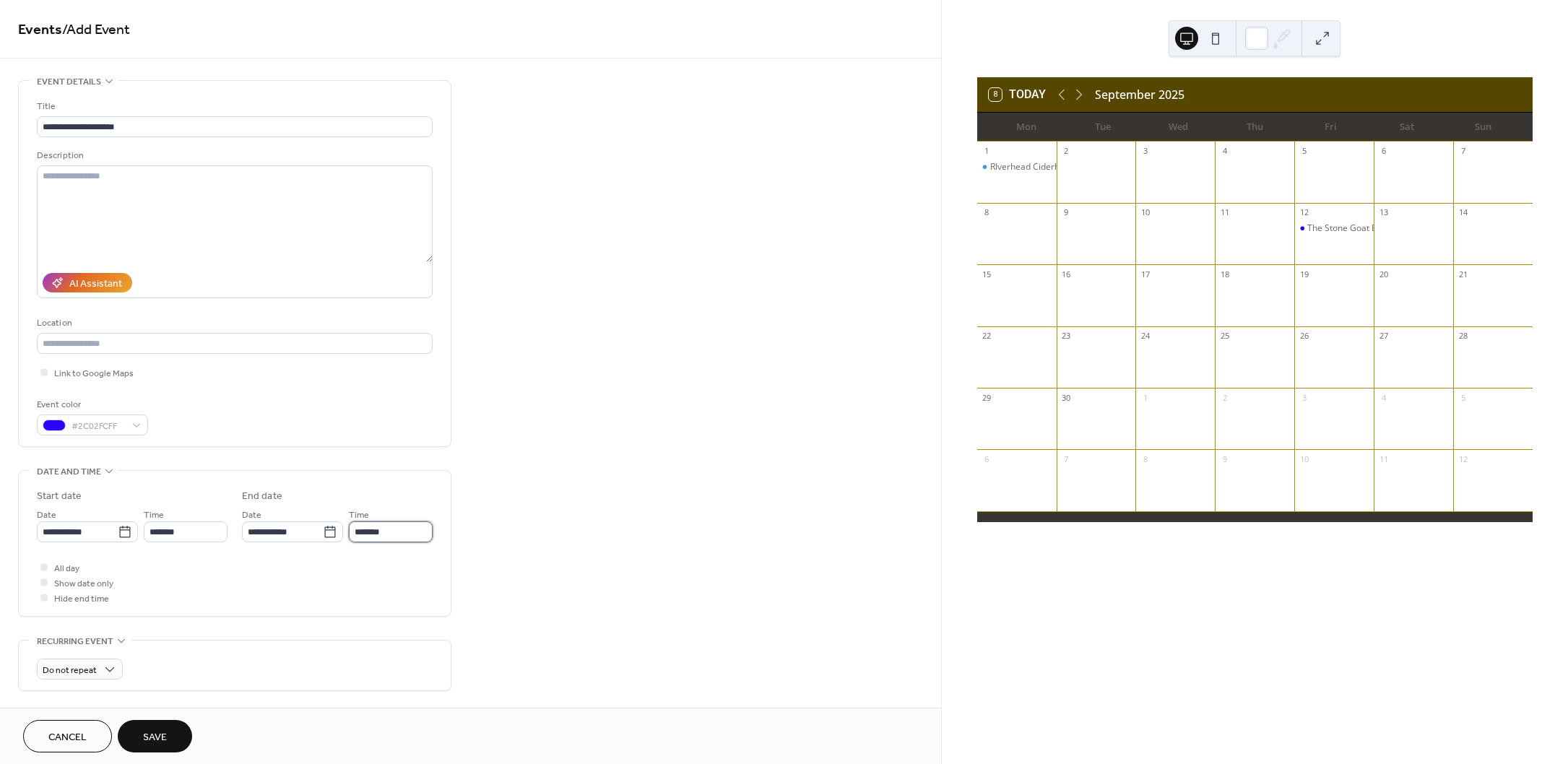 click on "*******" at bounding box center (391, 531) 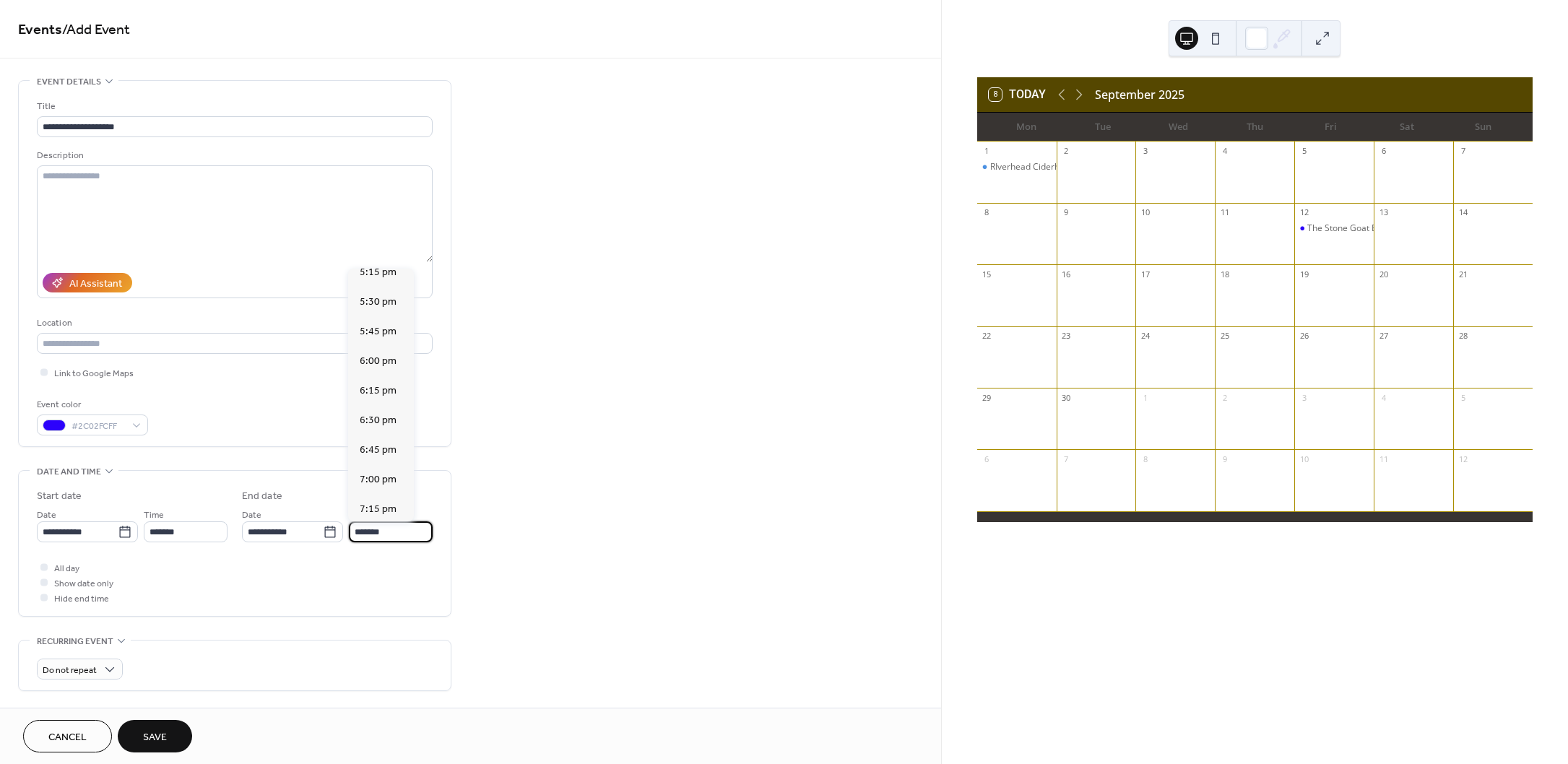 scroll, scrollTop: 251, scrollLeft: 0, axis: vertical 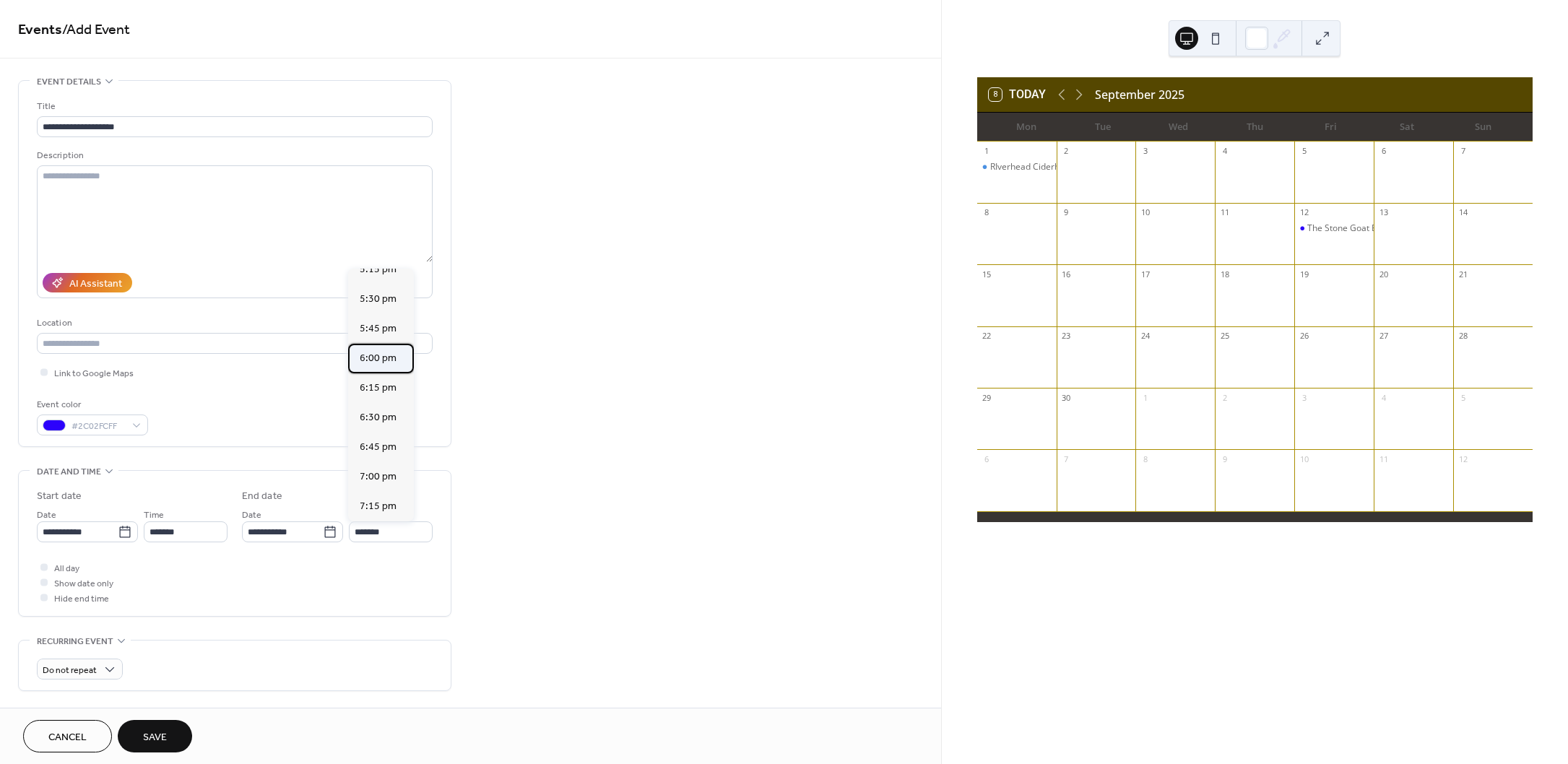 click on "6:00 pm" at bounding box center (378, 358) 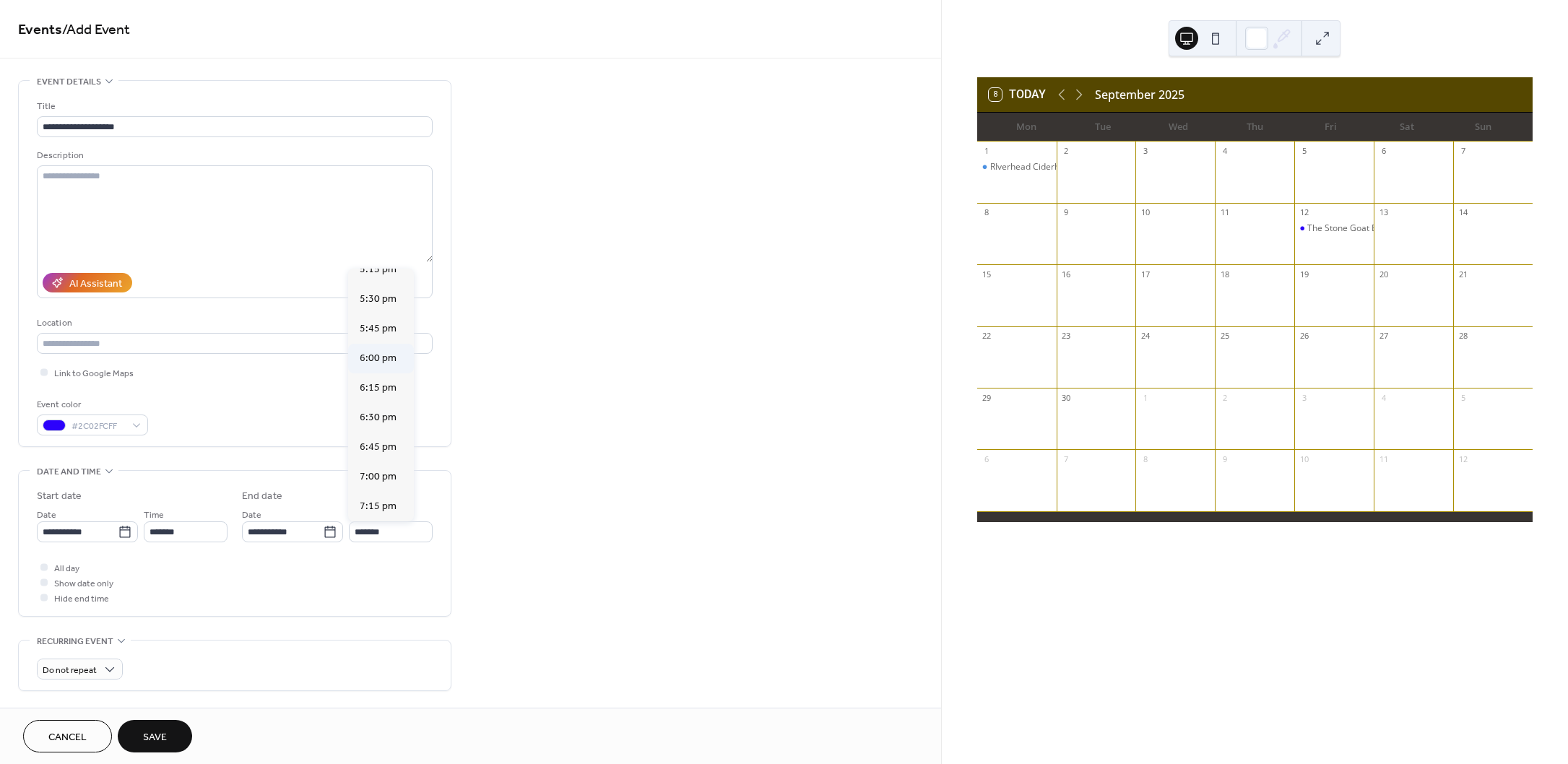 type on "*******" 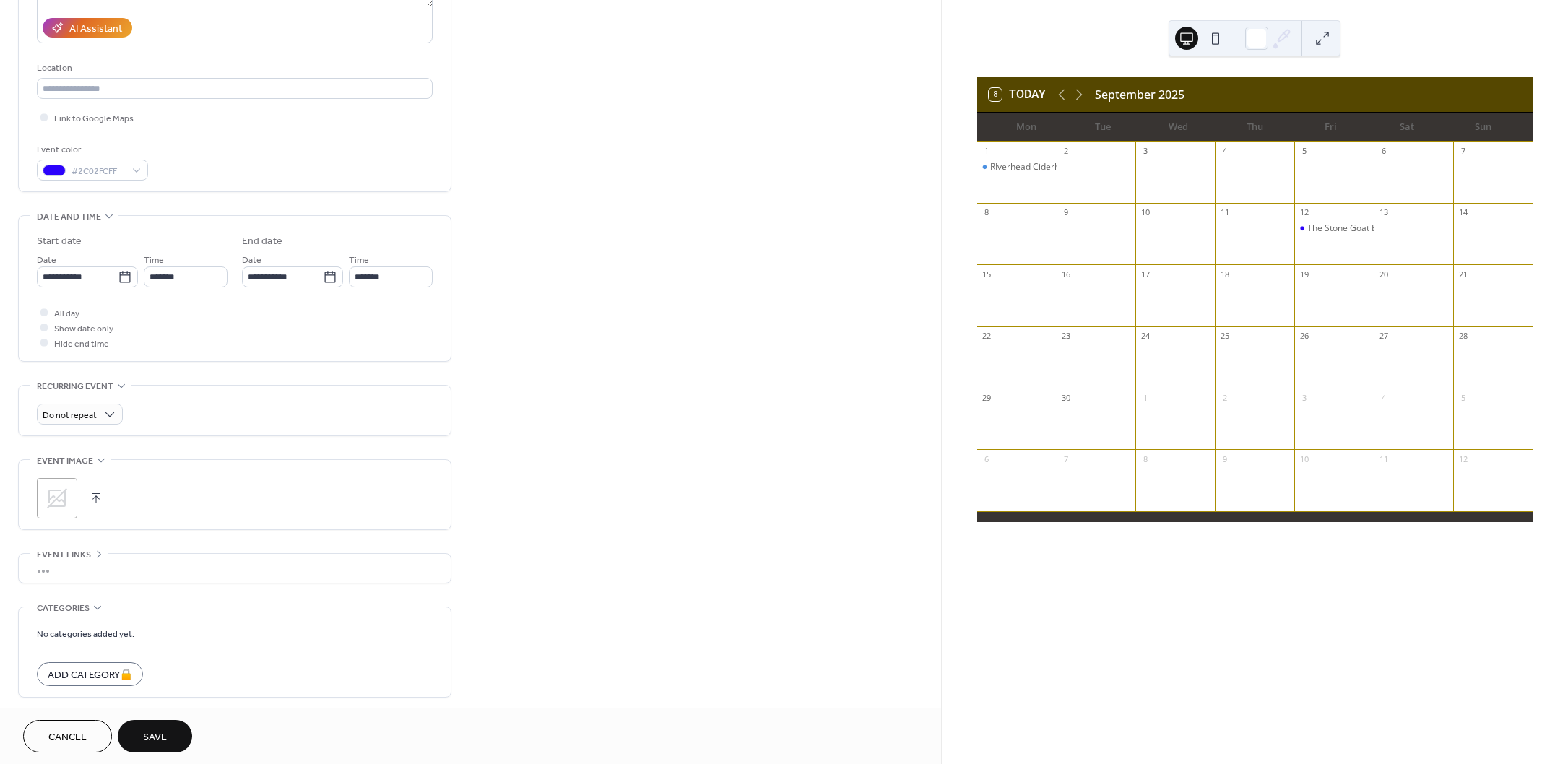 scroll, scrollTop: 313, scrollLeft: 0, axis: vertical 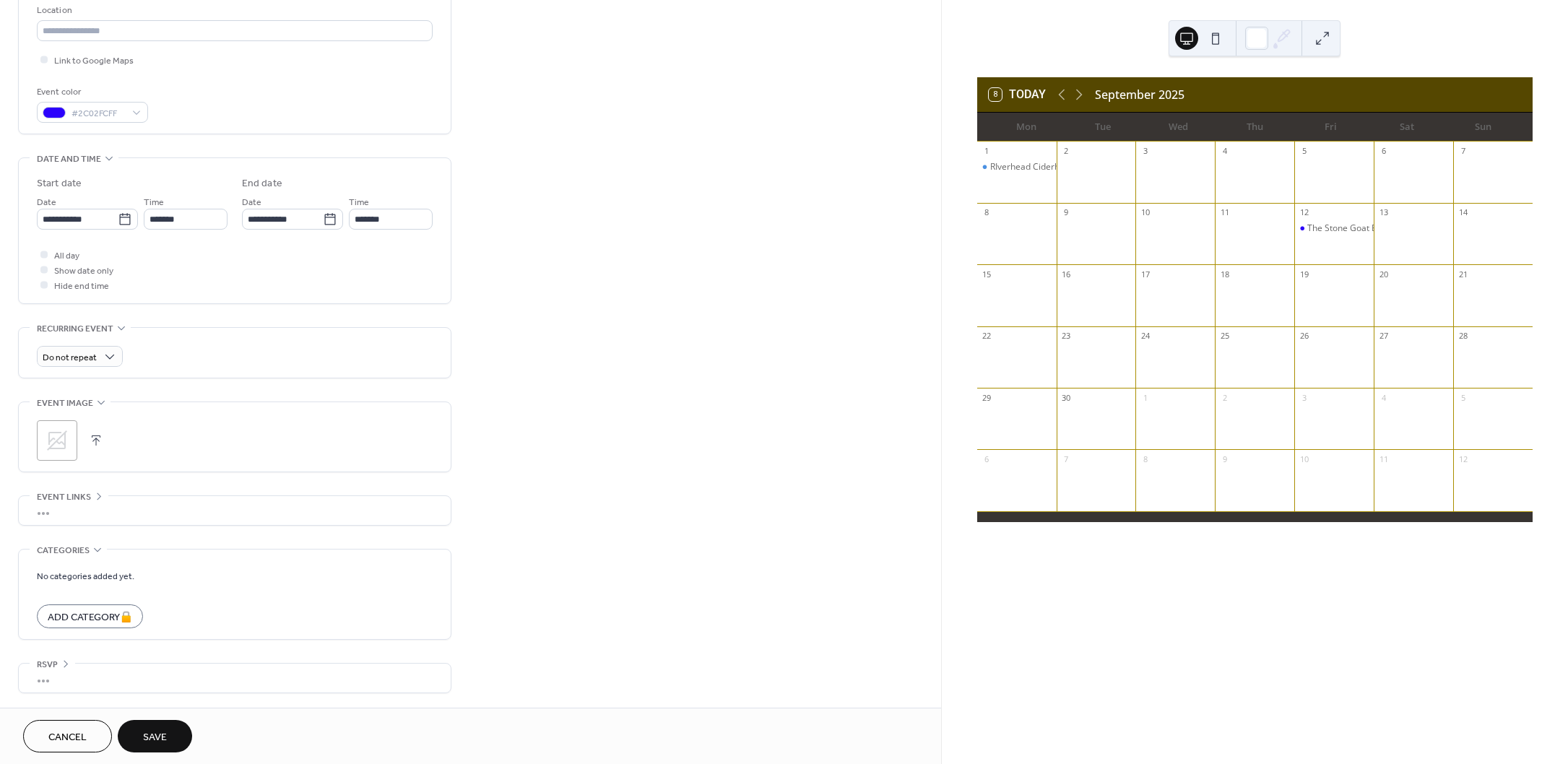 click on "Save" at bounding box center [155, 737] 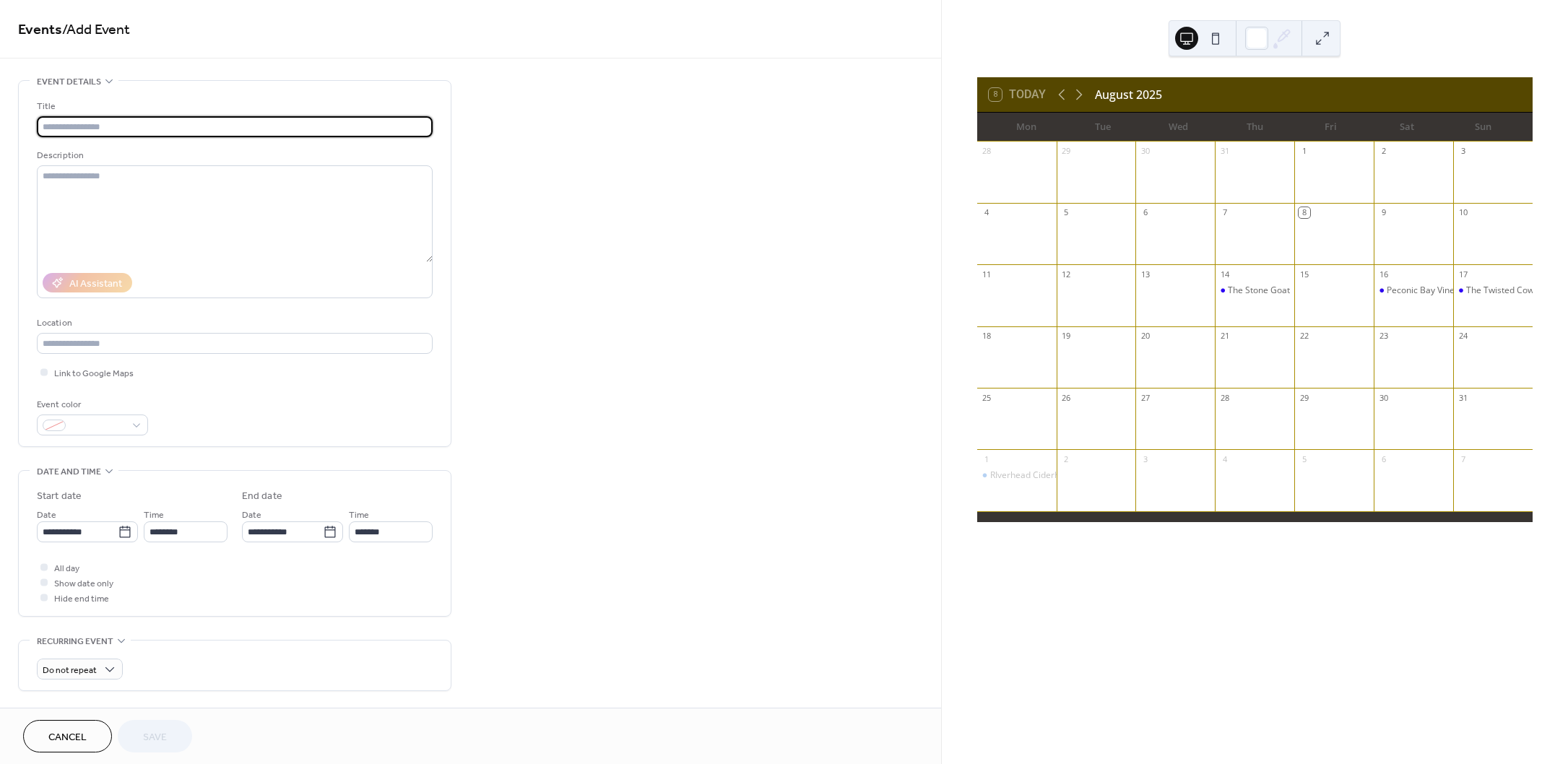 scroll, scrollTop: 0, scrollLeft: 0, axis: both 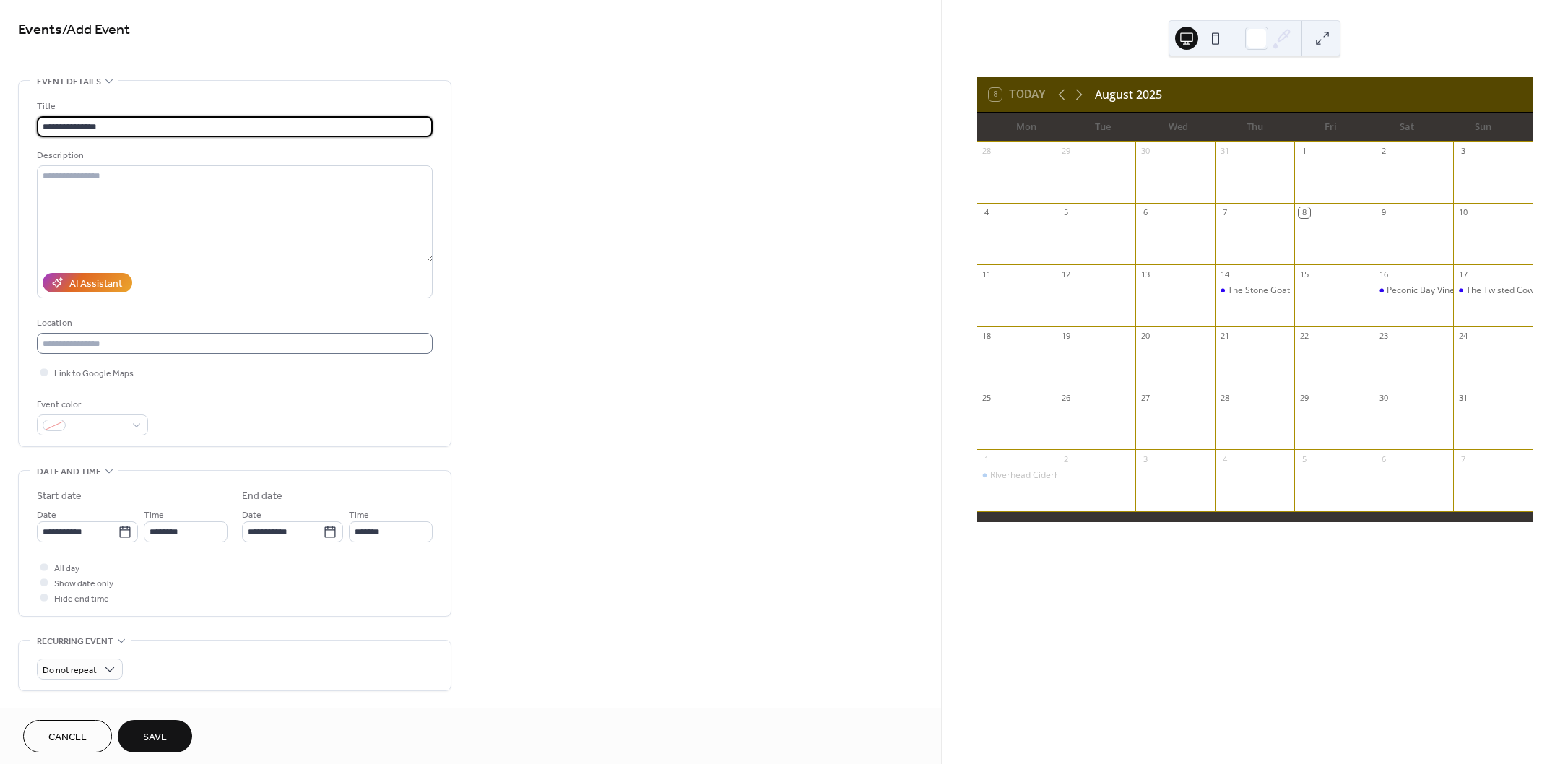 type on "**********" 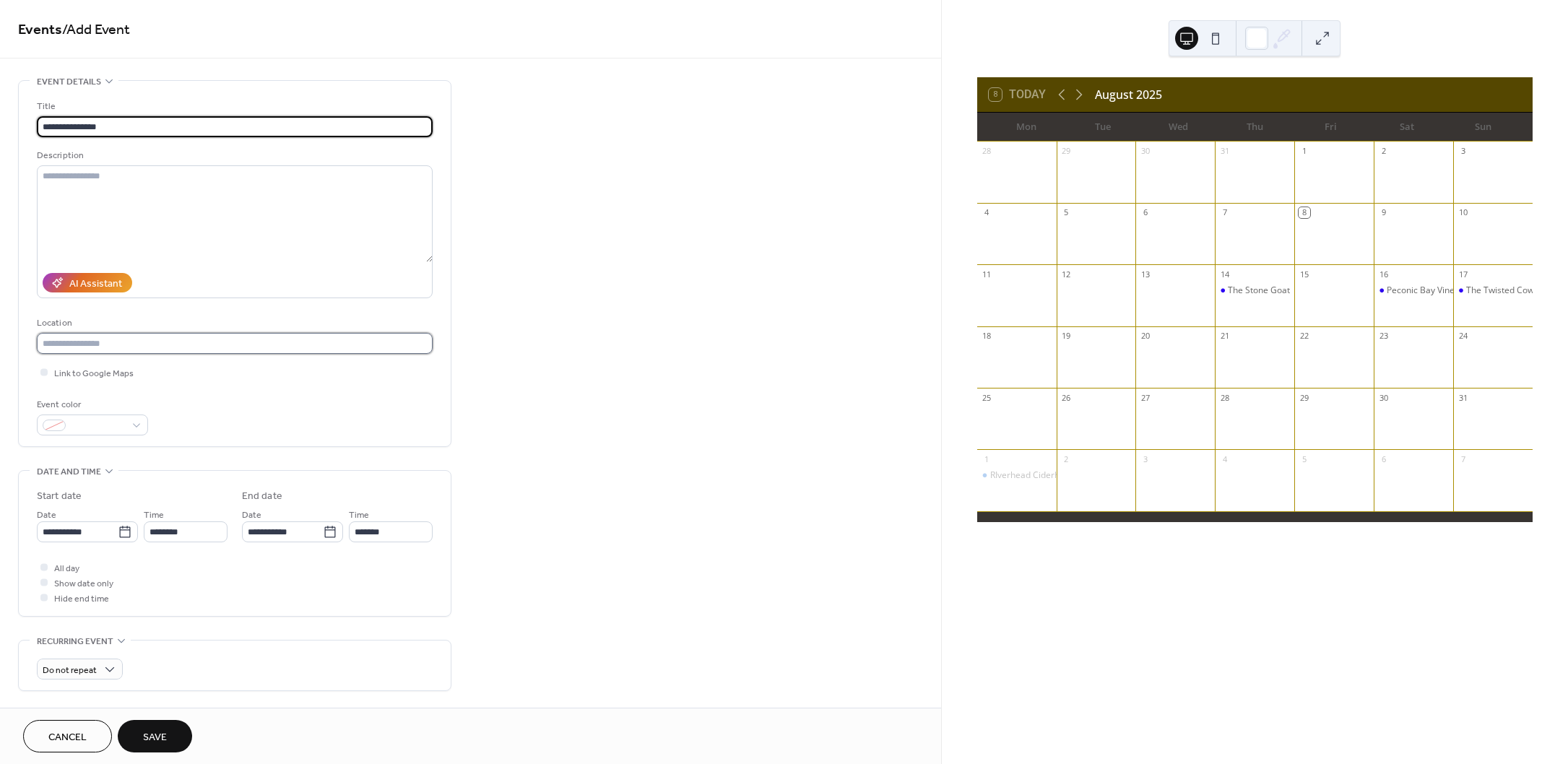 click at bounding box center [235, 343] 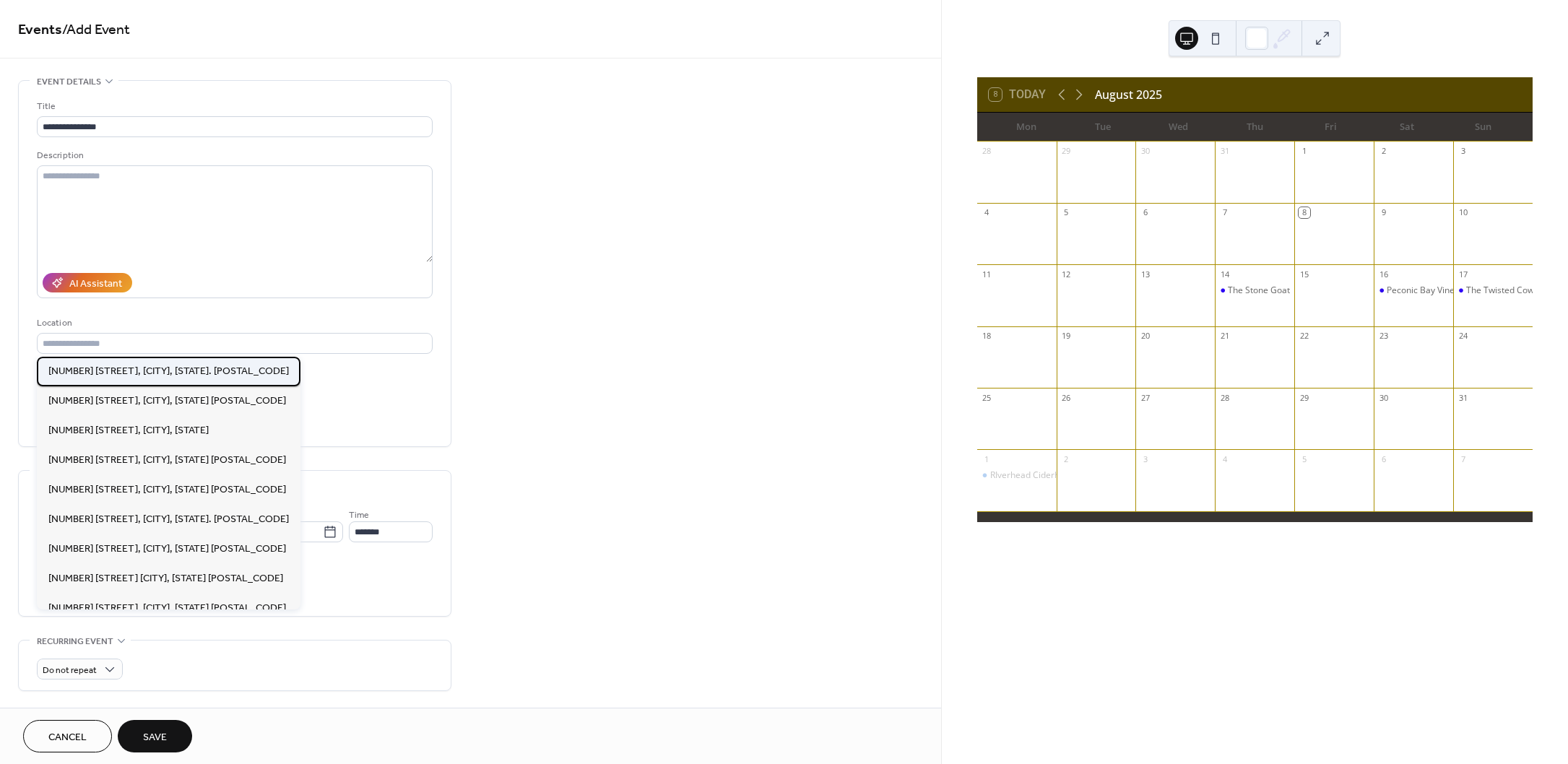 click on "[NUMBER] [STREET], [CITY], [STATE]. [POSTAL_CODE]" at bounding box center (168, 371) 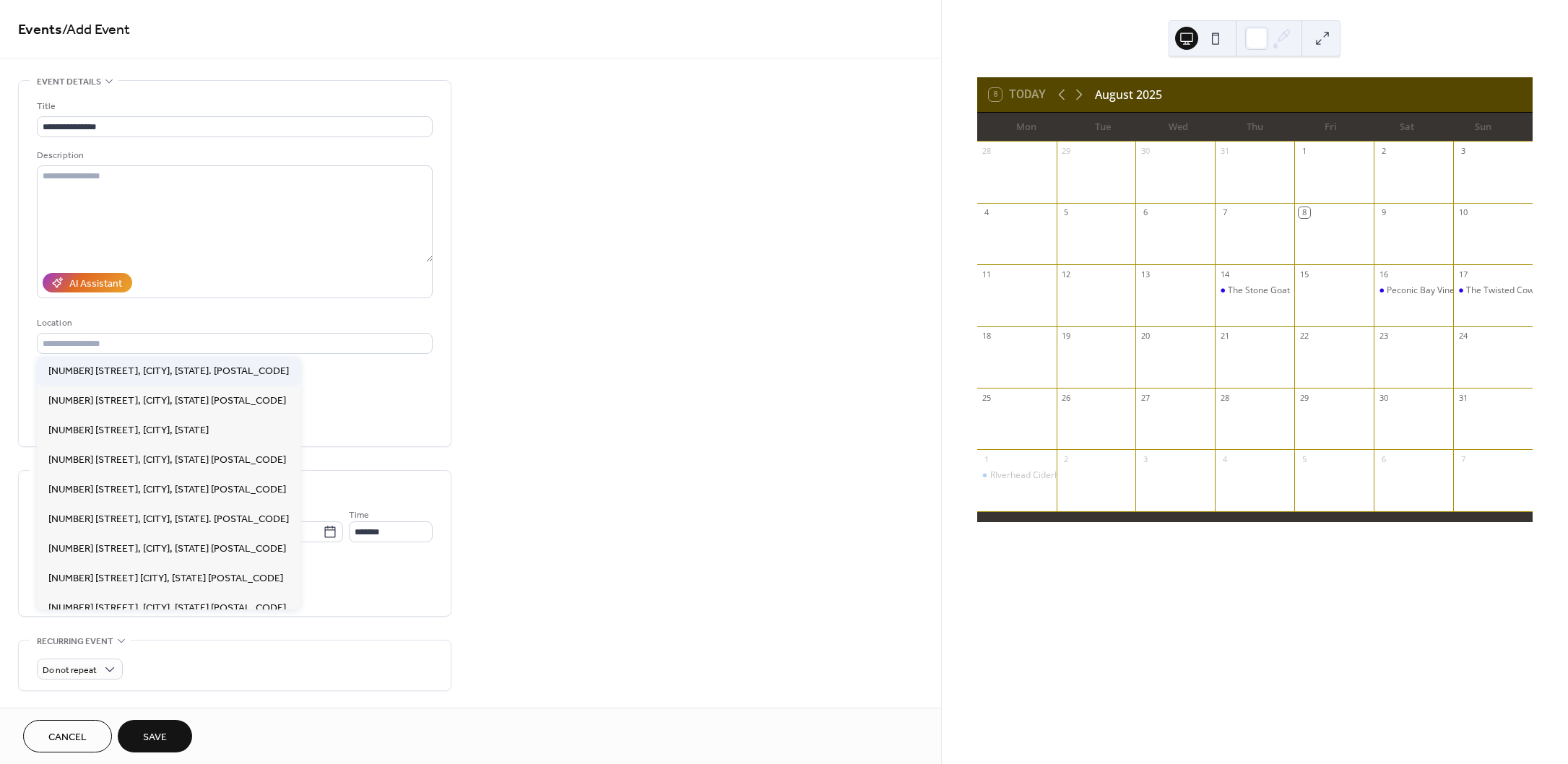 type on "**********" 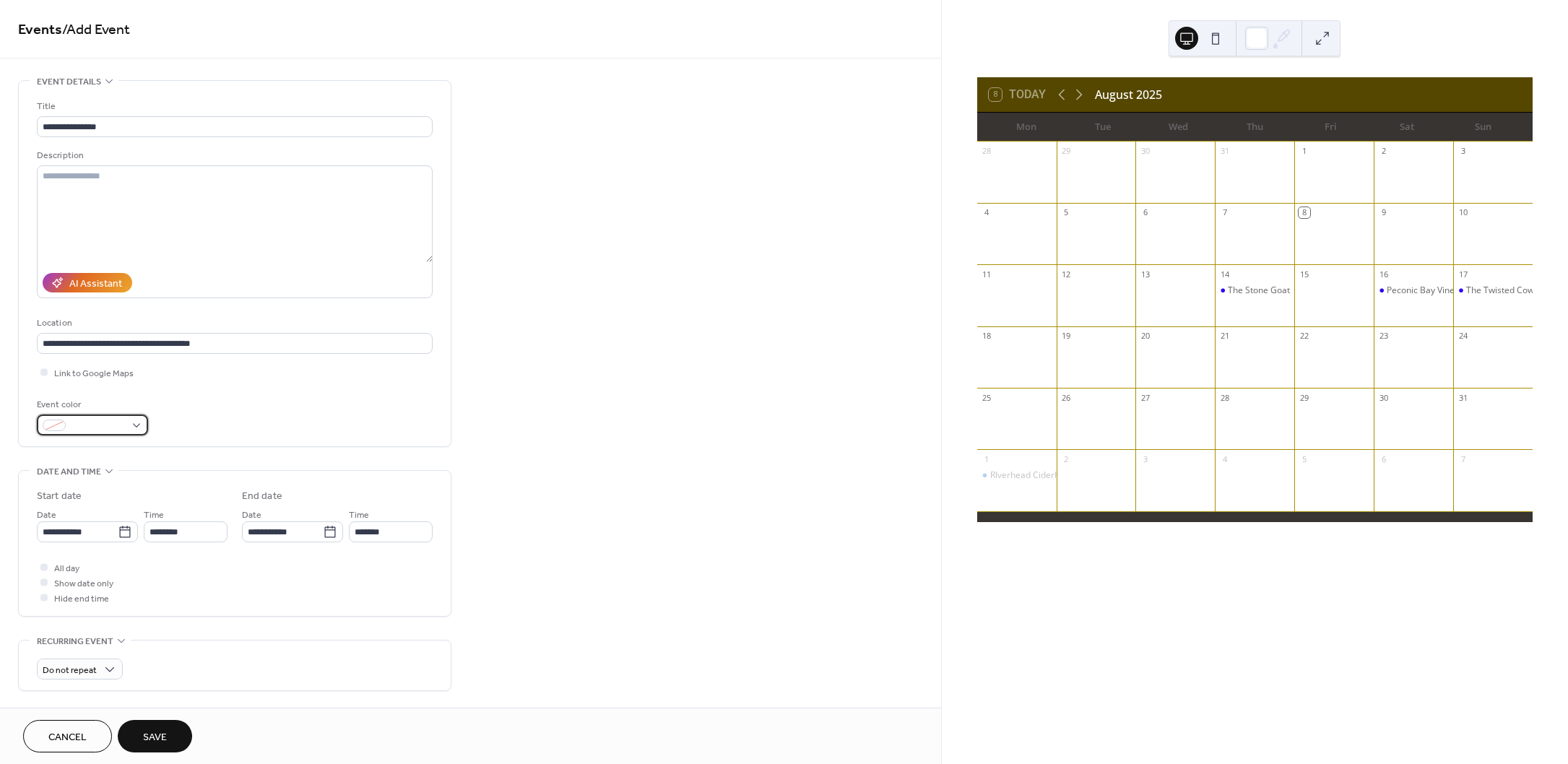 click at bounding box center [92, 425] 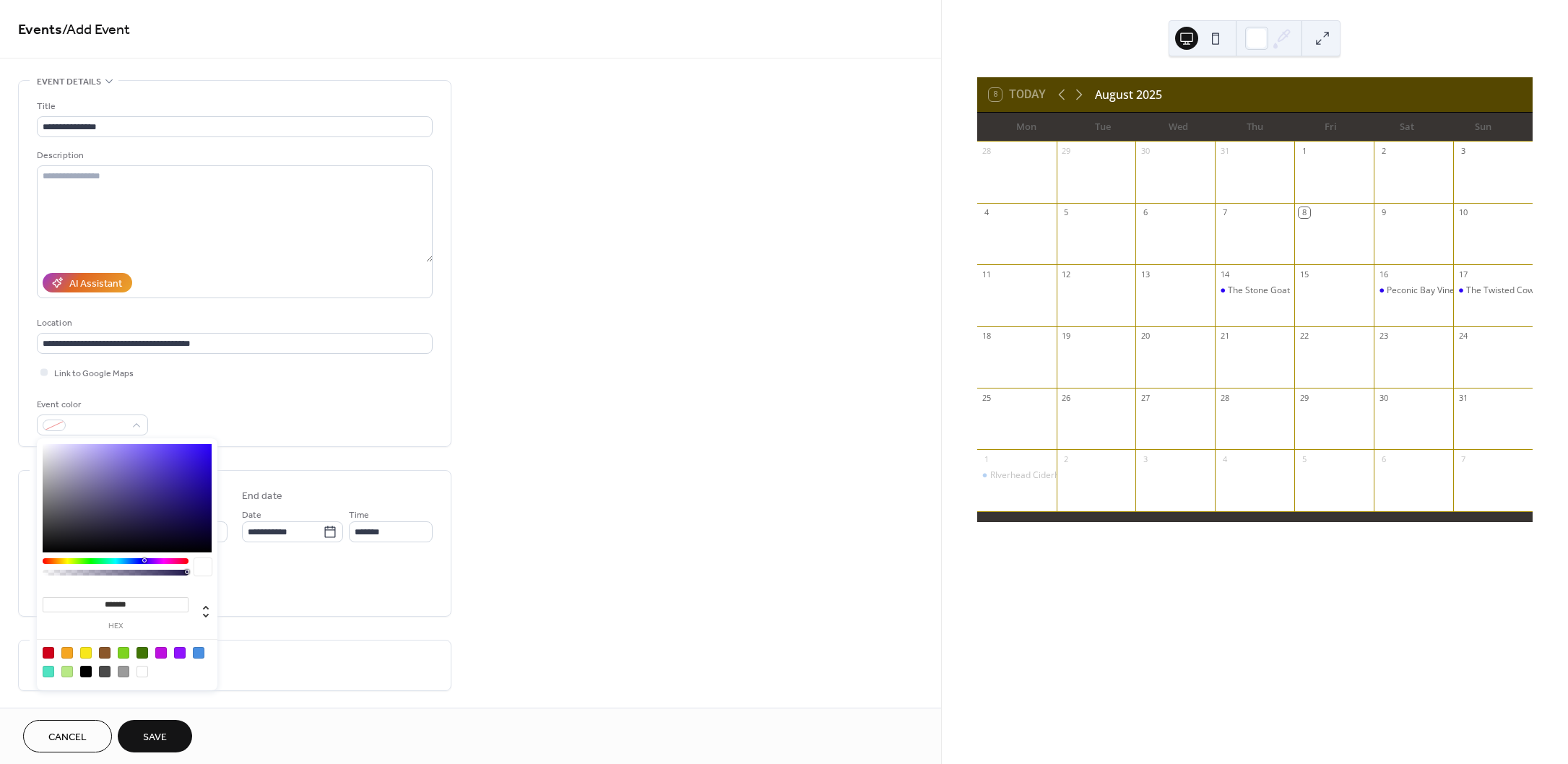 type on "*******" 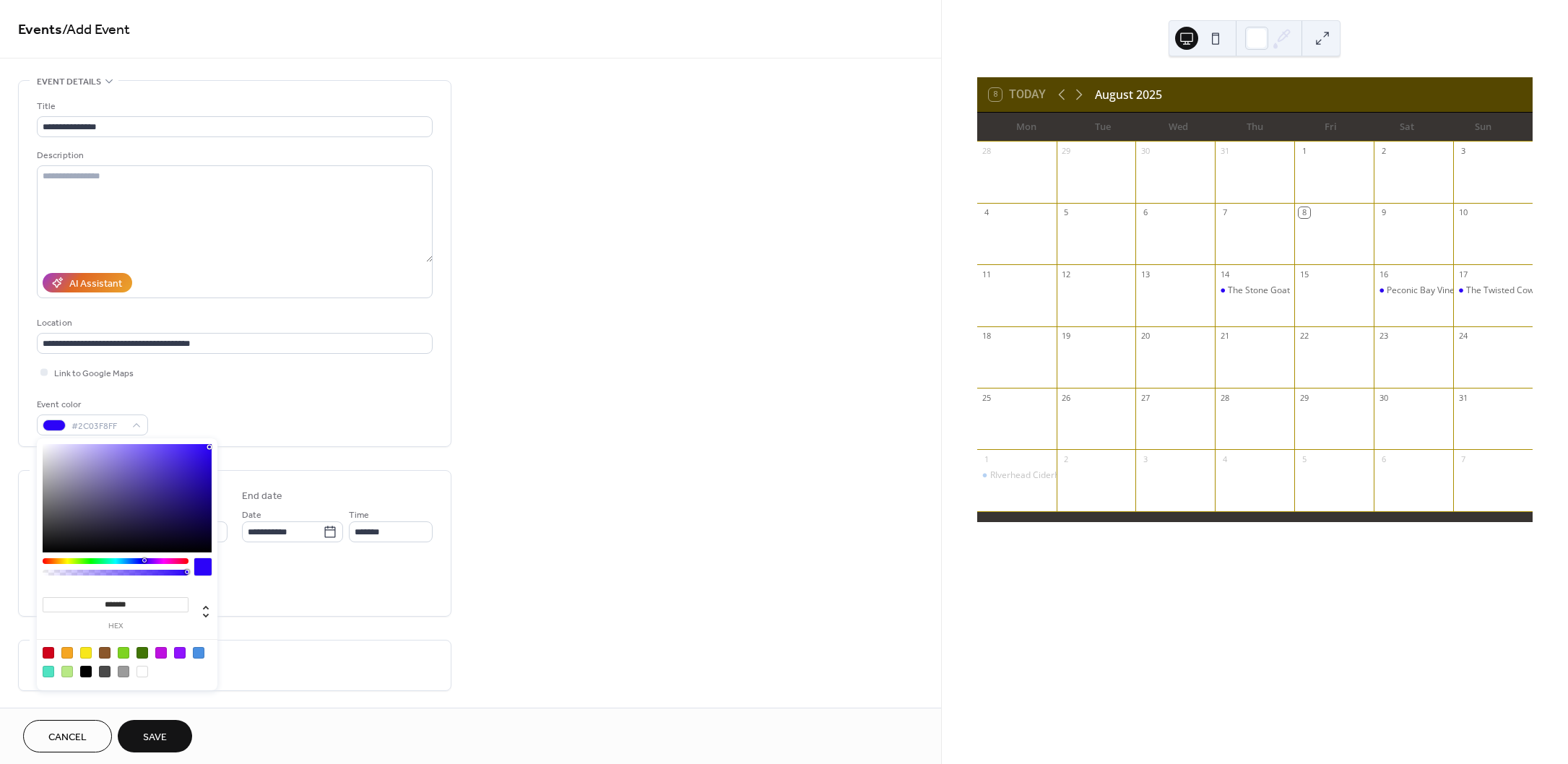 click at bounding box center (127, 498) 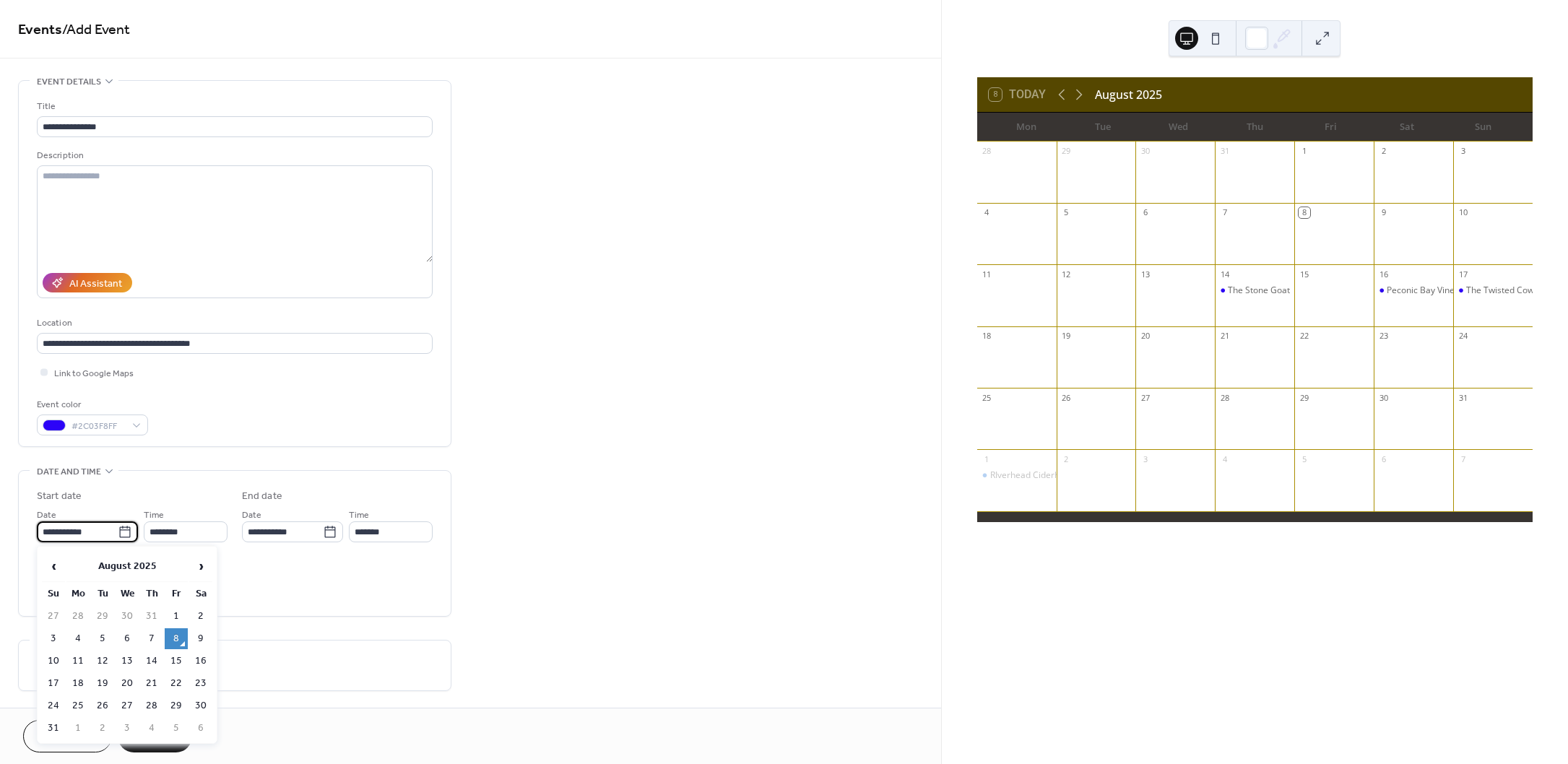 click on "**********" at bounding box center (77, 531) 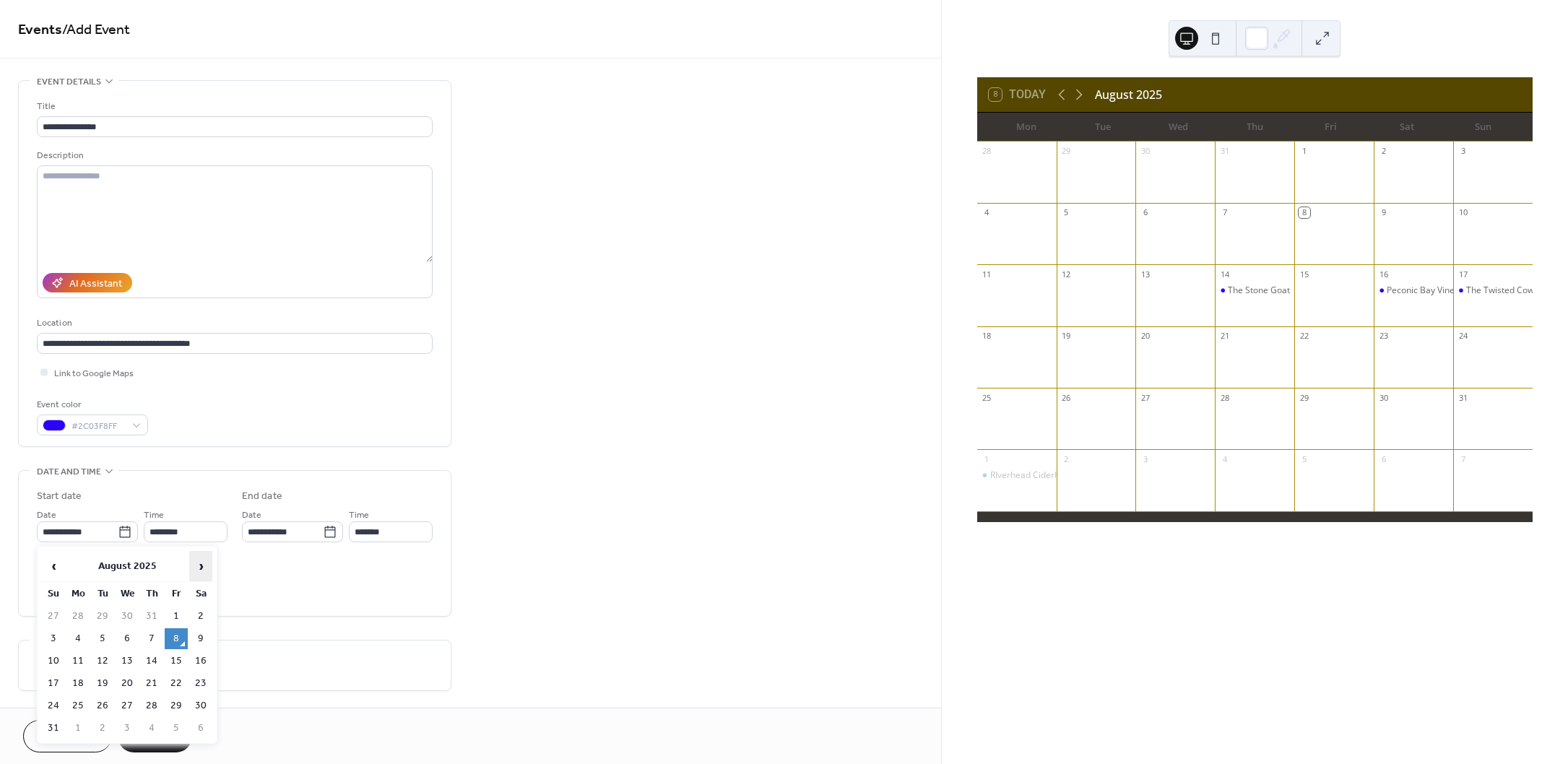 click on "›" at bounding box center (201, 566) 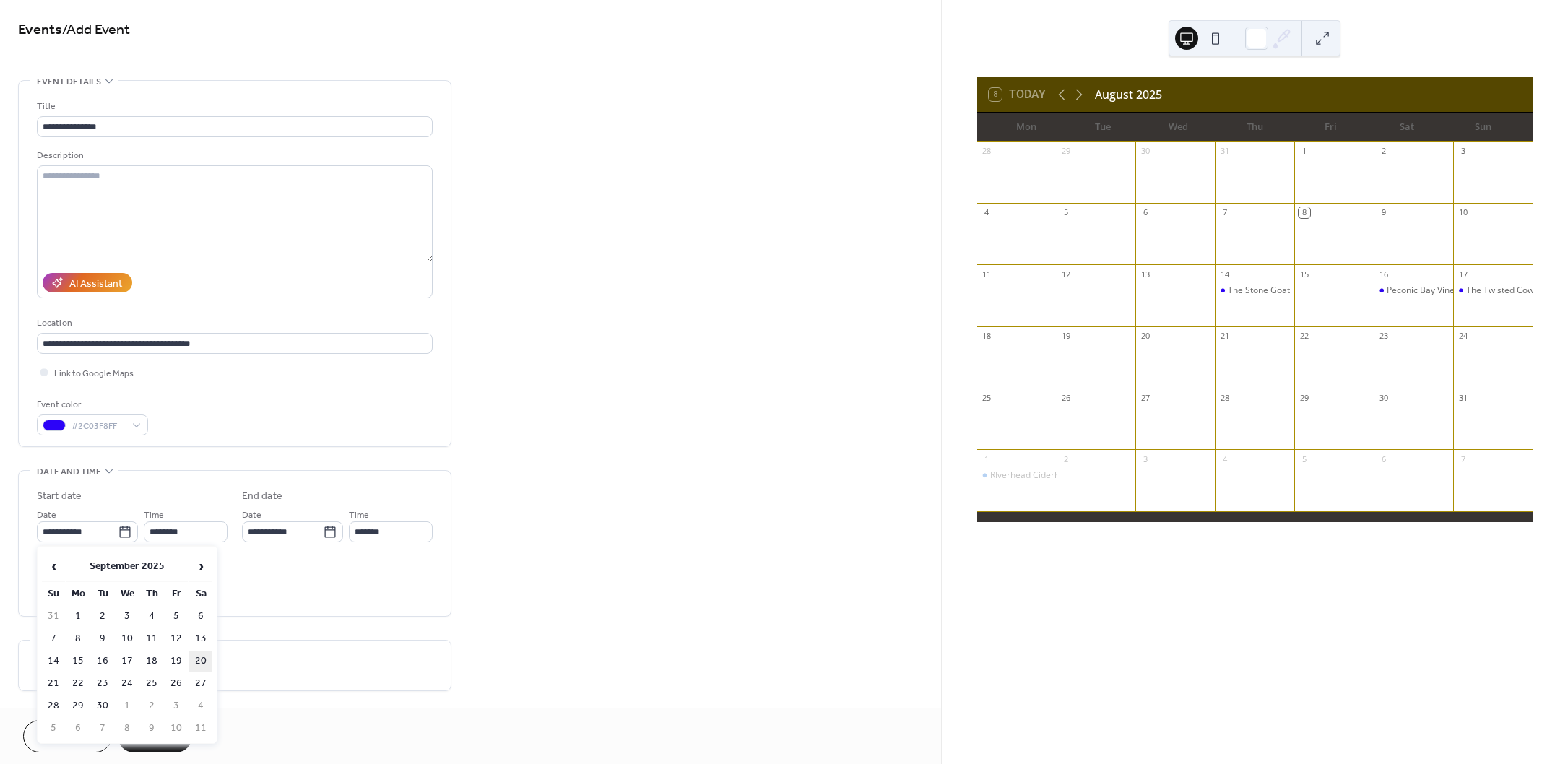 click on "20" at bounding box center [201, 661] 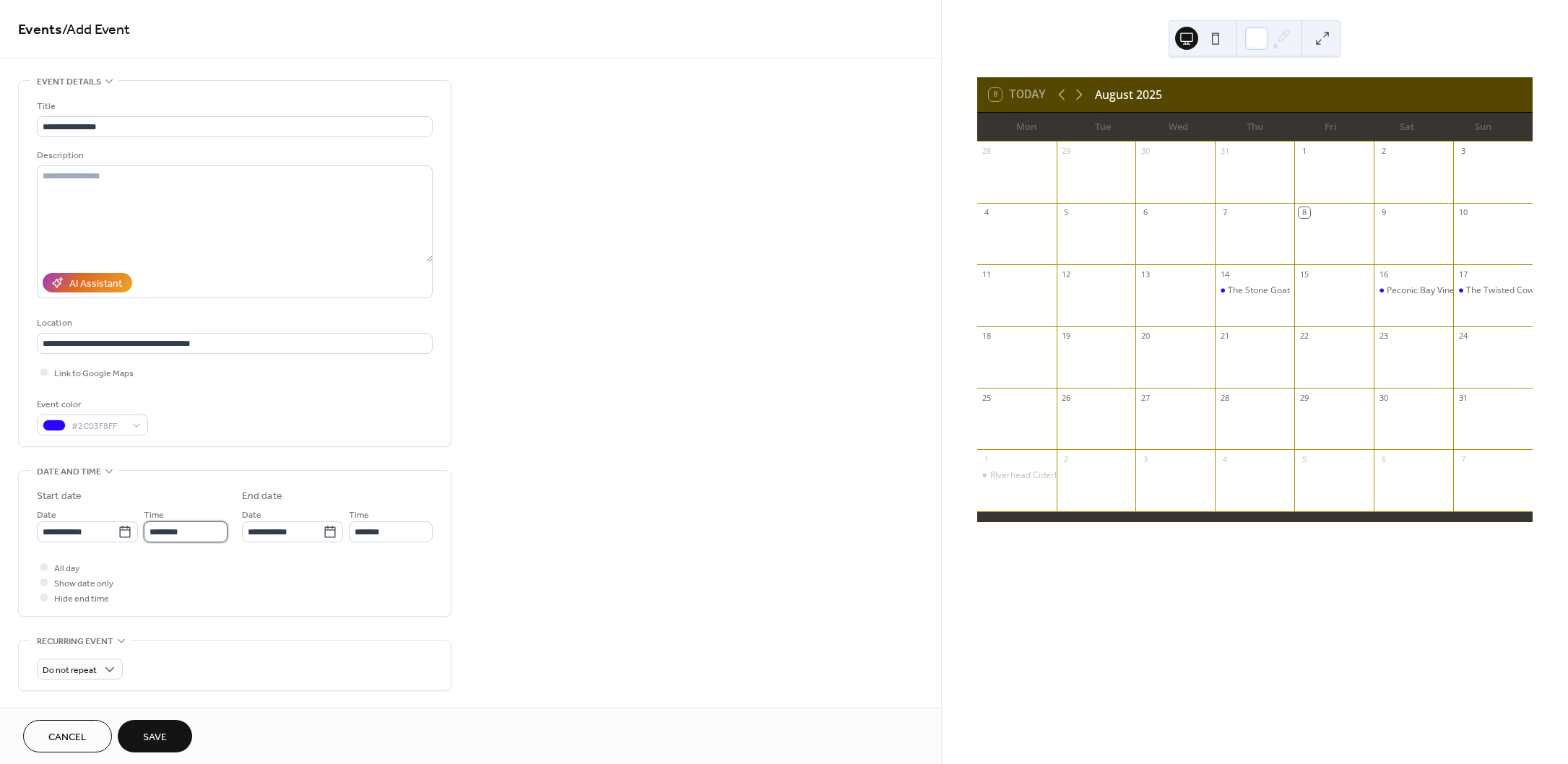 click on "********" at bounding box center [186, 531] 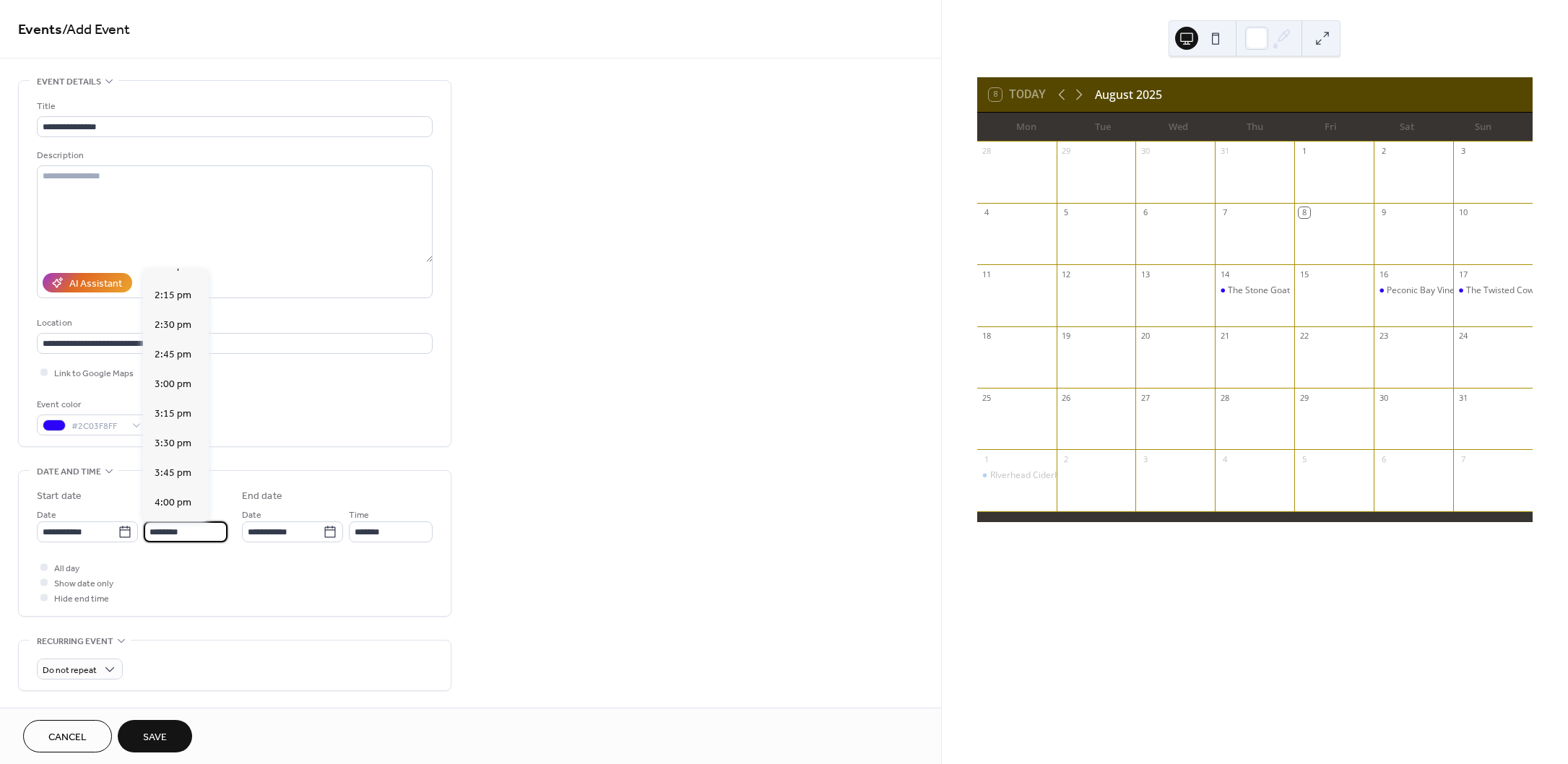 scroll, scrollTop: 1675, scrollLeft: 0, axis: vertical 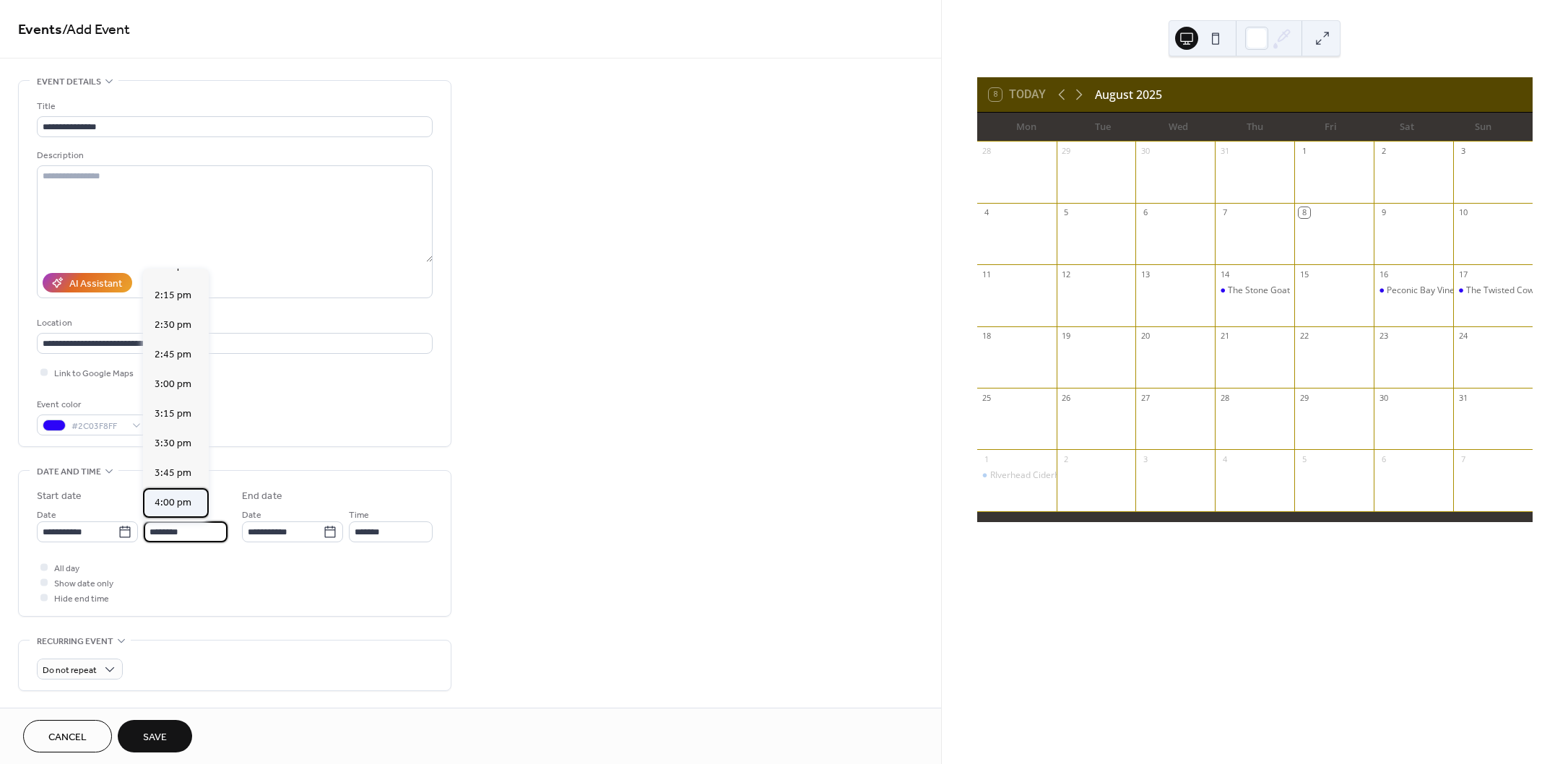 click on "4:00 pm" at bounding box center [173, 503] 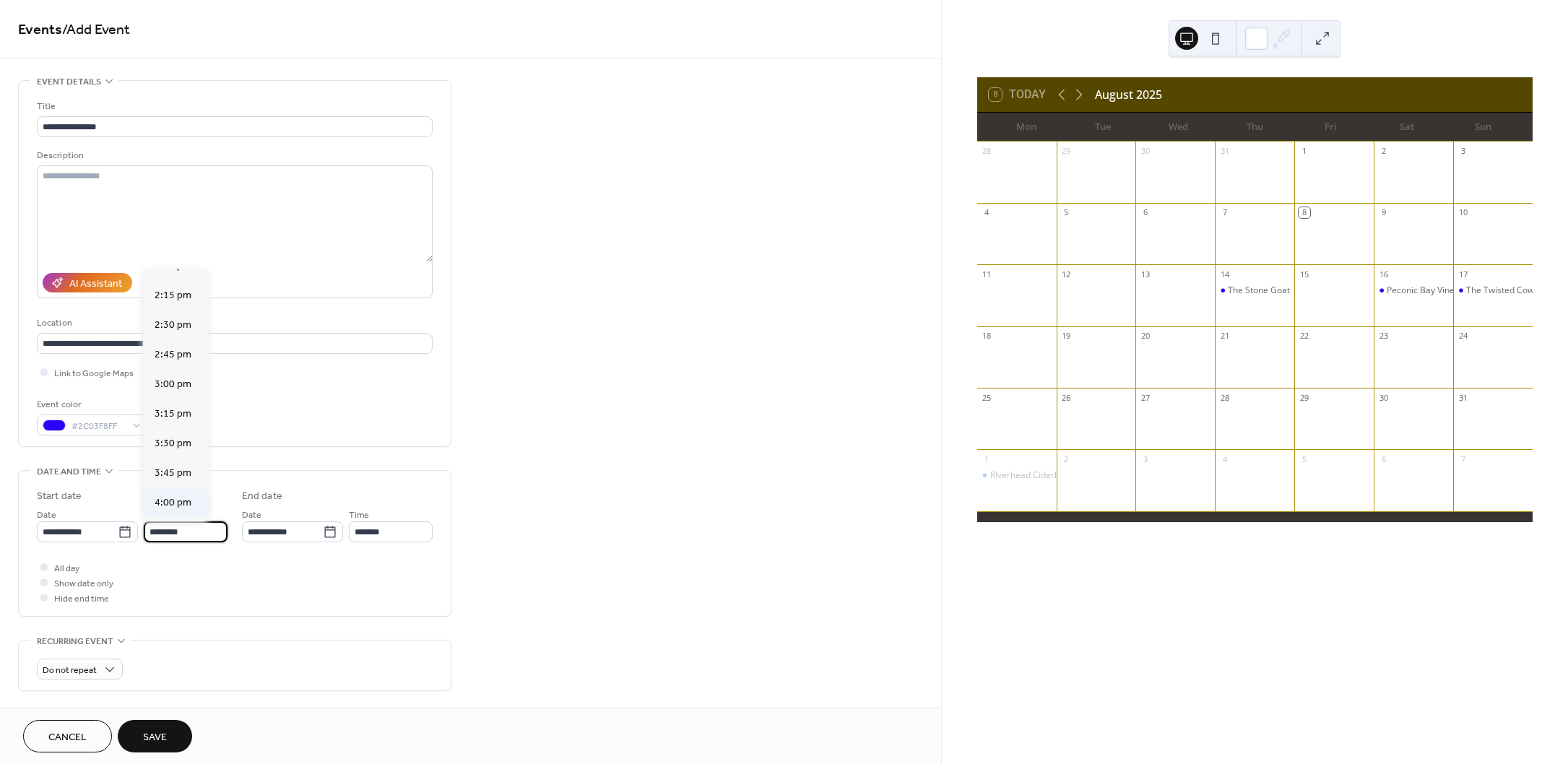 type on "*******" 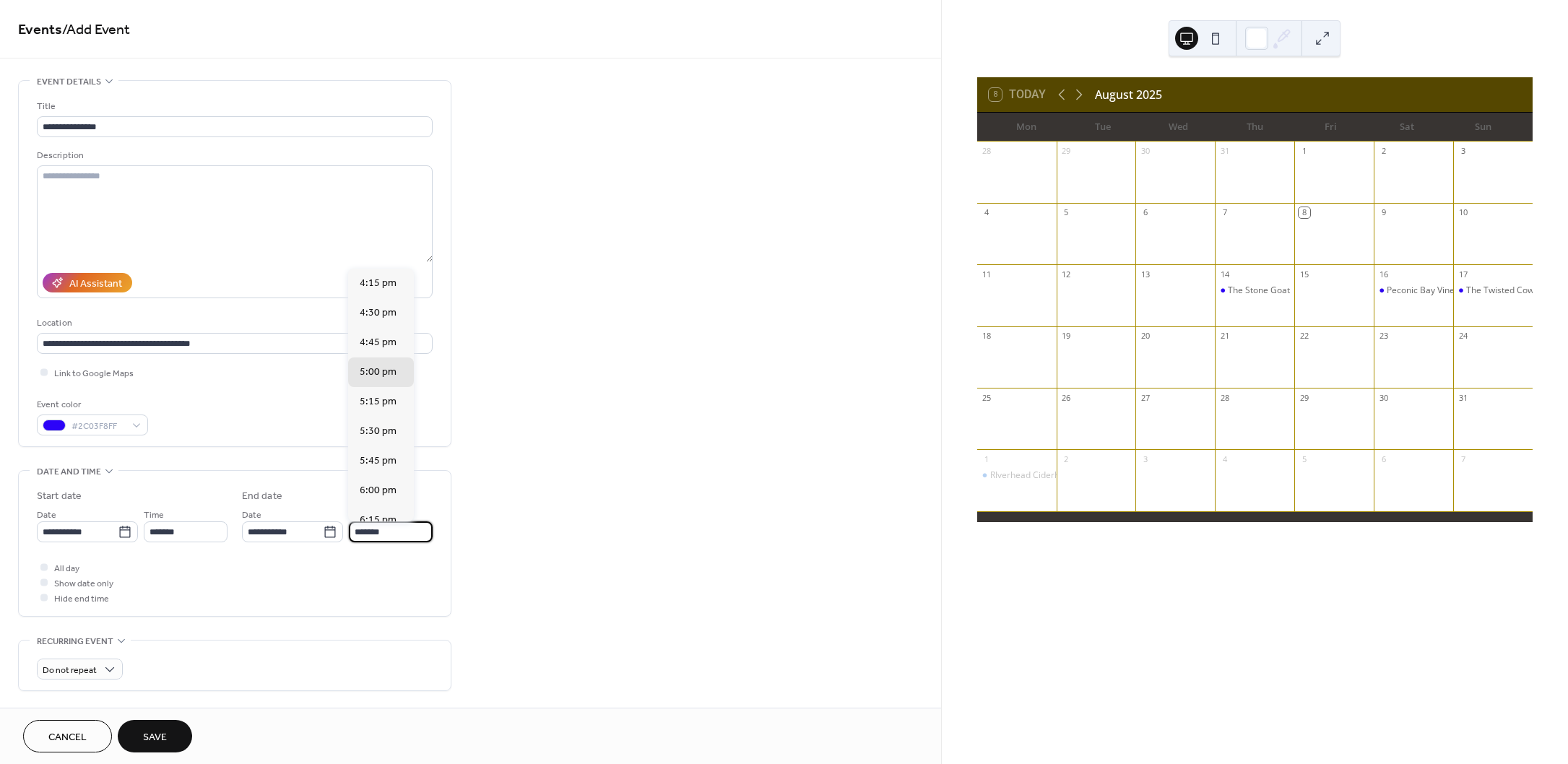 click on "*******" at bounding box center [391, 531] 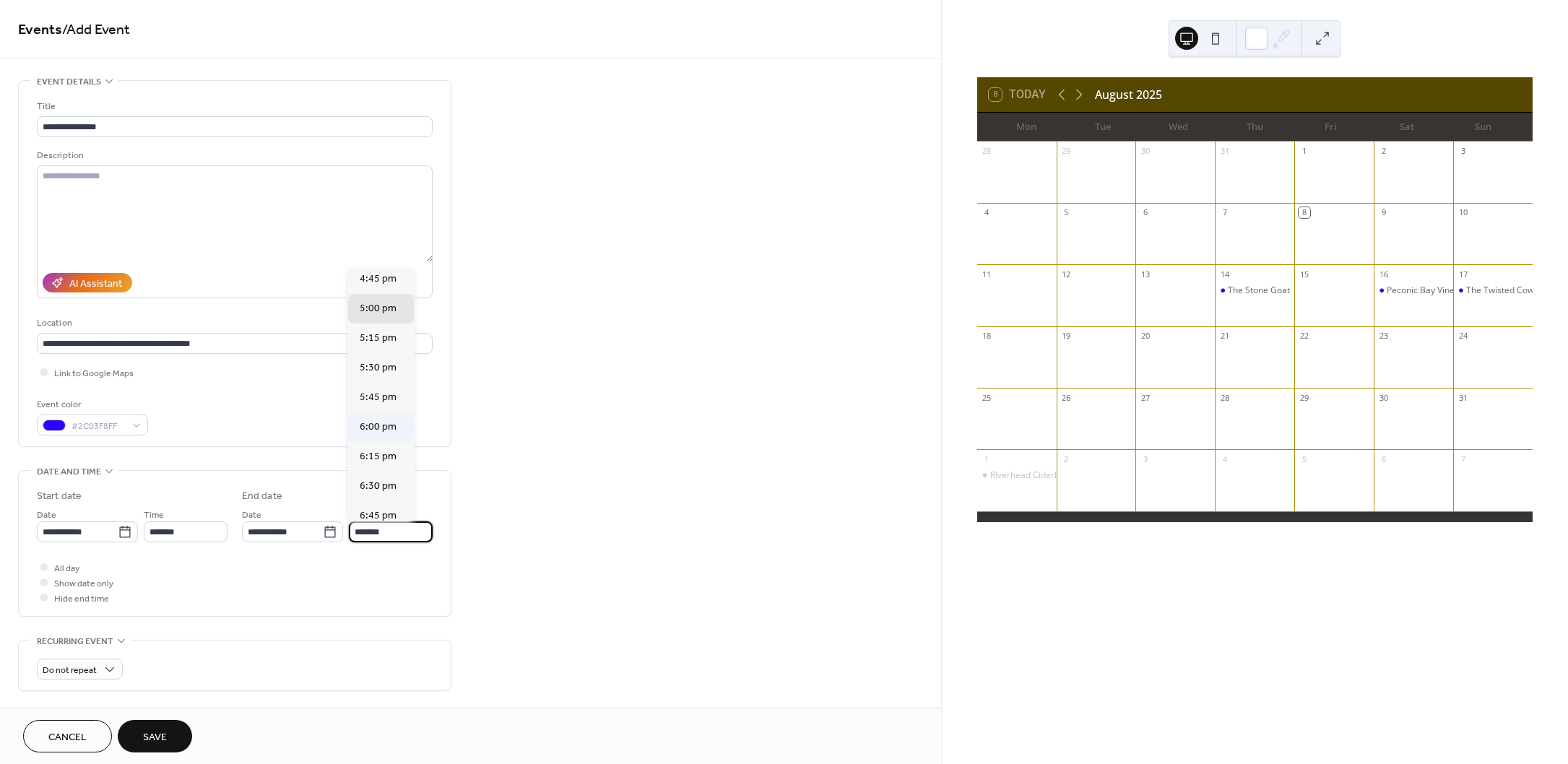 scroll, scrollTop: 95, scrollLeft: 0, axis: vertical 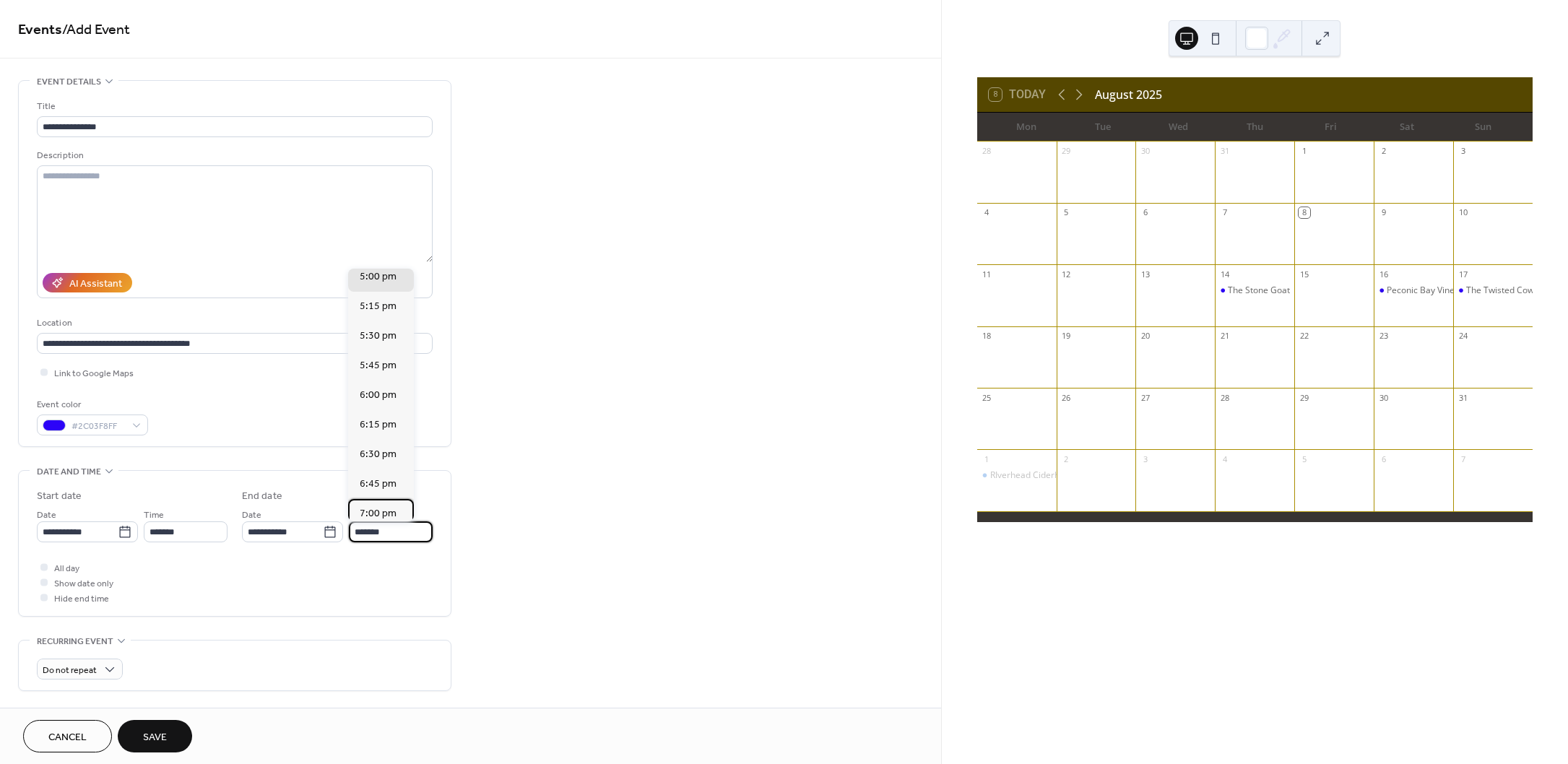 click on "7:00 pm" at bounding box center [378, 513] 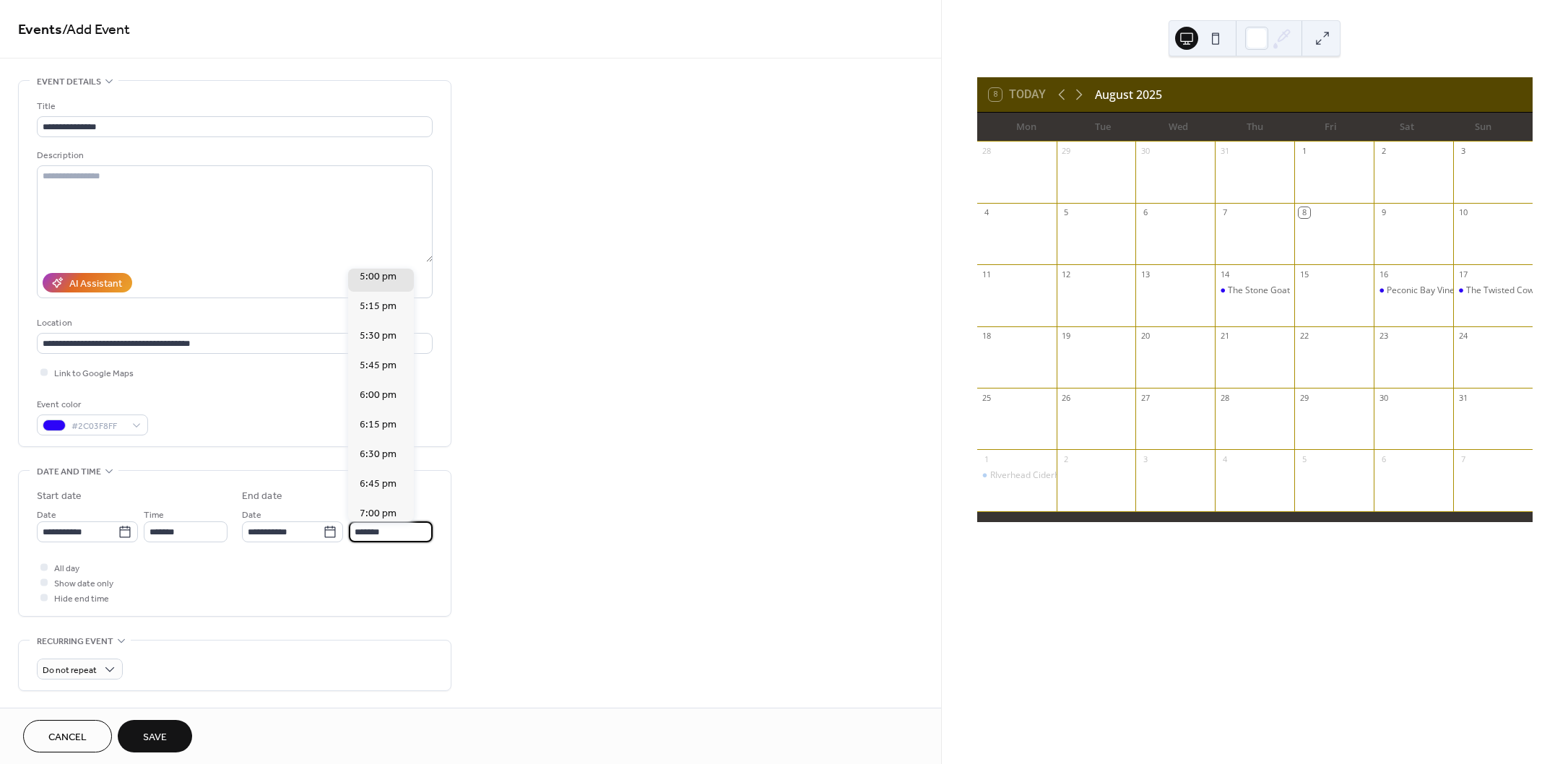type on "*******" 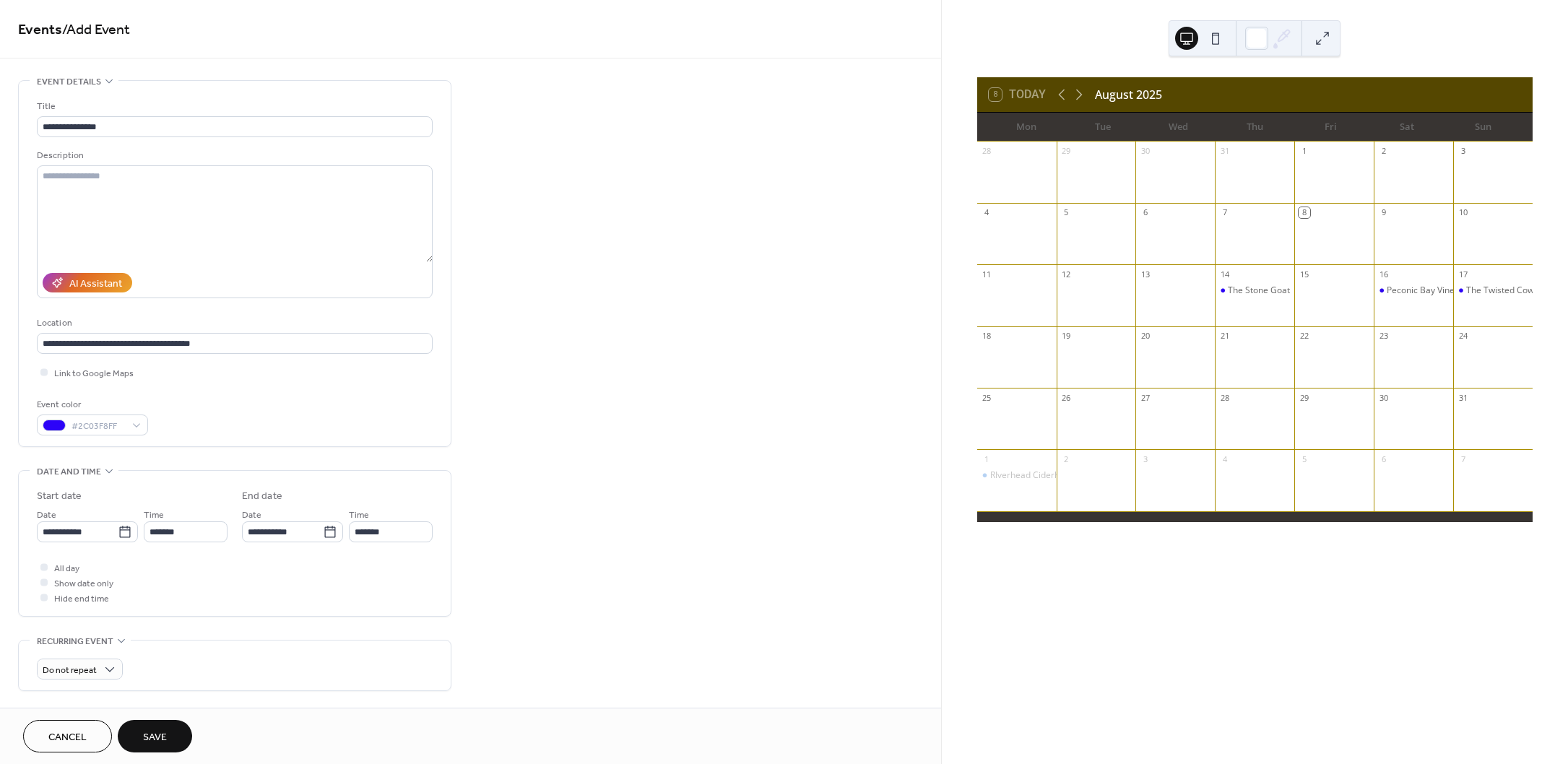click on "Save" at bounding box center [155, 736] 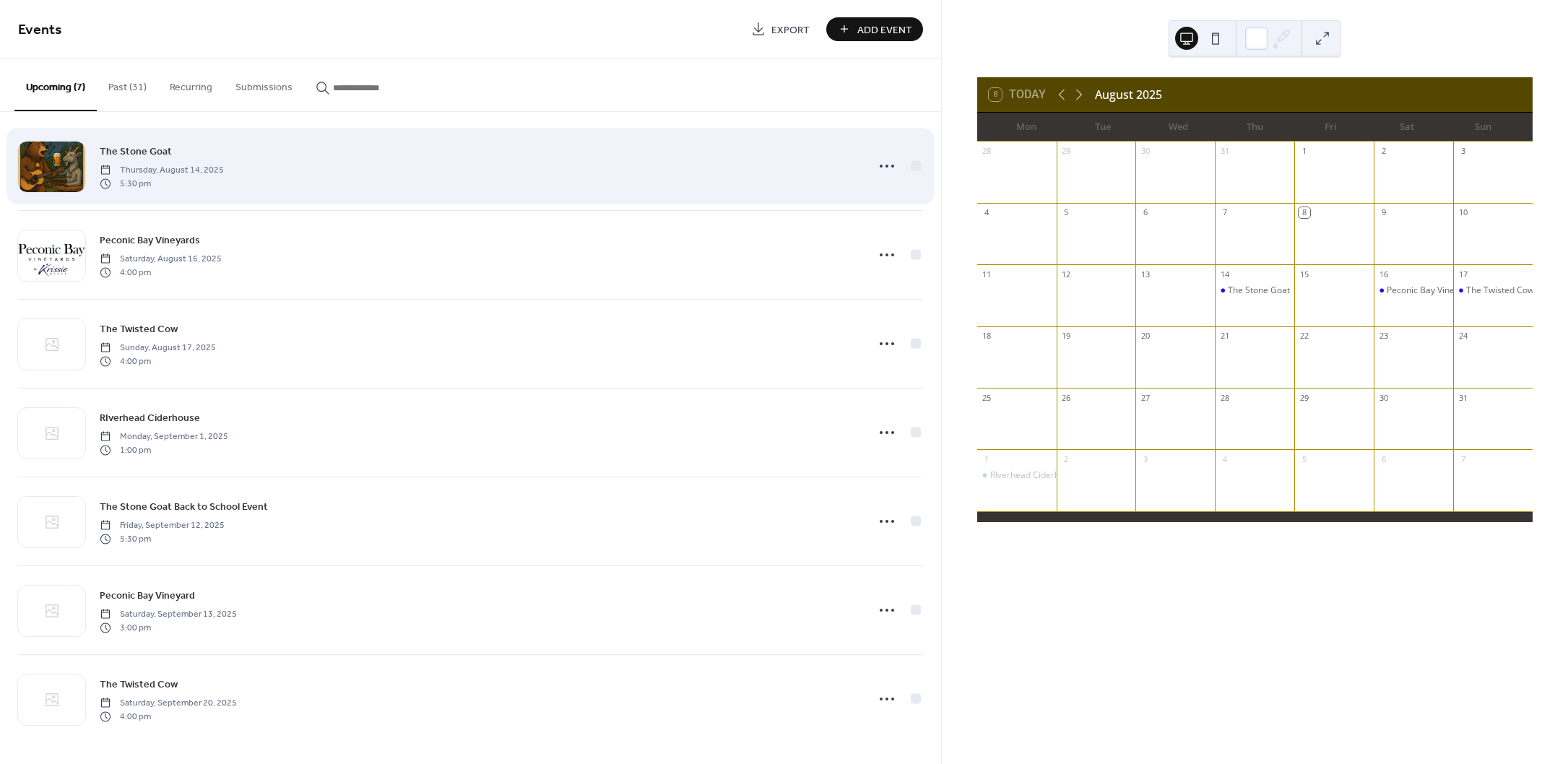 scroll, scrollTop: 12, scrollLeft: 0, axis: vertical 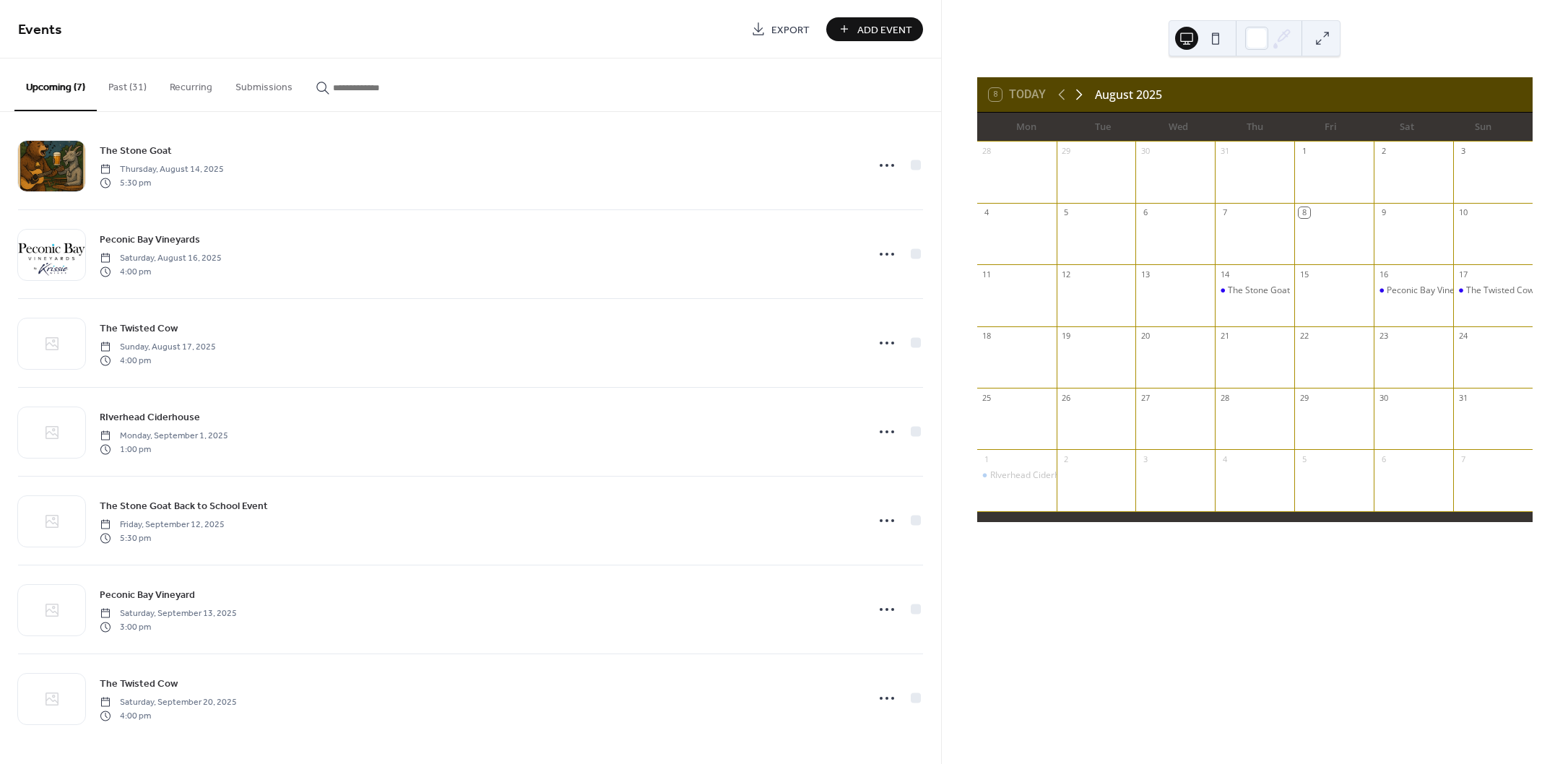 click 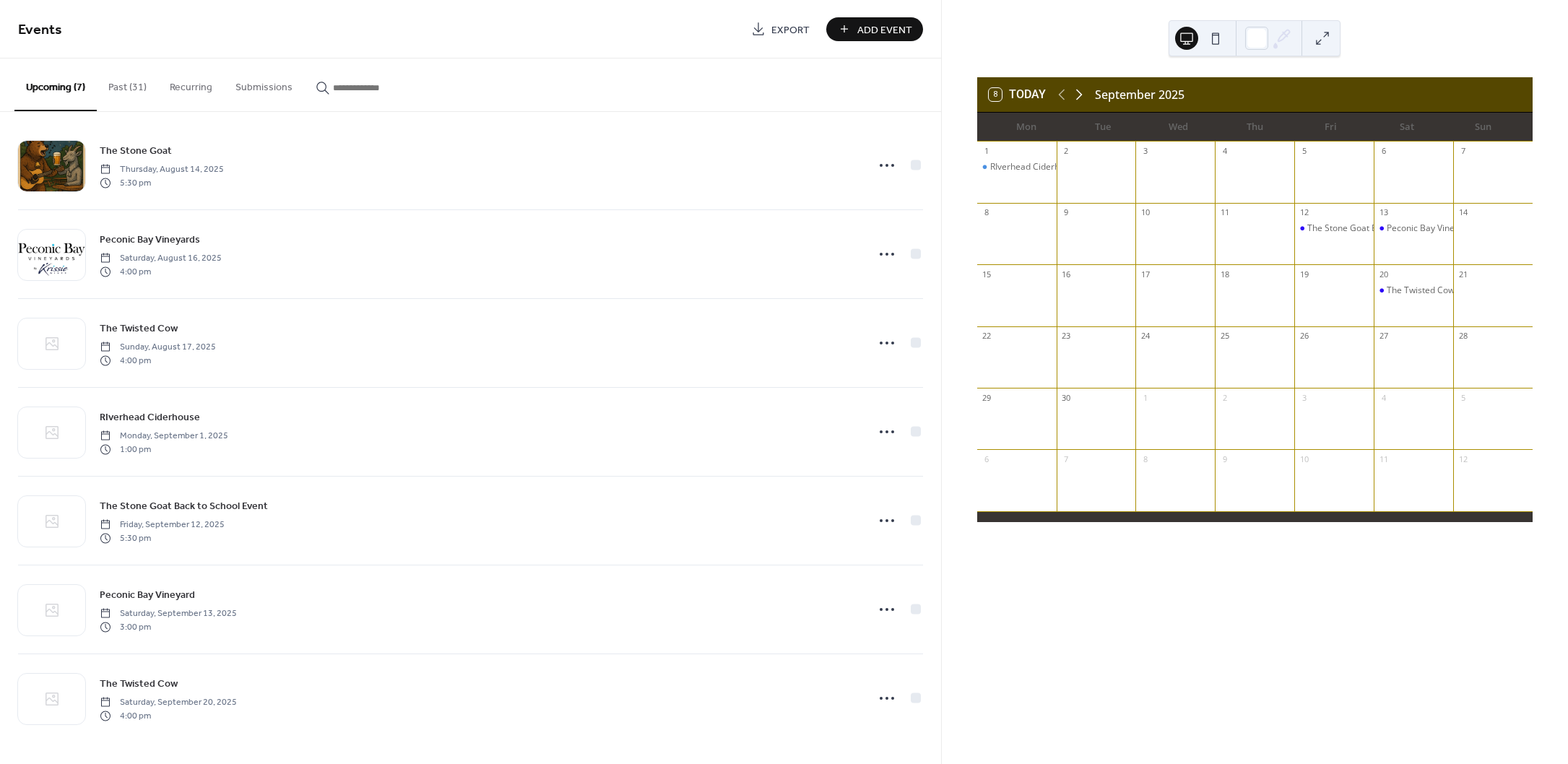 click 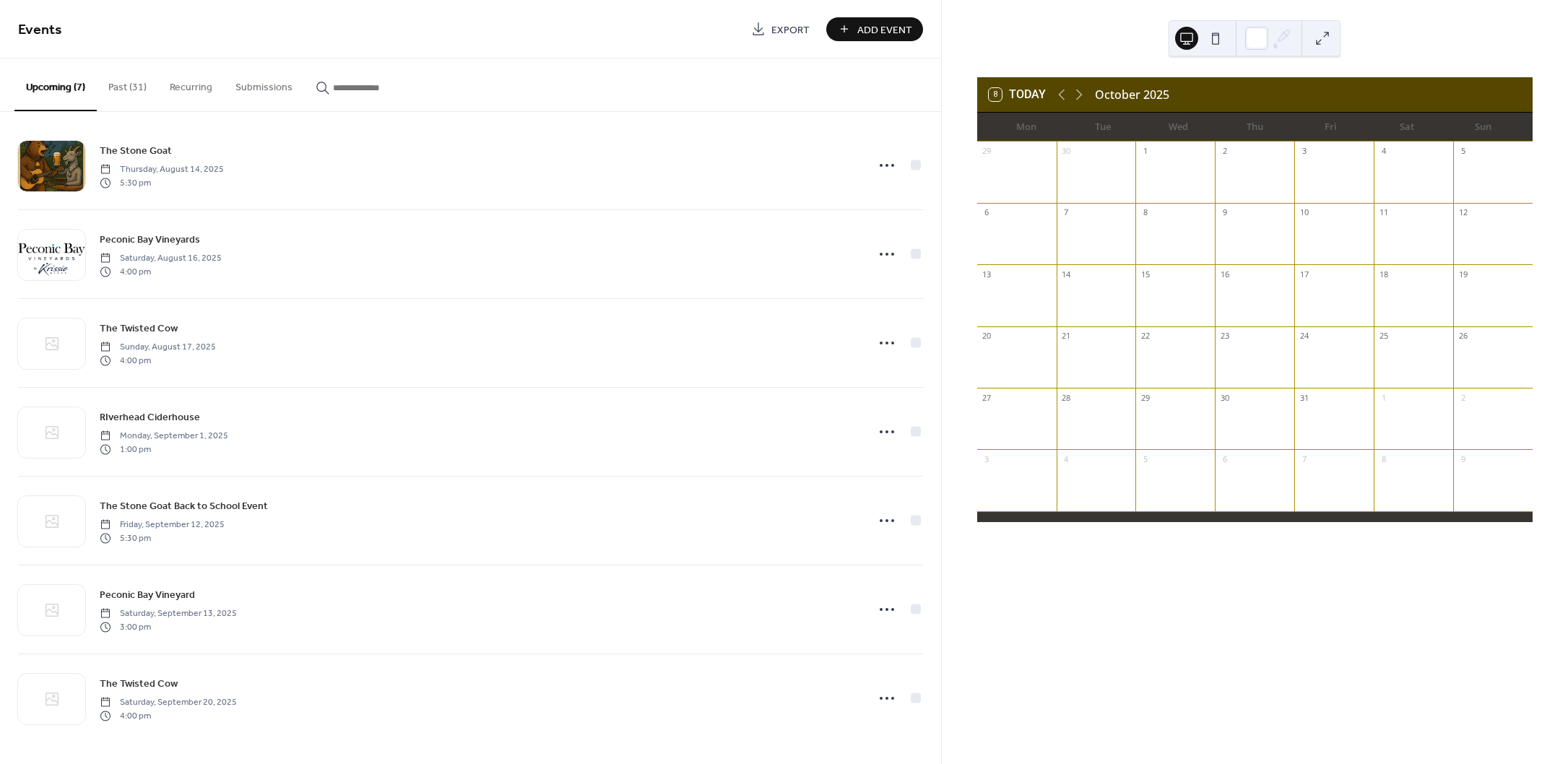 click on "Add Event" at bounding box center [885, 30] 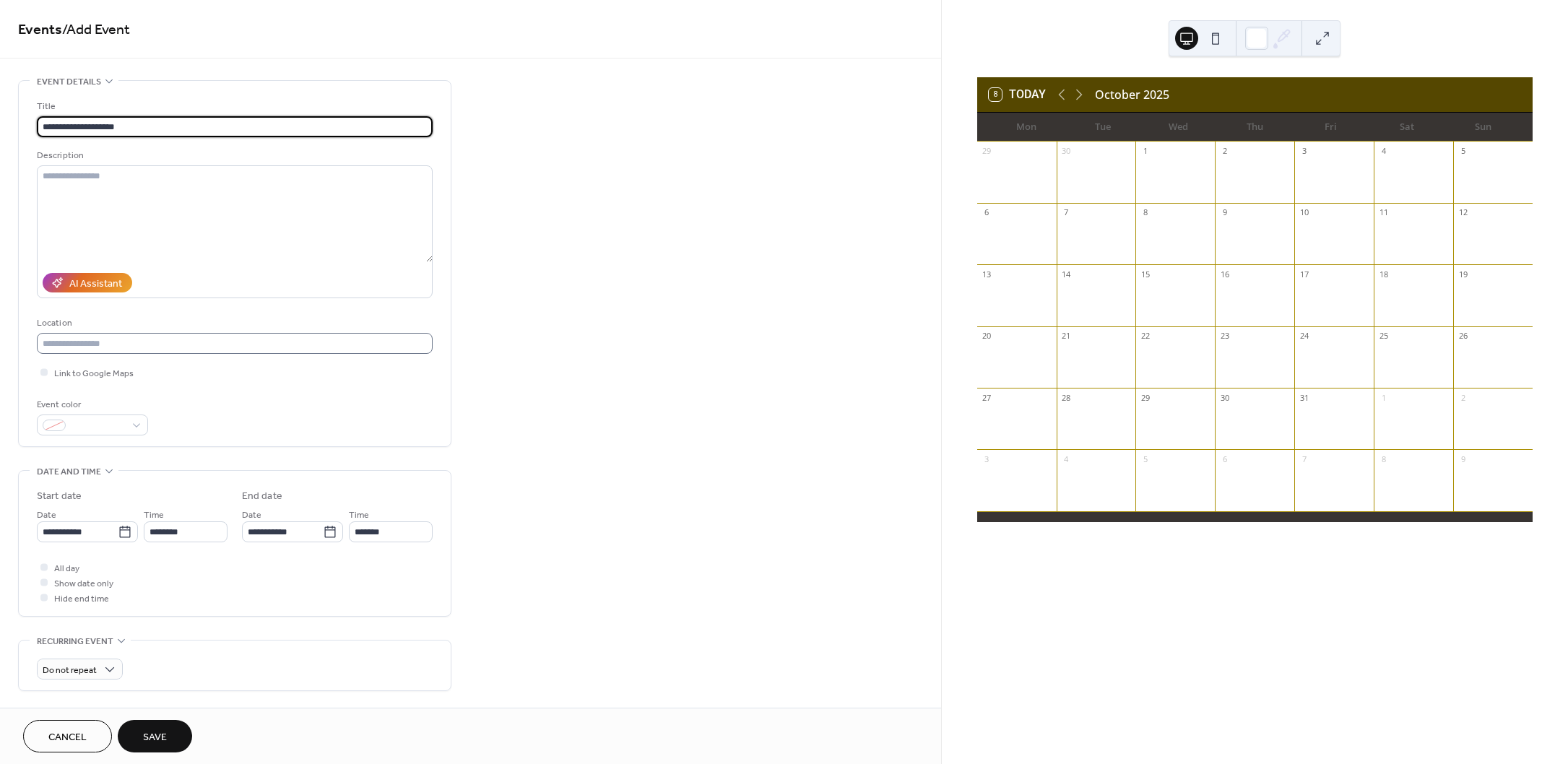type on "**********" 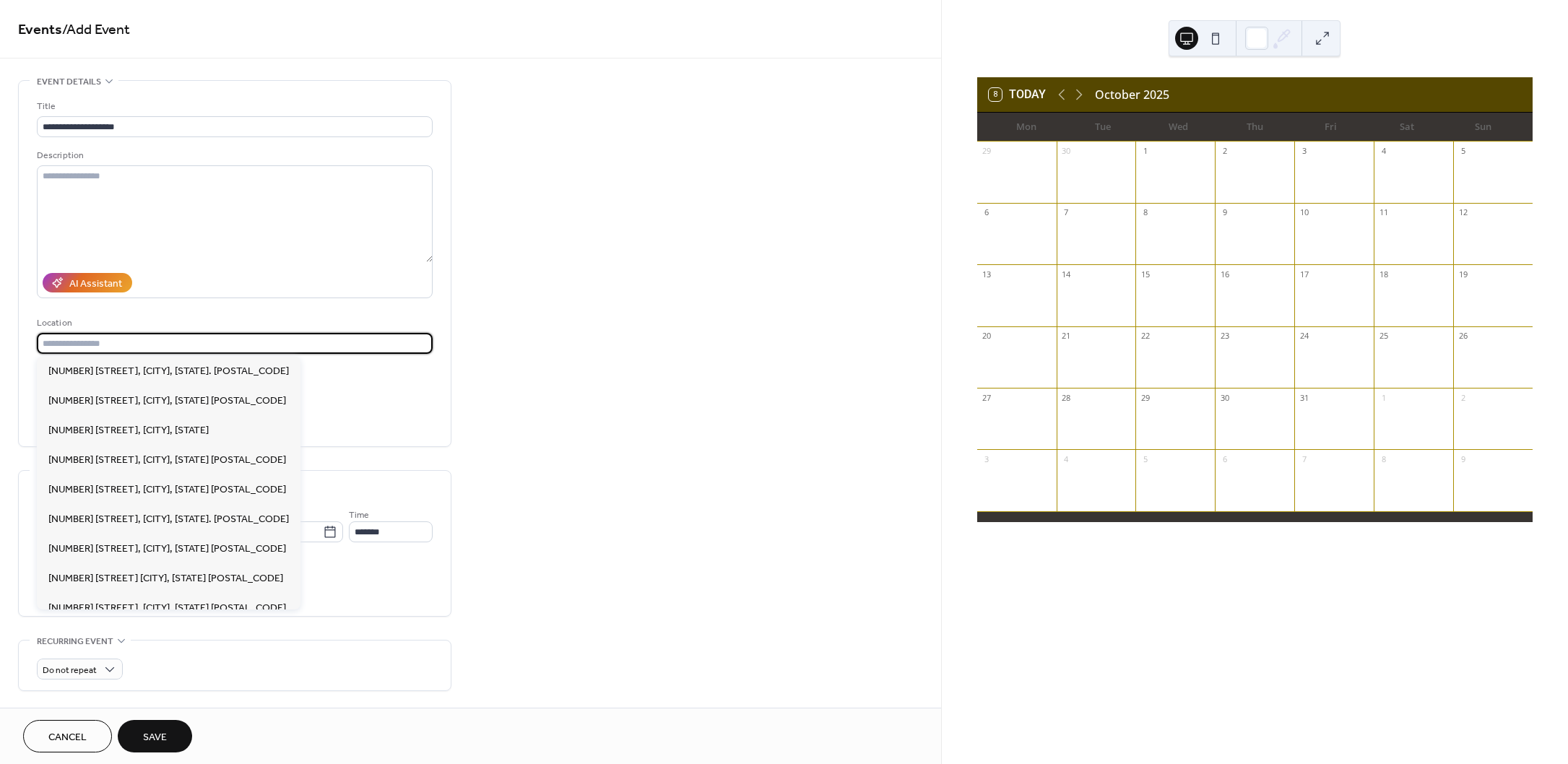 click at bounding box center [235, 343] 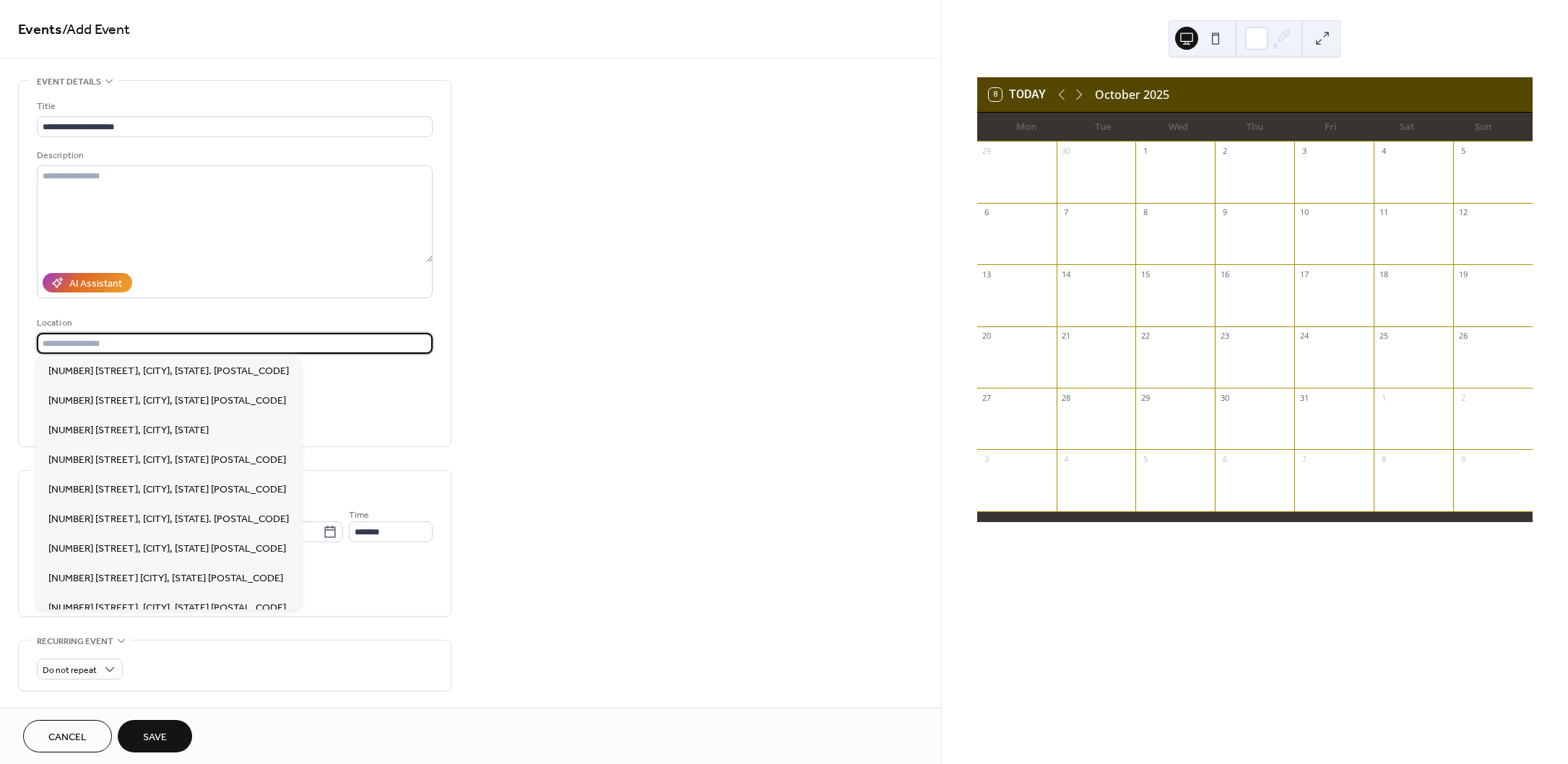 paste on "**********" 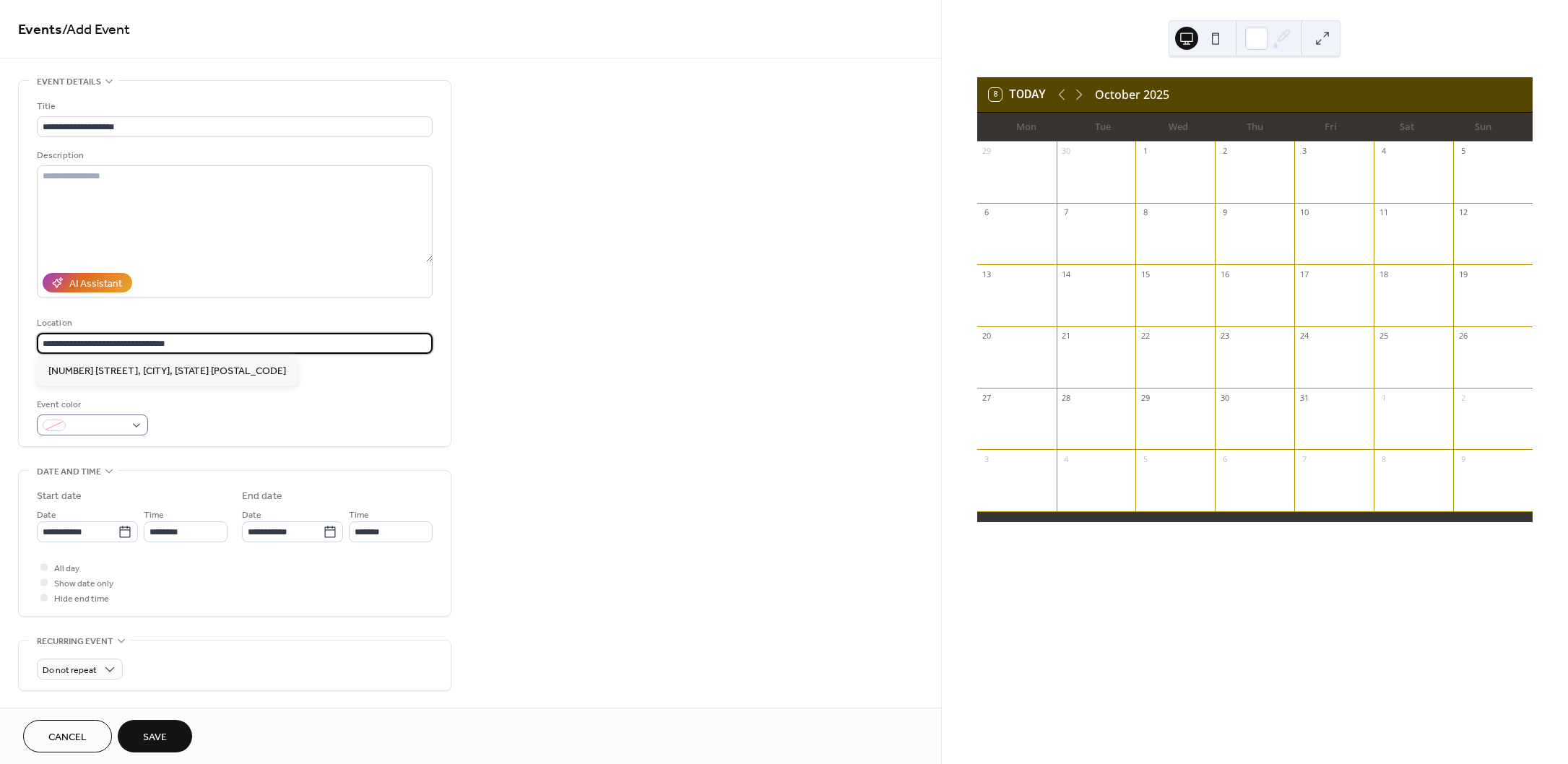 type on "**********" 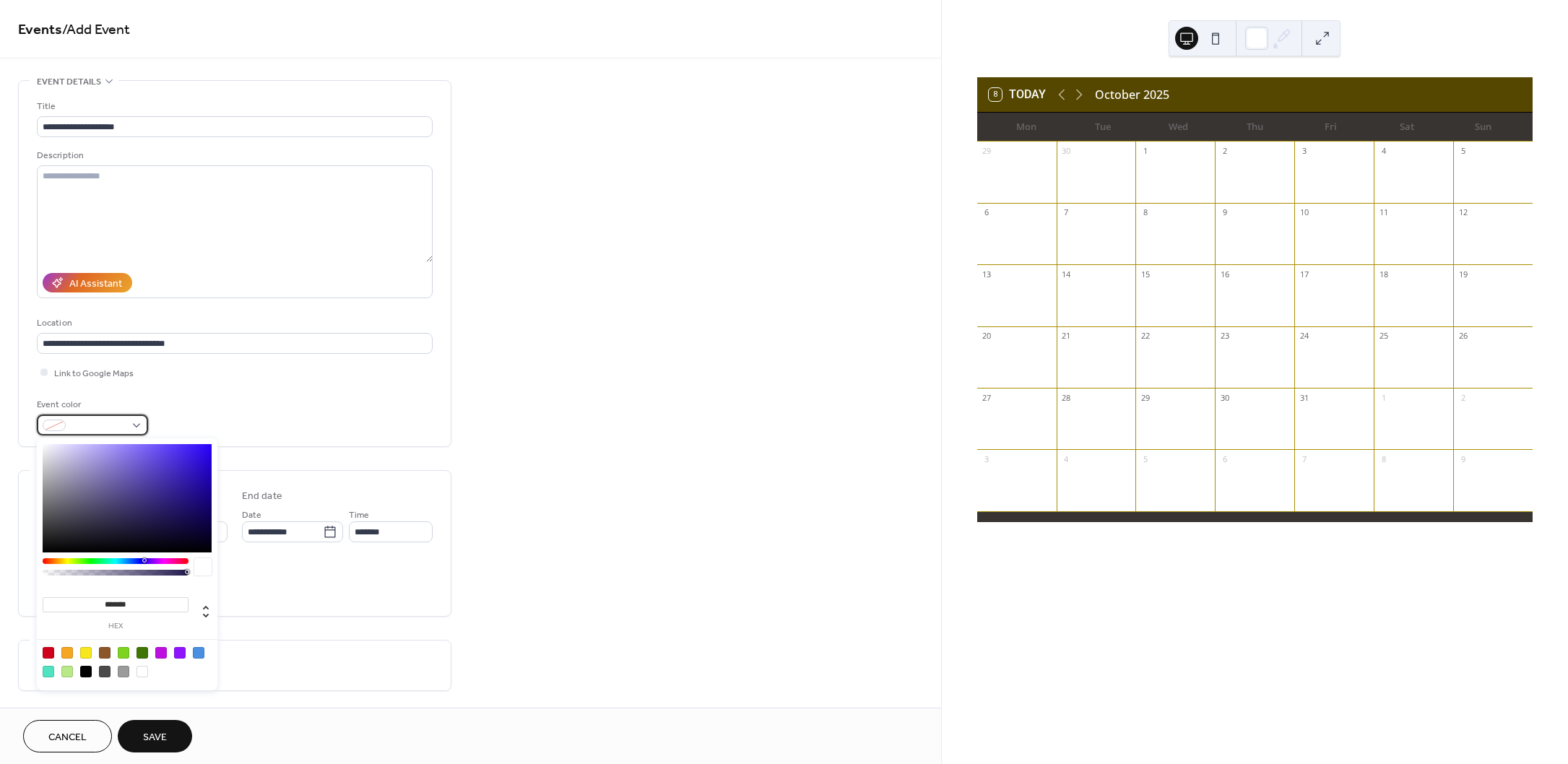 click at bounding box center [92, 425] 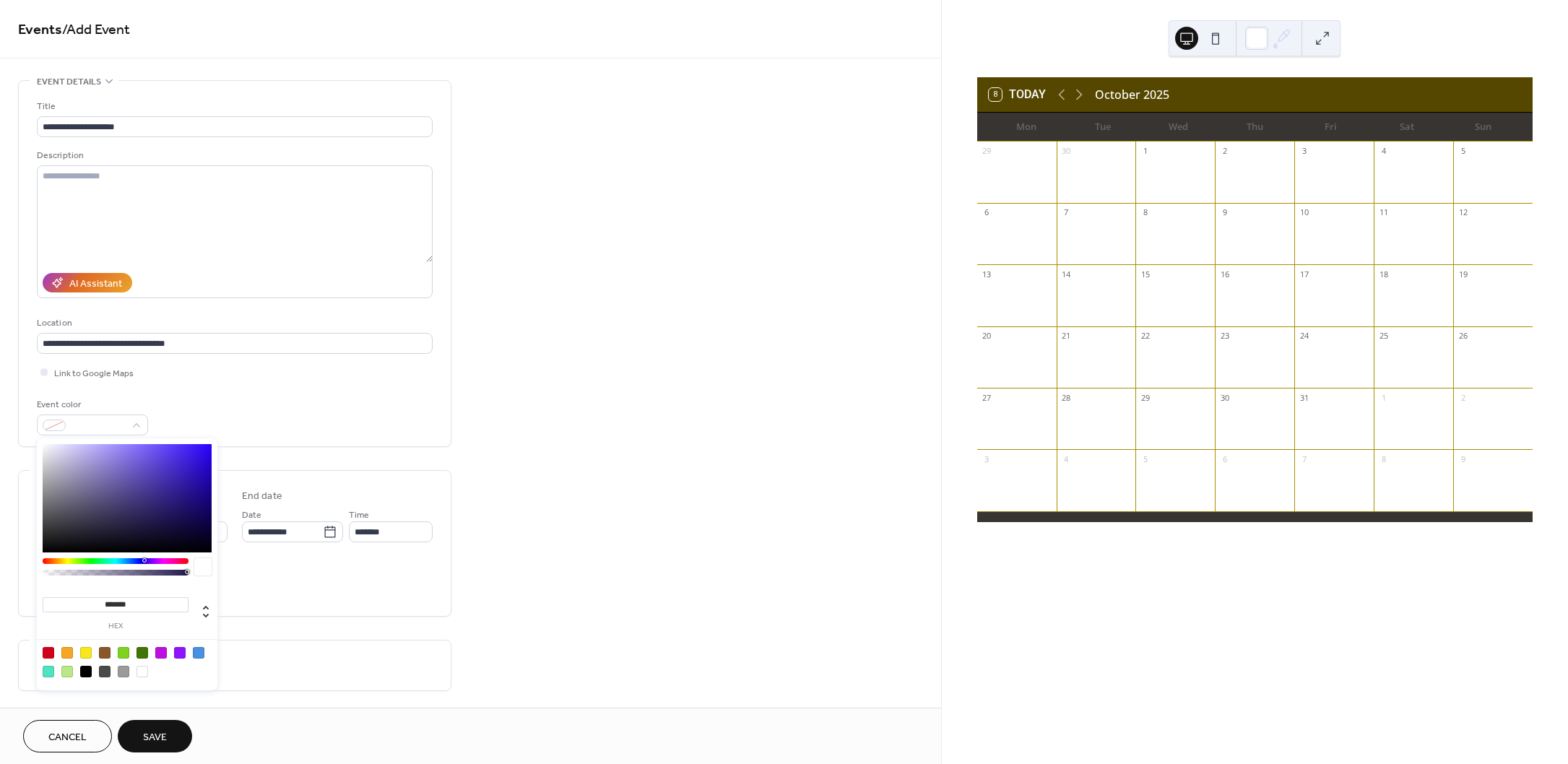 type on "*******" 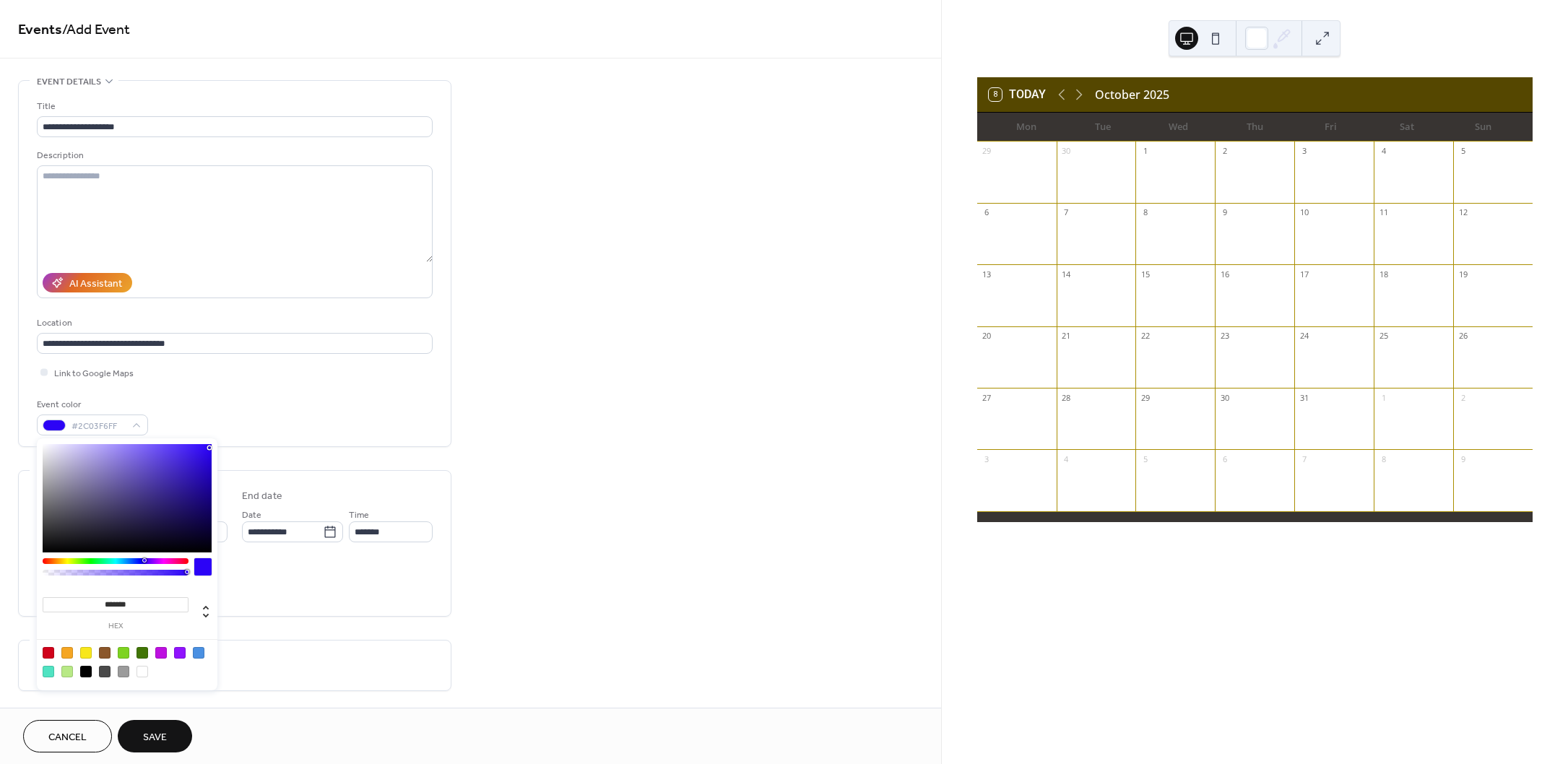 click at bounding box center [127, 498] 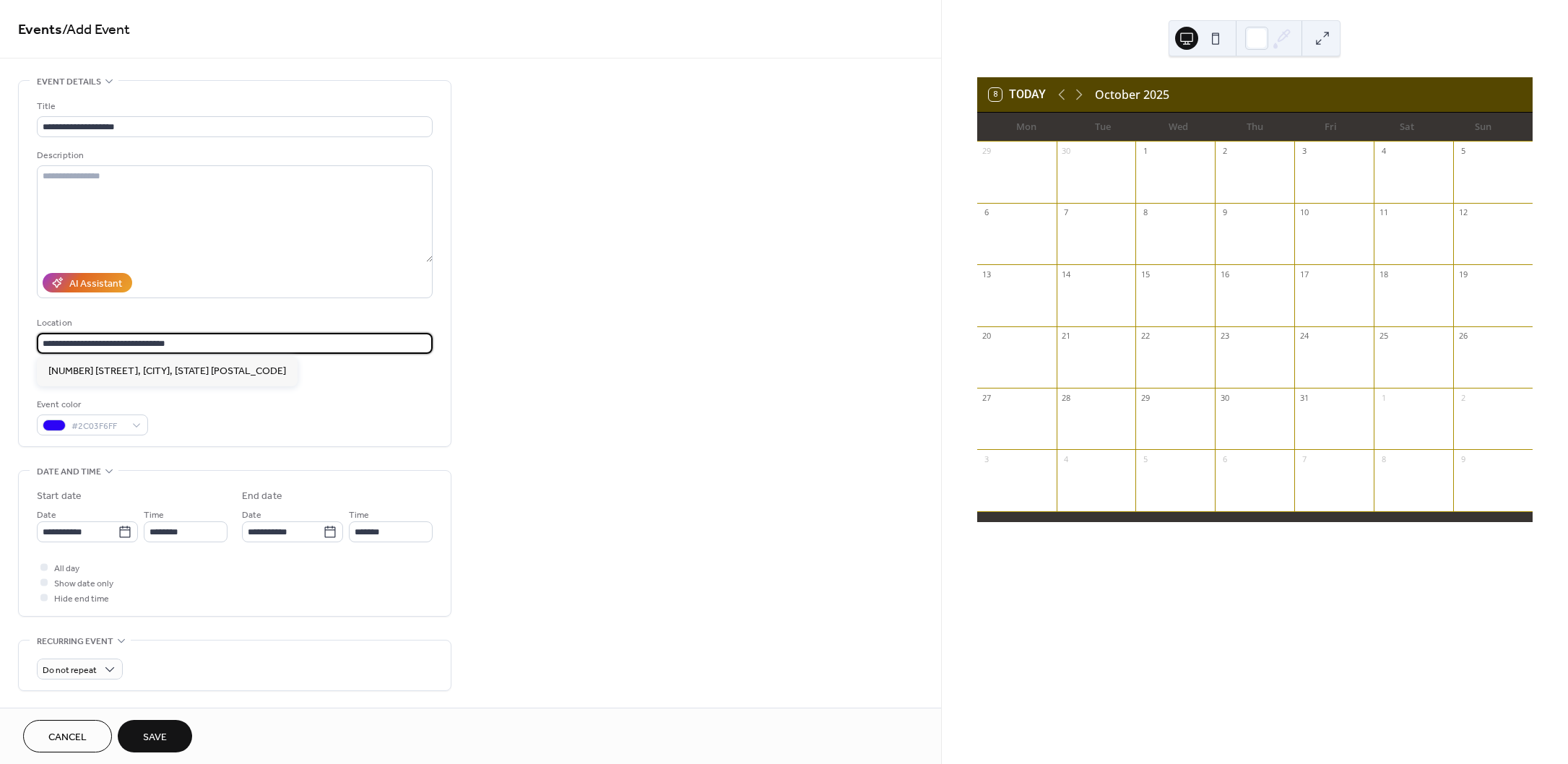 click on "**********" at bounding box center [235, 343] 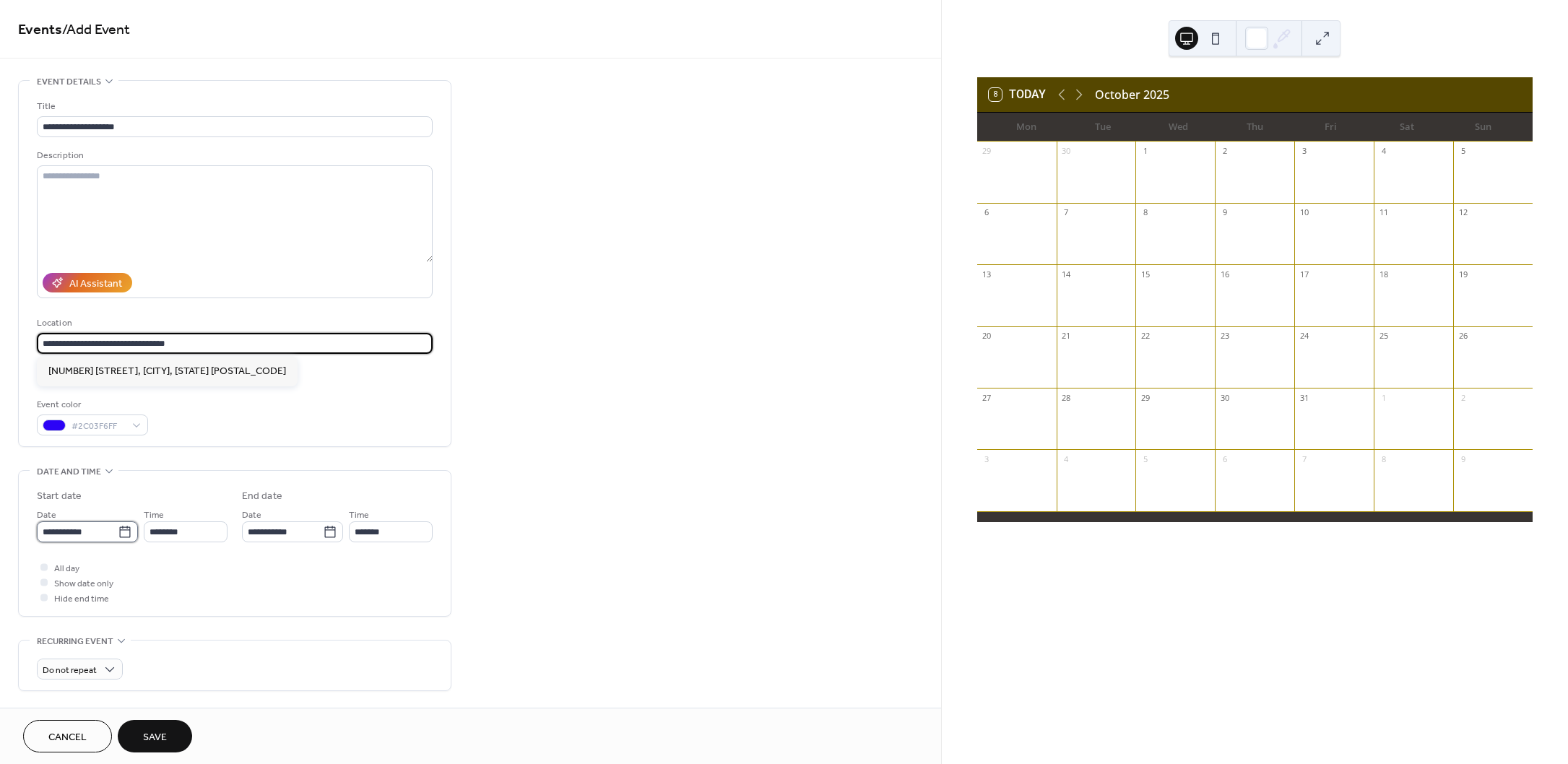 type 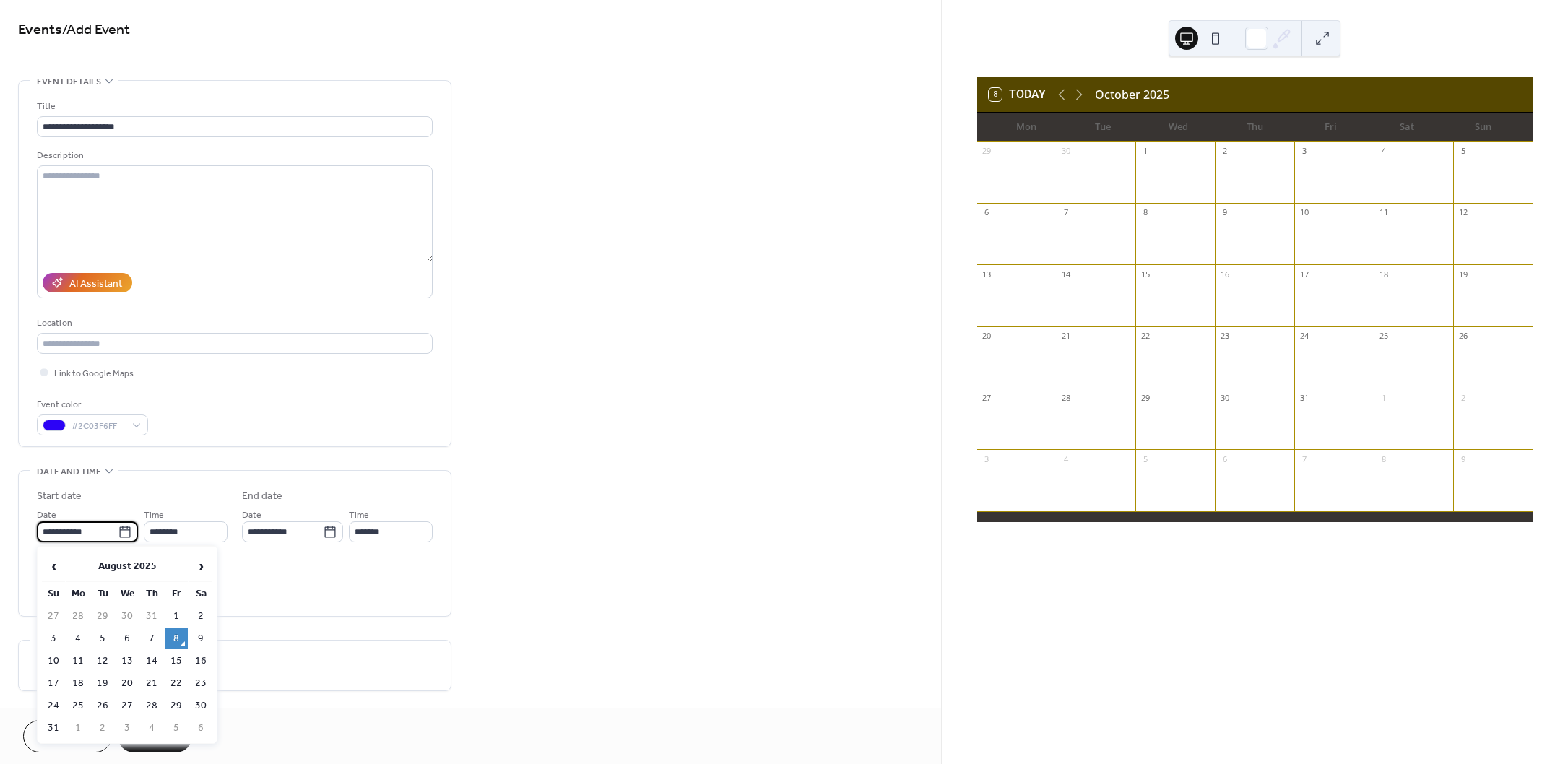 click on "**********" at bounding box center (77, 531) 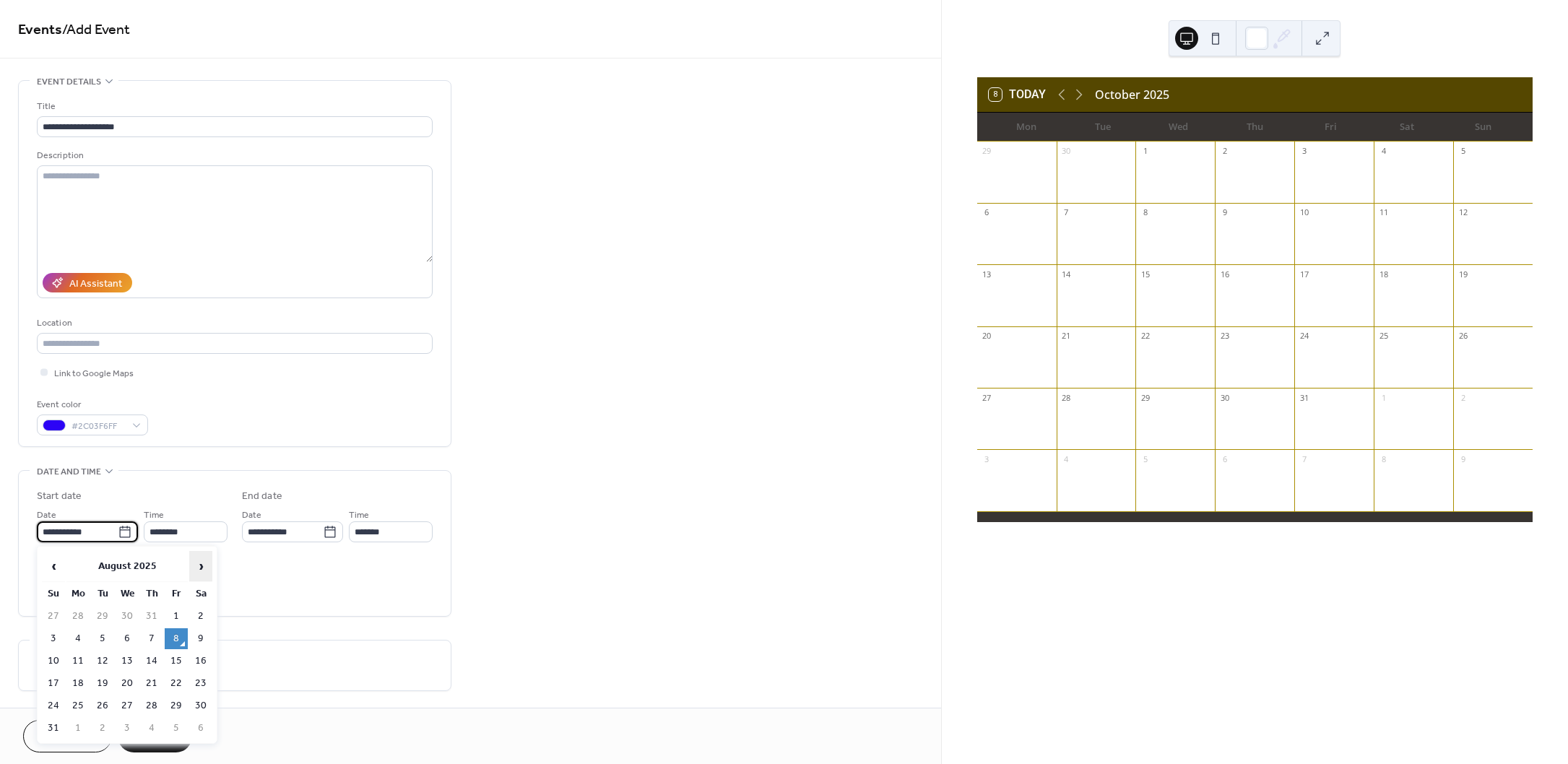click on "›" at bounding box center [201, 566] 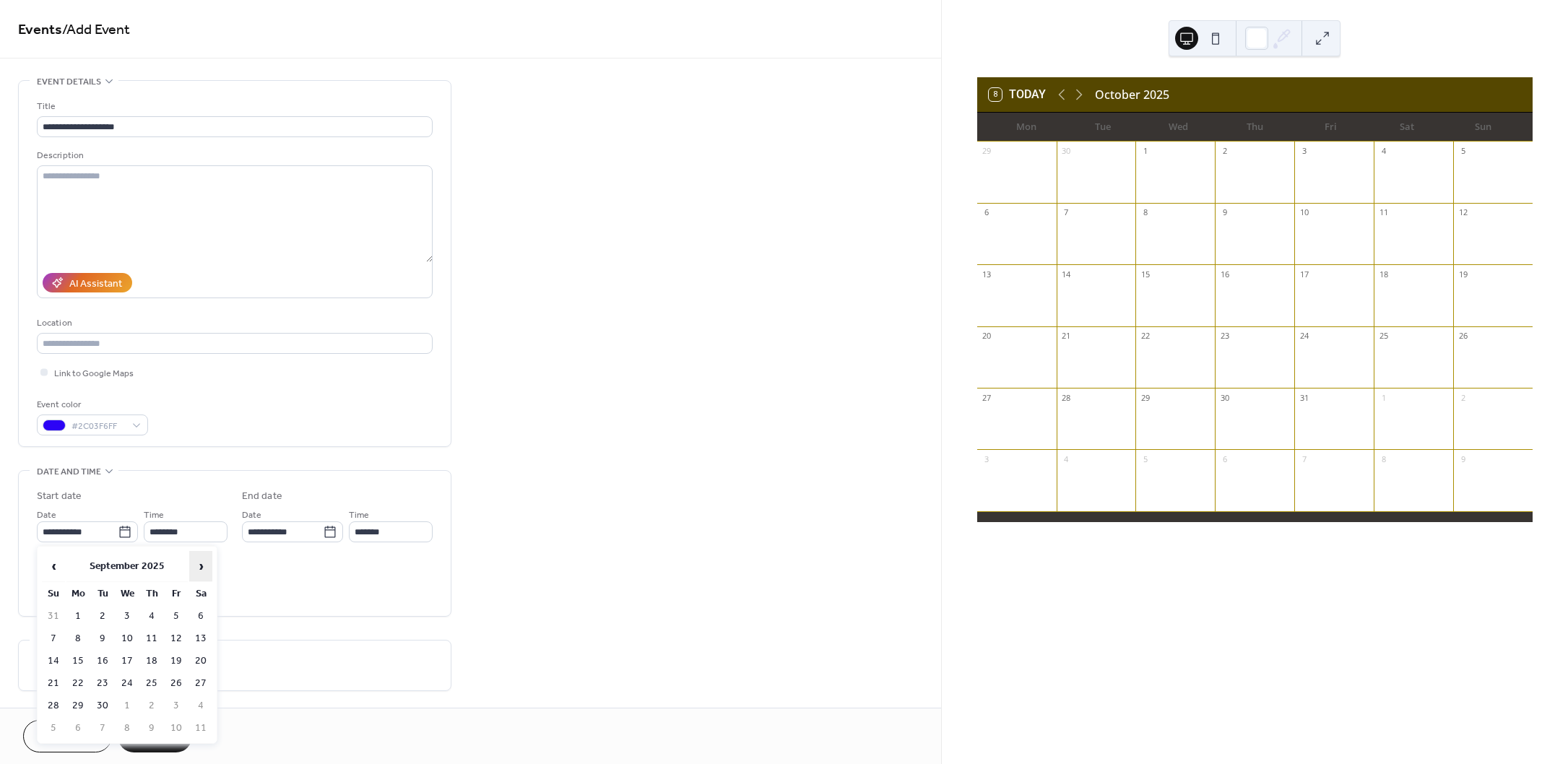 click on "›" at bounding box center (201, 566) 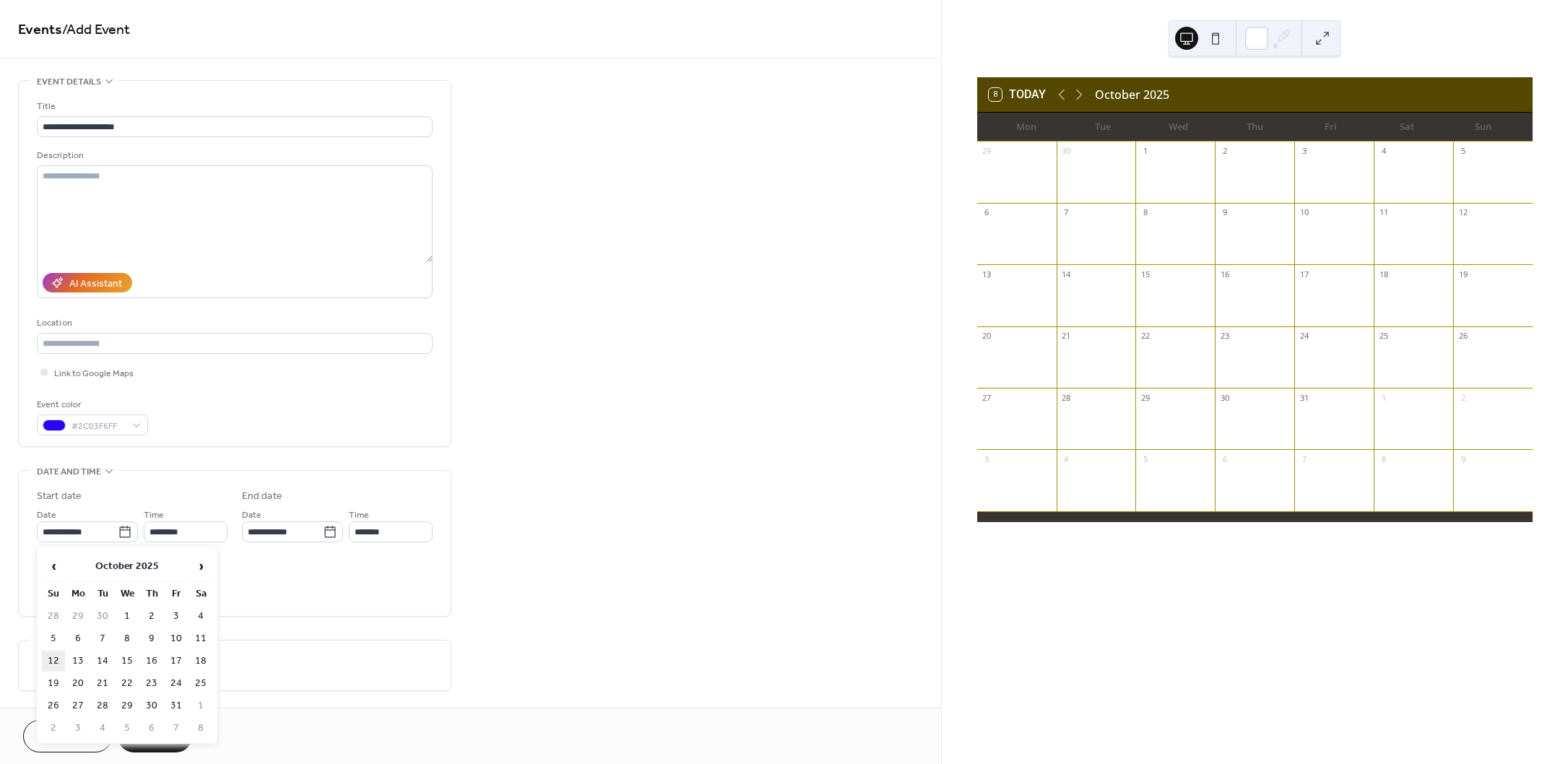 click on "12" at bounding box center (53, 661) 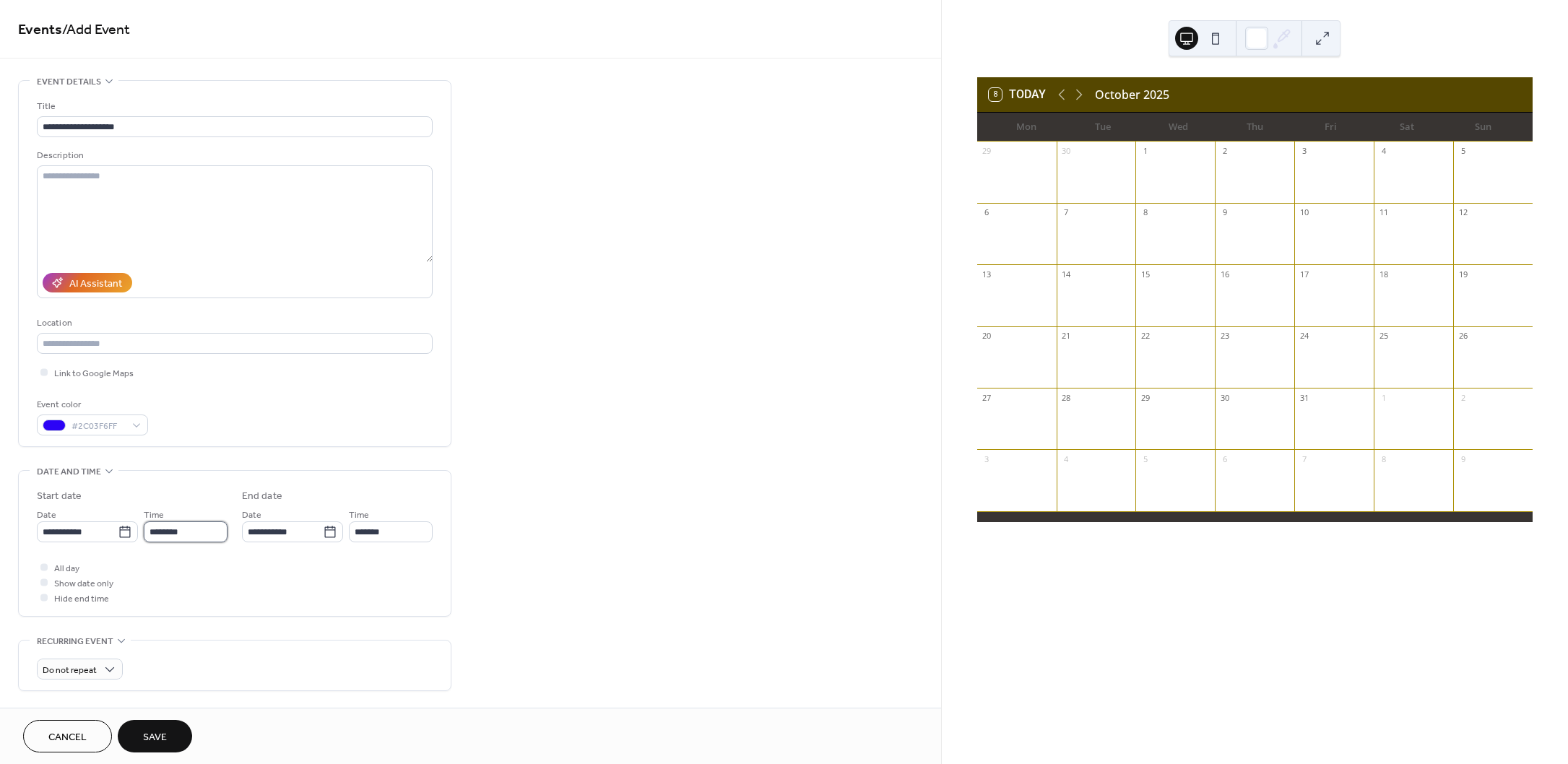 click on "********" at bounding box center (186, 531) 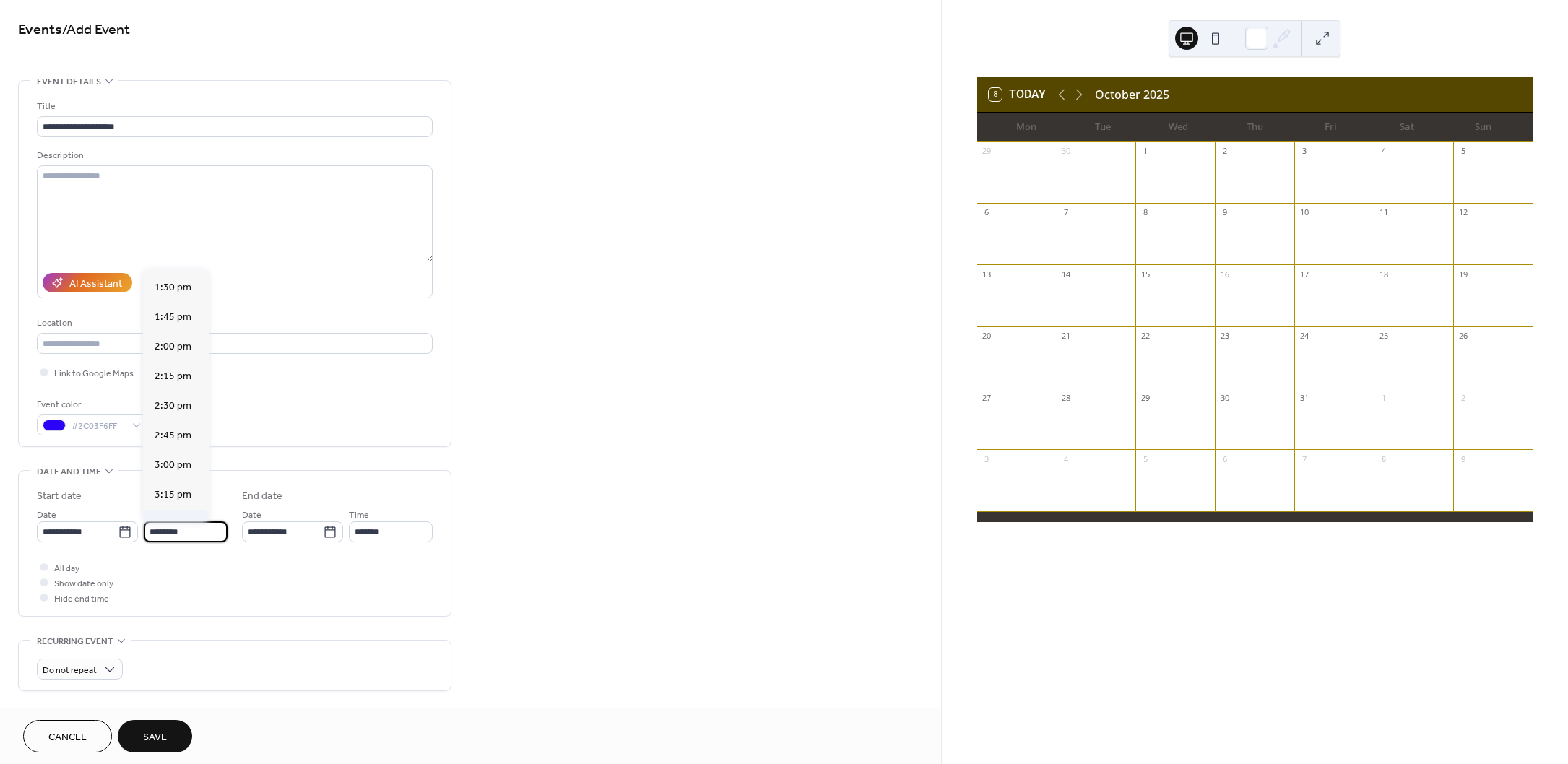 scroll, scrollTop: 1597, scrollLeft: 0, axis: vertical 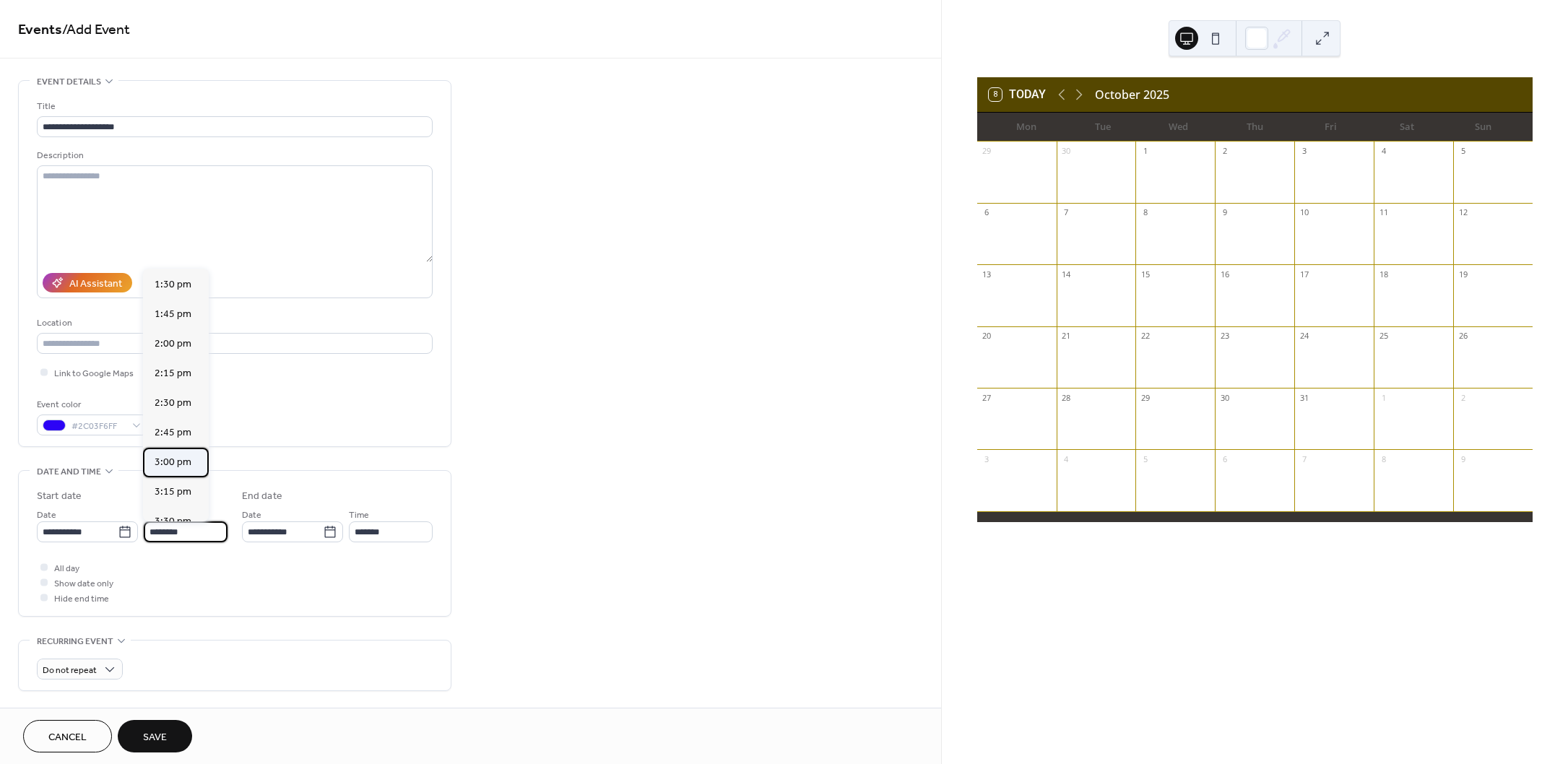 click on "3:00 pm" at bounding box center [173, 462] 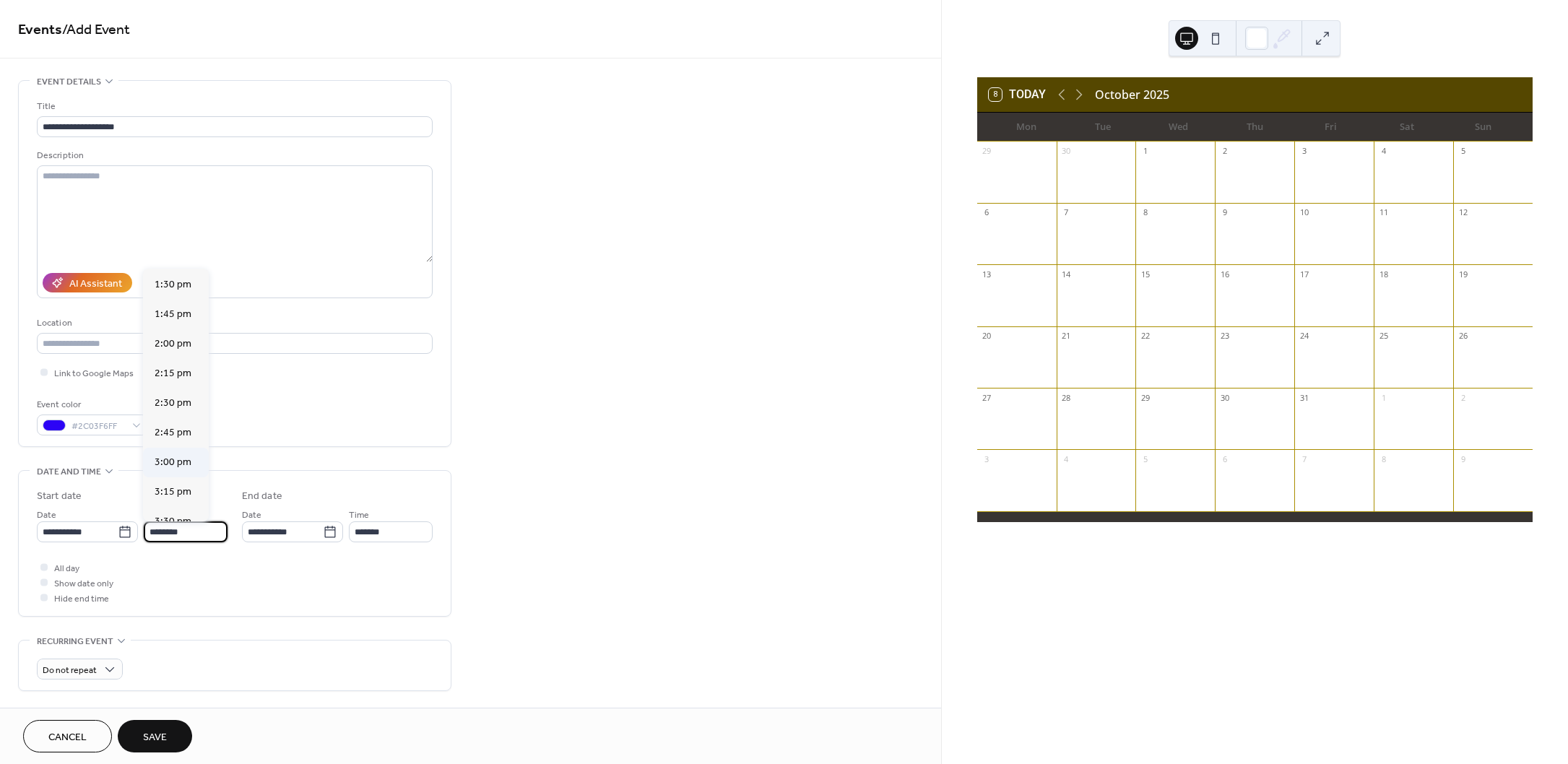 type on "*******" 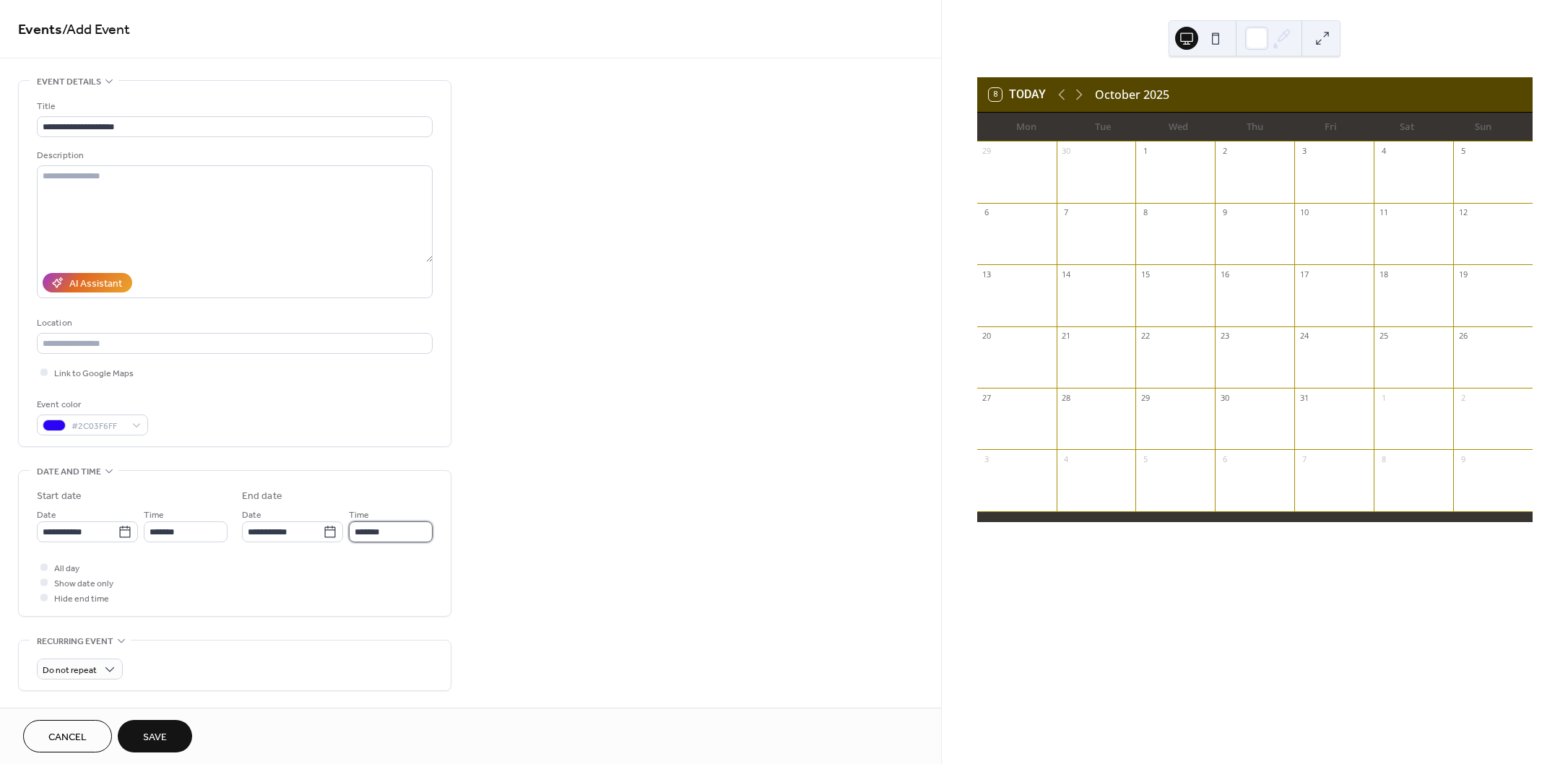 click on "*******" at bounding box center [391, 531] 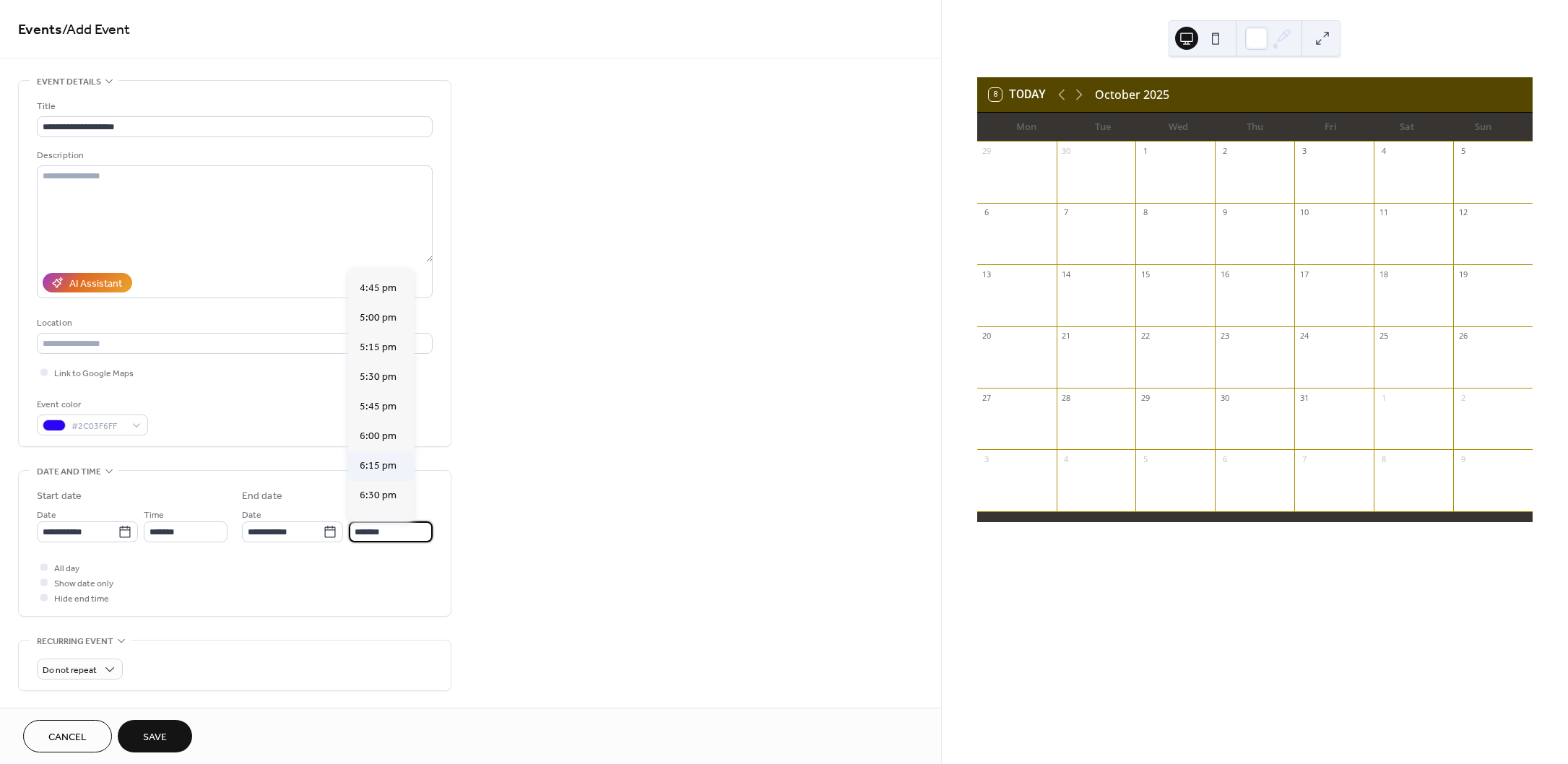 scroll, scrollTop: 174, scrollLeft: 0, axis: vertical 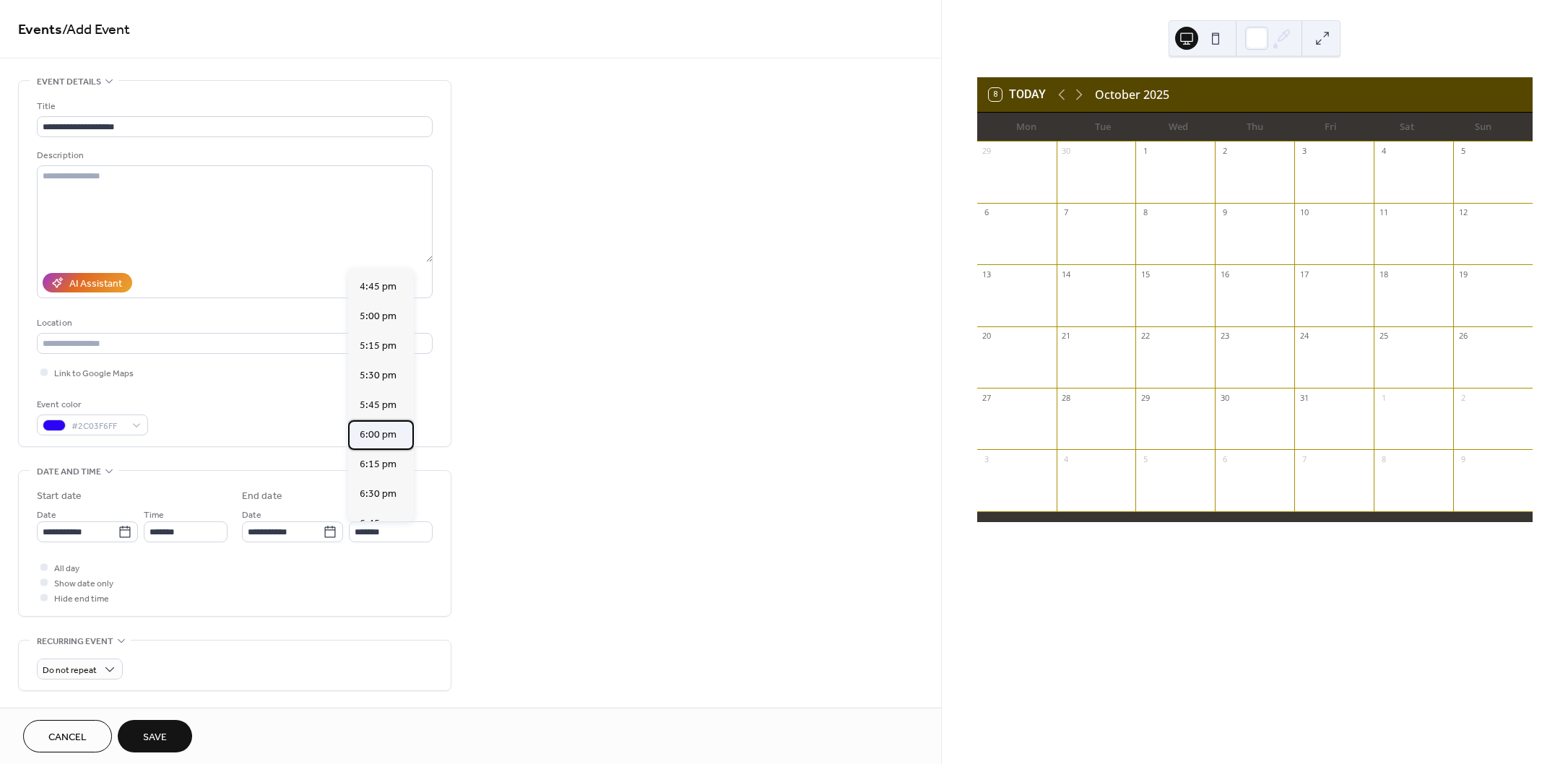 click on "6:00 pm" at bounding box center (378, 435) 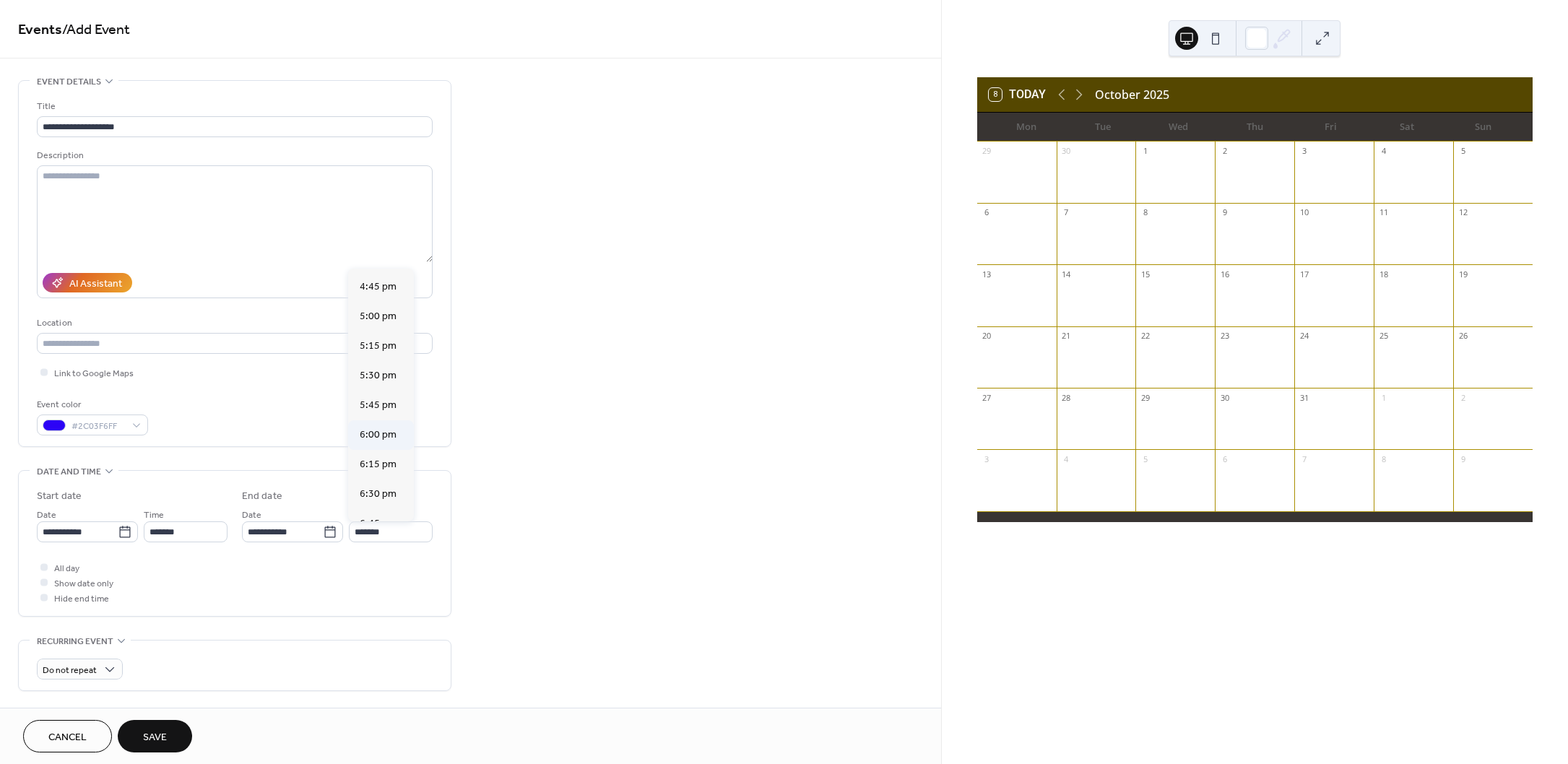 type on "*******" 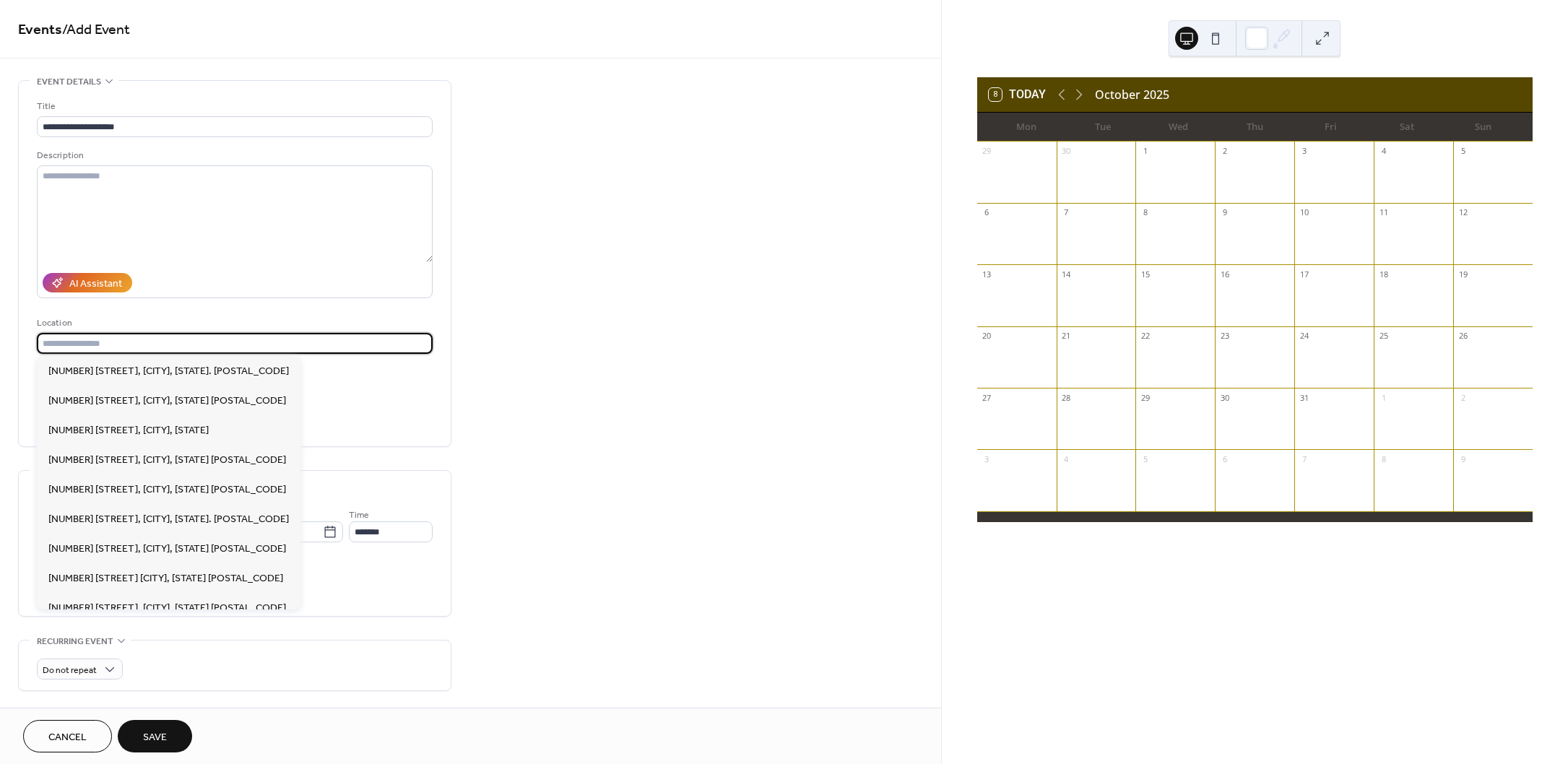 click at bounding box center [235, 343] 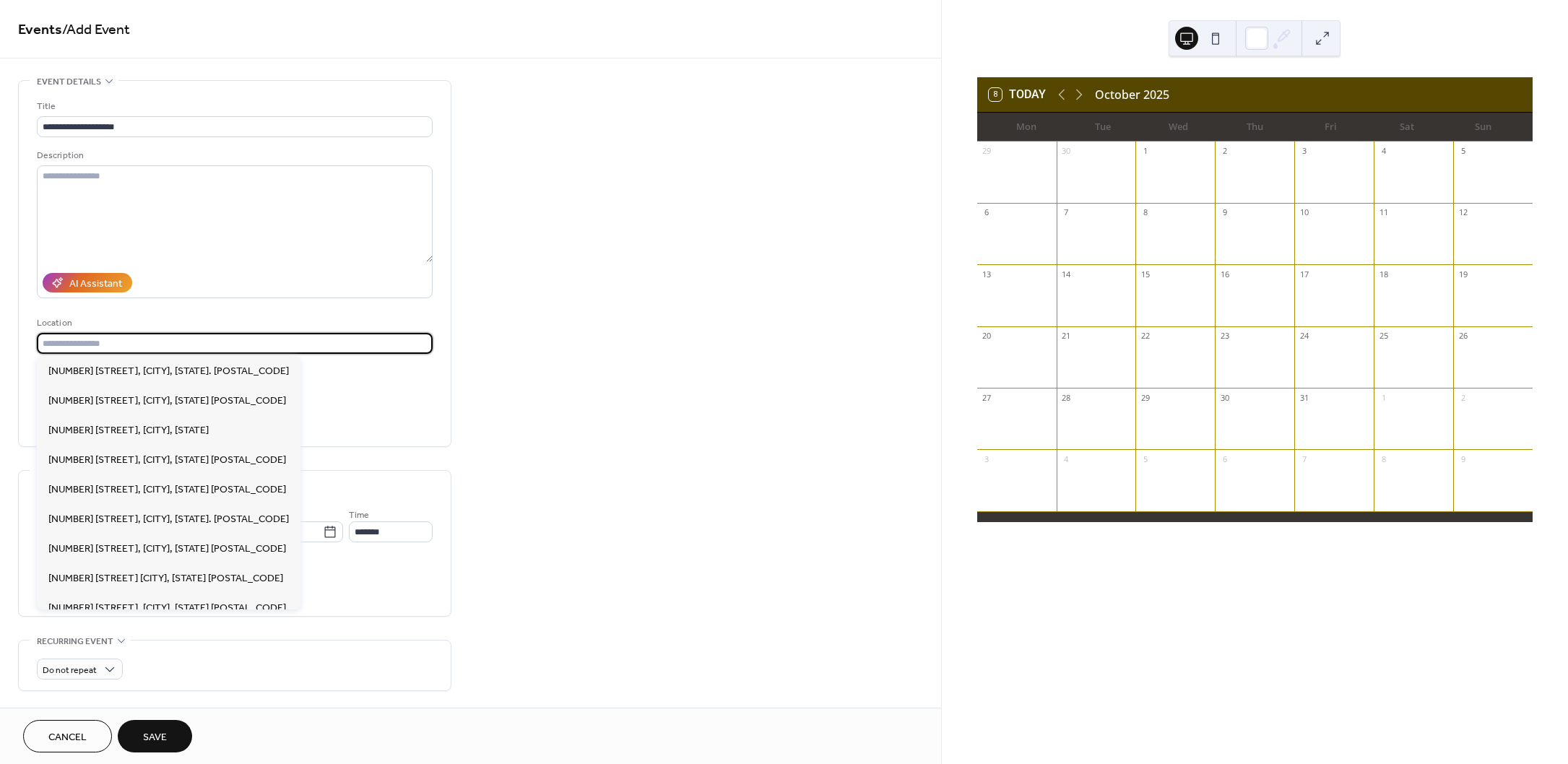 paste on "**********" 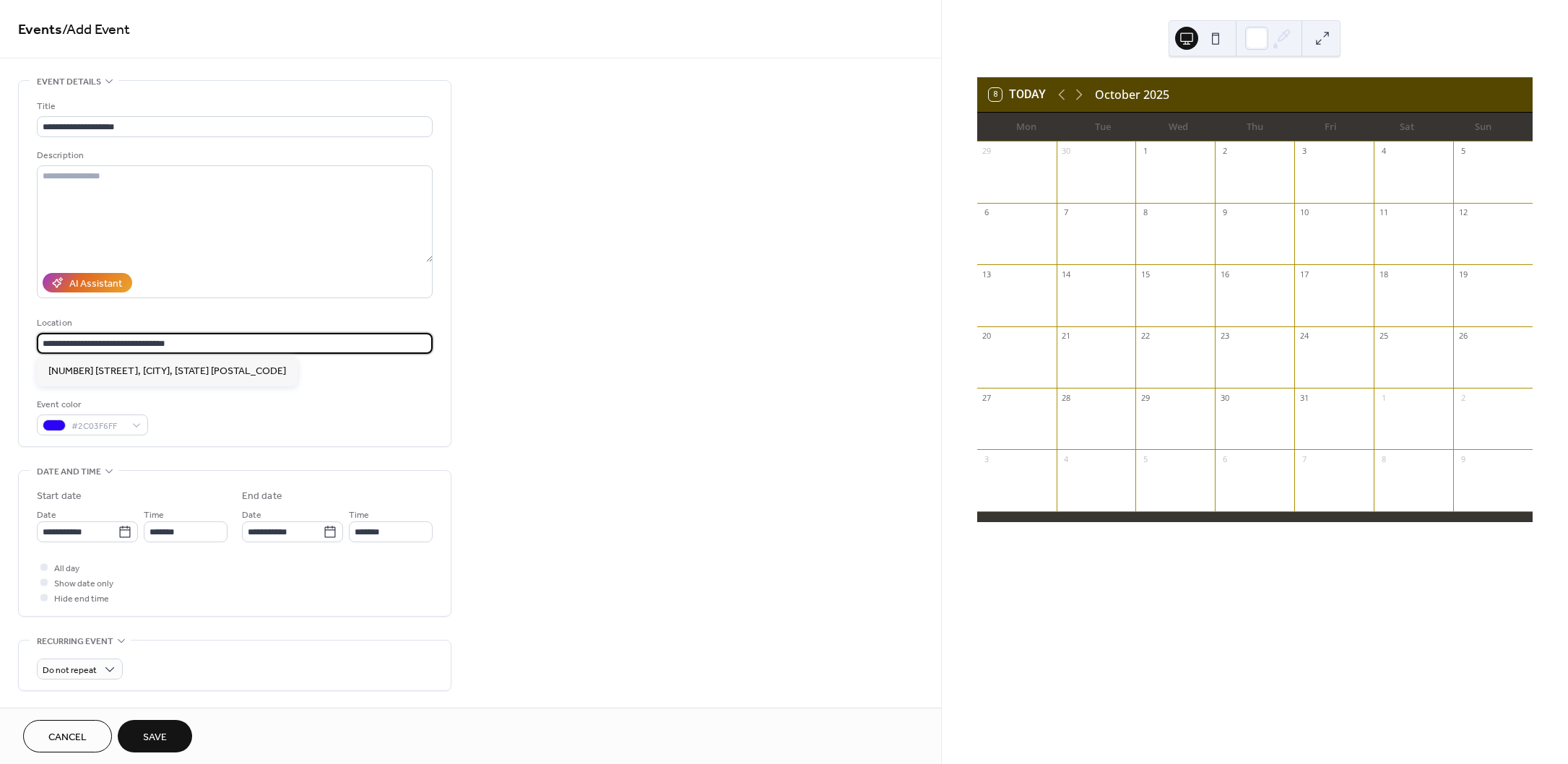 type on "**********" 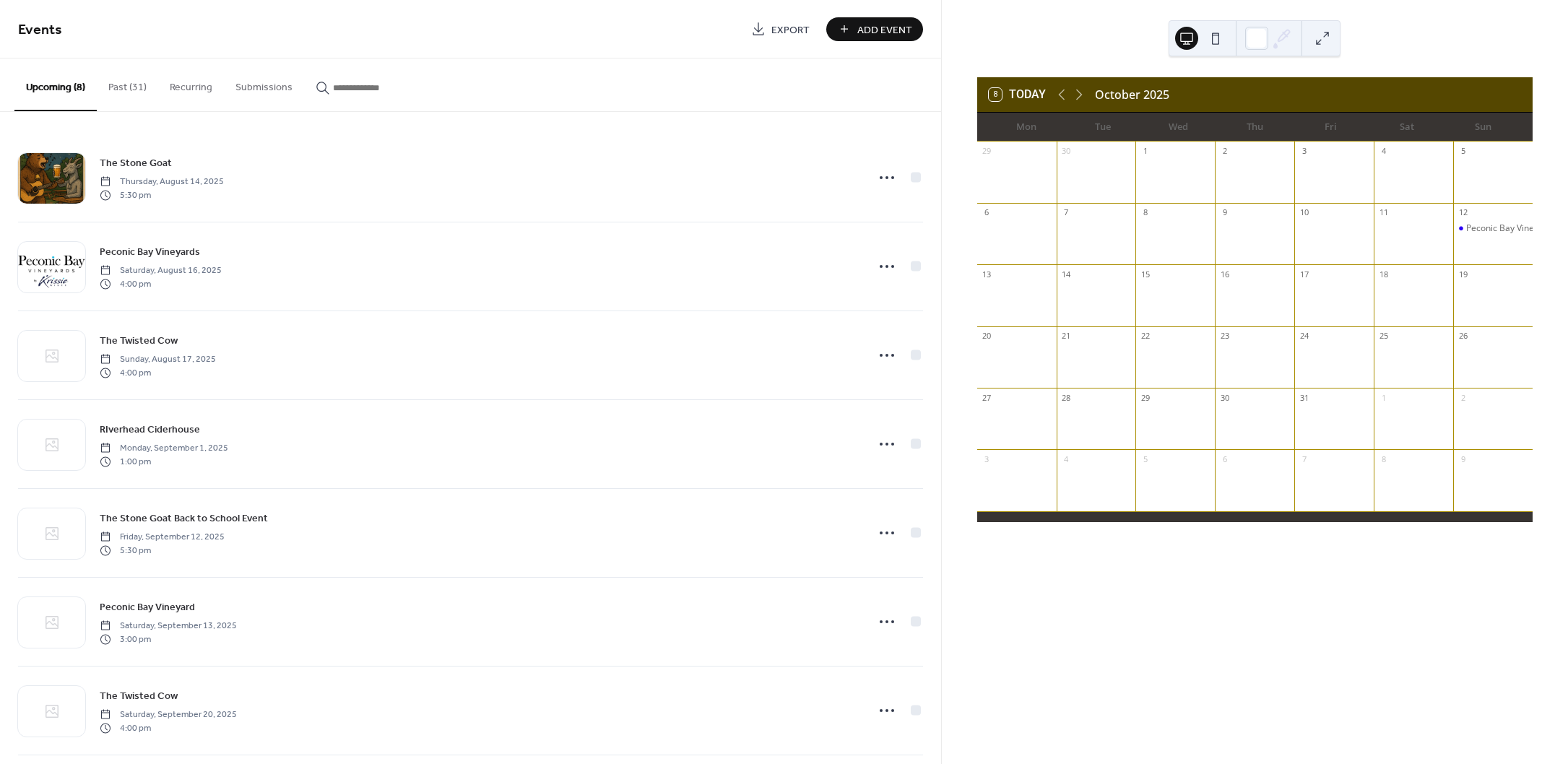 click on "Add Event" at bounding box center (875, 29) 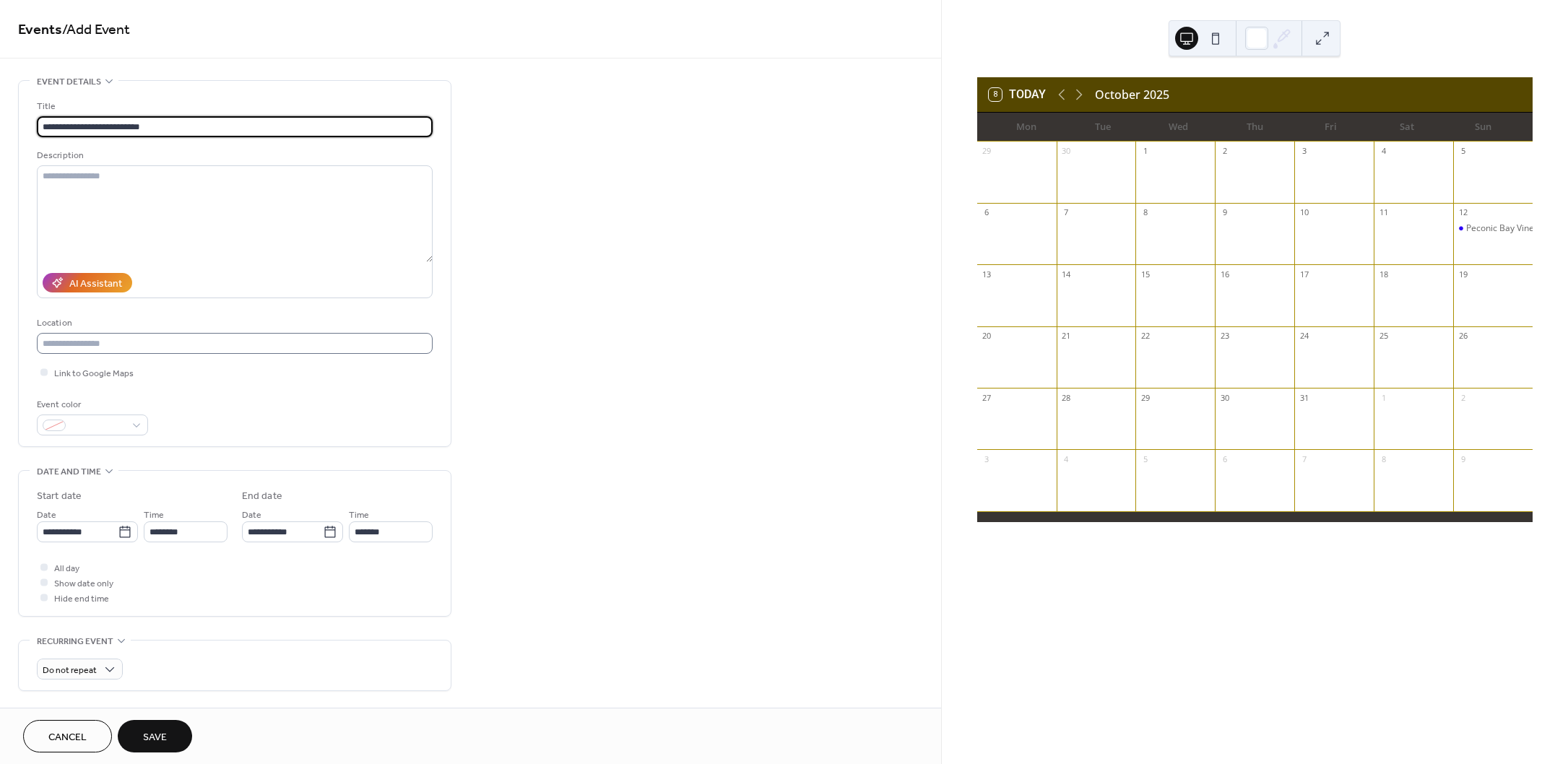 type on "**********" 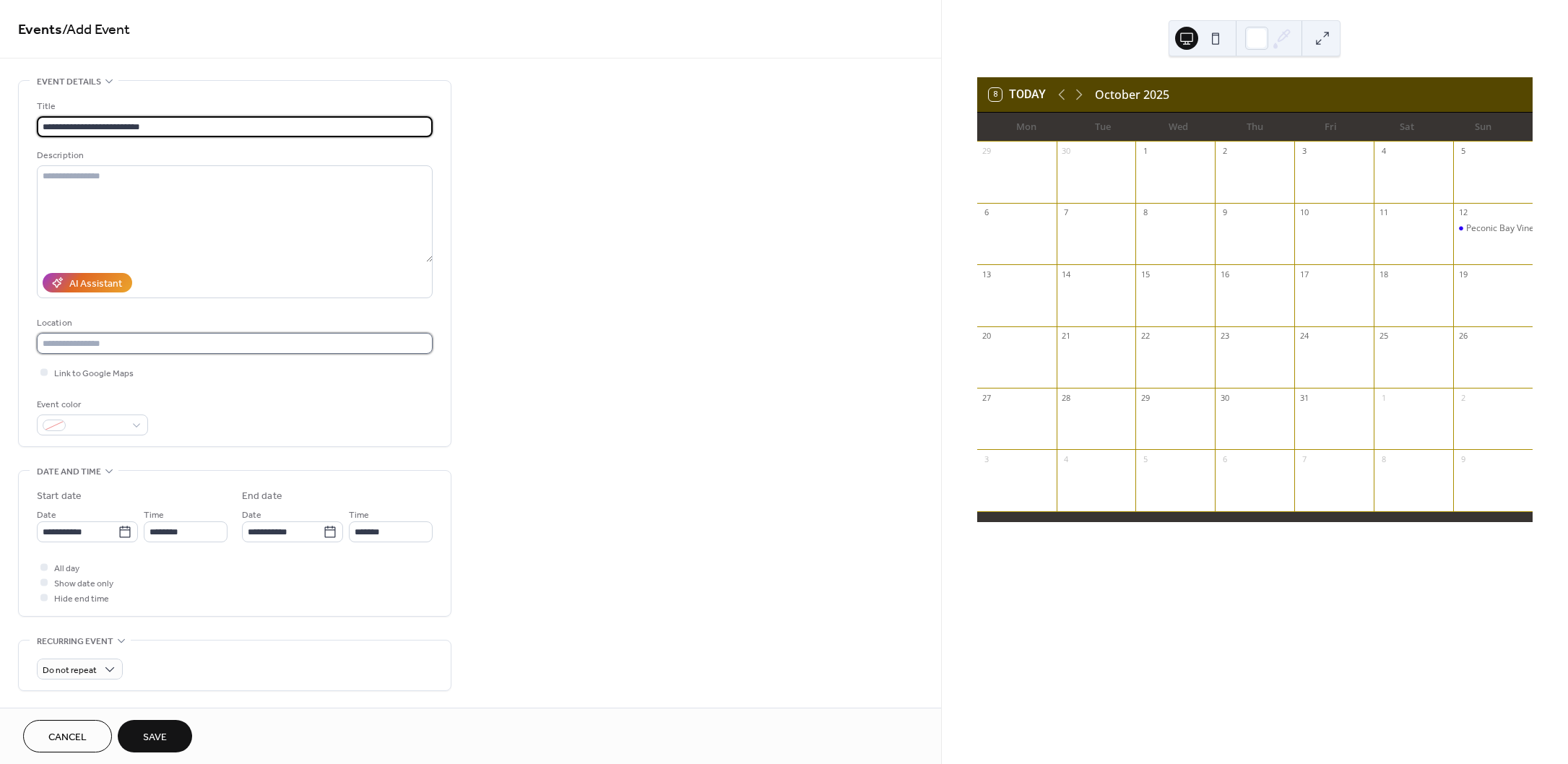 click at bounding box center [235, 343] 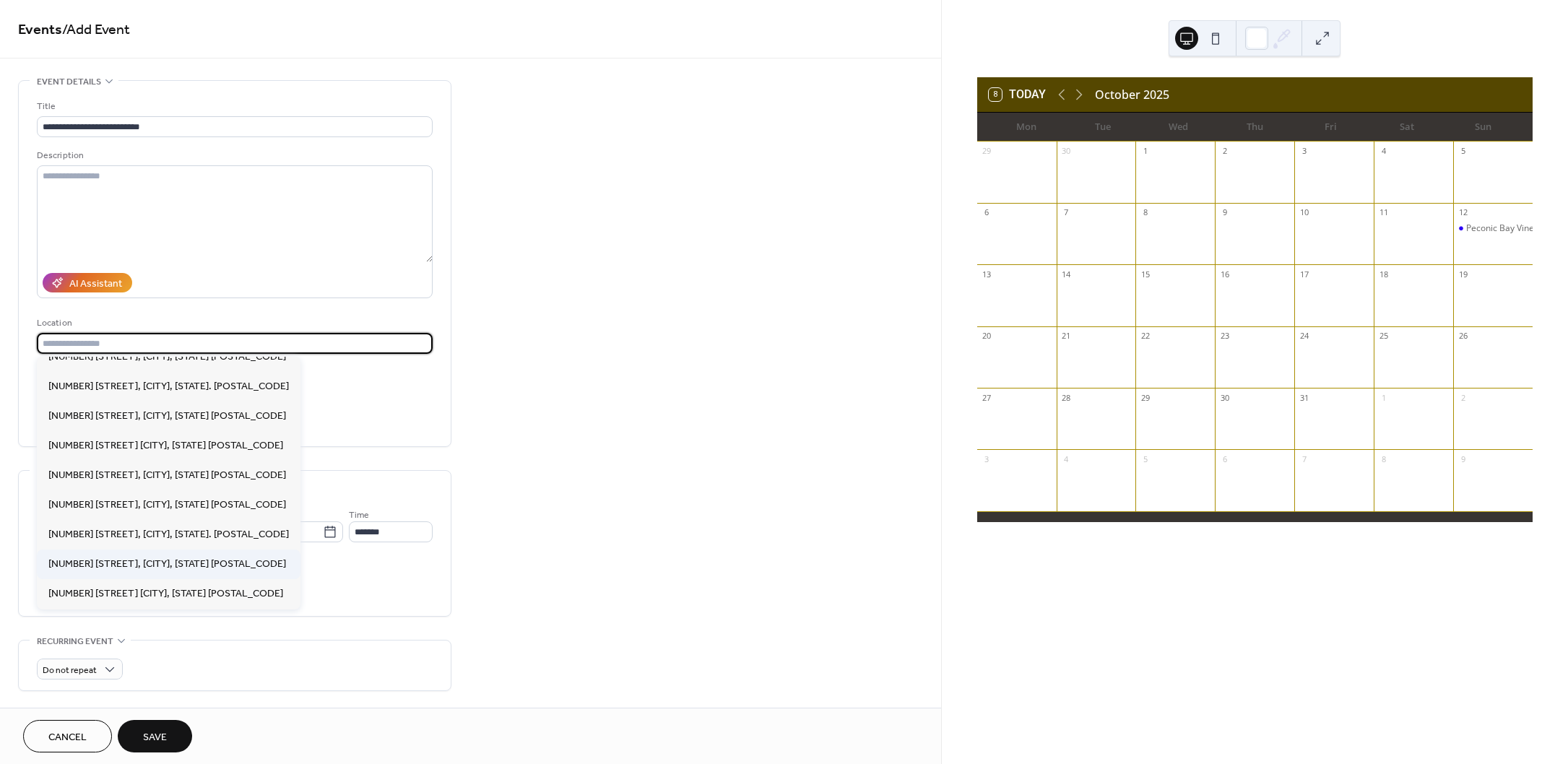 scroll, scrollTop: 136, scrollLeft: 0, axis: vertical 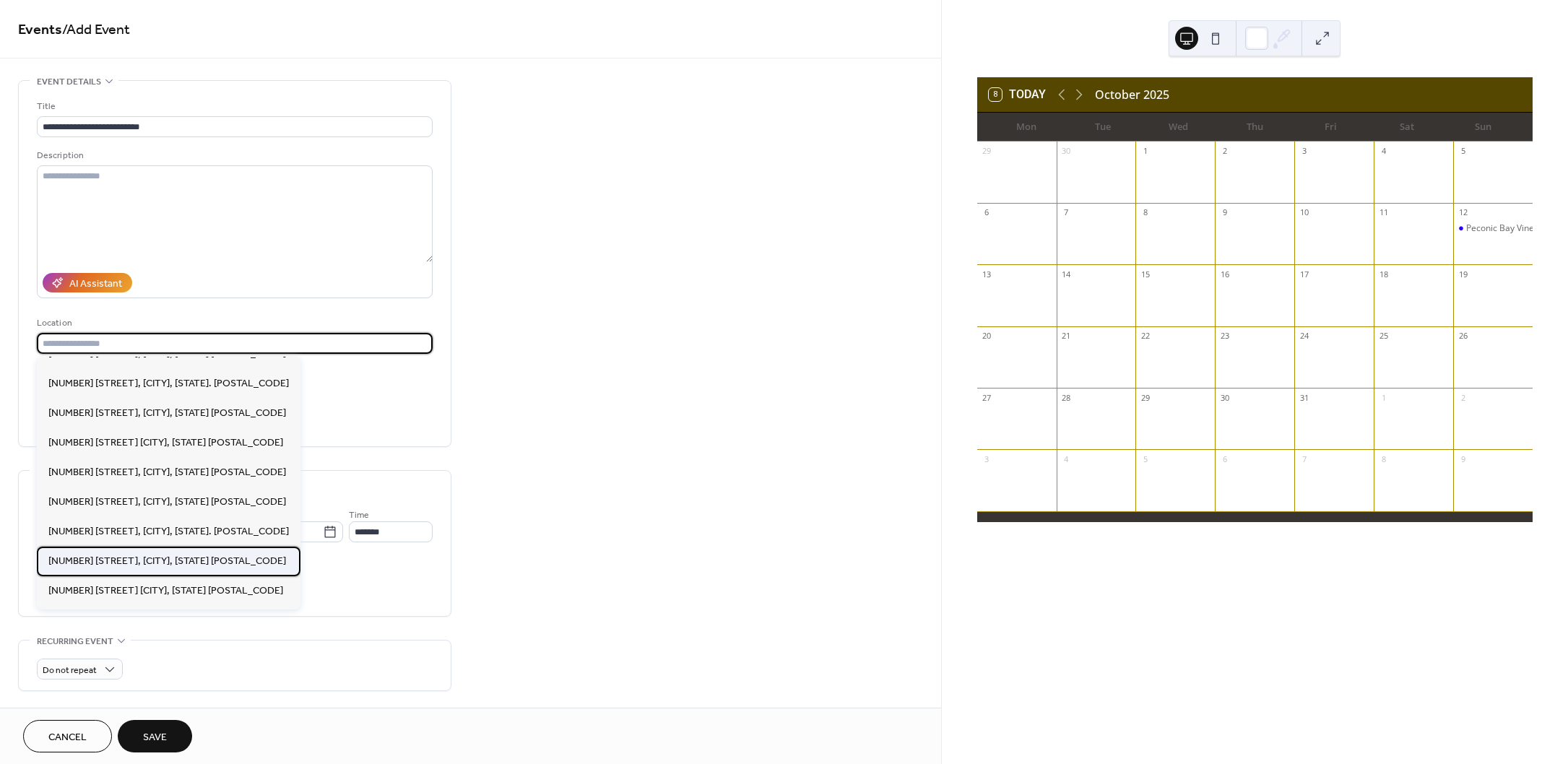click on "[NUMBER] [STREET], [CITY], [STATE] [POSTAL_CODE]" at bounding box center [167, 561] 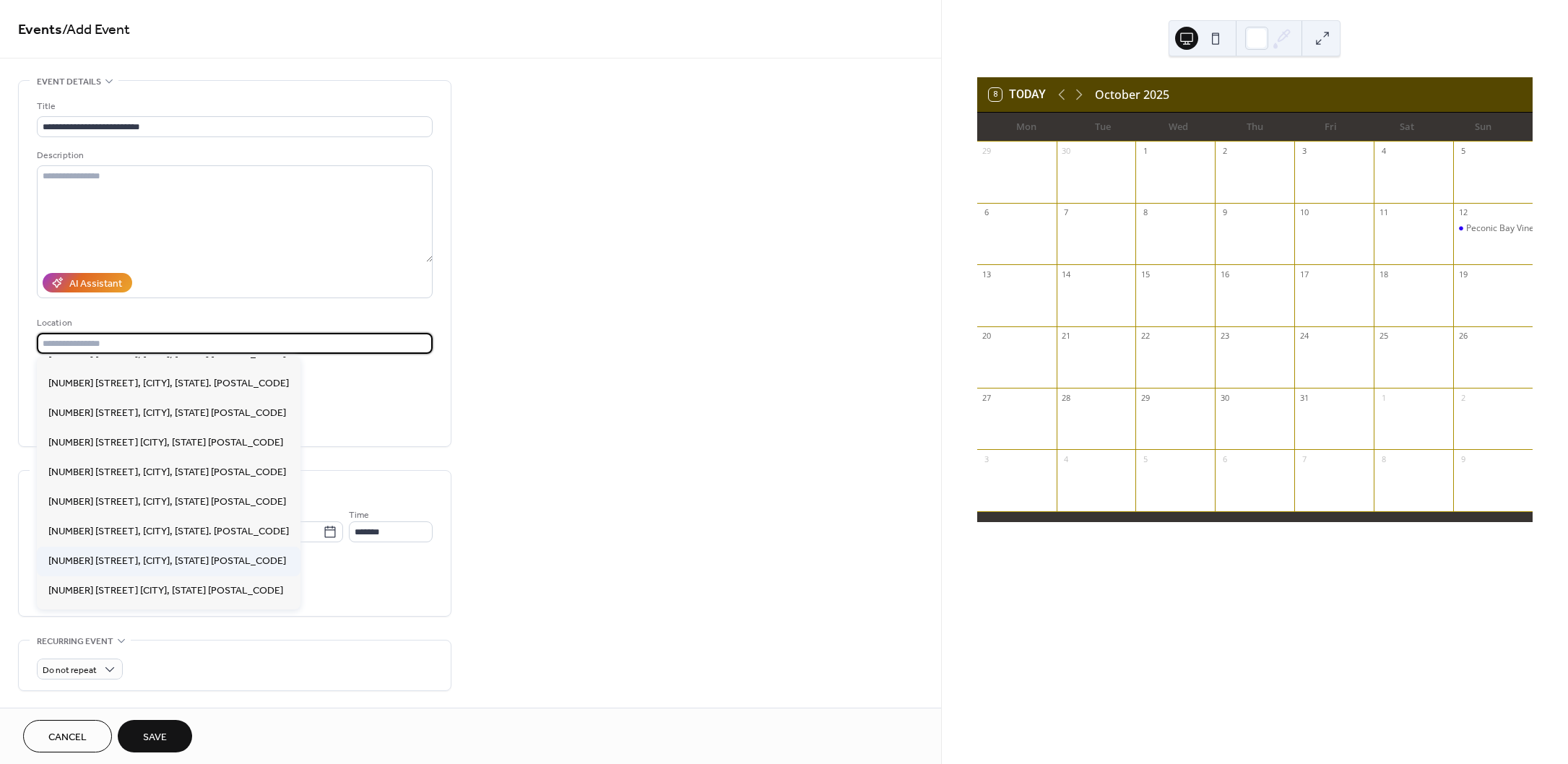 type on "**********" 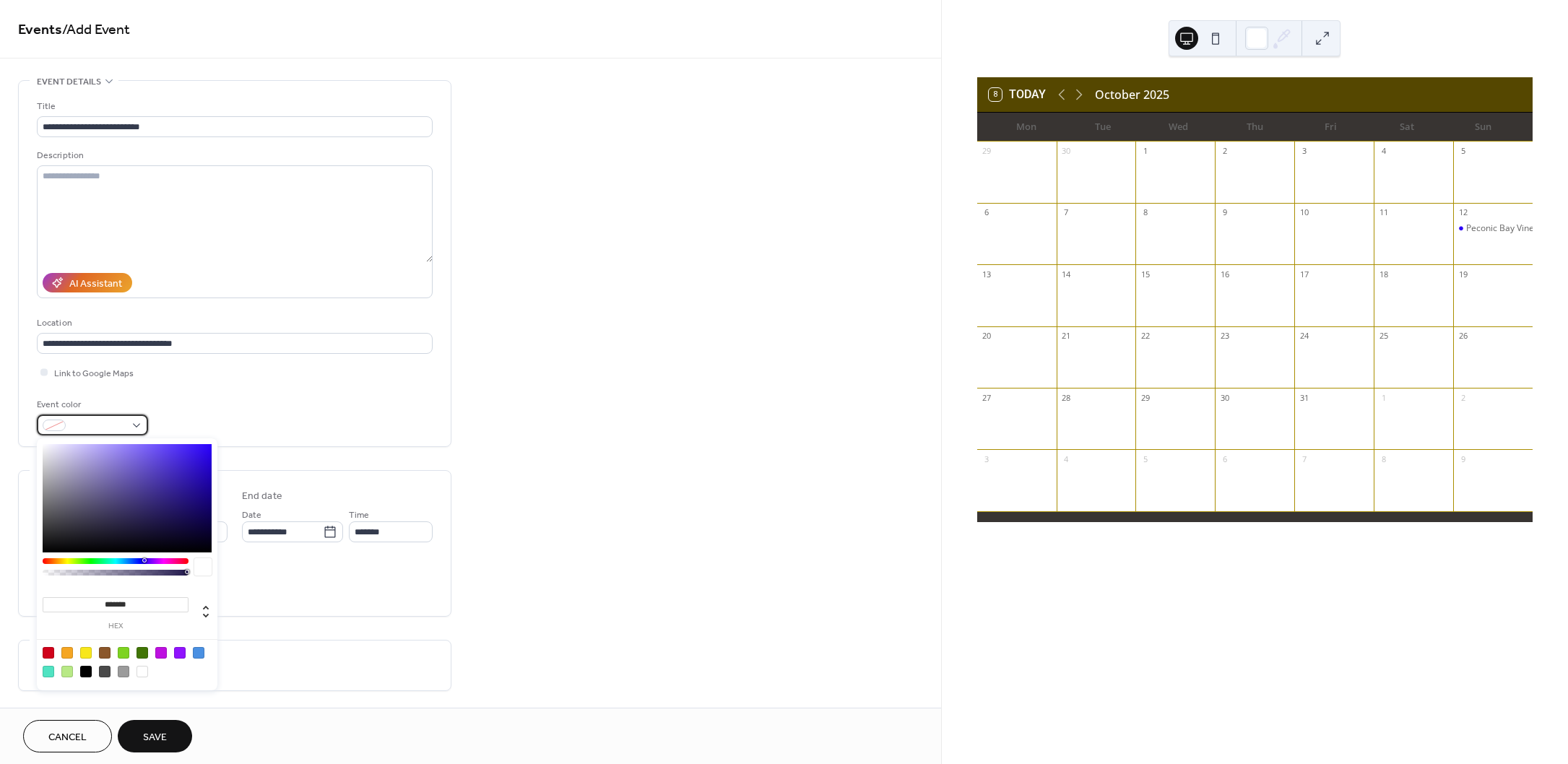click at bounding box center [92, 425] 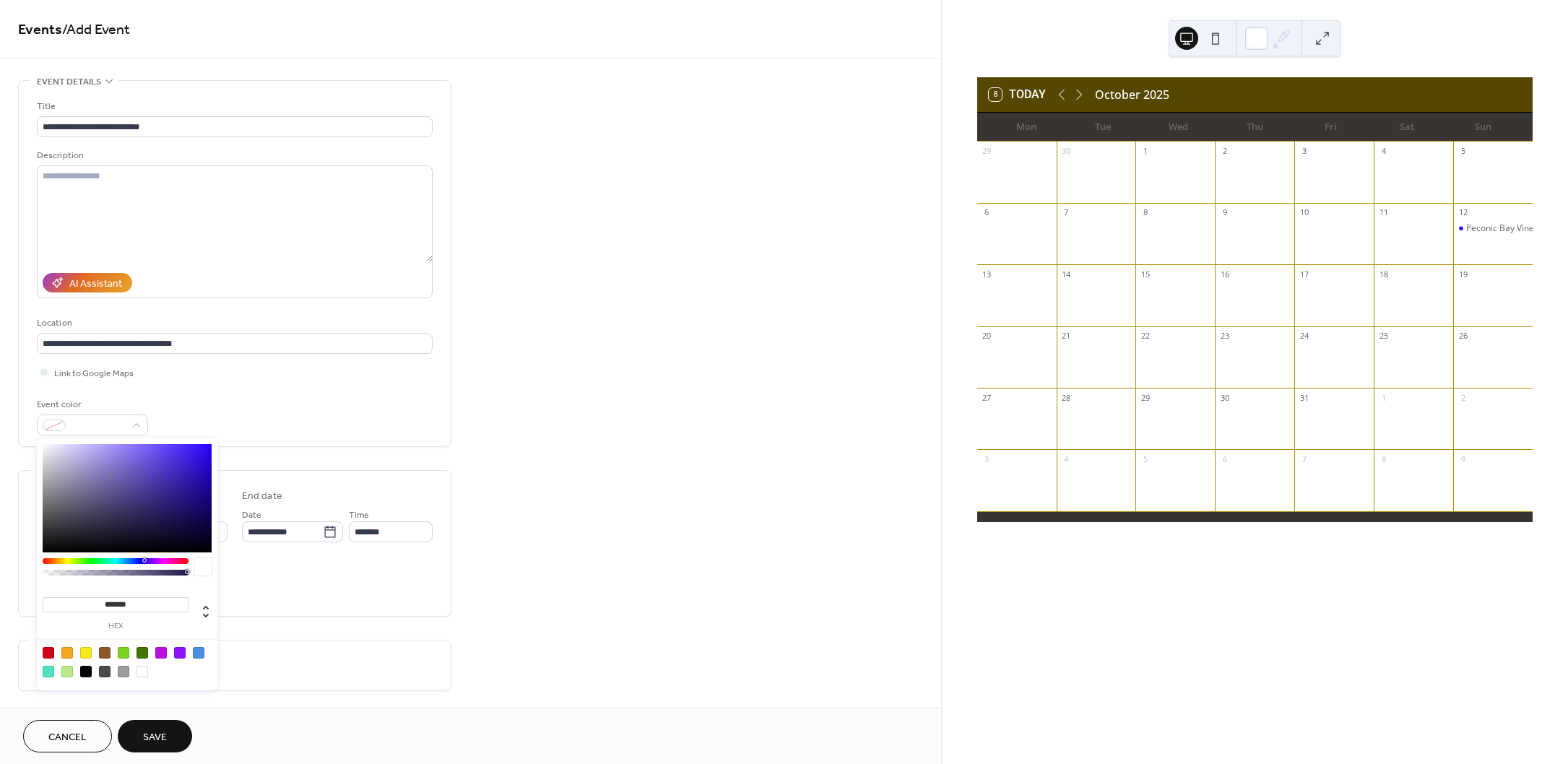 type on "*******" 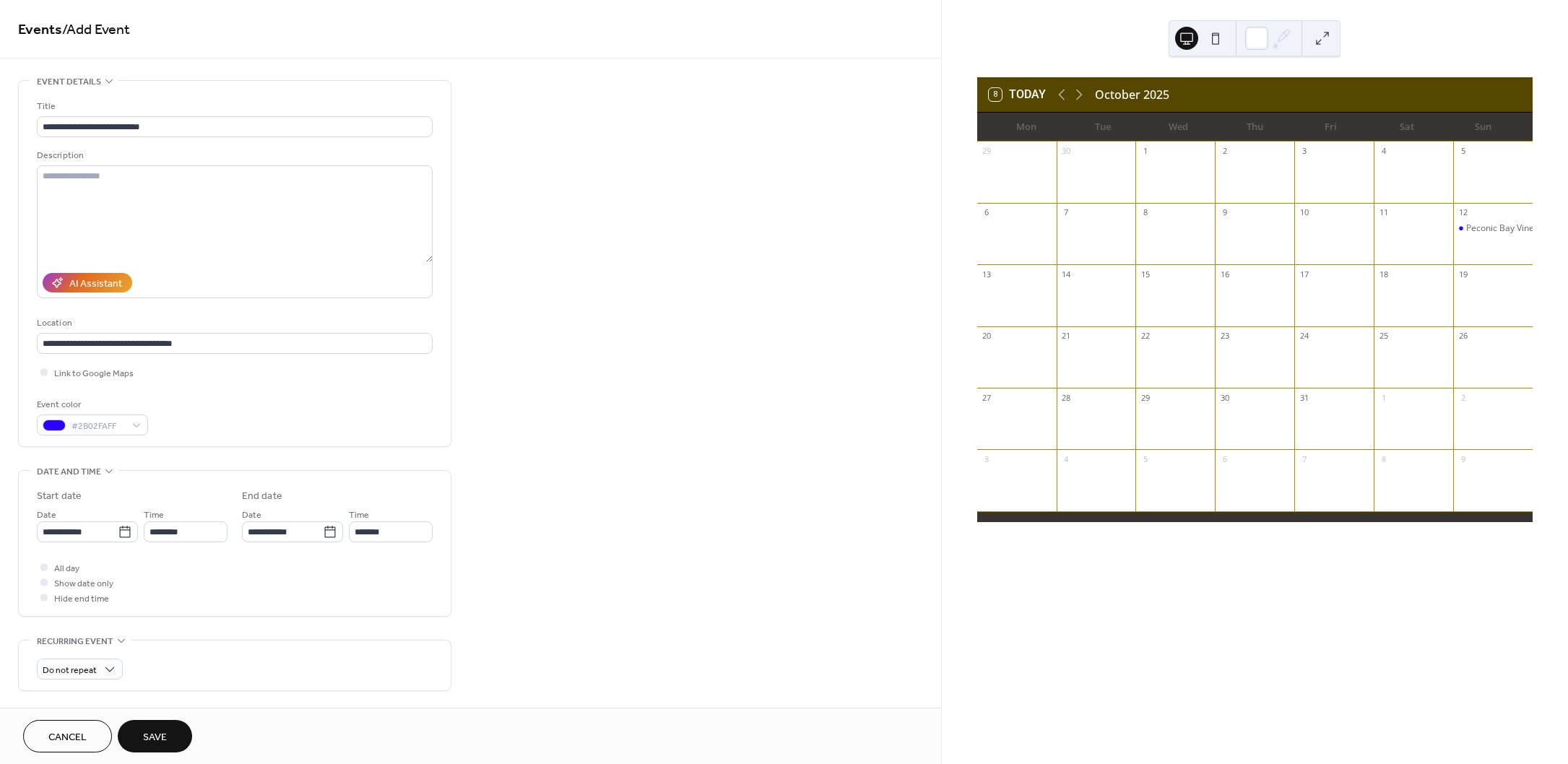 click on "Event color #2B02FAFF" at bounding box center [235, 416] 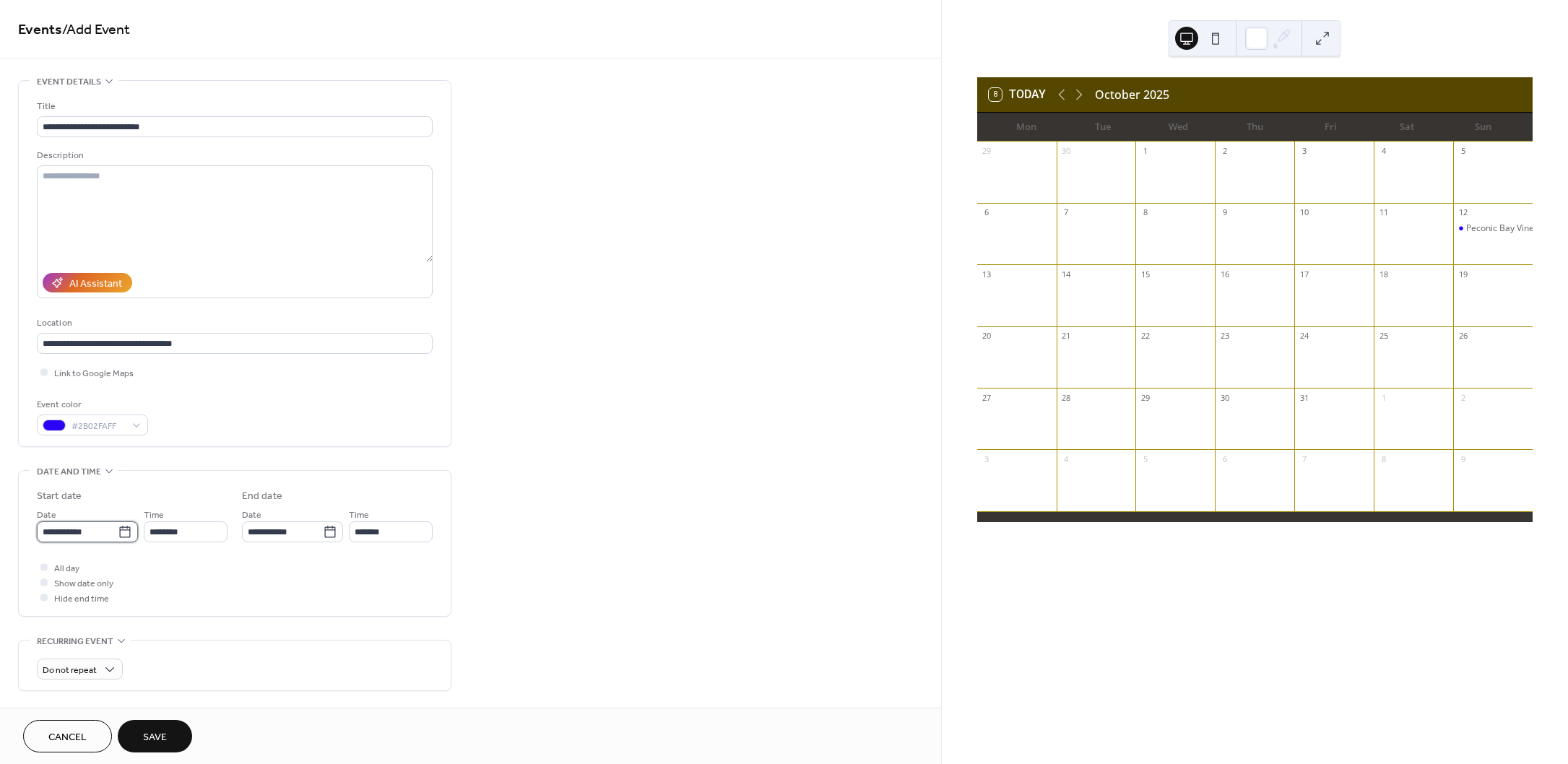 click on "**********" at bounding box center [77, 531] 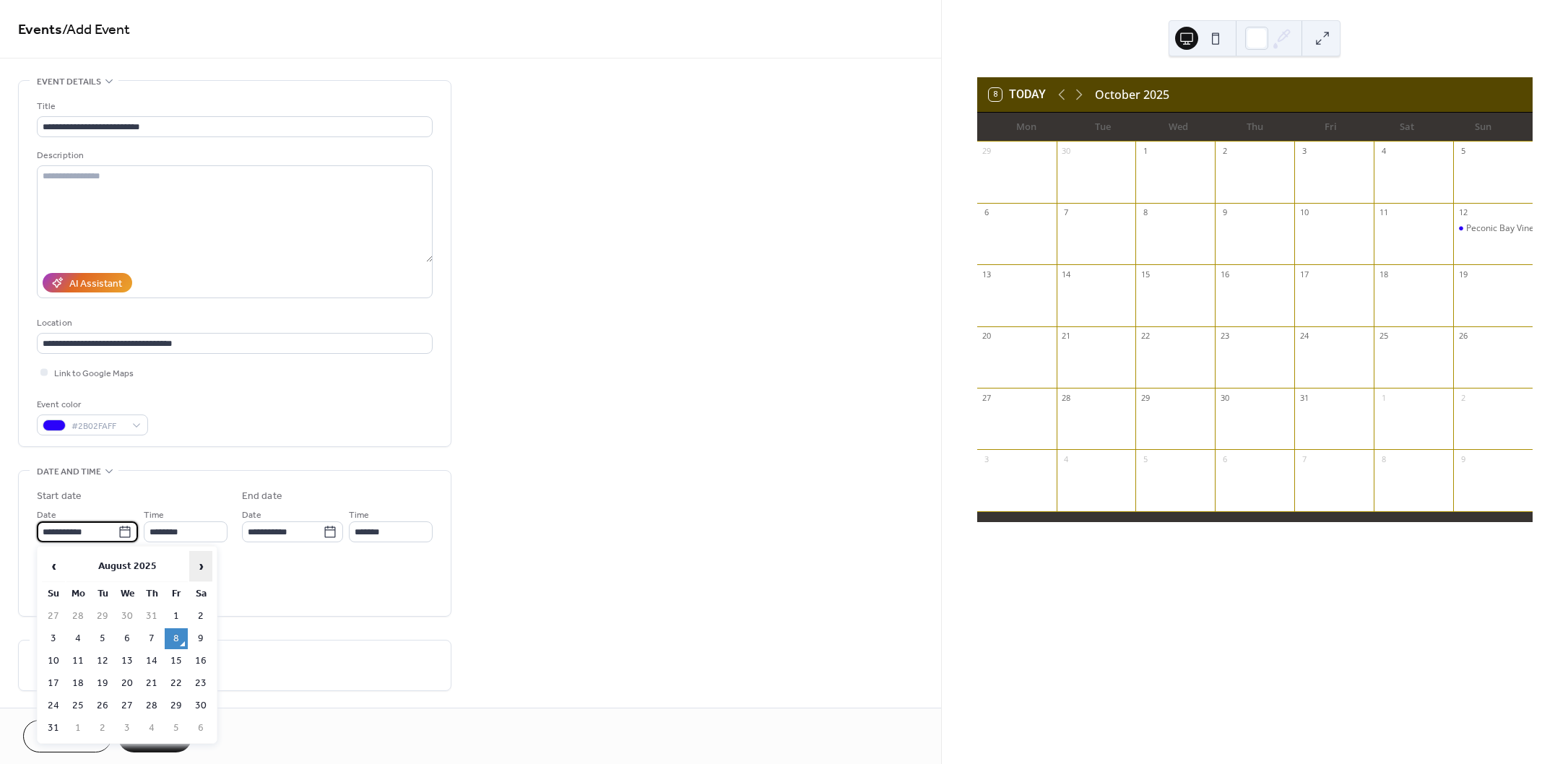click on "›" at bounding box center (201, 566) 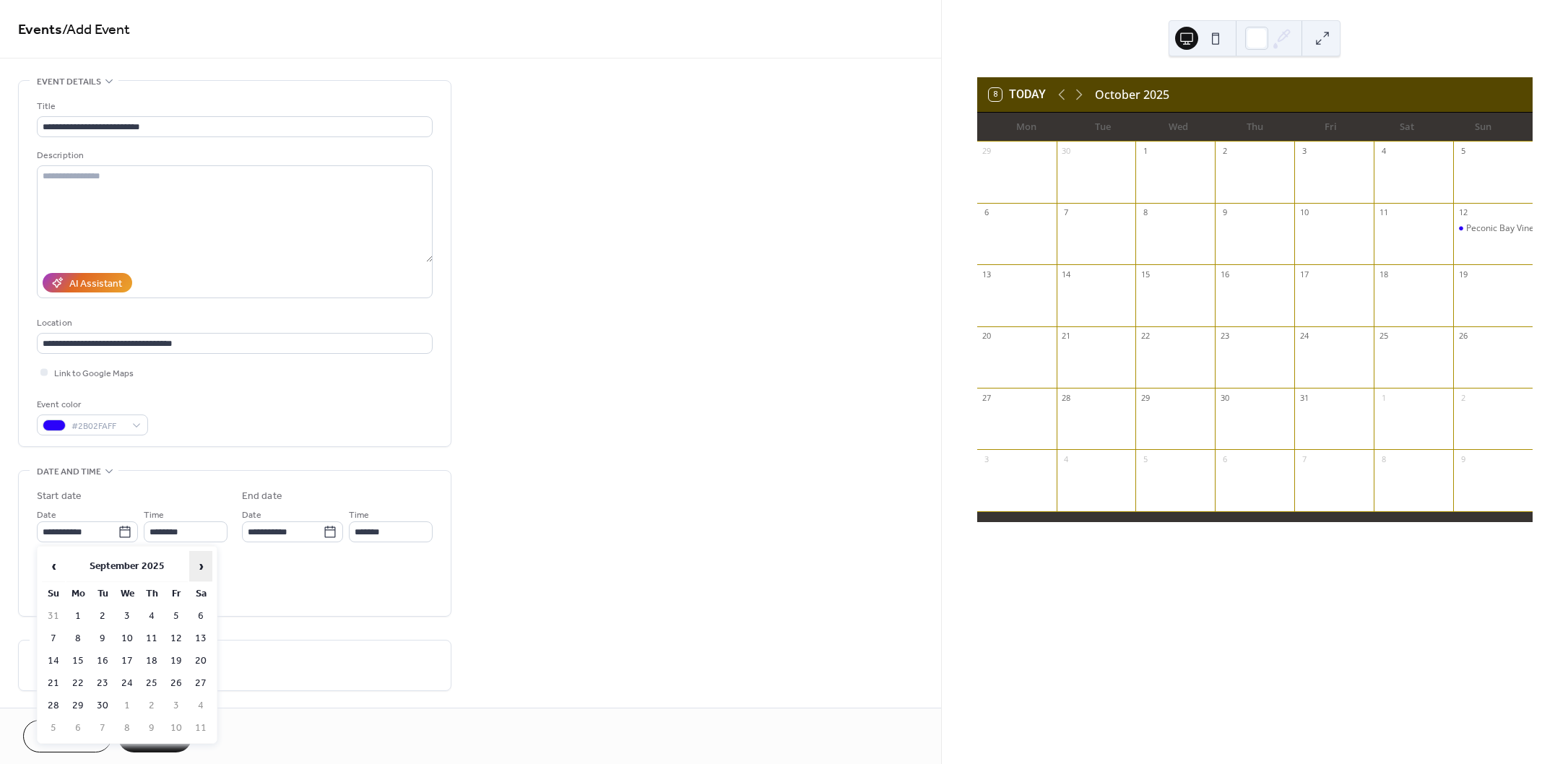 click on "›" at bounding box center (201, 566) 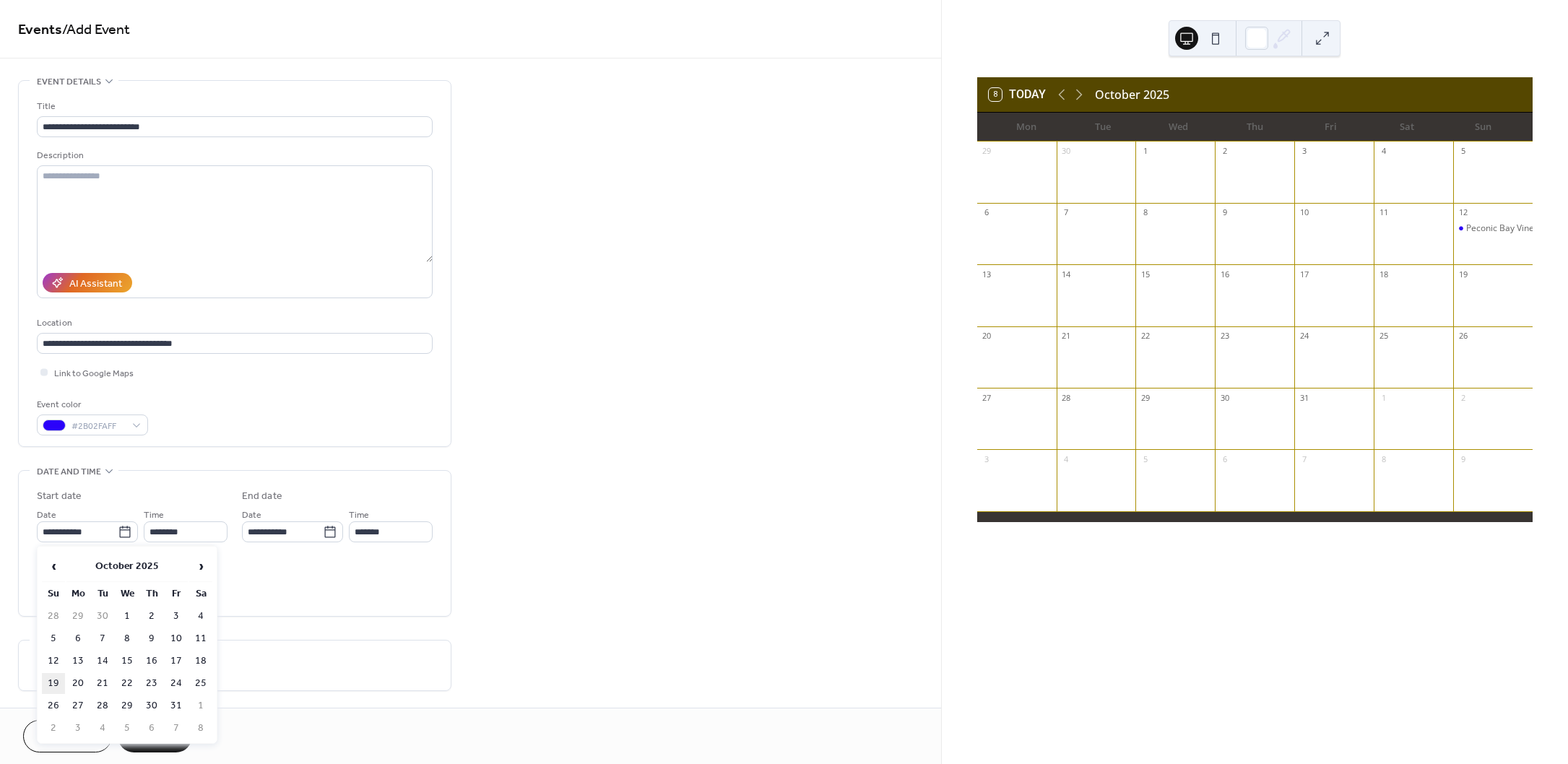 click on "19" at bounding box center [53, 683] 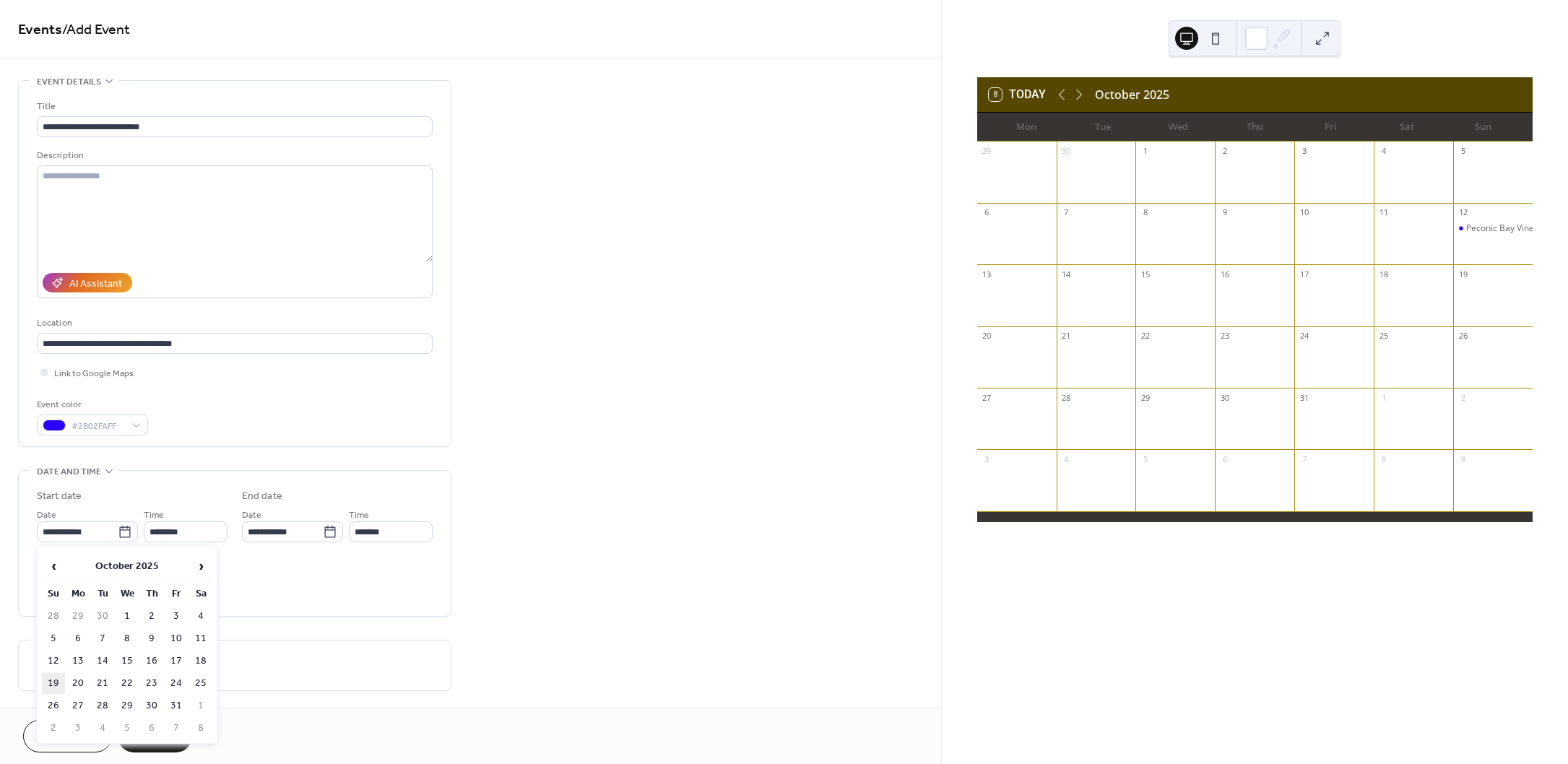 type on "**********" 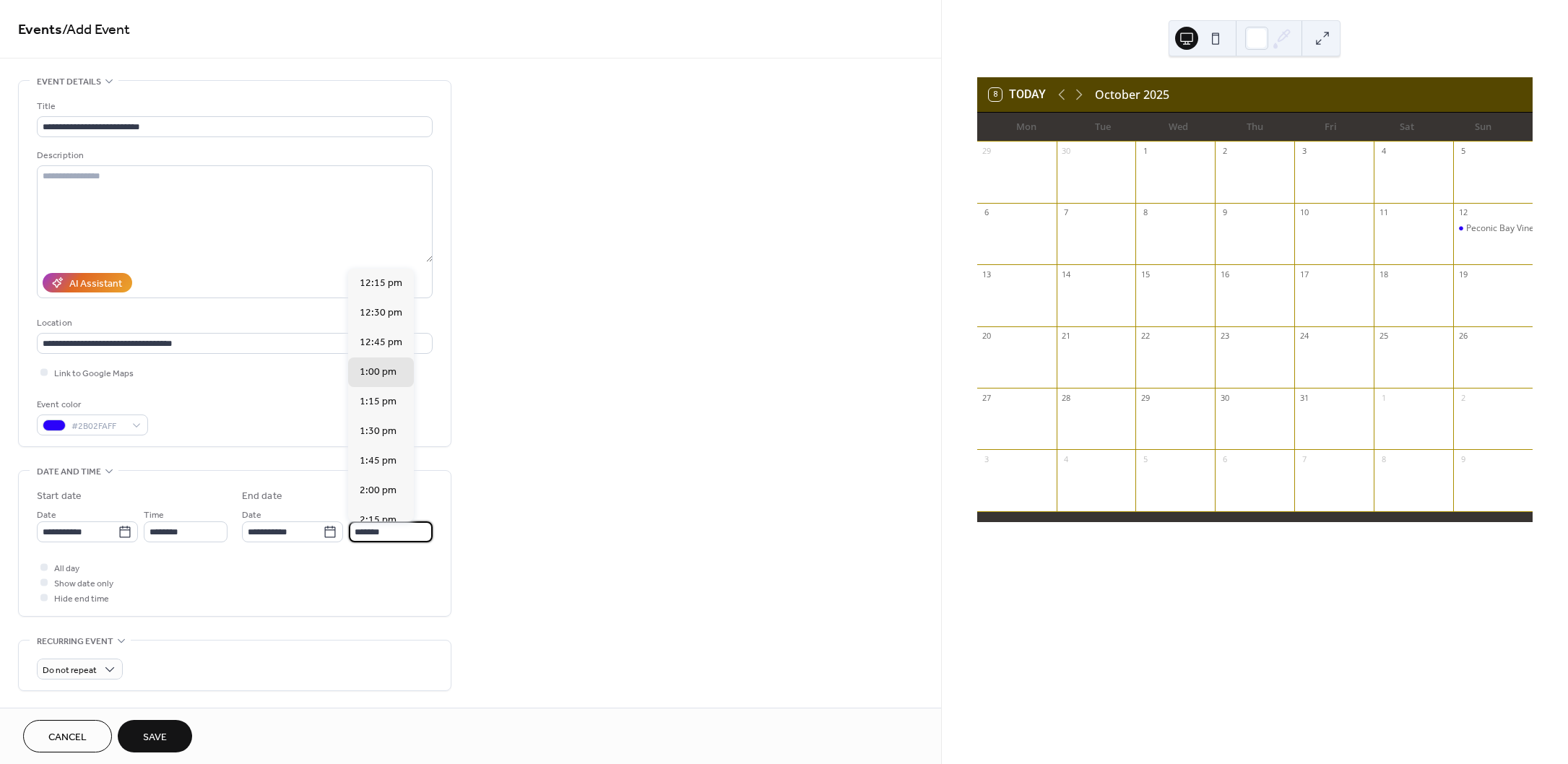 click on "*******" at bounding box center [391, 531] 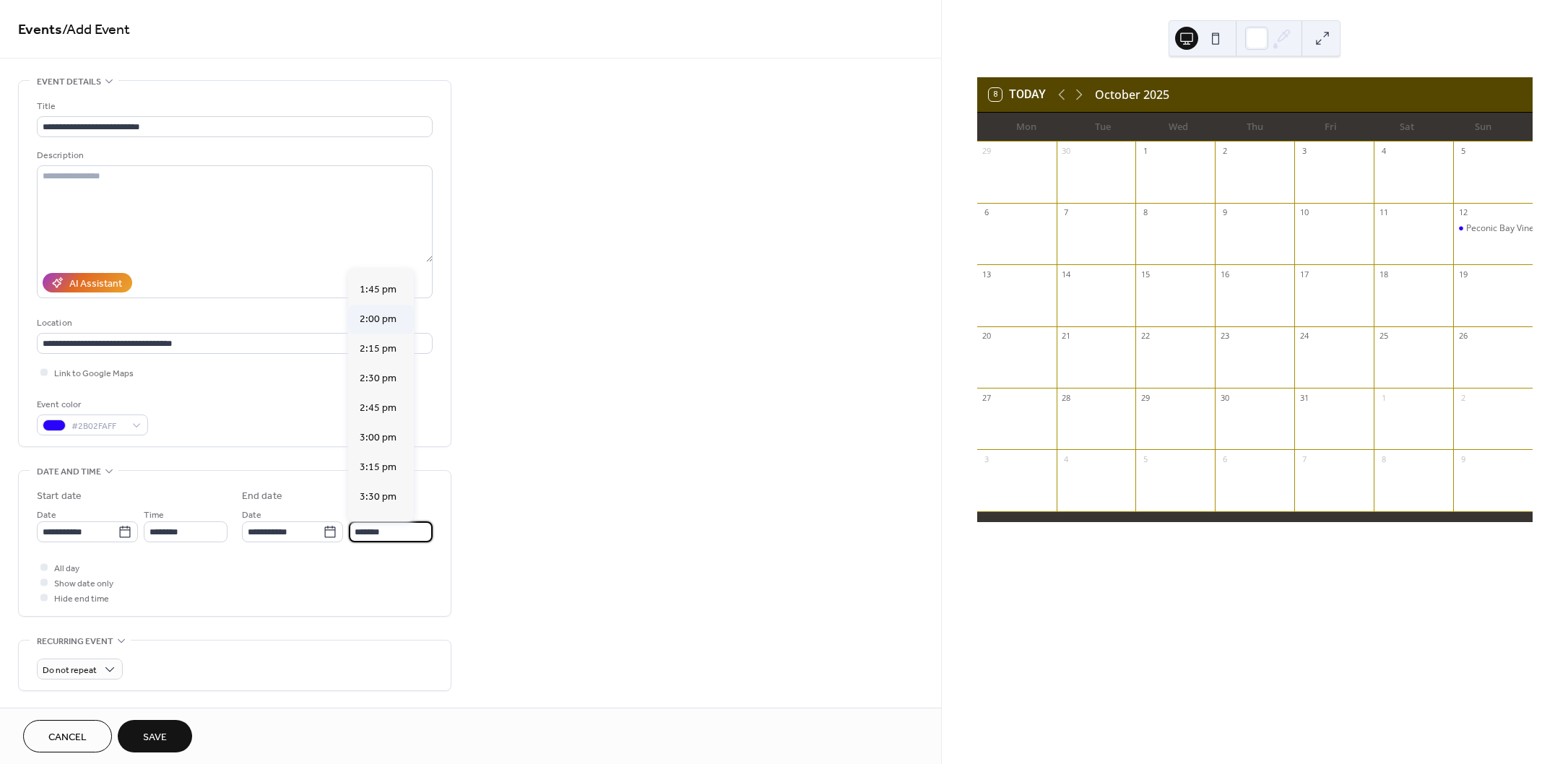 scroll, scrollTop: 222, scrollLeft: 0, axis: vertical 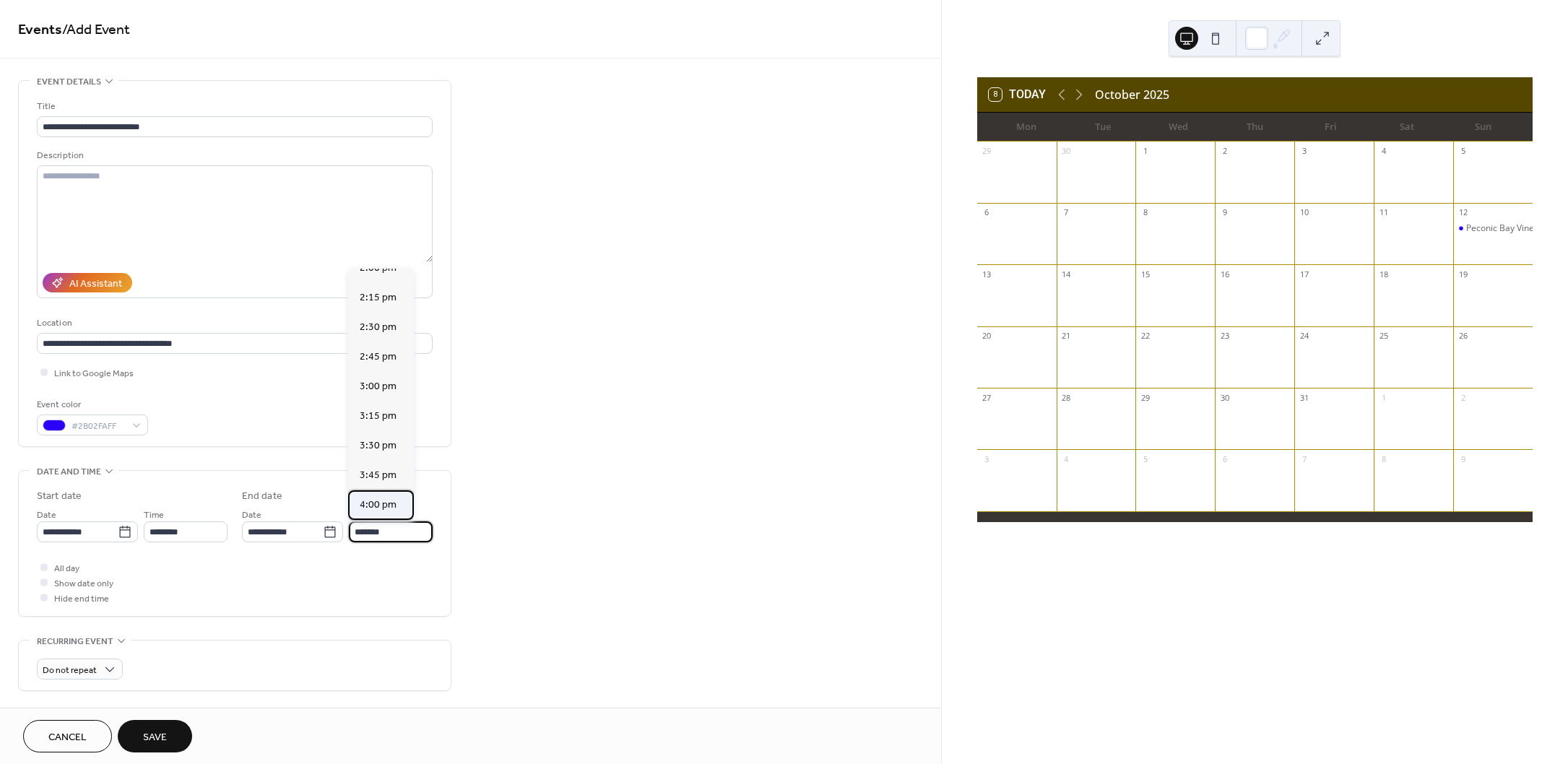 click on "4:00 pm" at bounding box center [378, 505] 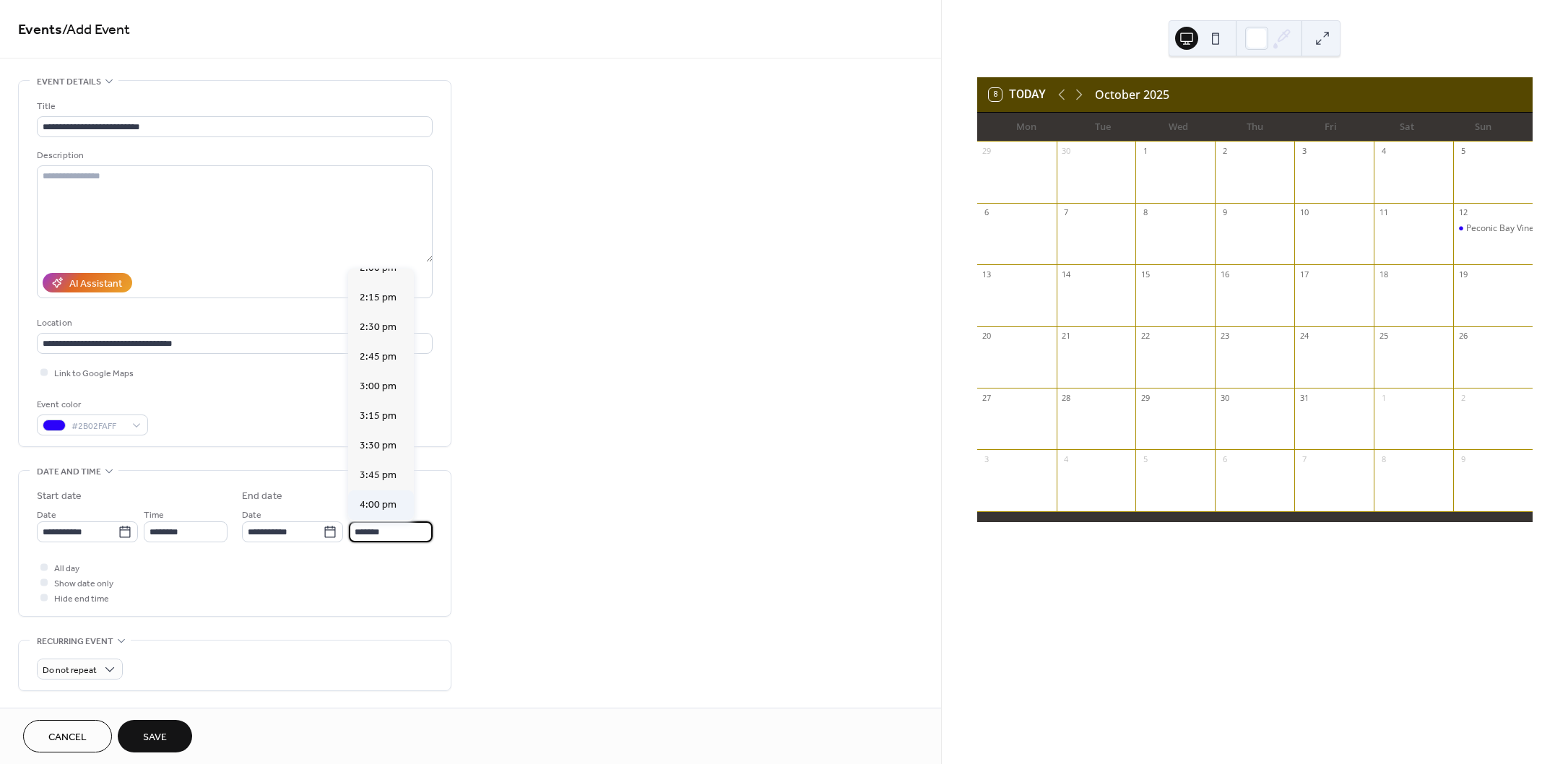 type on "*******" 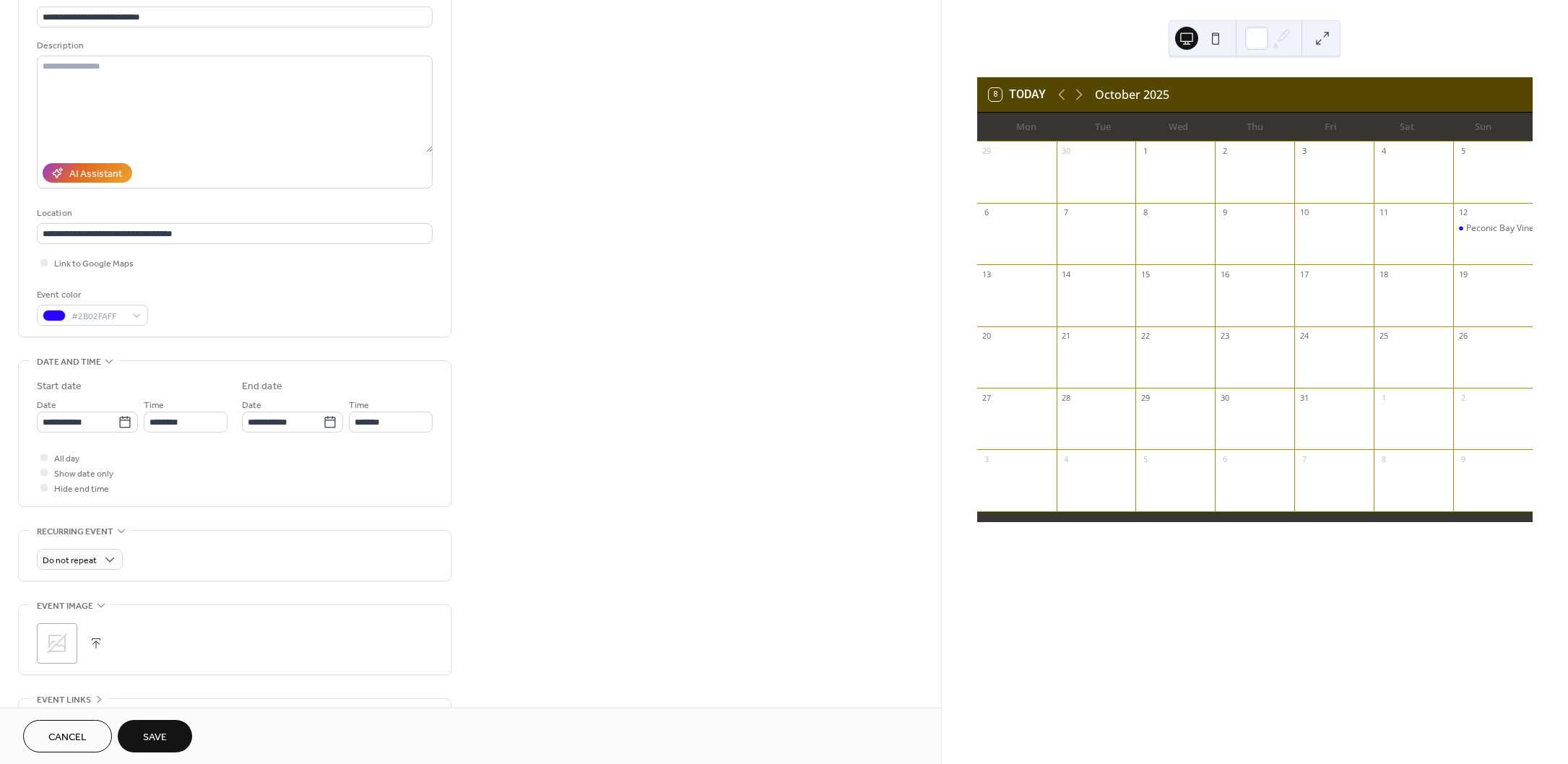 scroll, scrollTop: 193, scrollLeft: 0, axis: vertical 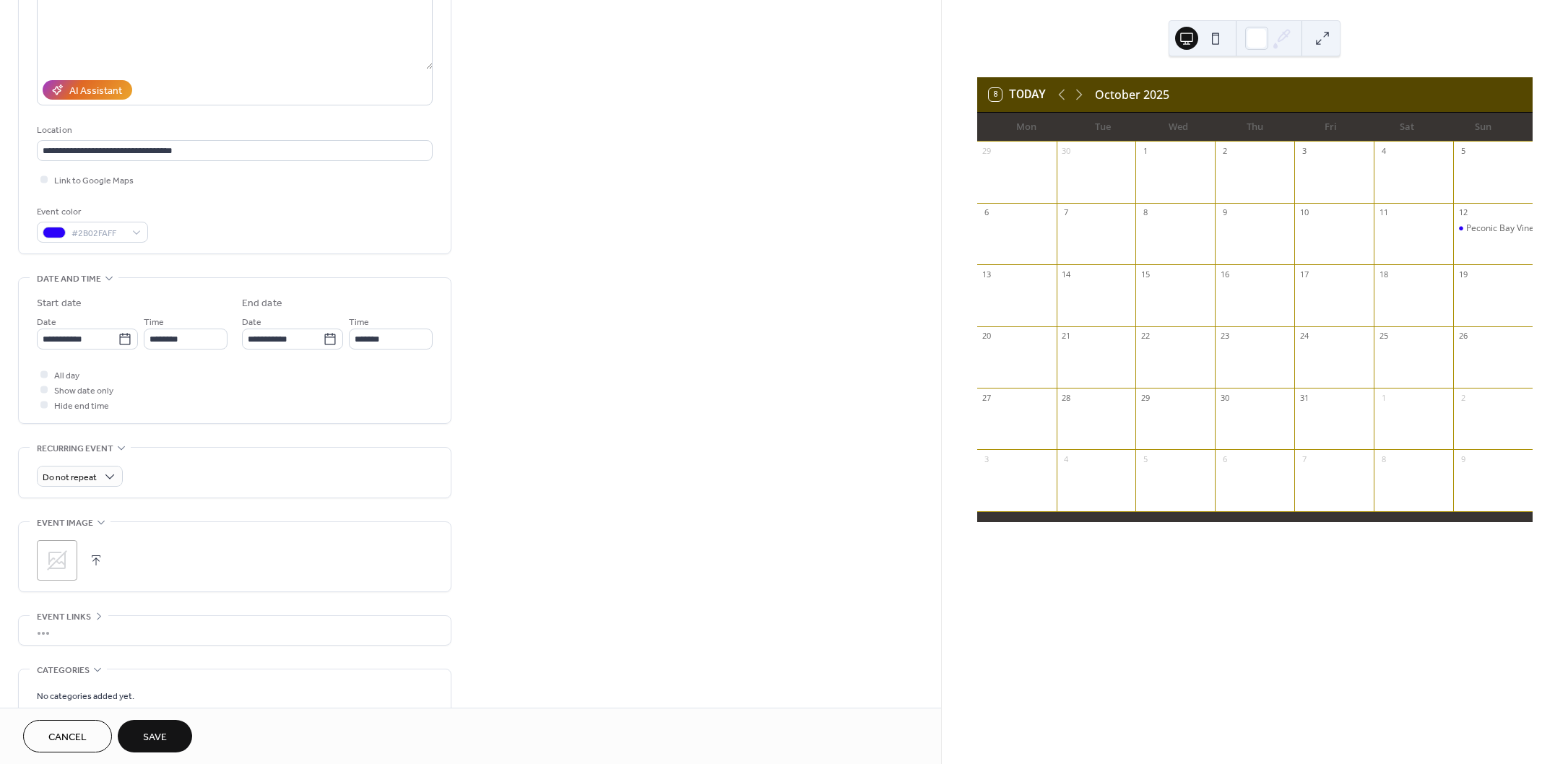click on "Save" at bounding box center [155, 737] 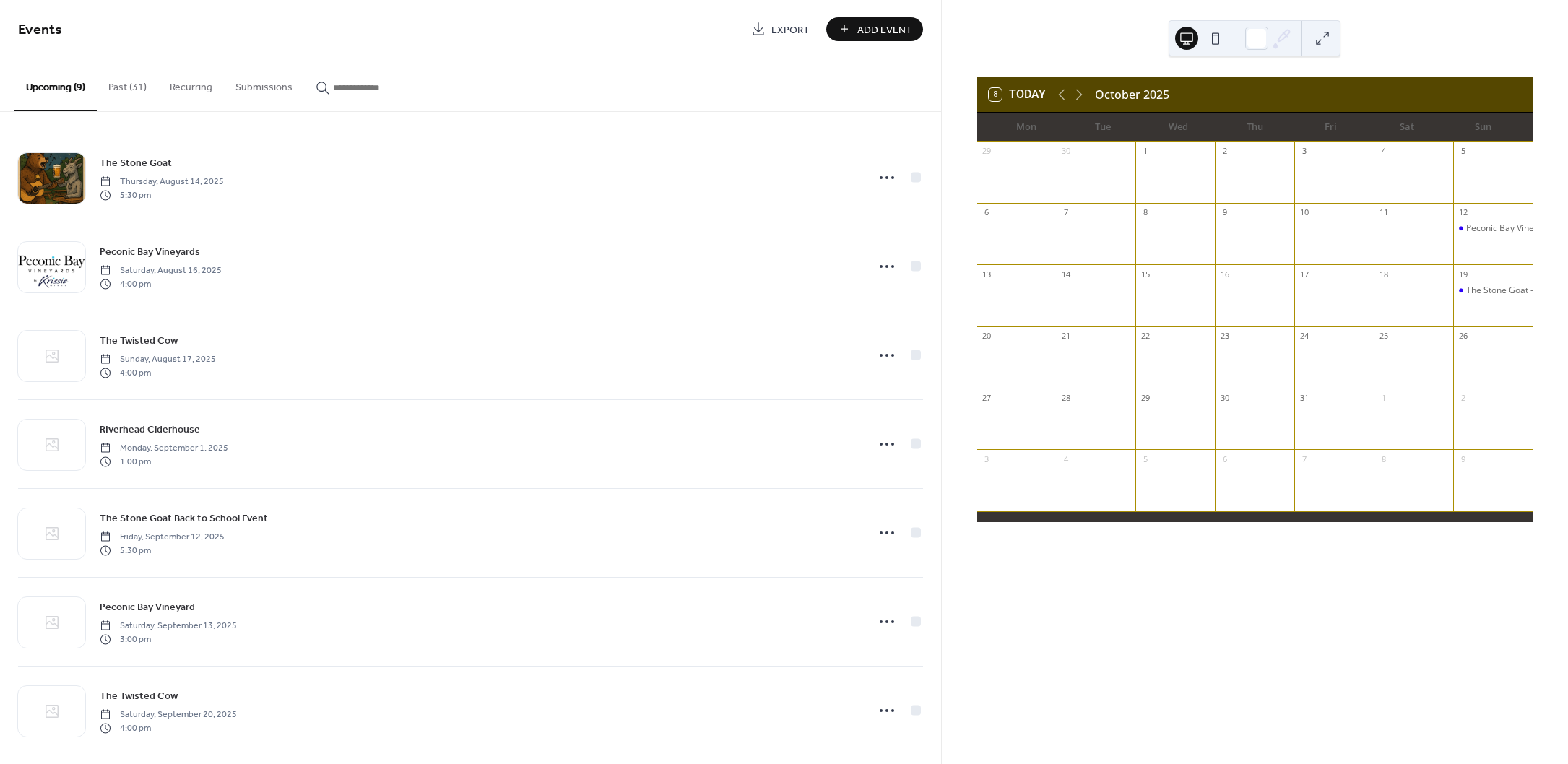 click on "Add Event" at bounding box center [885, 30] 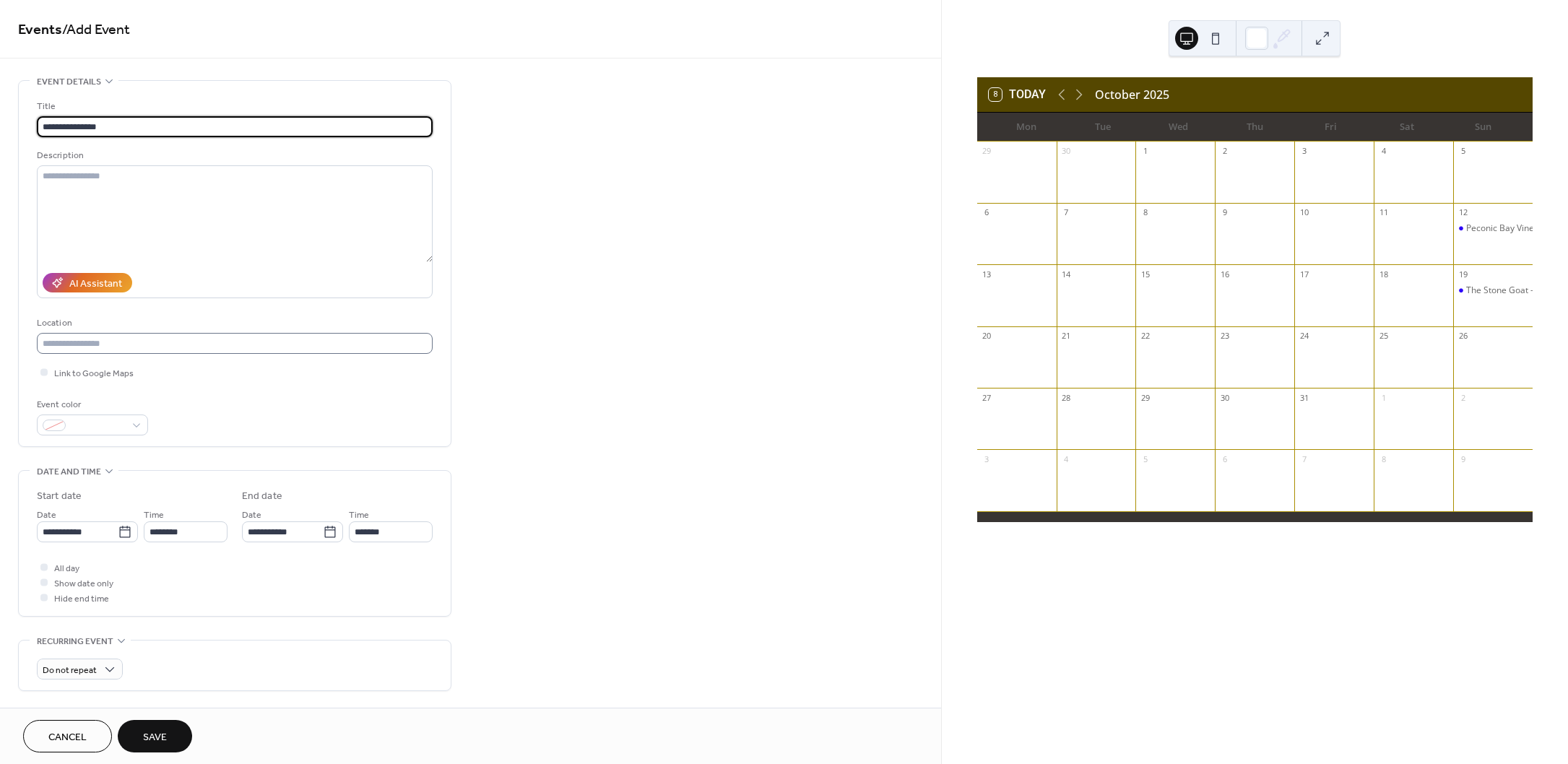 type on "**********" 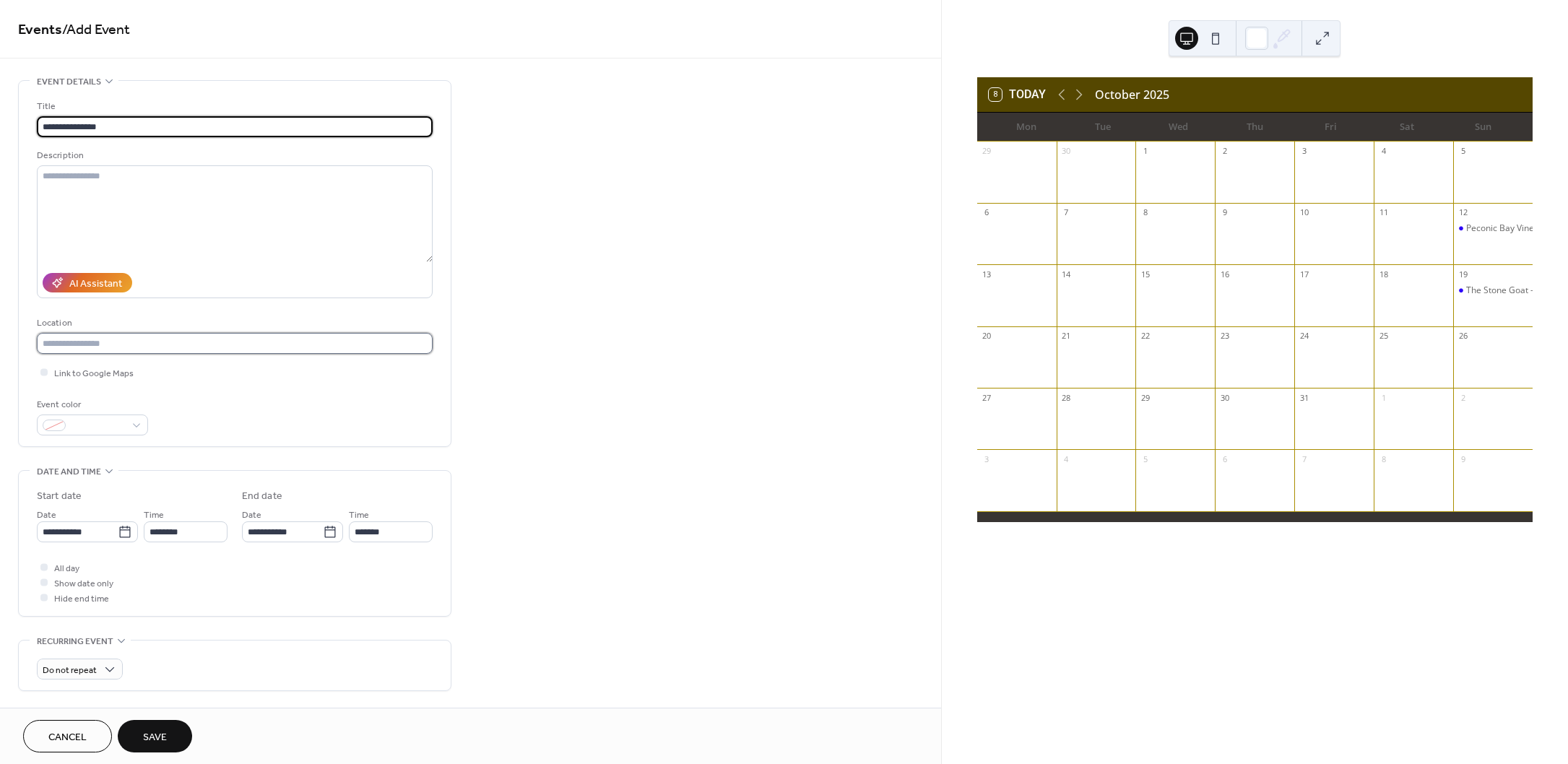 click at bounding box center (235, 343) 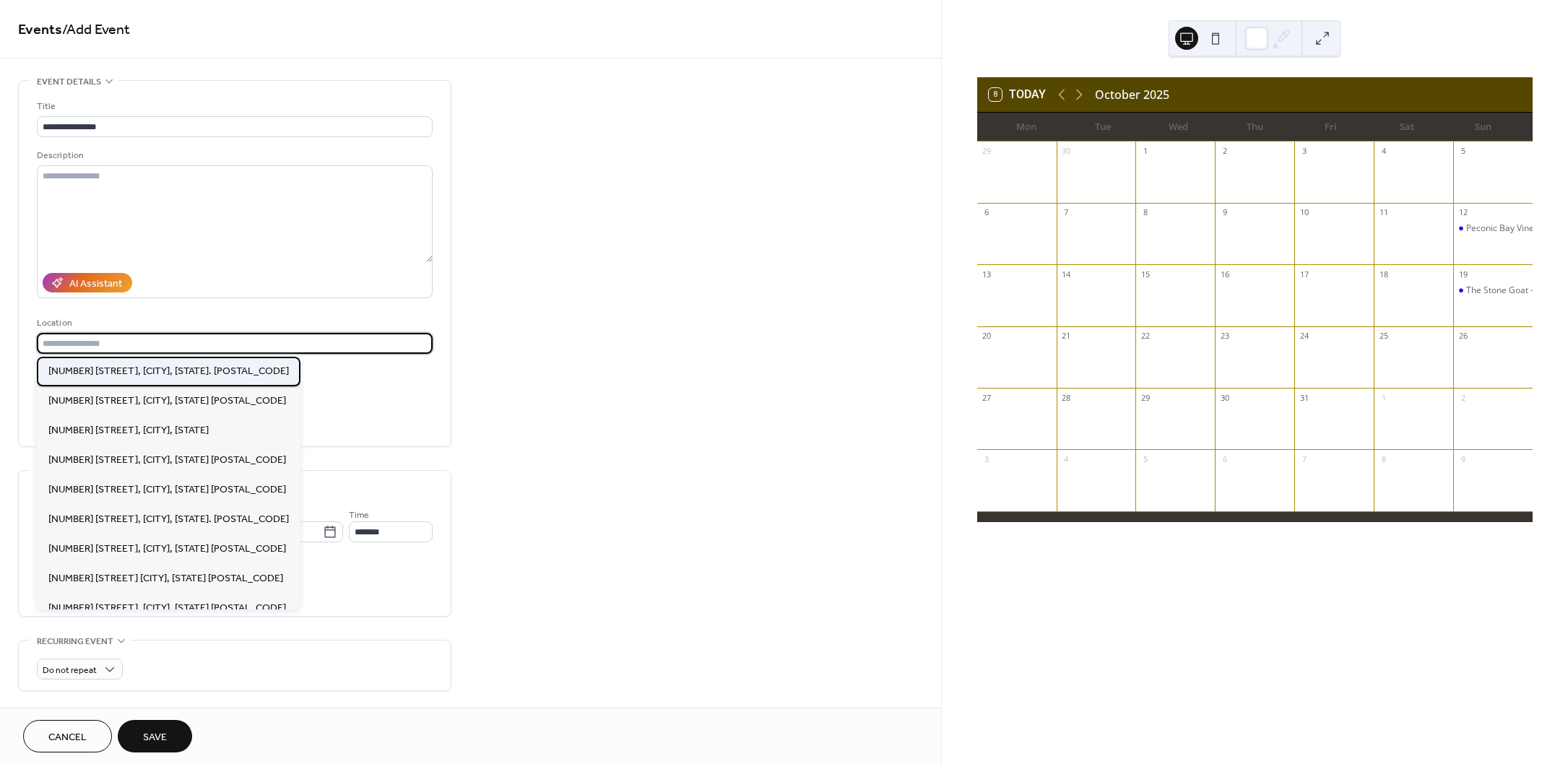 click on "[NUMBER] [STREET], [CITY], [STATE]. [POSTAL_CODE]" at bounding box center [168, 371] 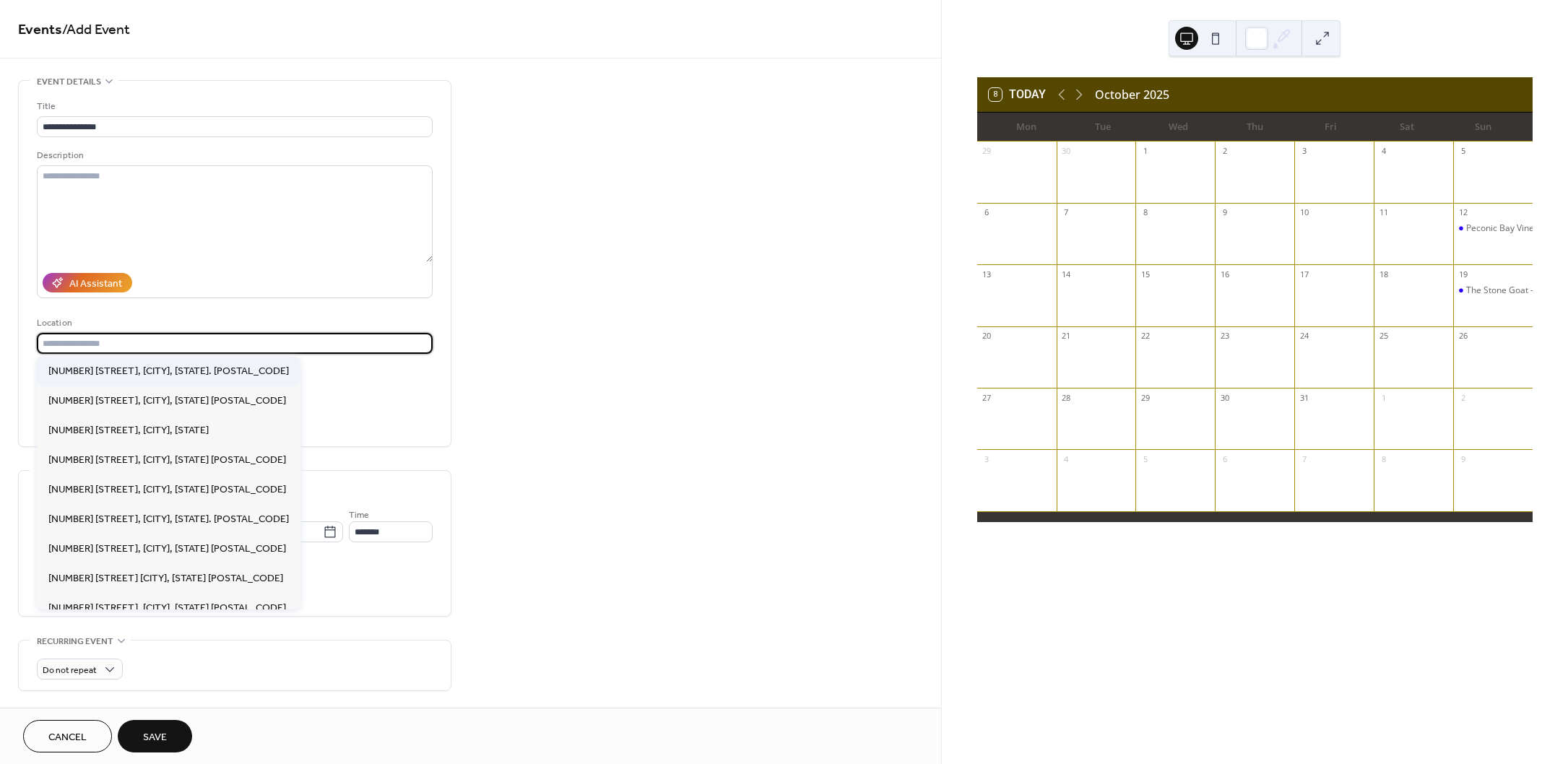type on "**********" 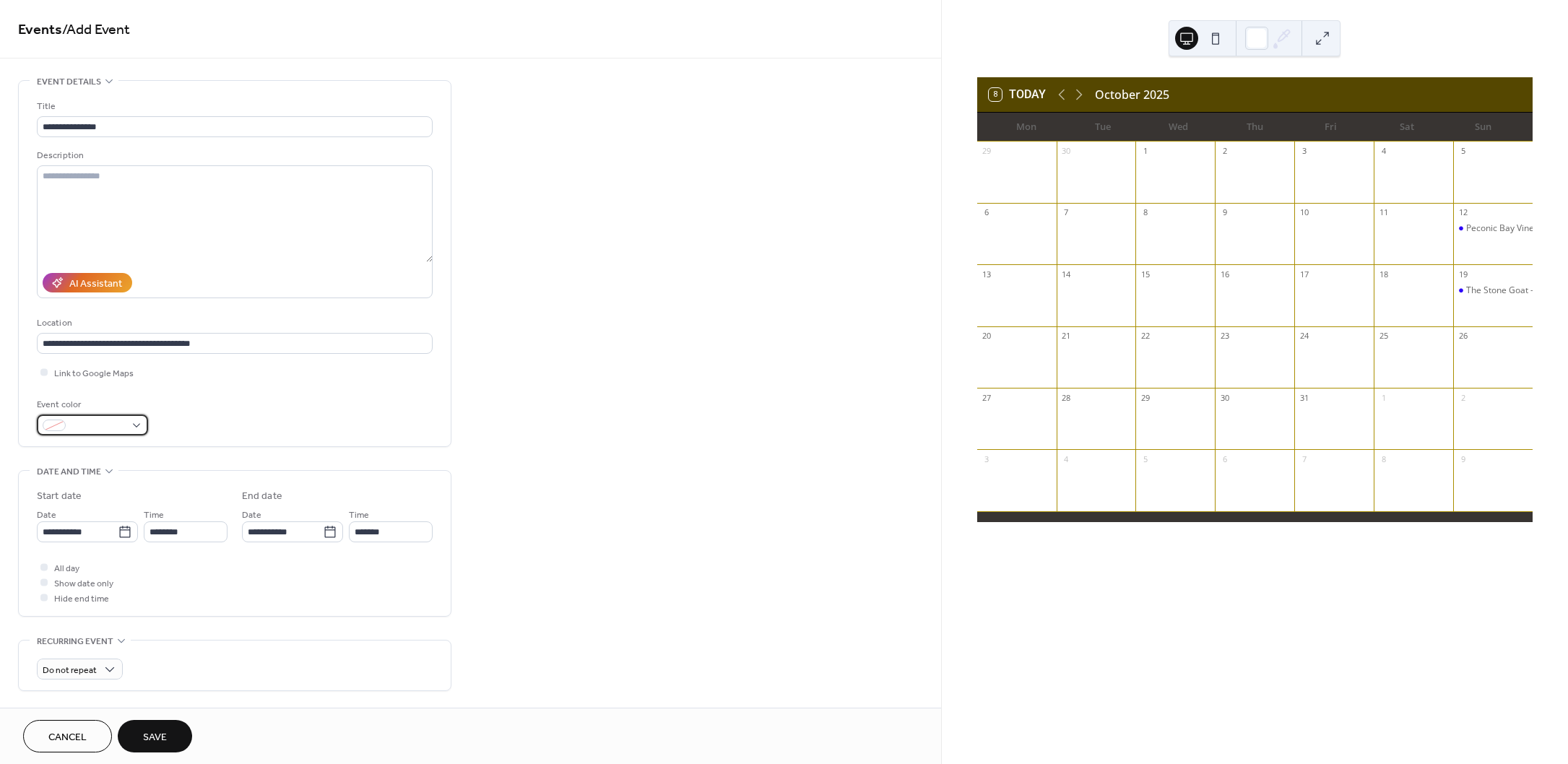 click at bounding box center (92, 425) 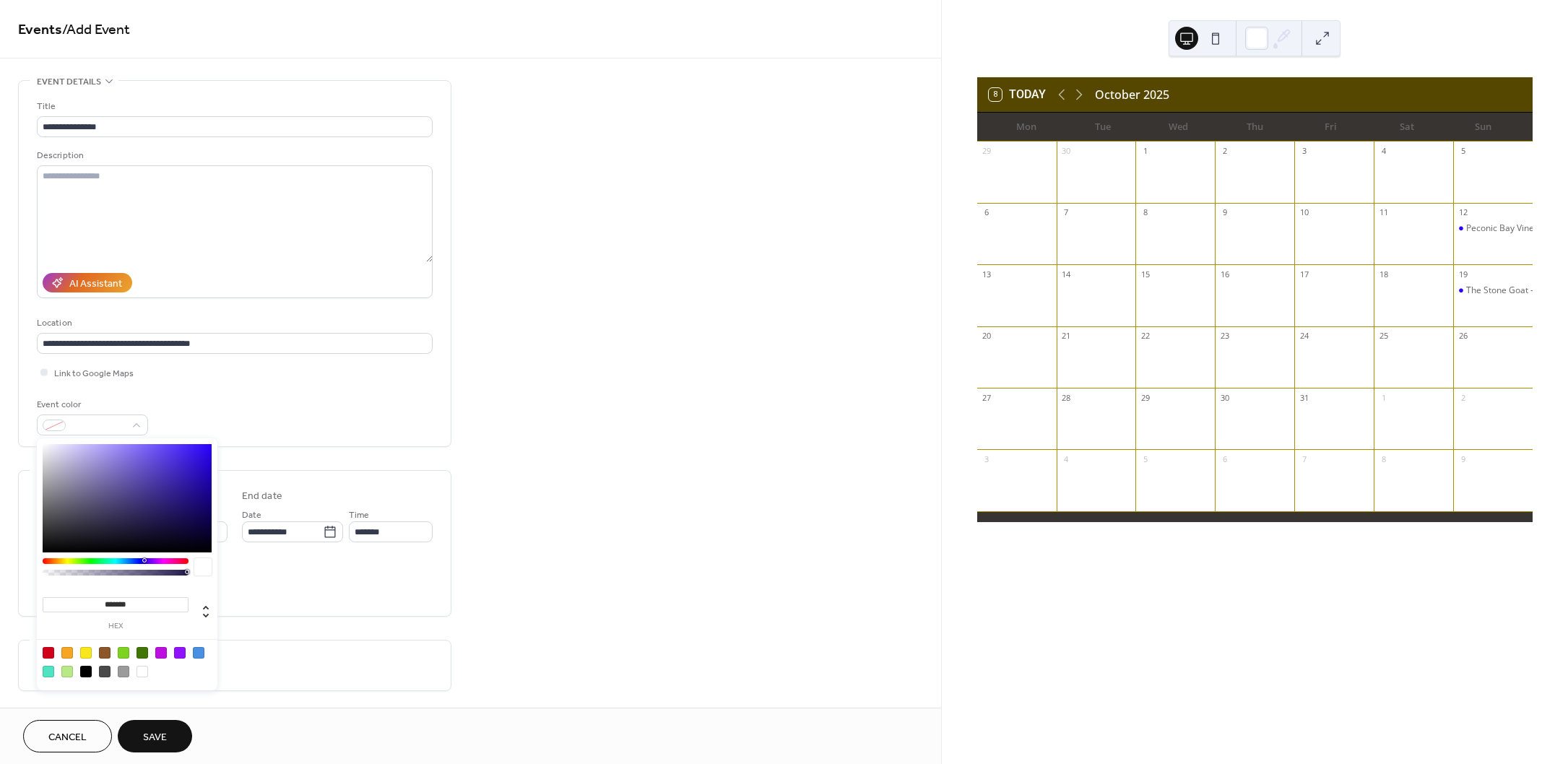 type on "*******" 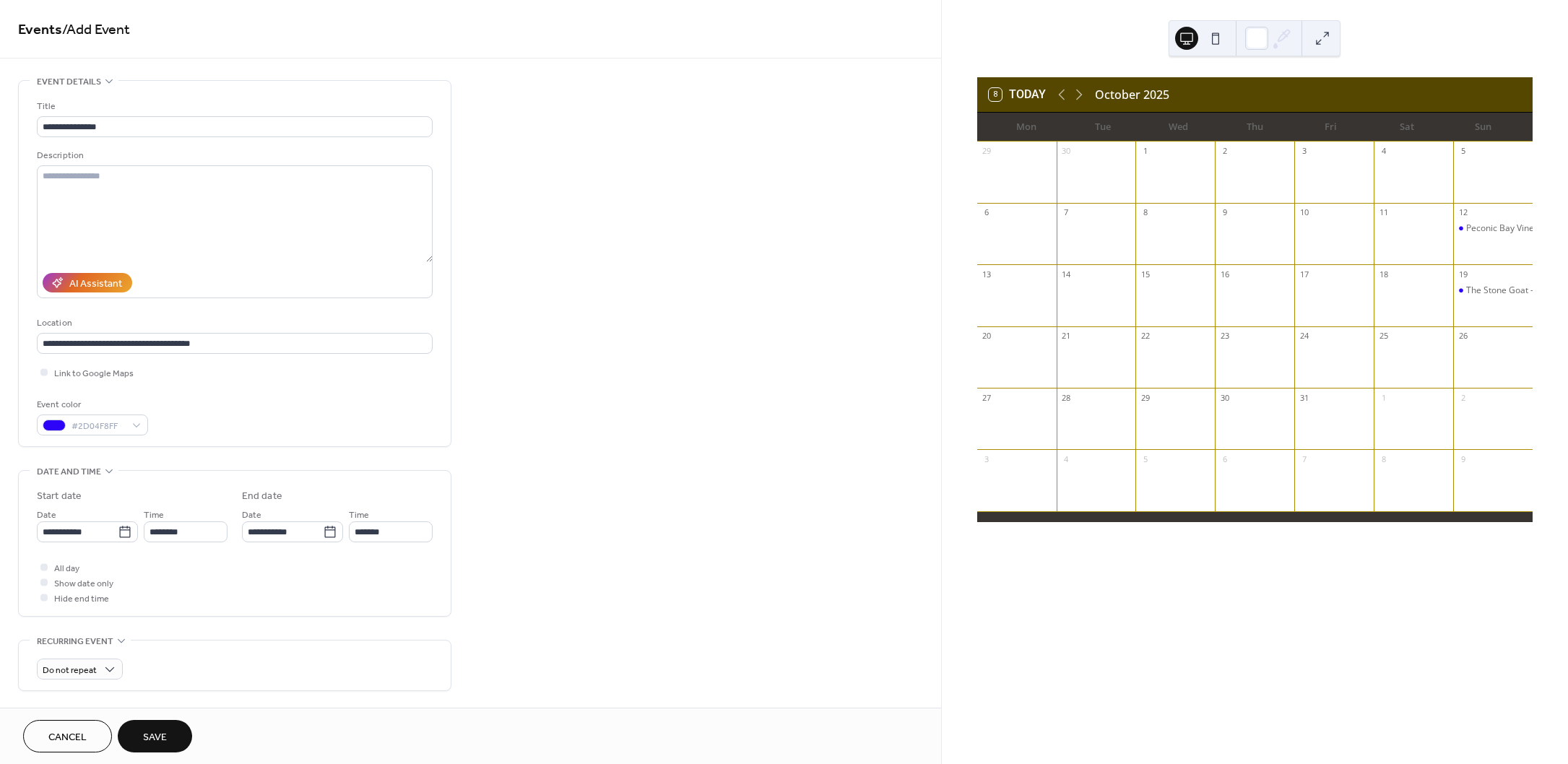 click on "Event color #2D04F8FF" at bounding box center (235, 416) 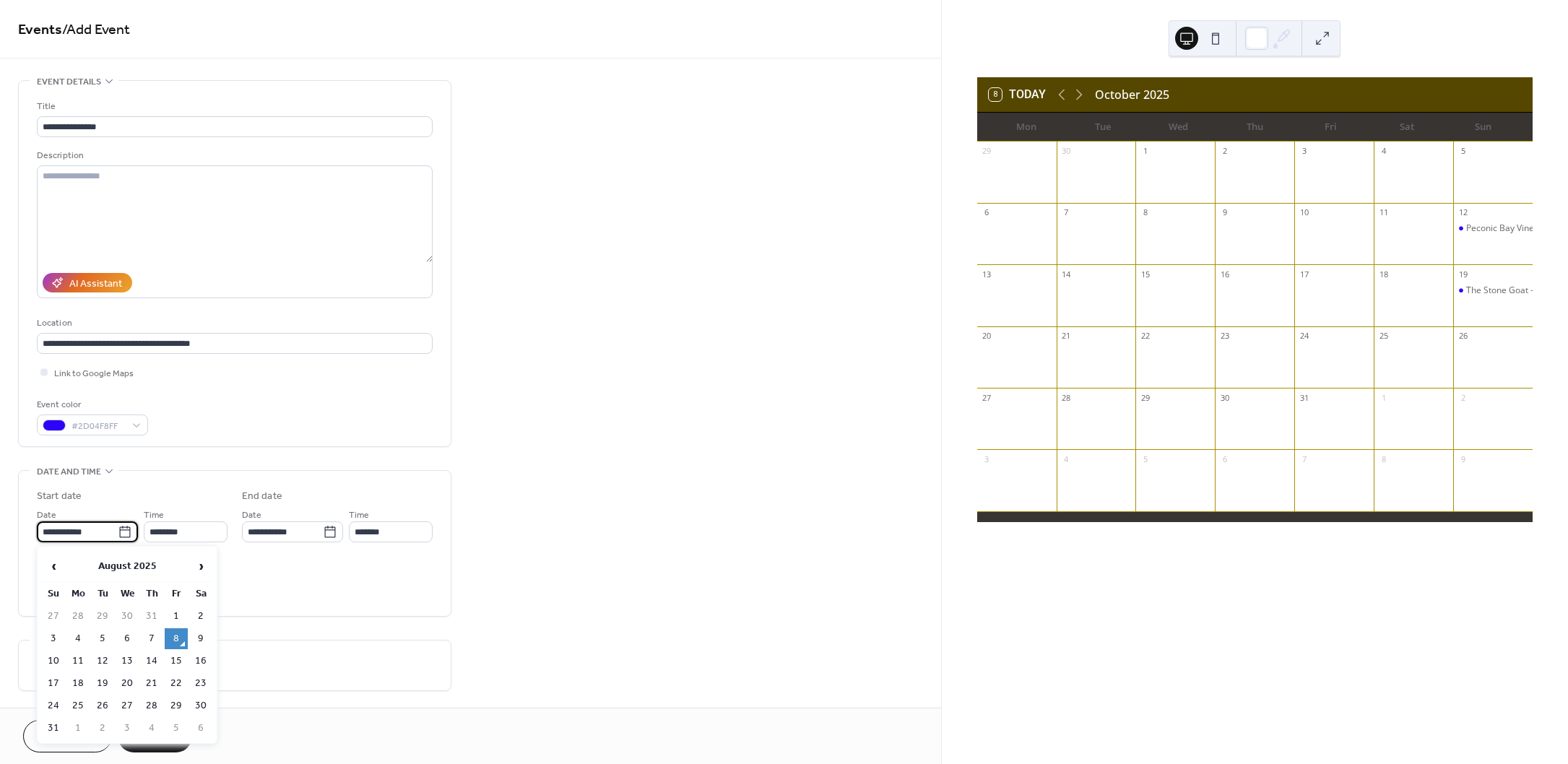 click on "**********" at bounding box center [77, 531] 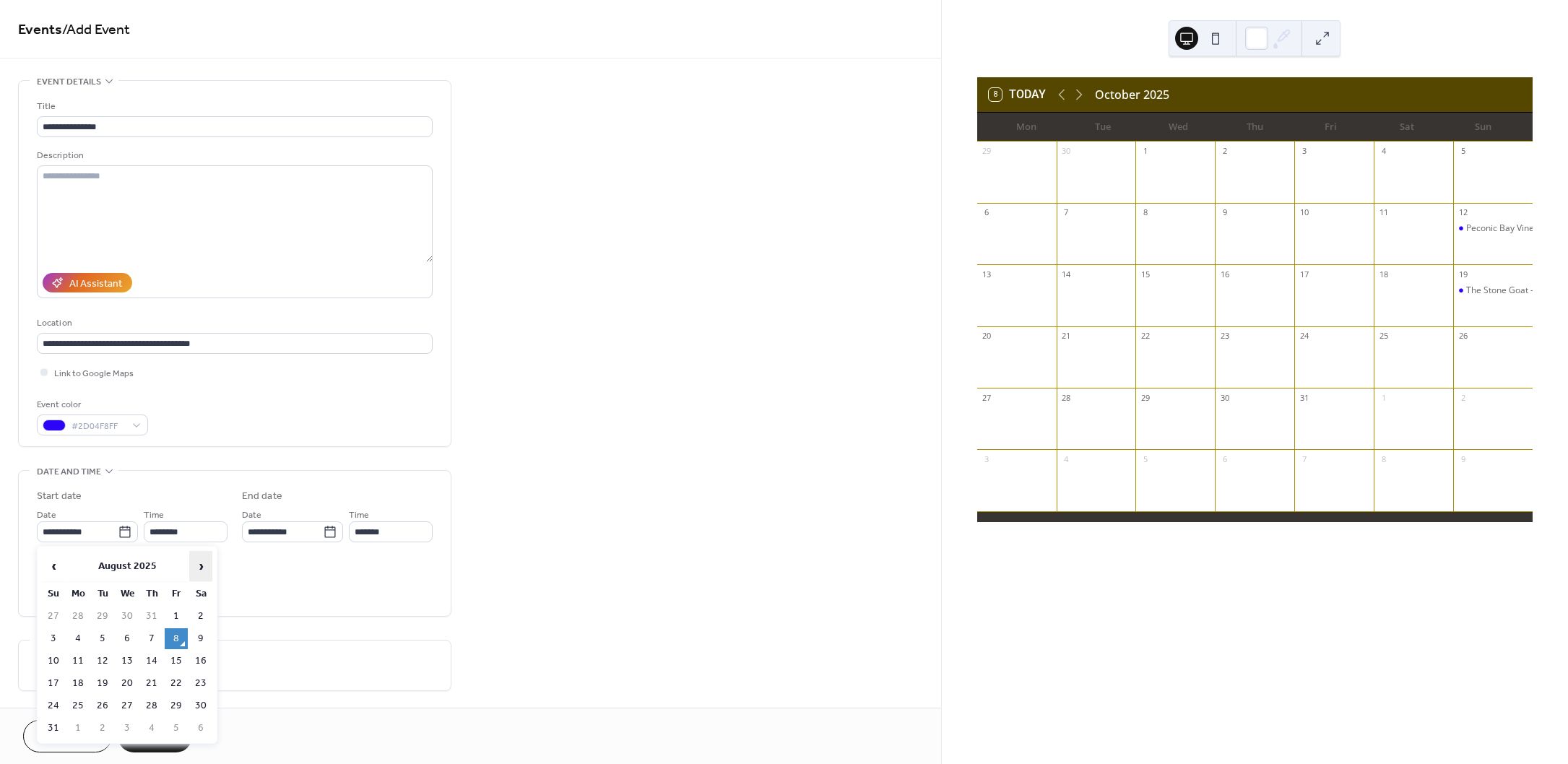 click on "›" at bounding box center (201, 566) 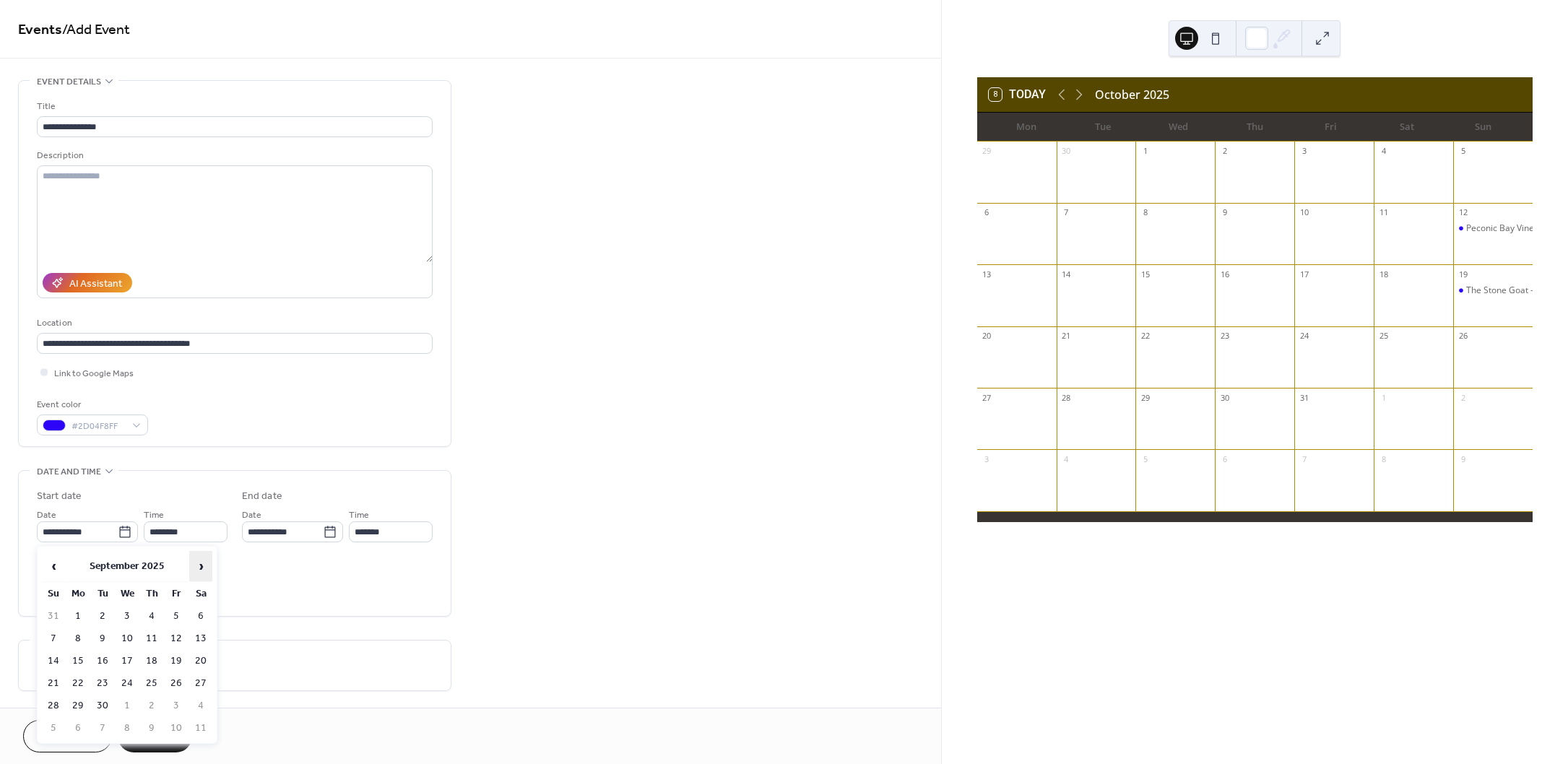 click on "›" at bounding box center (201, 566) 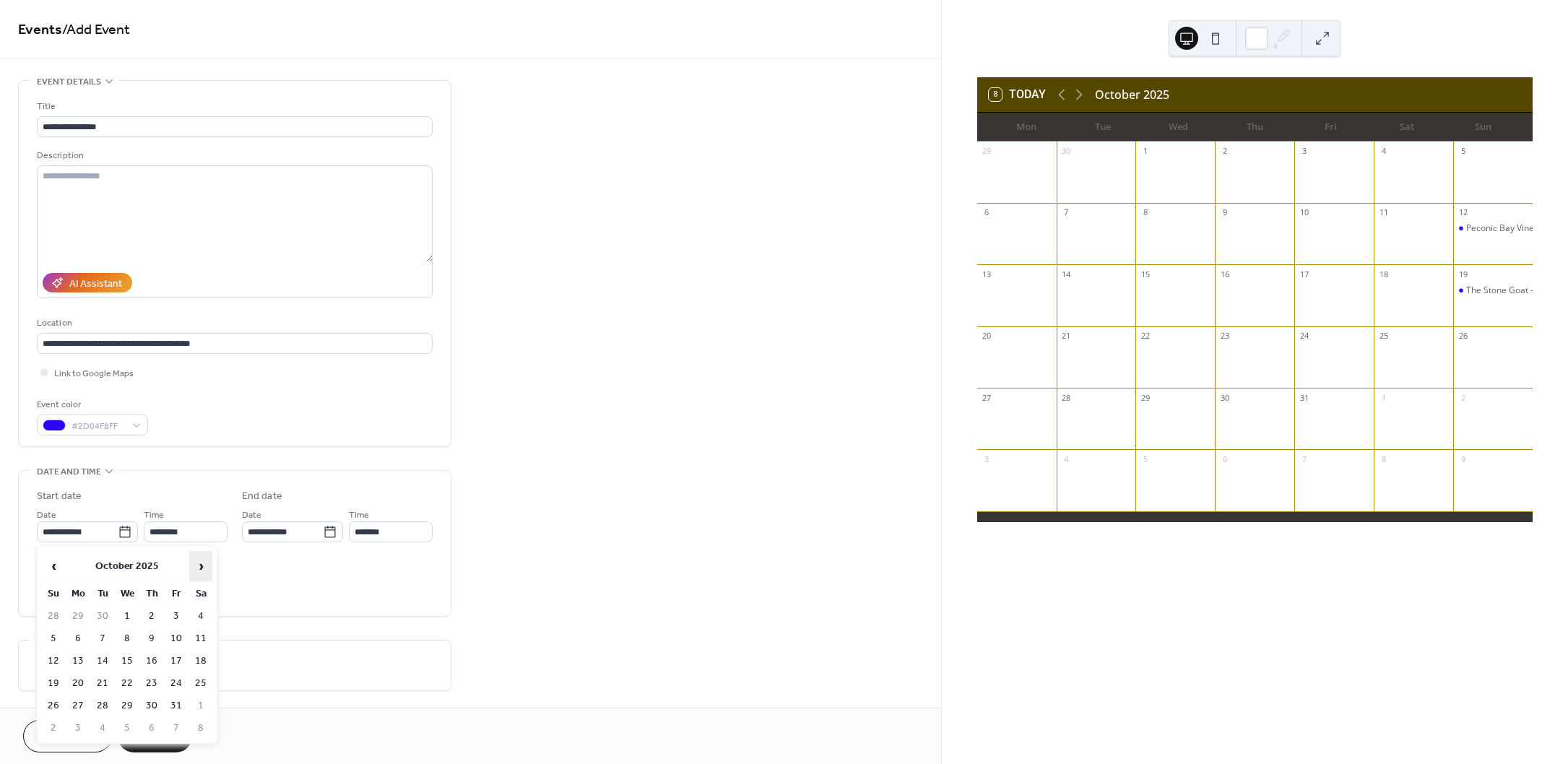 click on "›" at bounding box center (201, 566) 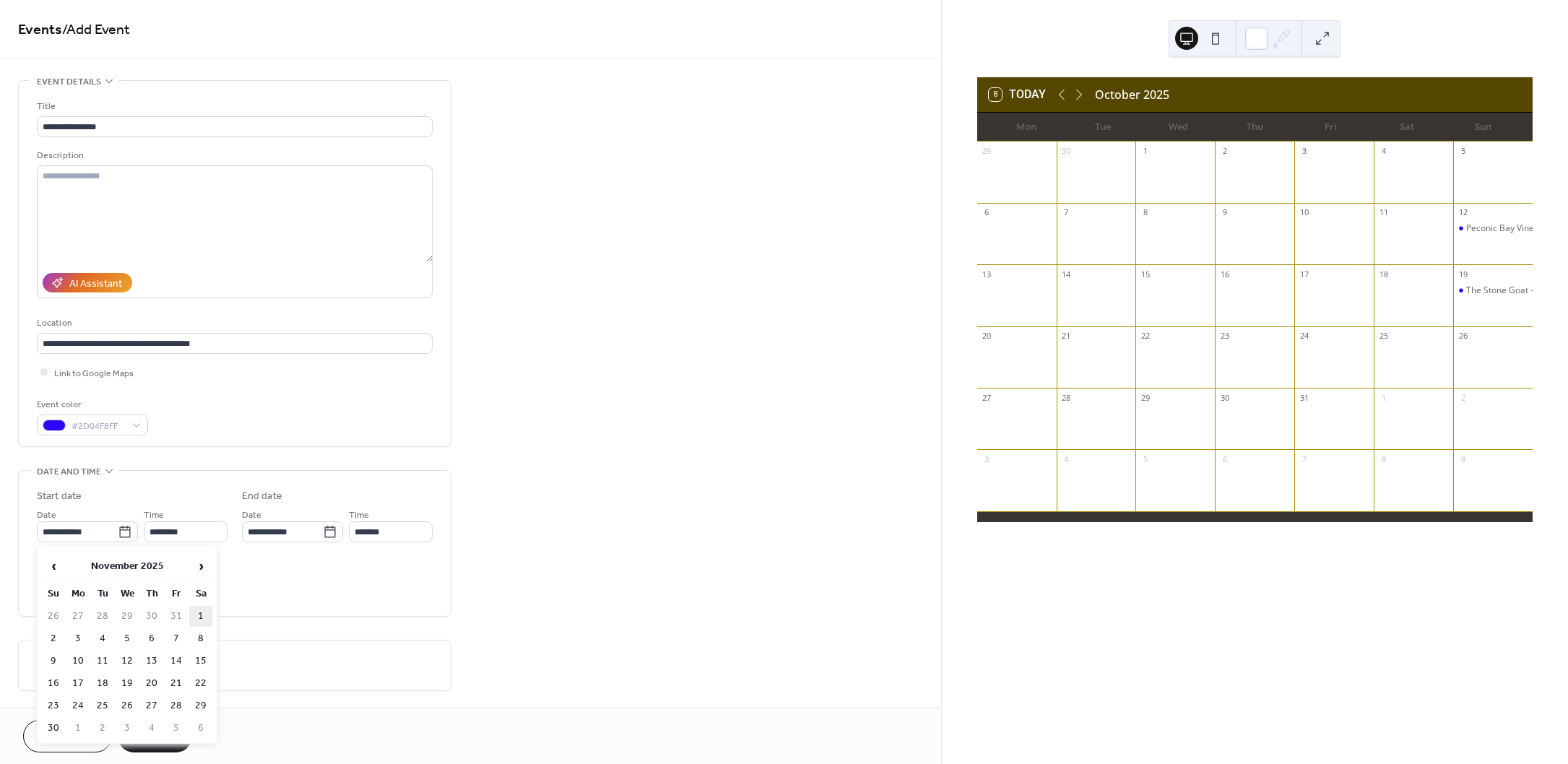 click on "1" at bounding box center [201, 616] 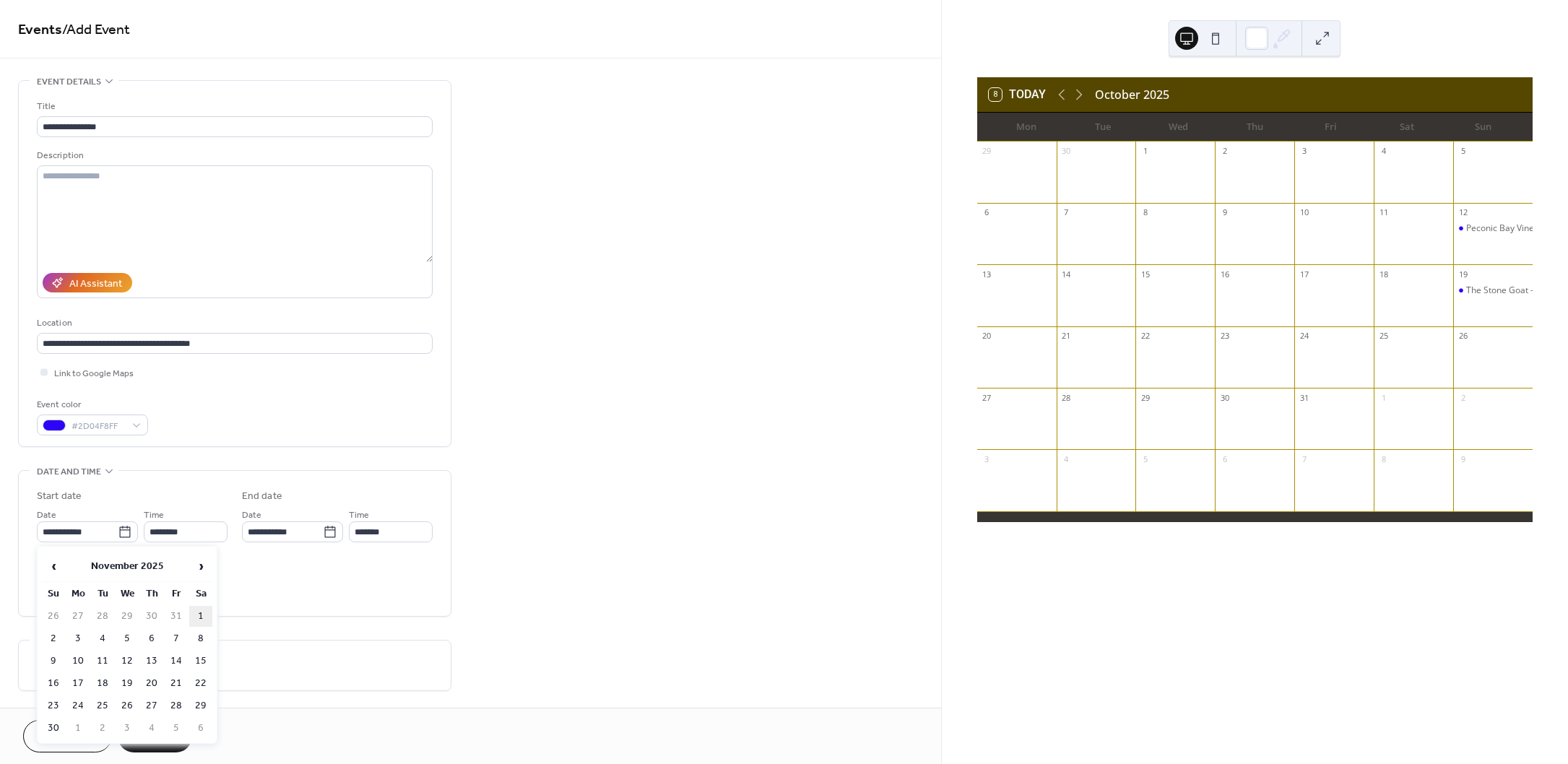 type on "**********" 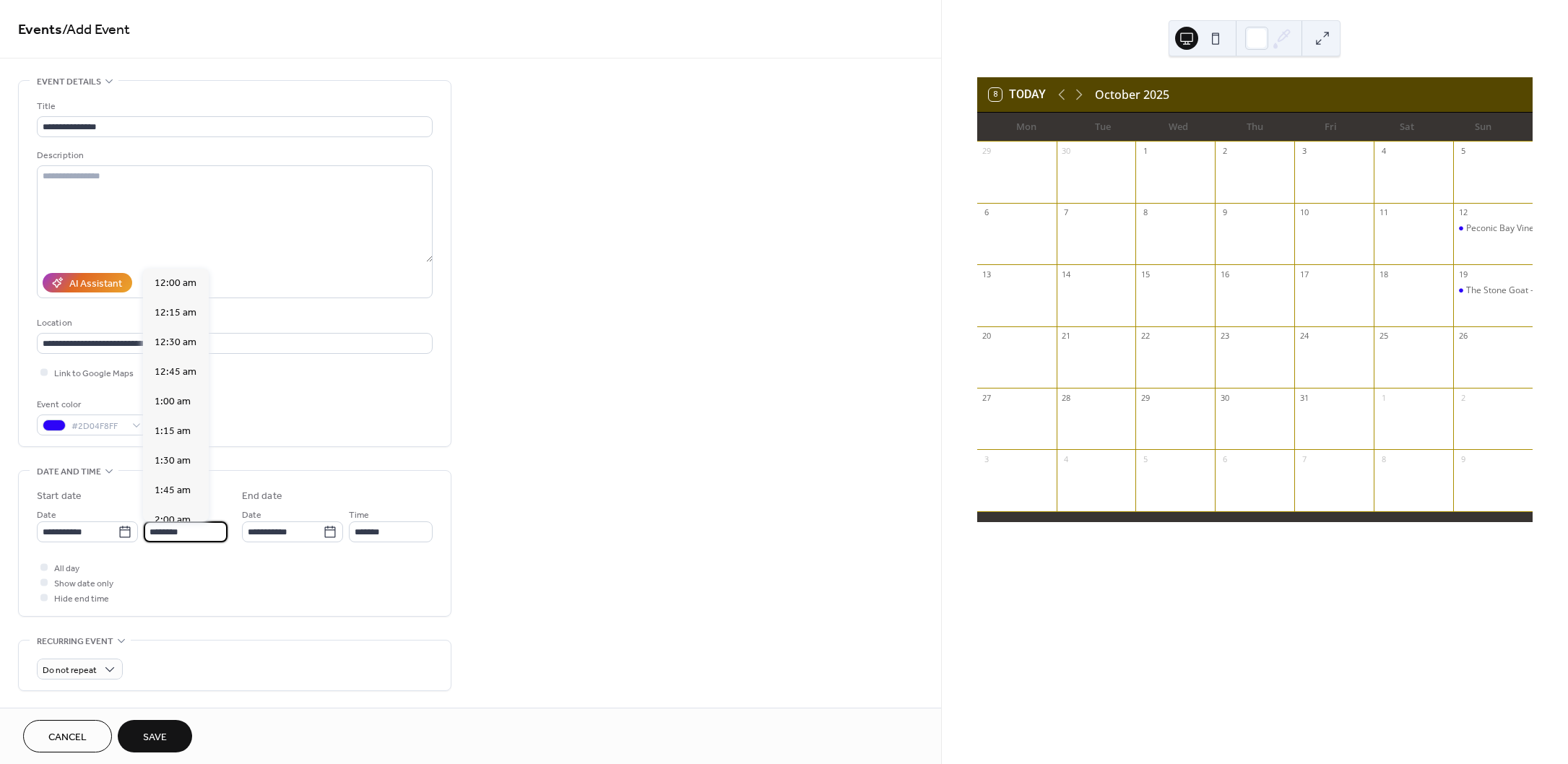 click on "********" at bounding box center [186, 531] 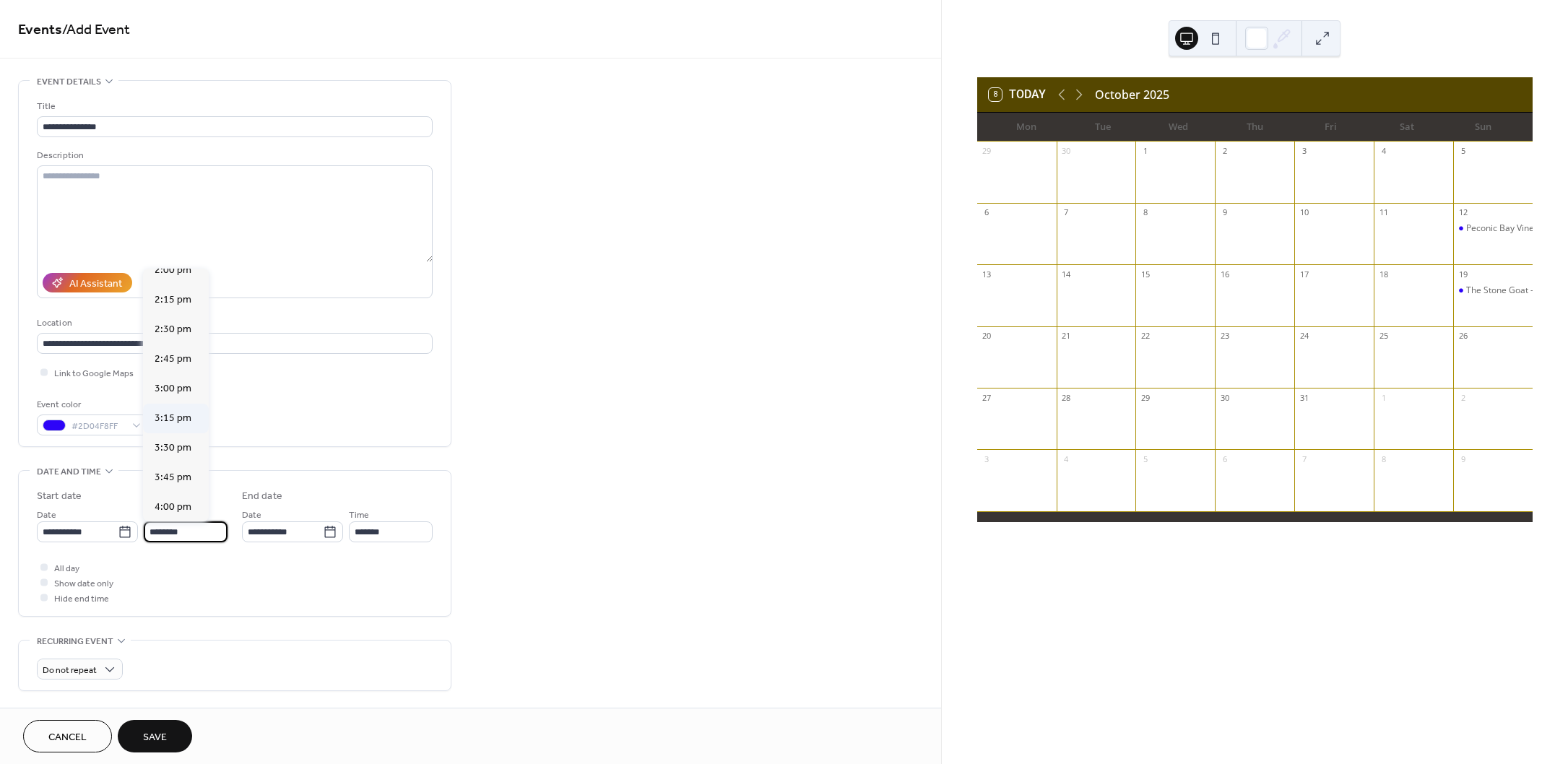 scroll, scrollTop: 1681, scrollLeft: 0, axis: vertical 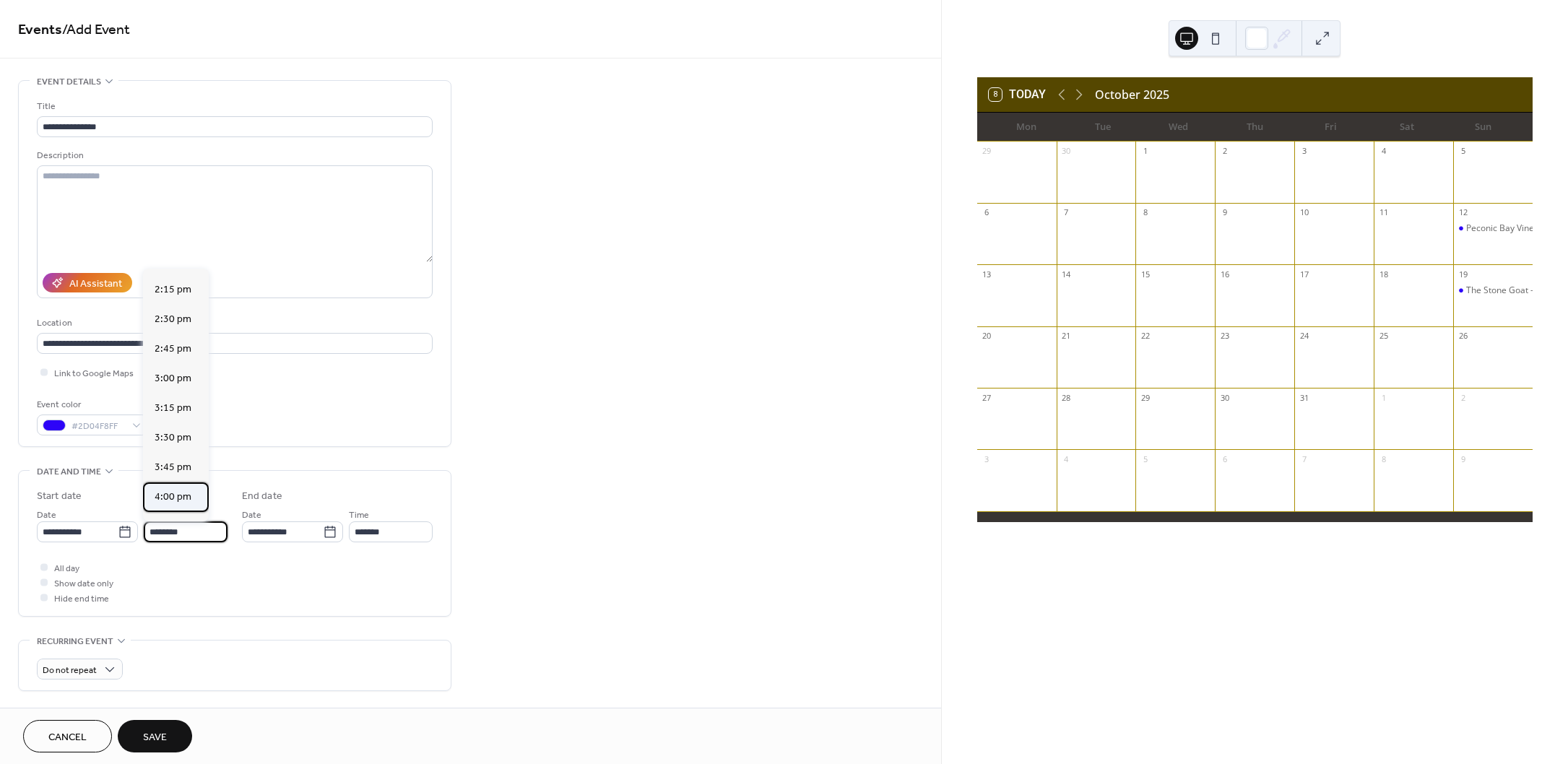 click on "4:00 pm" at bounding box center [173, 497] 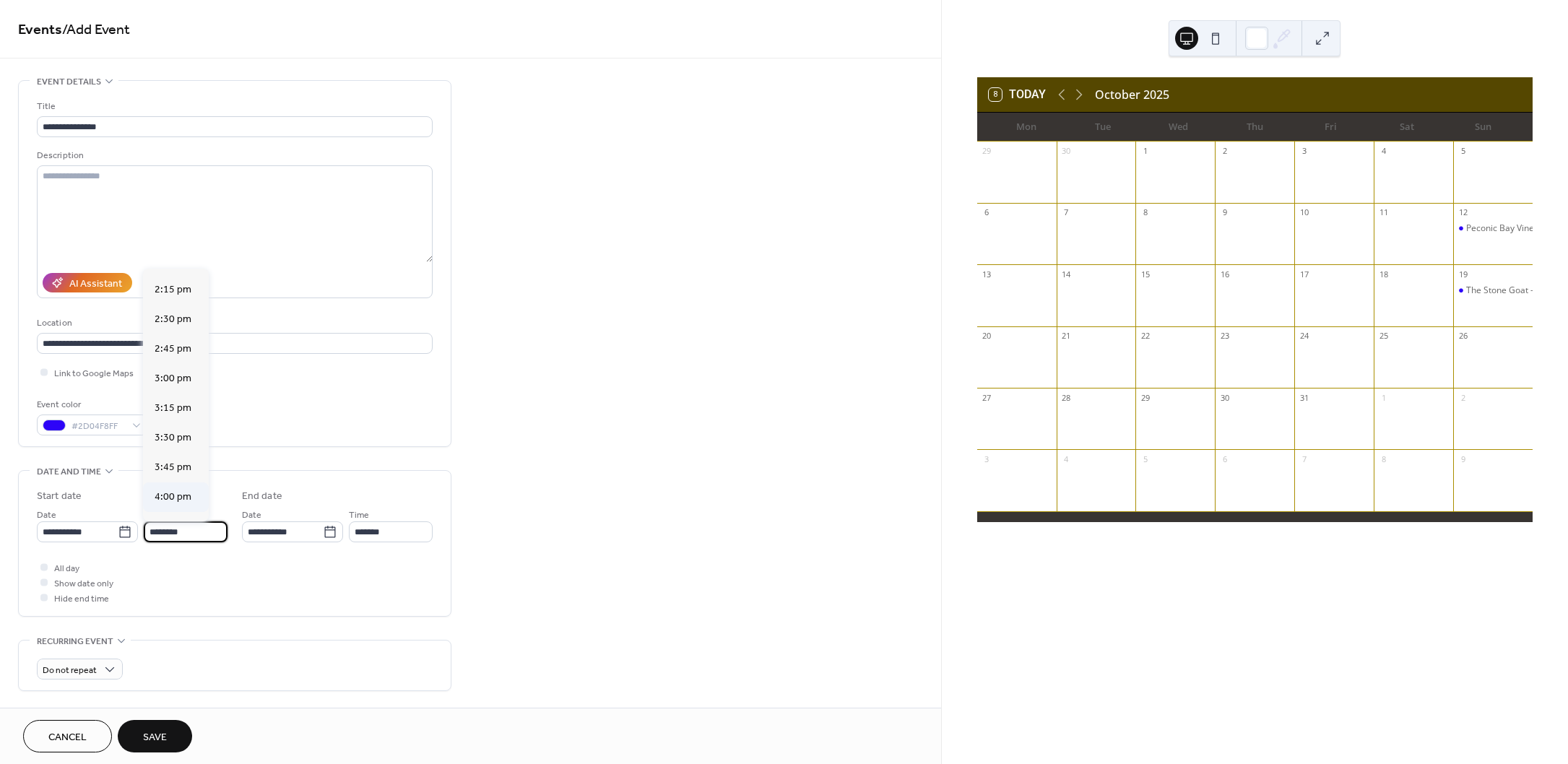 type on "*******" 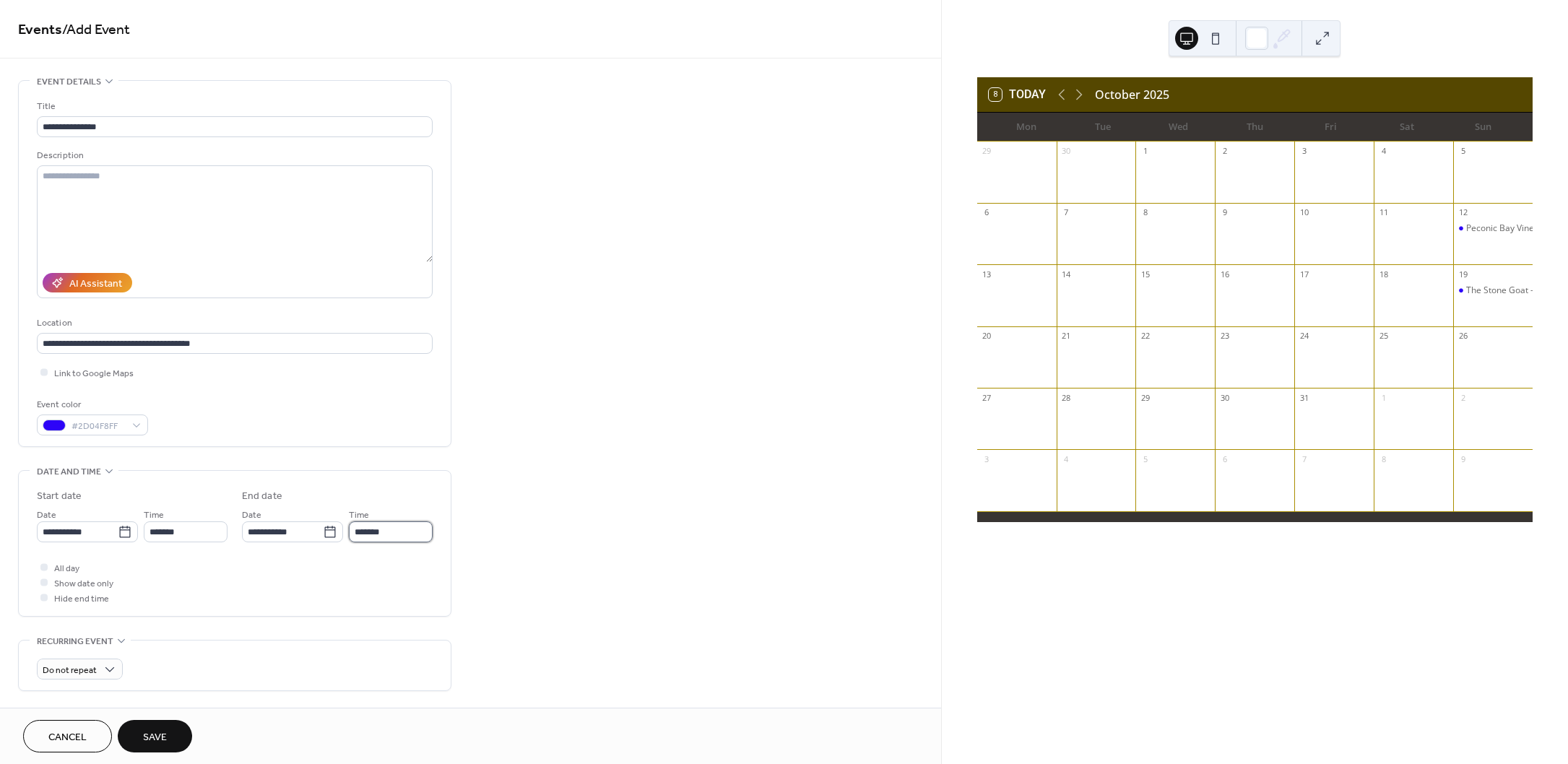 click on "*******" at bounding box center [391, 531] 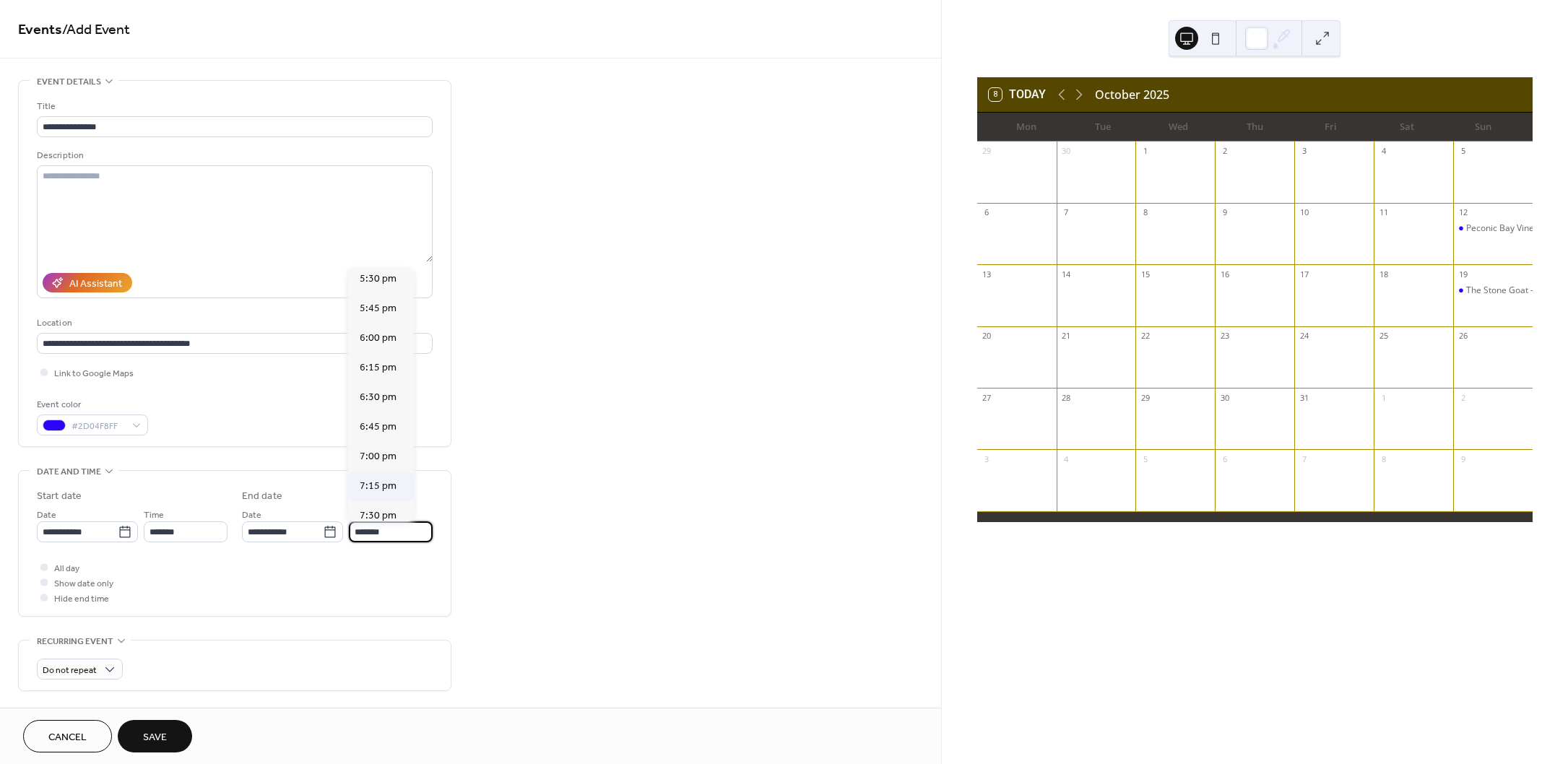 scroll, scrollTop: 157, scrollLeft: 0, axis: vertical 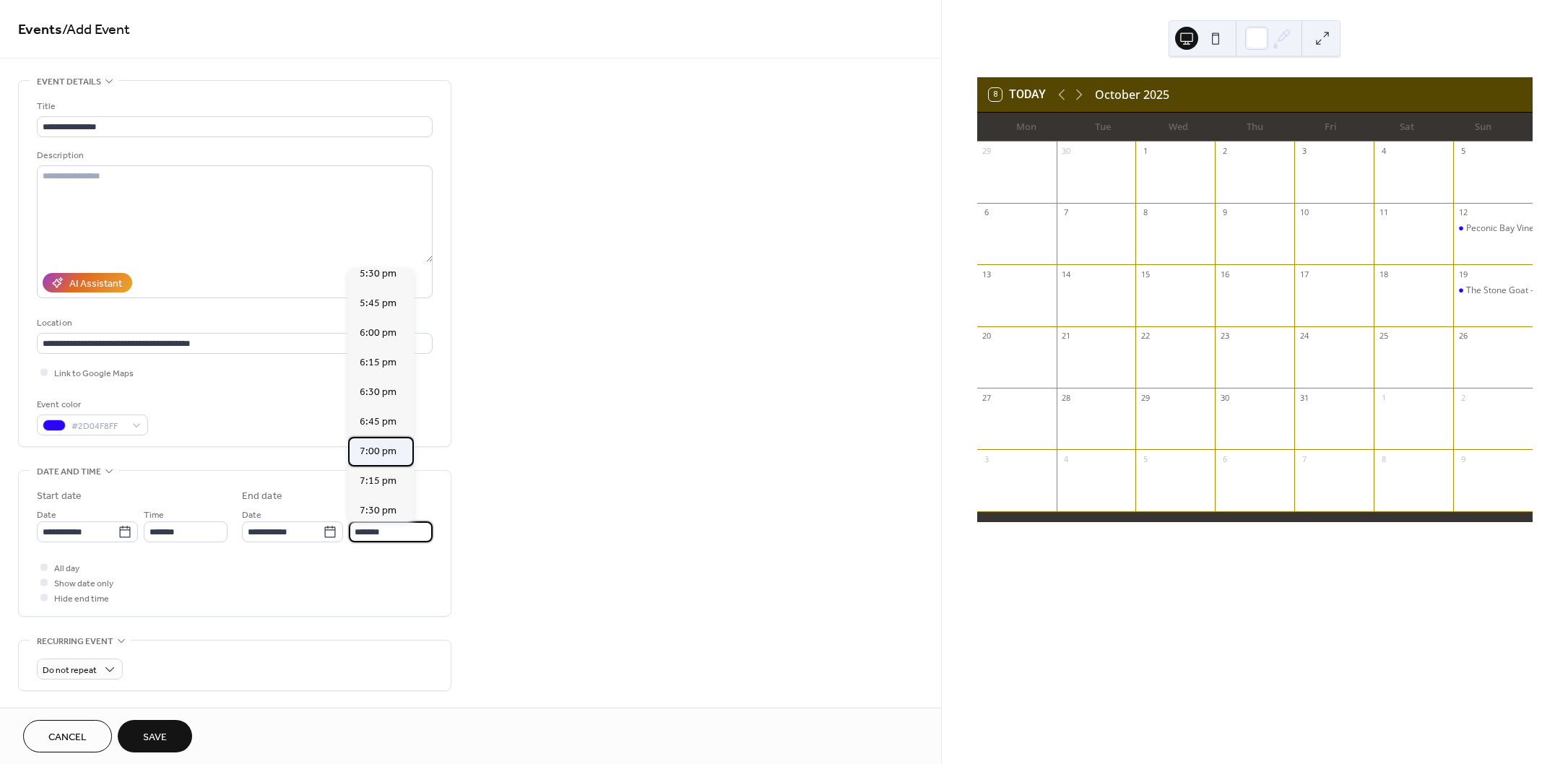 click on "7:00 pm" at bounding box center (378, 451) 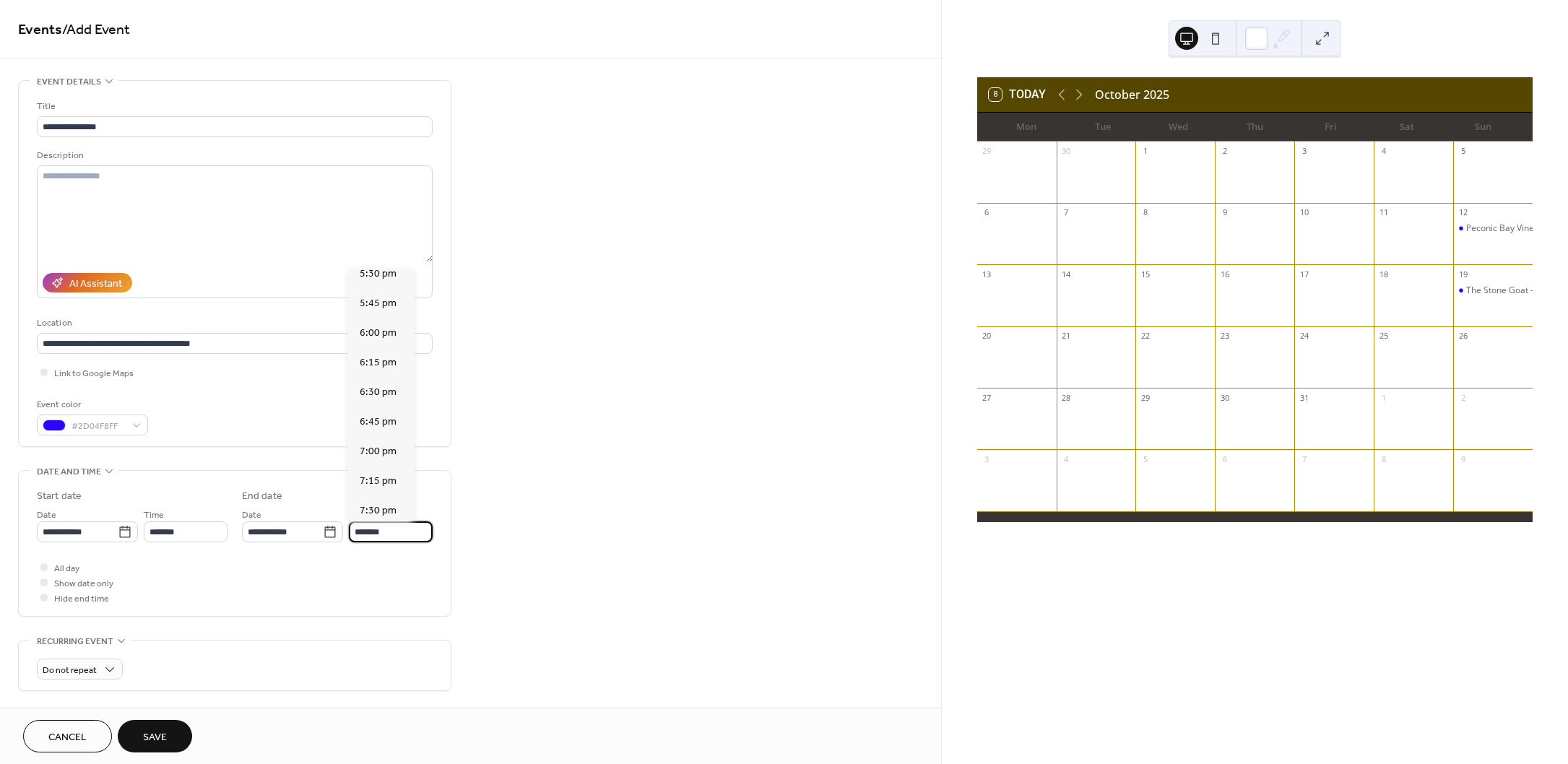 type on "*******" 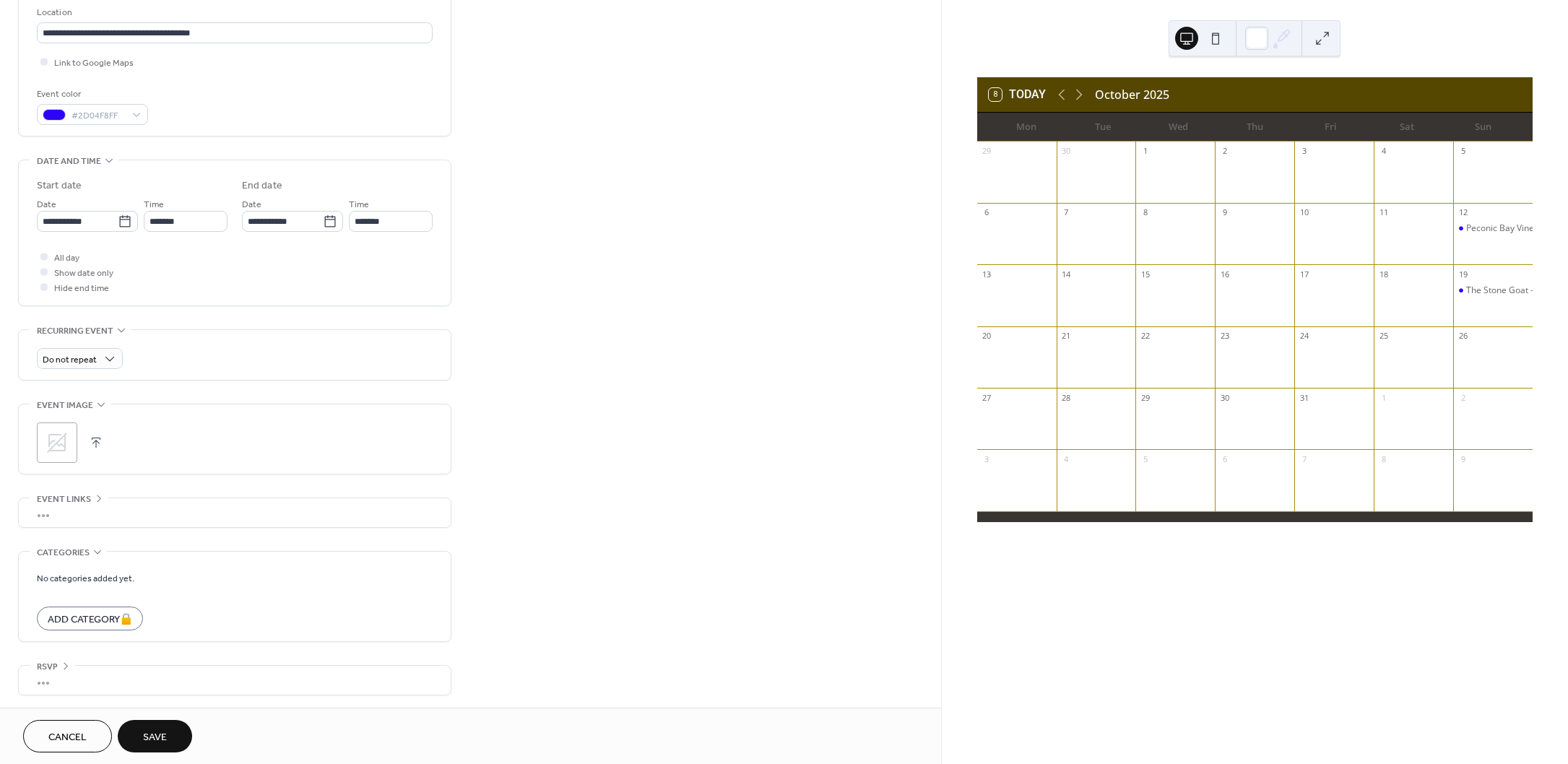 scroll, scrollTop: 313, scrollLeft: 0, axis: vertical 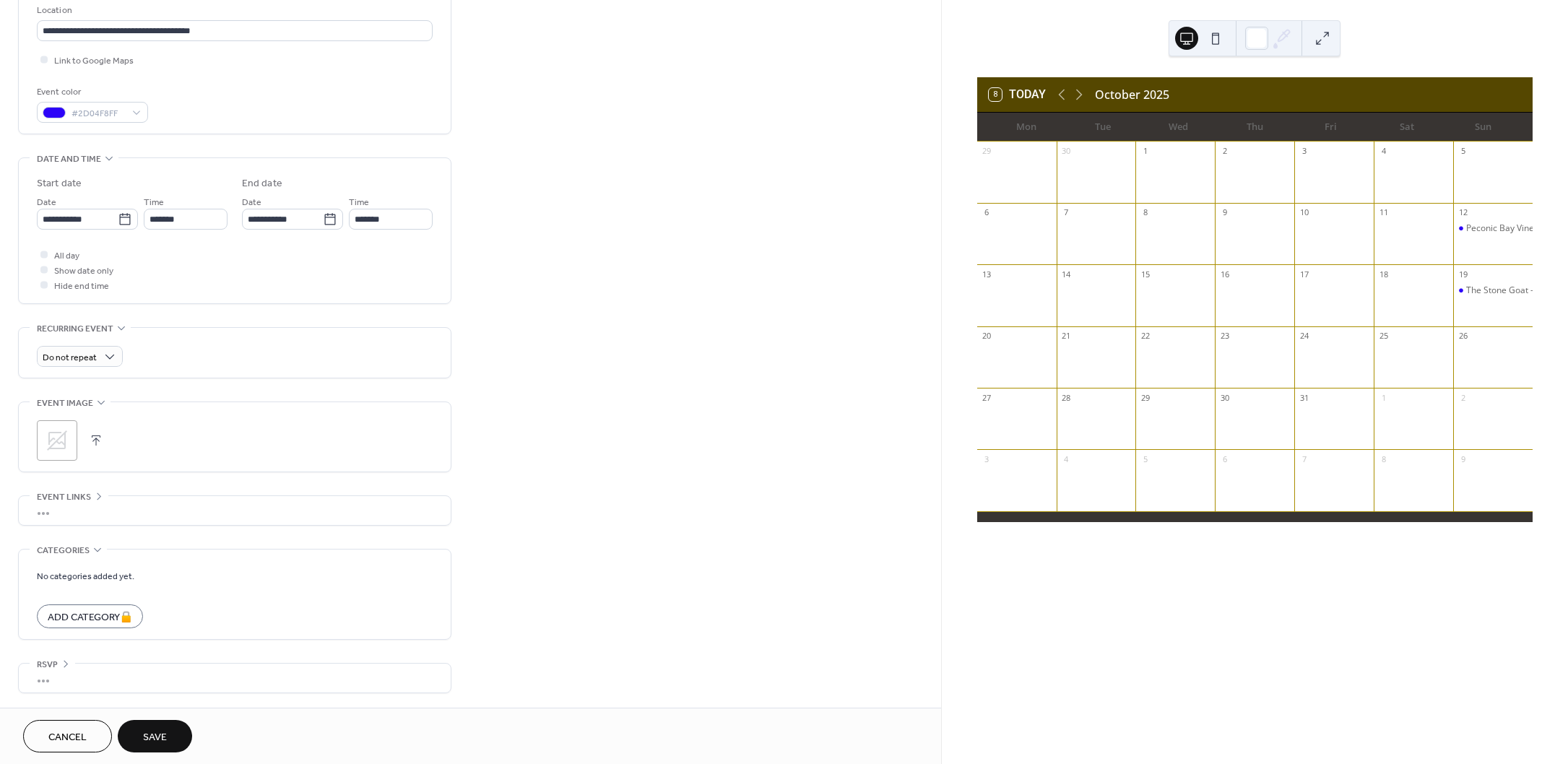 click on "Save" at bounding box center [155, 736] 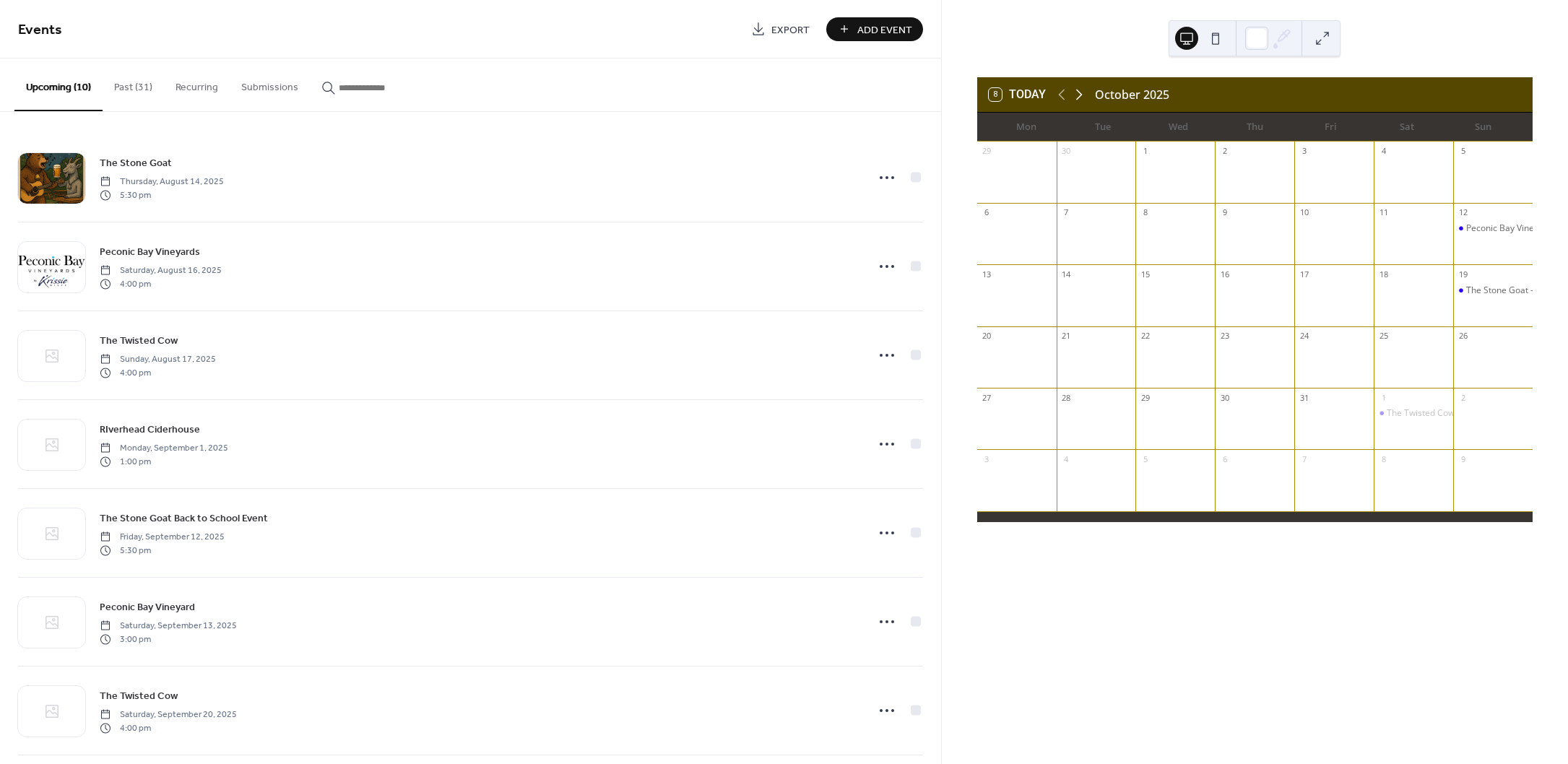 click 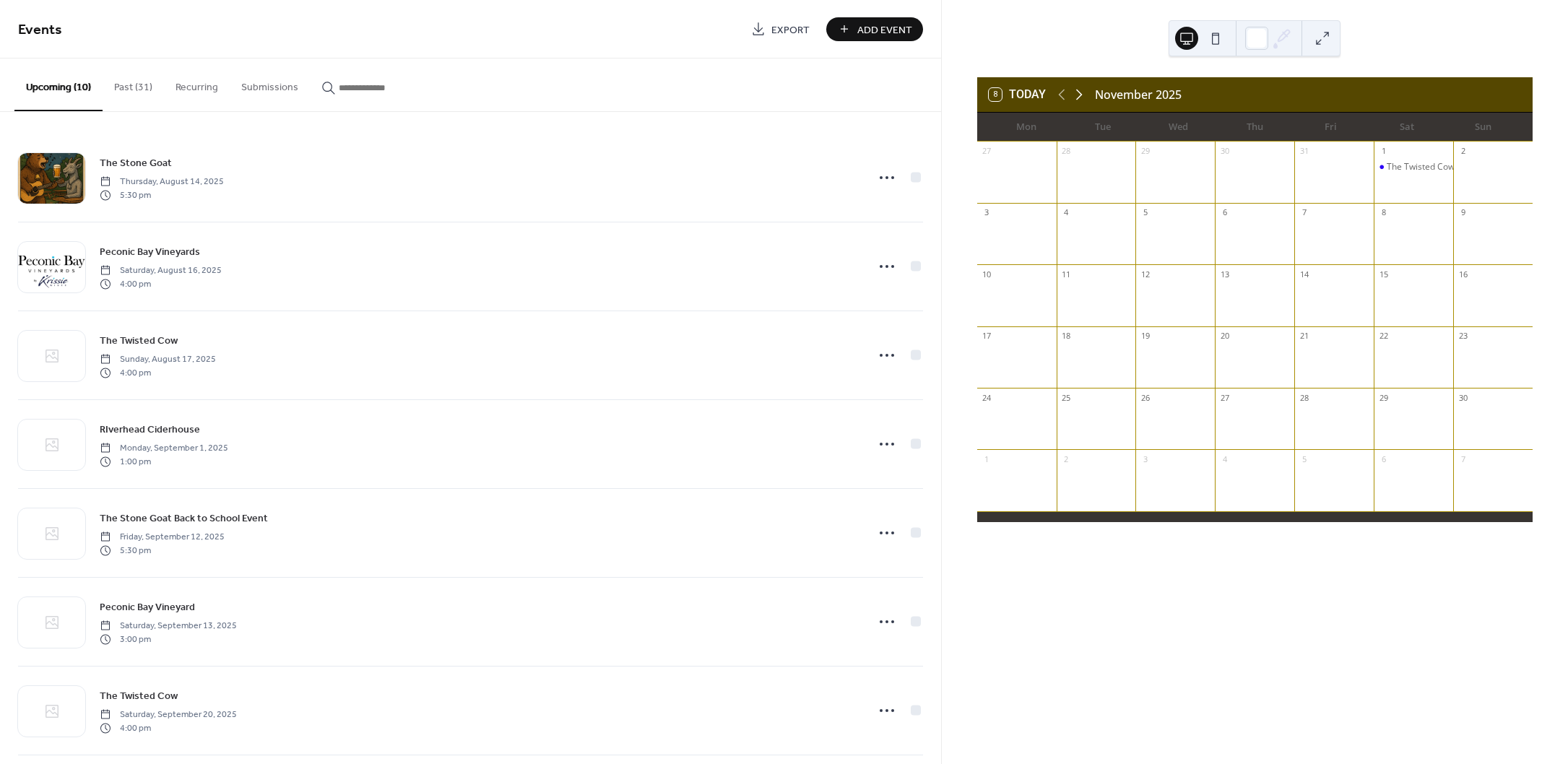 click 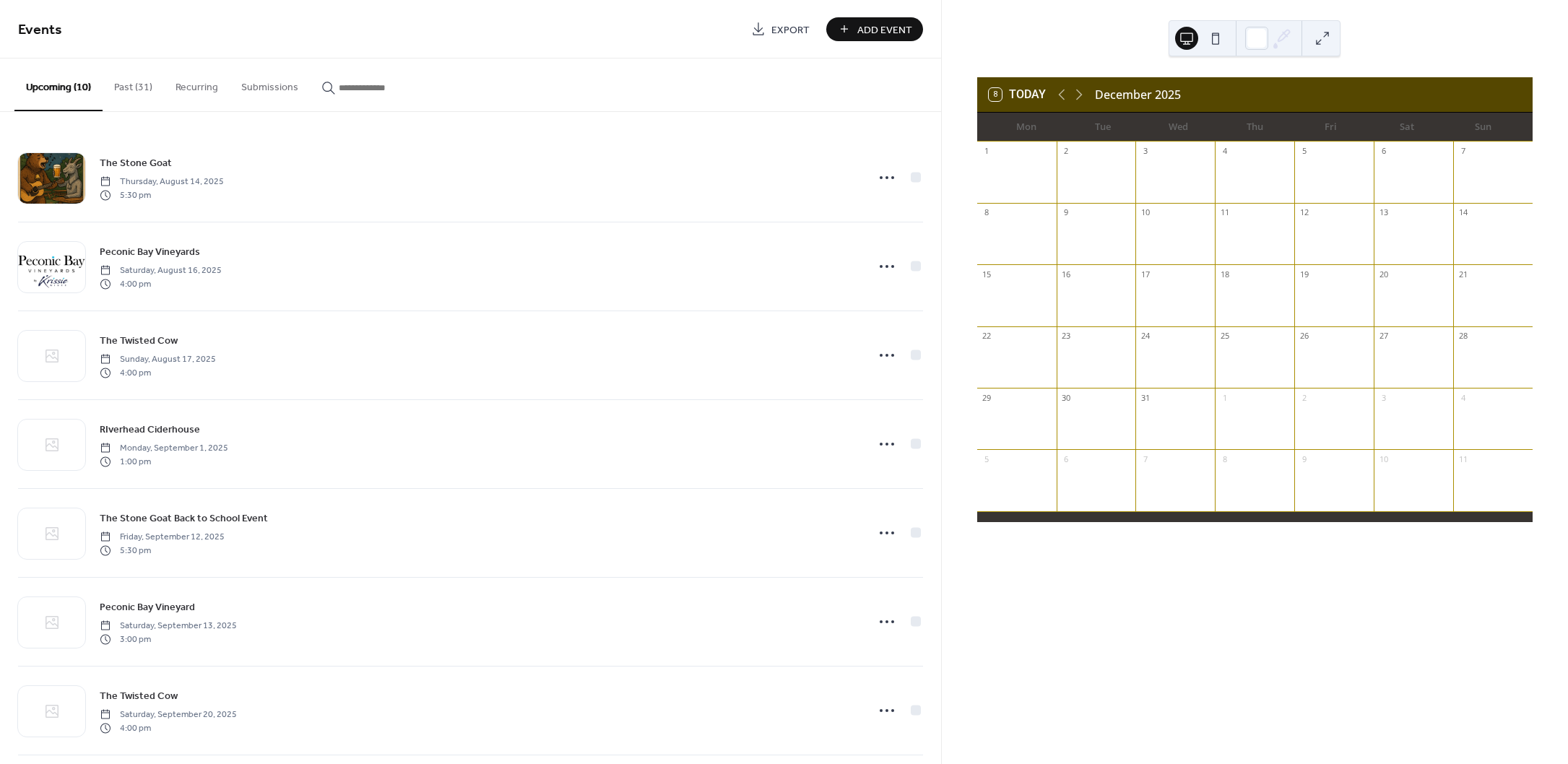 click on "Add Event" at bounding box center (885, 30) 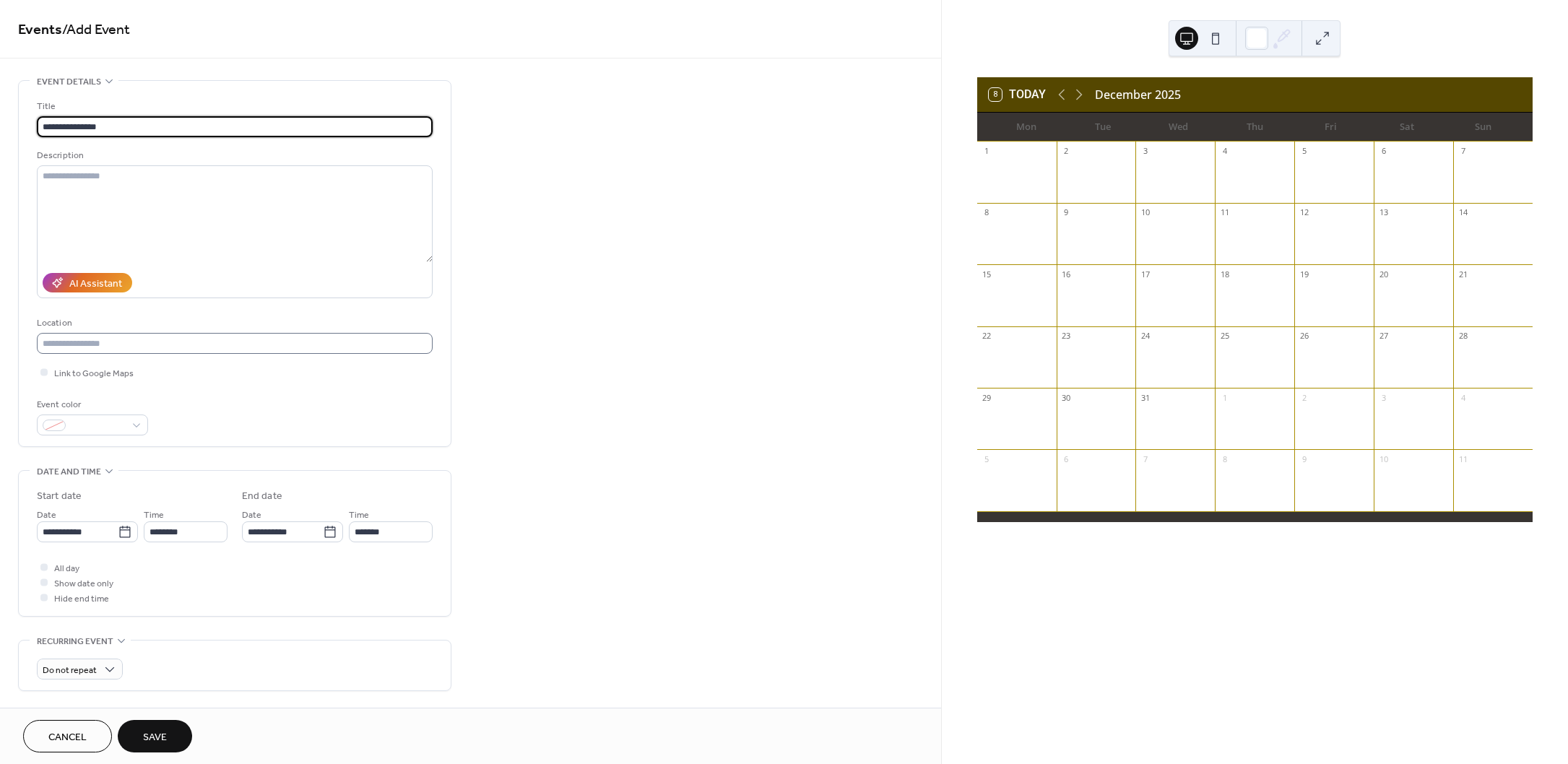 type on "**********" 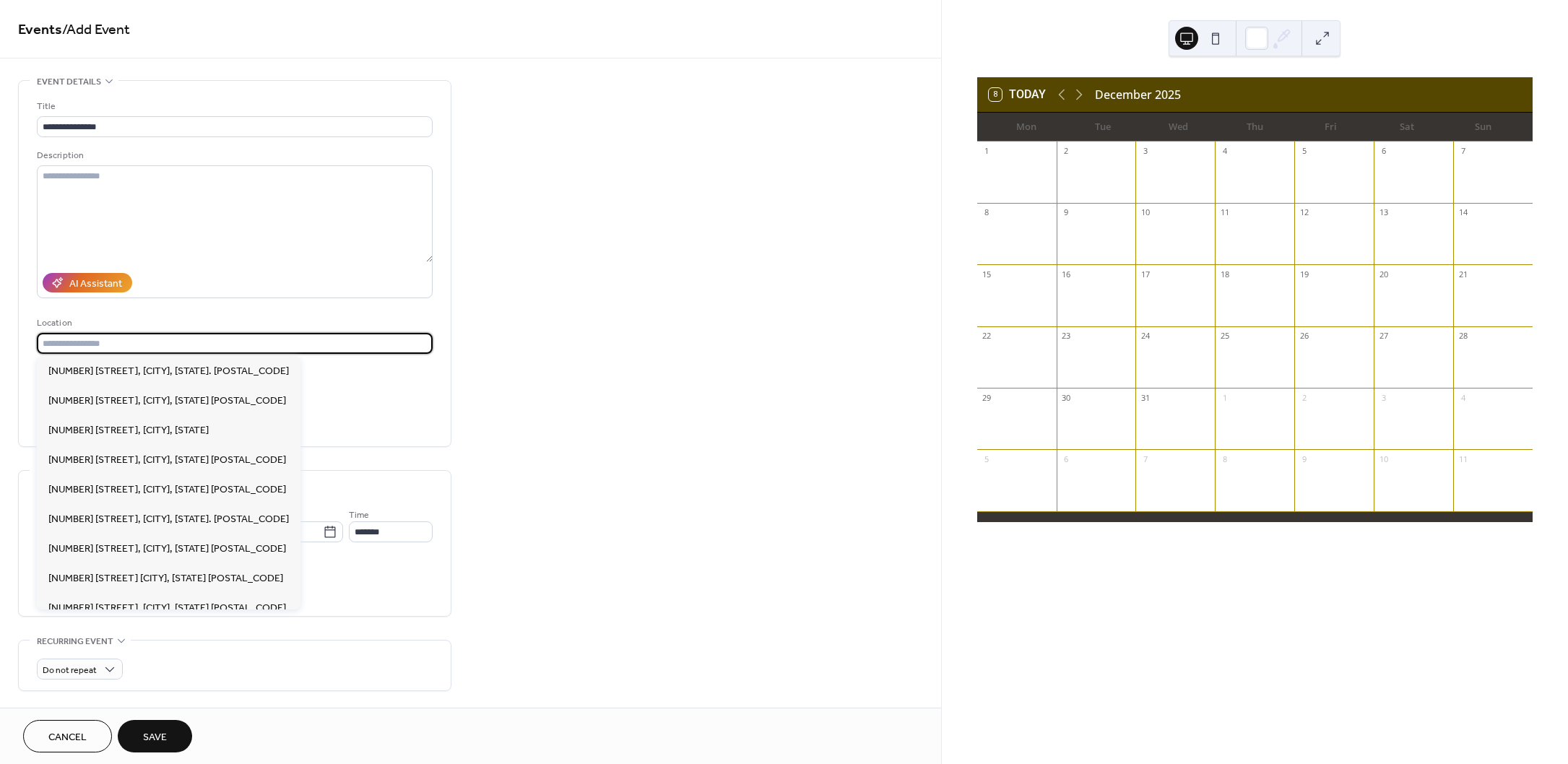 click at bounding box center [235, 343] 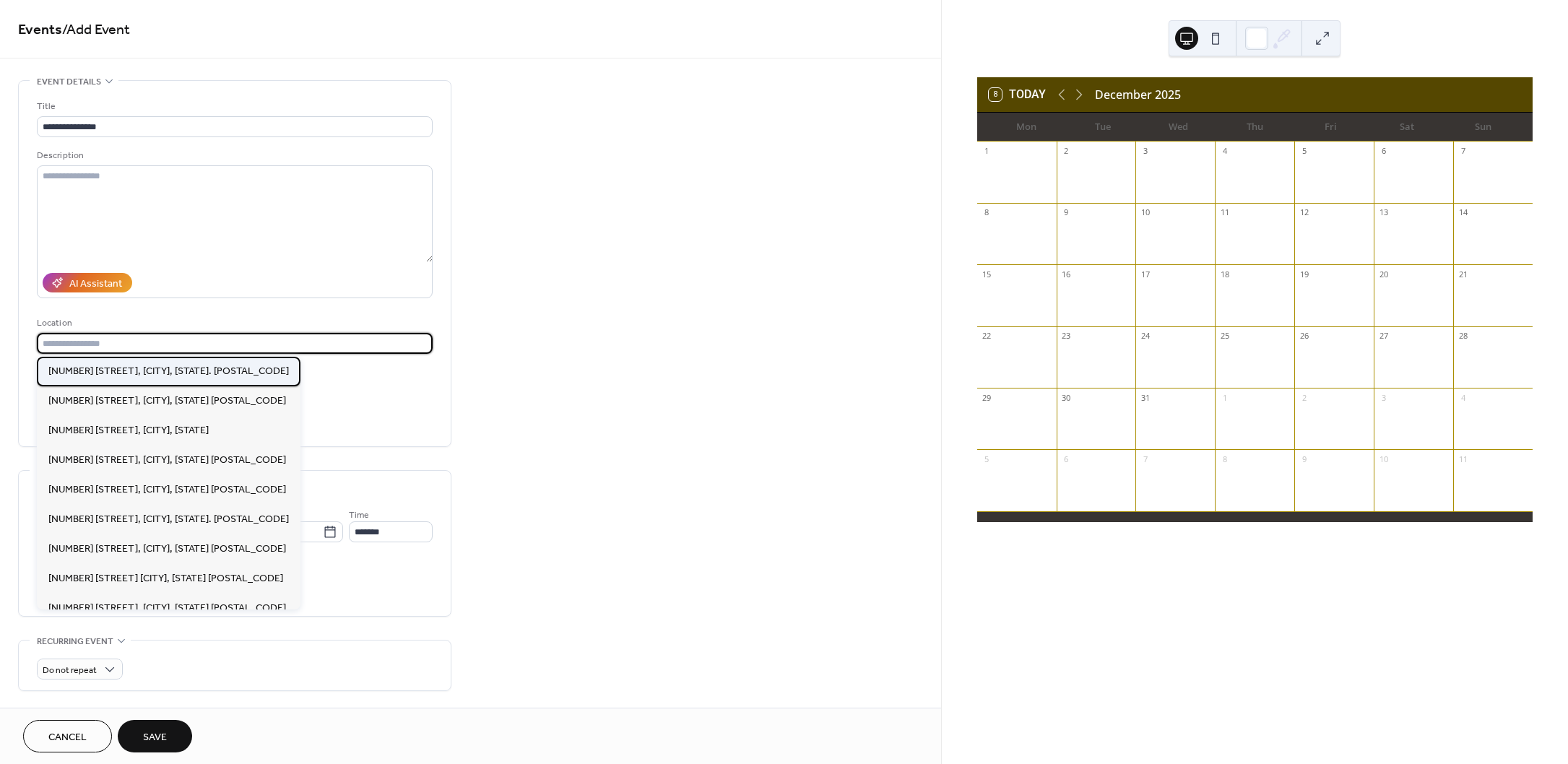 click on "[NUMBER] [STREET], [CITY], [STATE]. [POSTAL_CODE]" at bounding box center (168, 371) 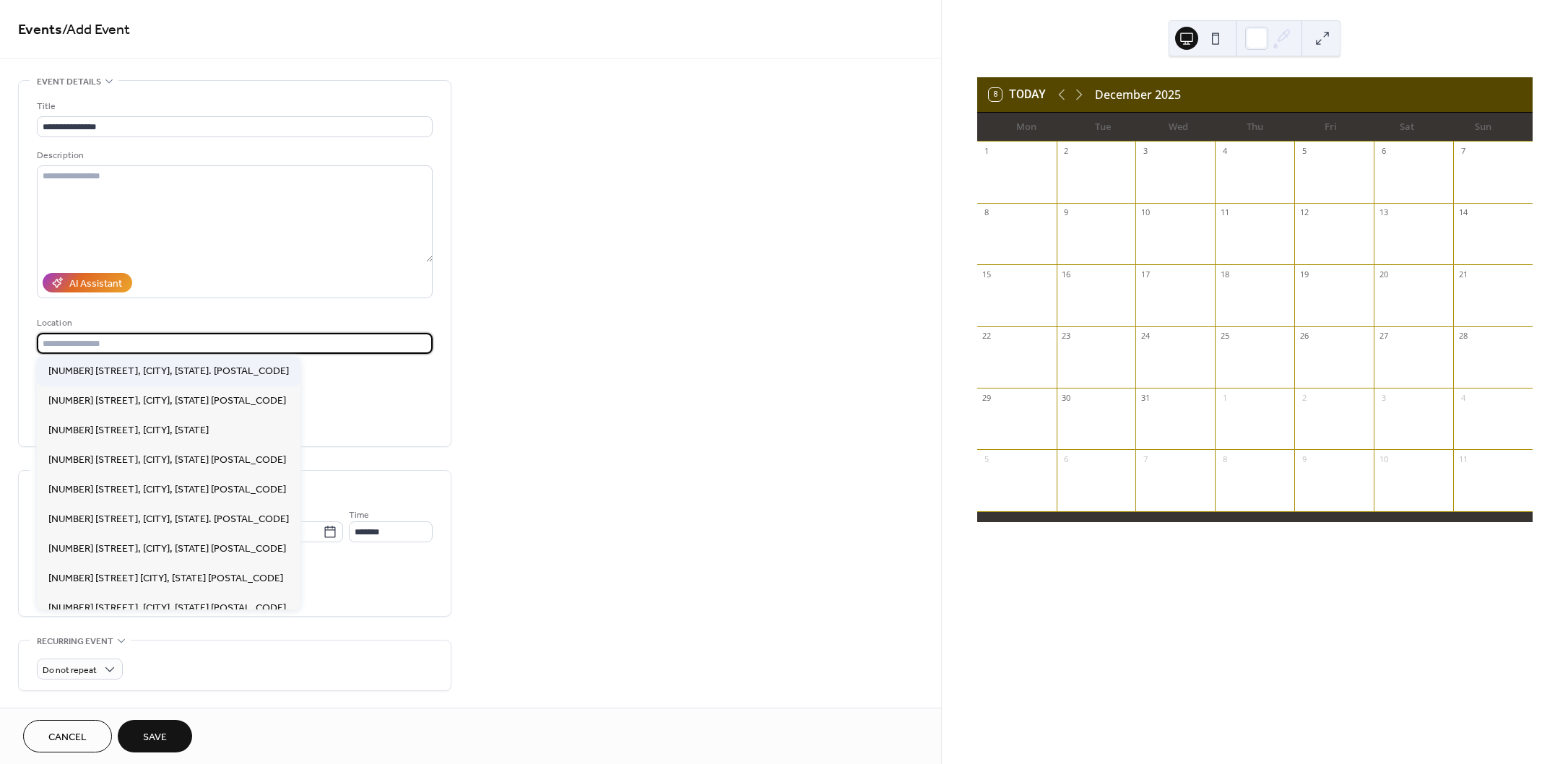type on "**********" 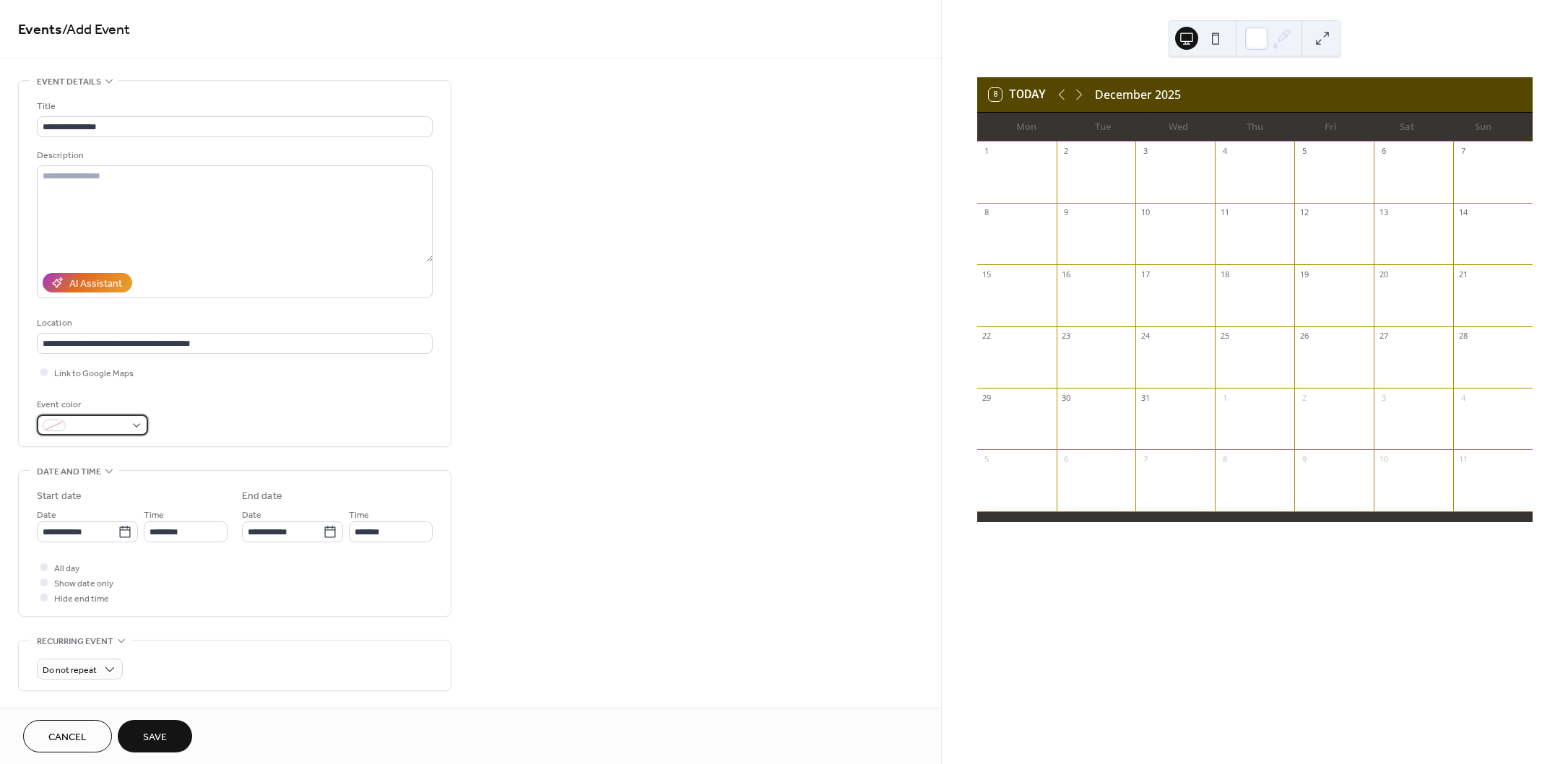 click at bounding box center (92, 425) 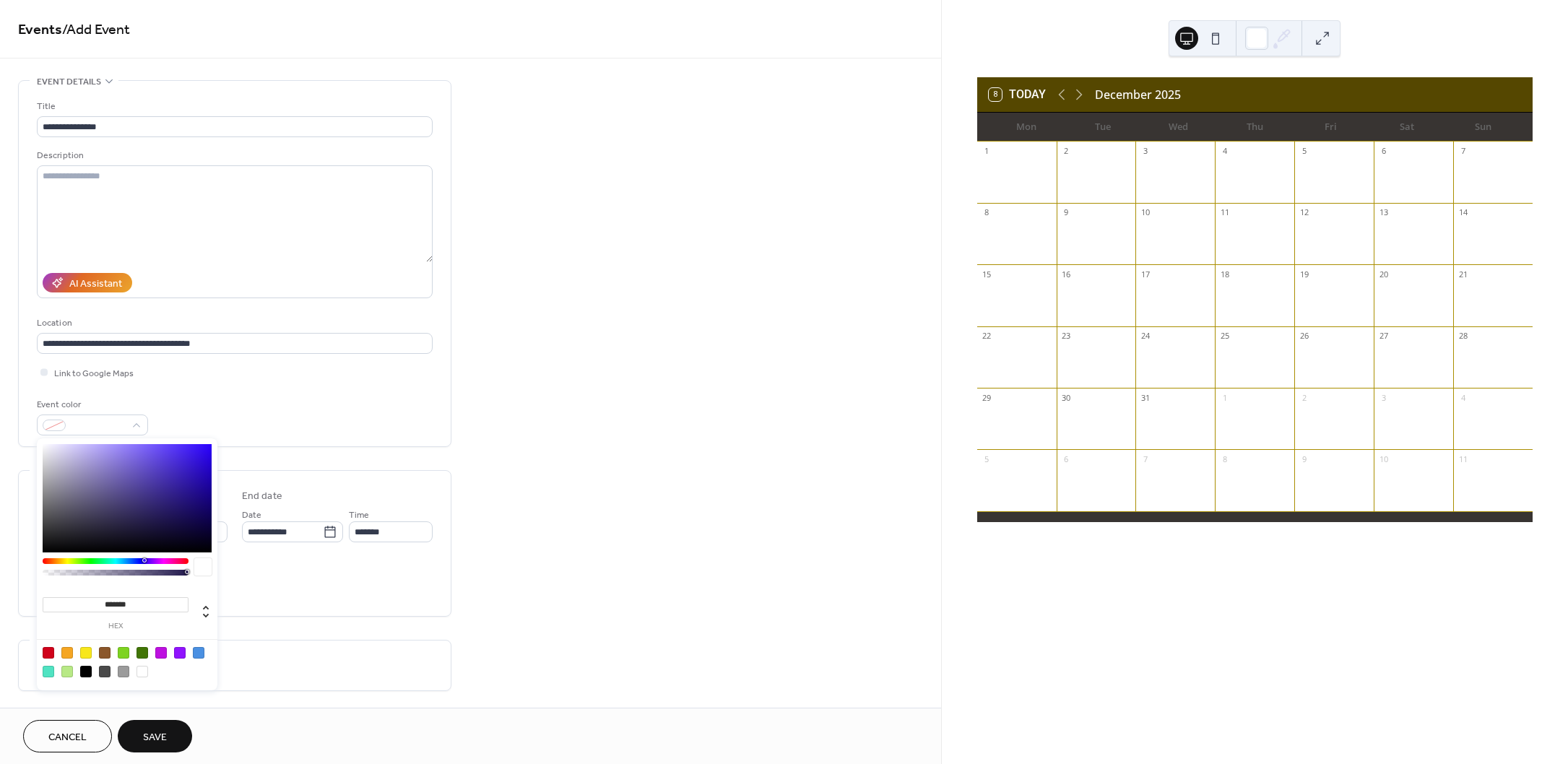 type on "*******" 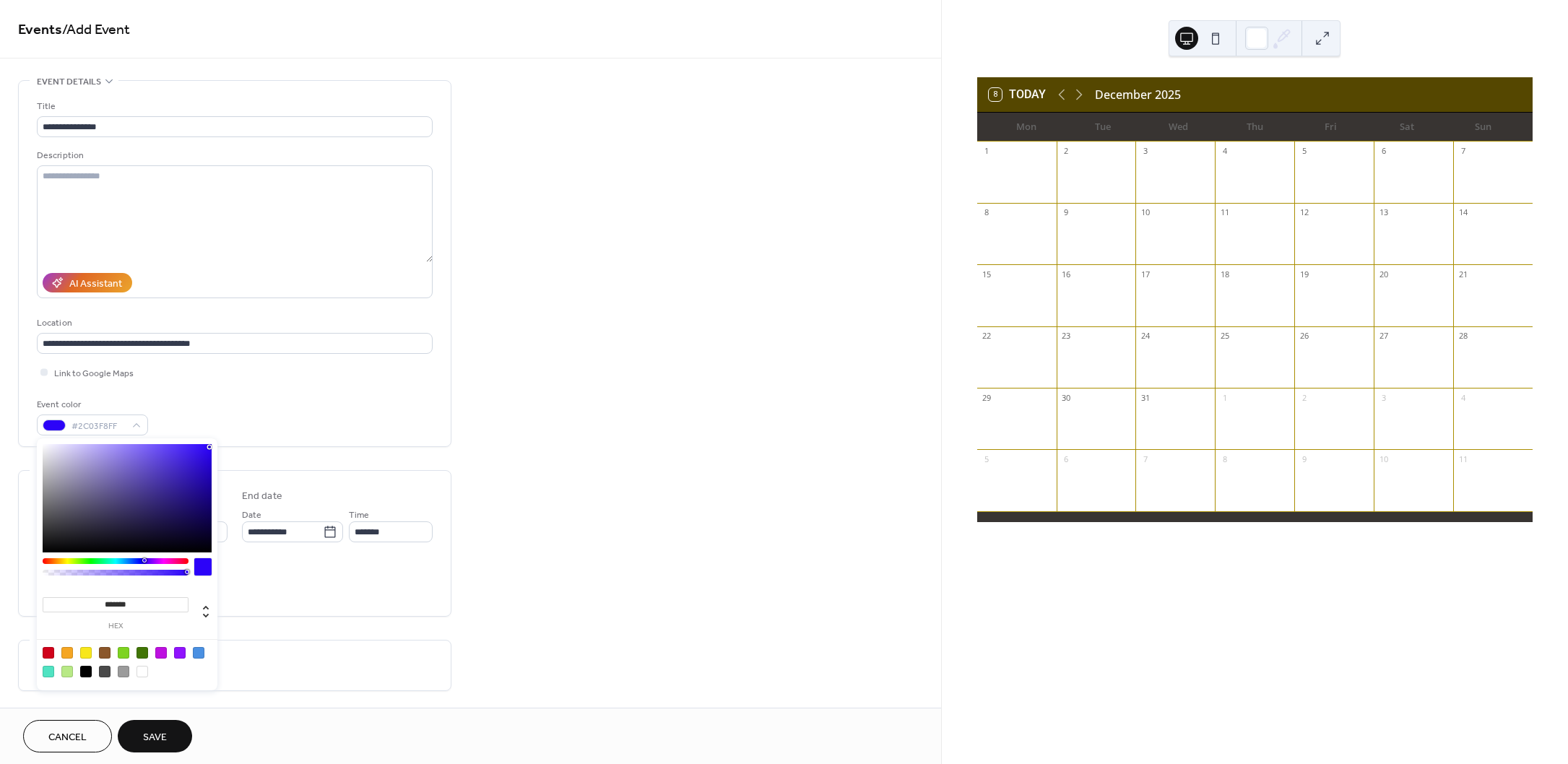click at bounding box center [127, 498] 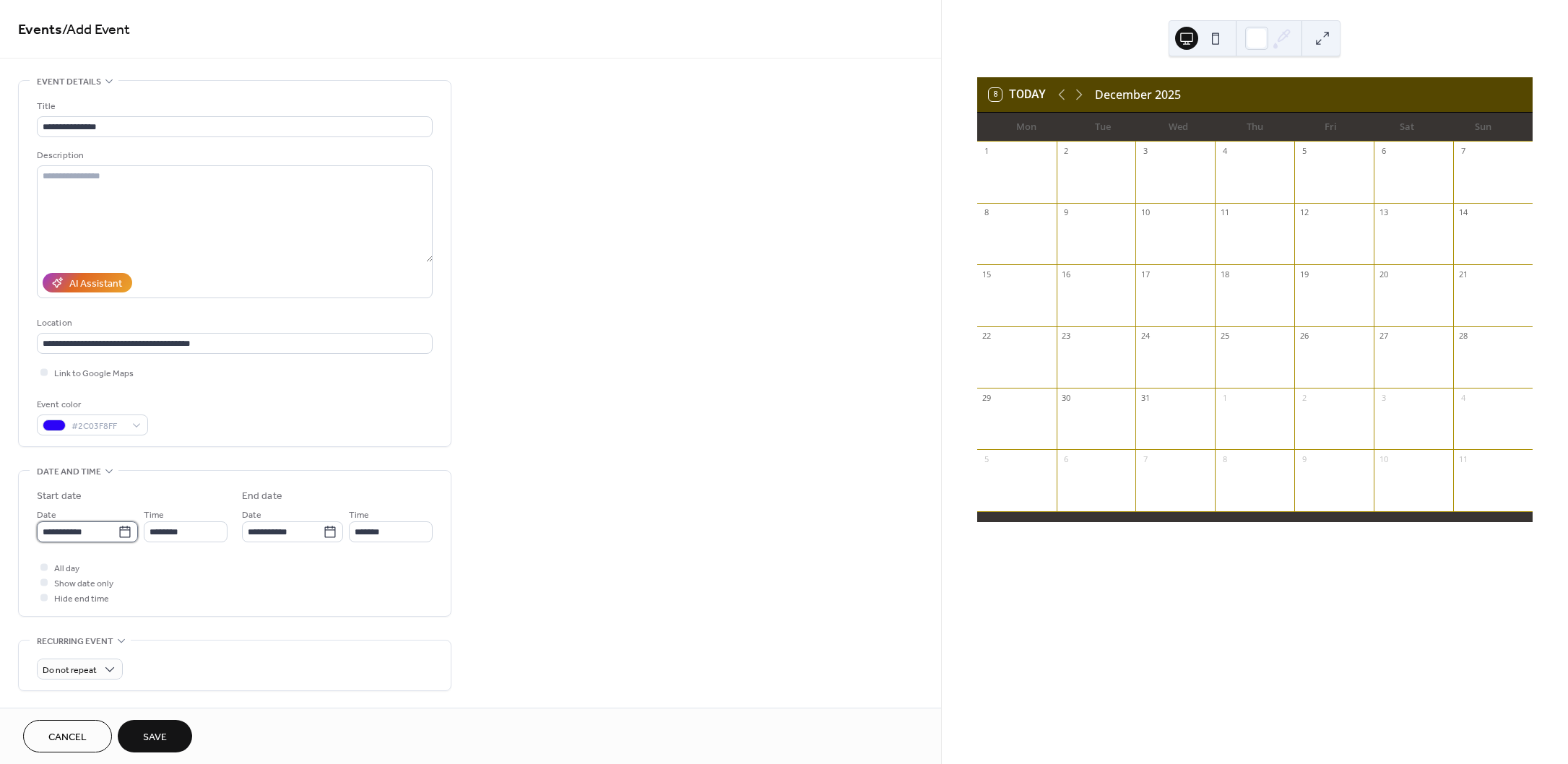click on "**********" at bounding box center (77, 531) 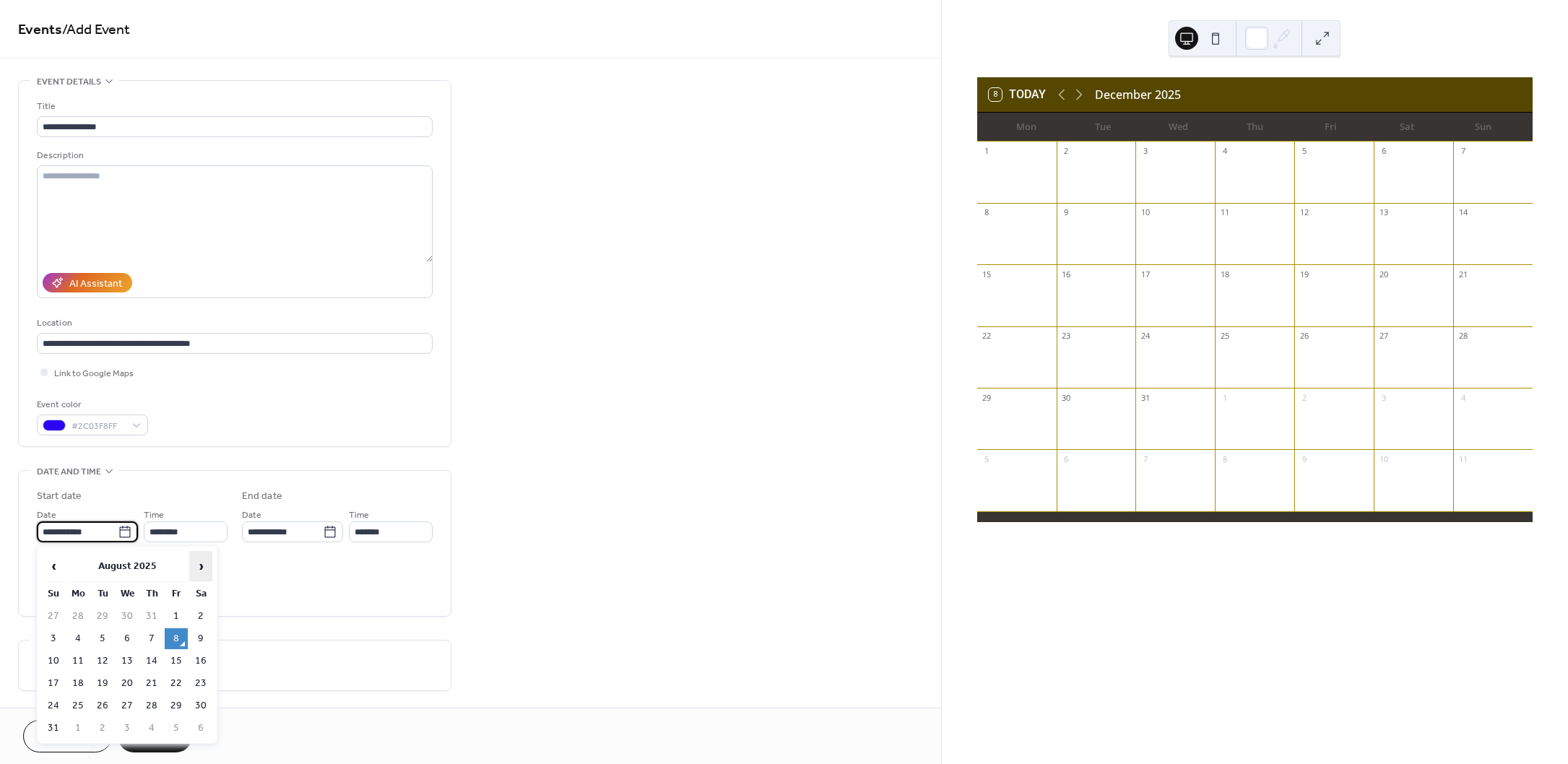 click on "›" at bounding box center [201, 566] 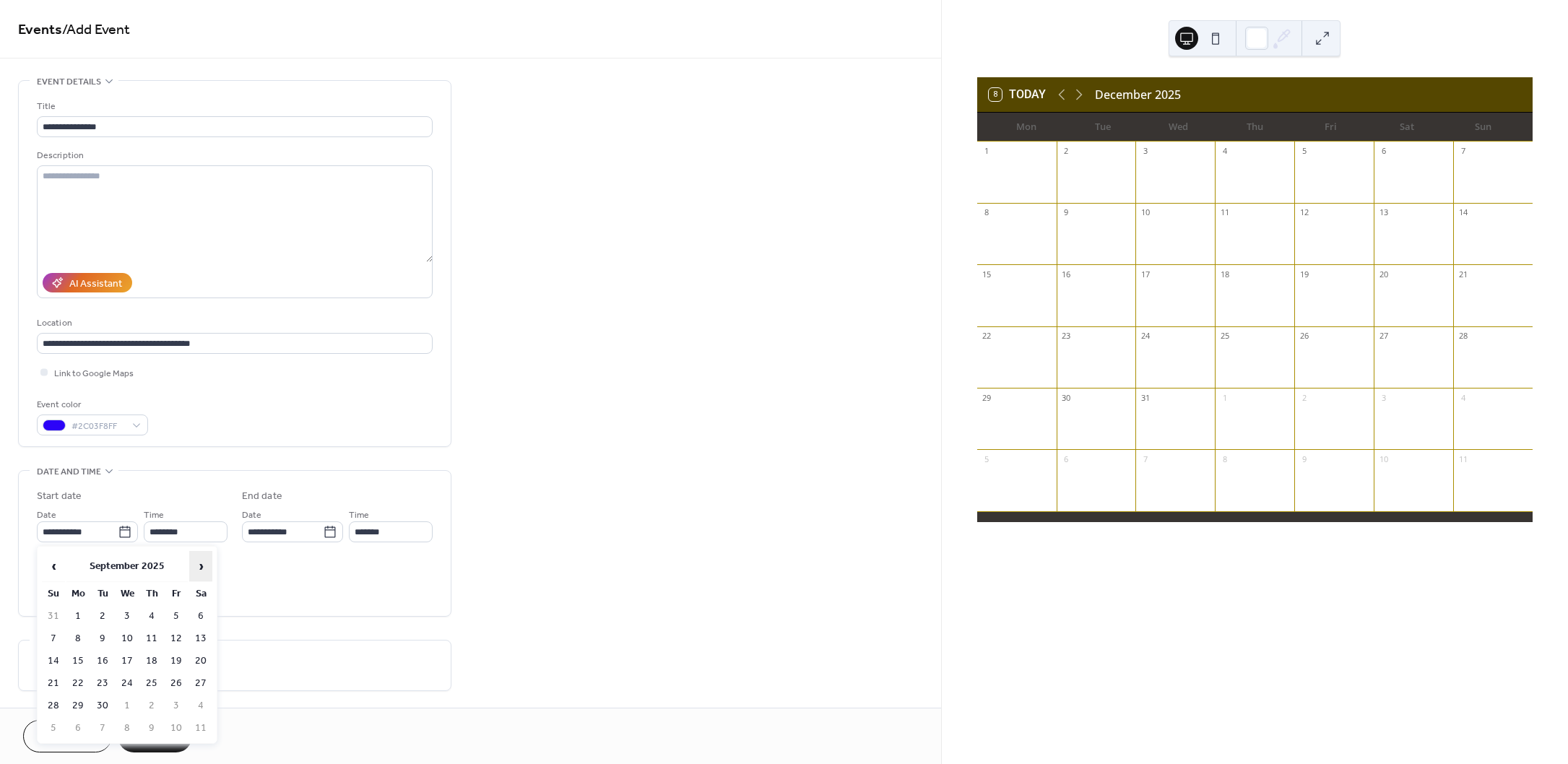 click on "›" at bounding box center [201, 566] 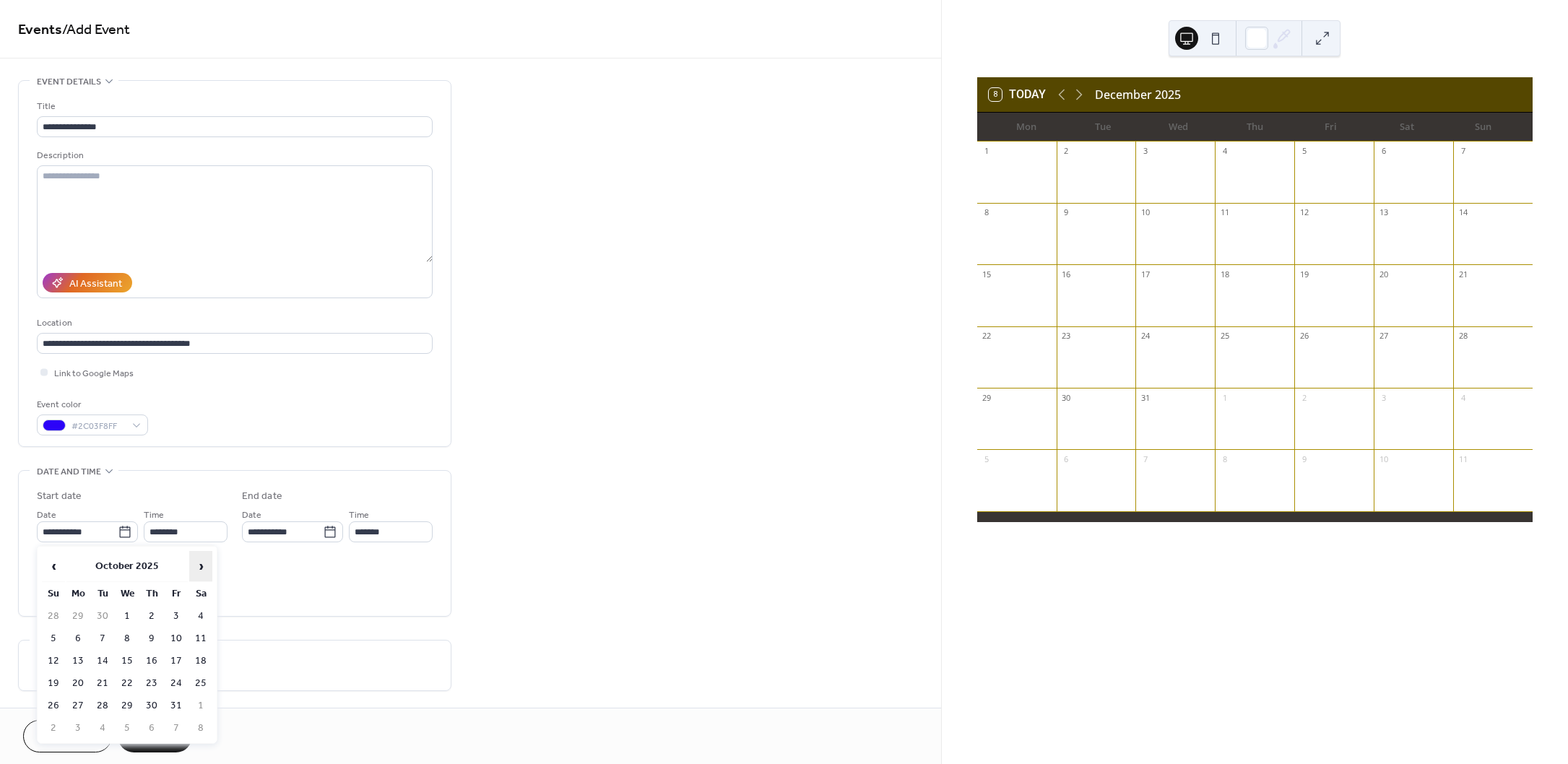 click on "›" at bounding box center (201, 566) 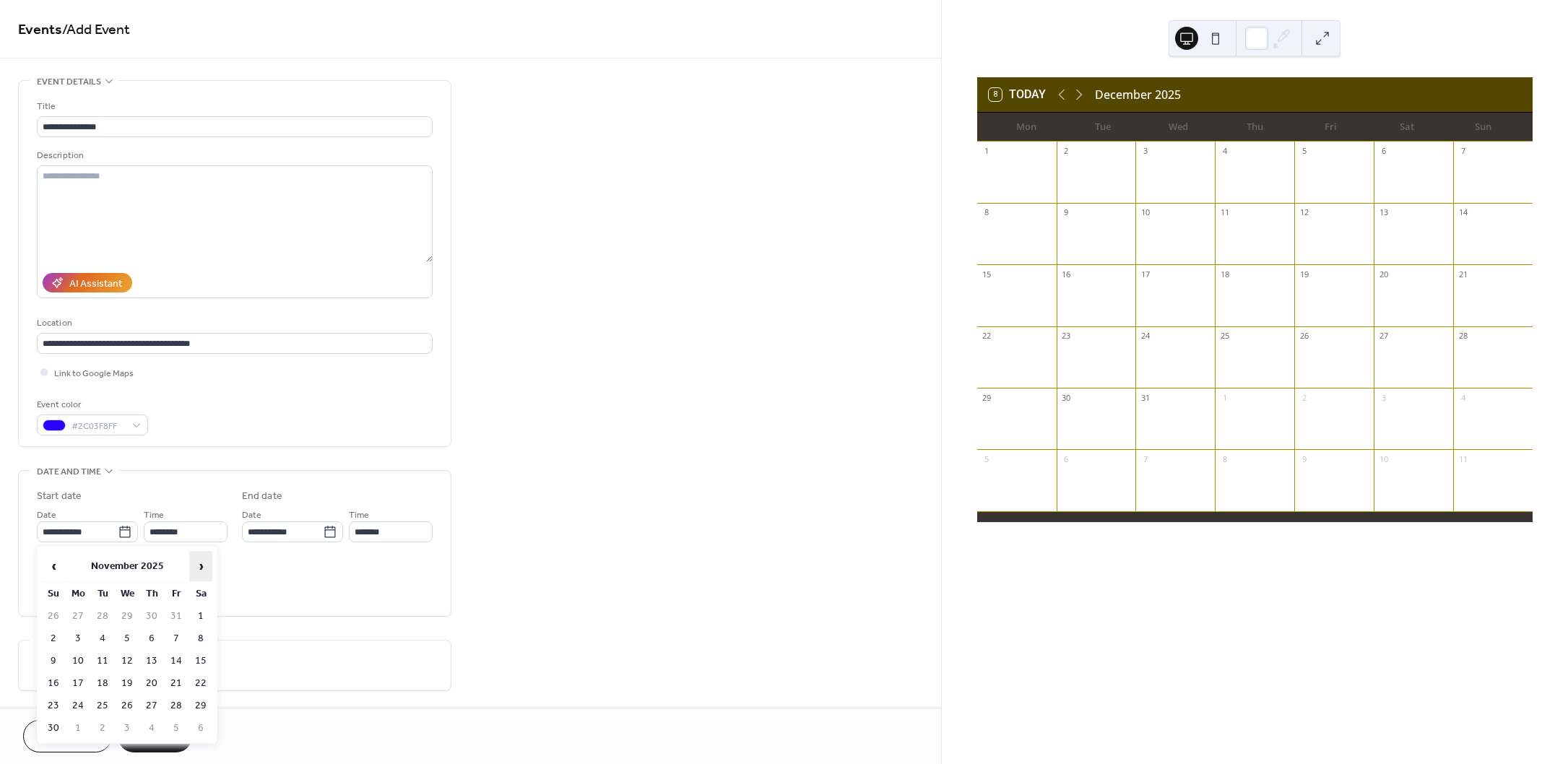 click on "›" at bounding box center [201, 566] 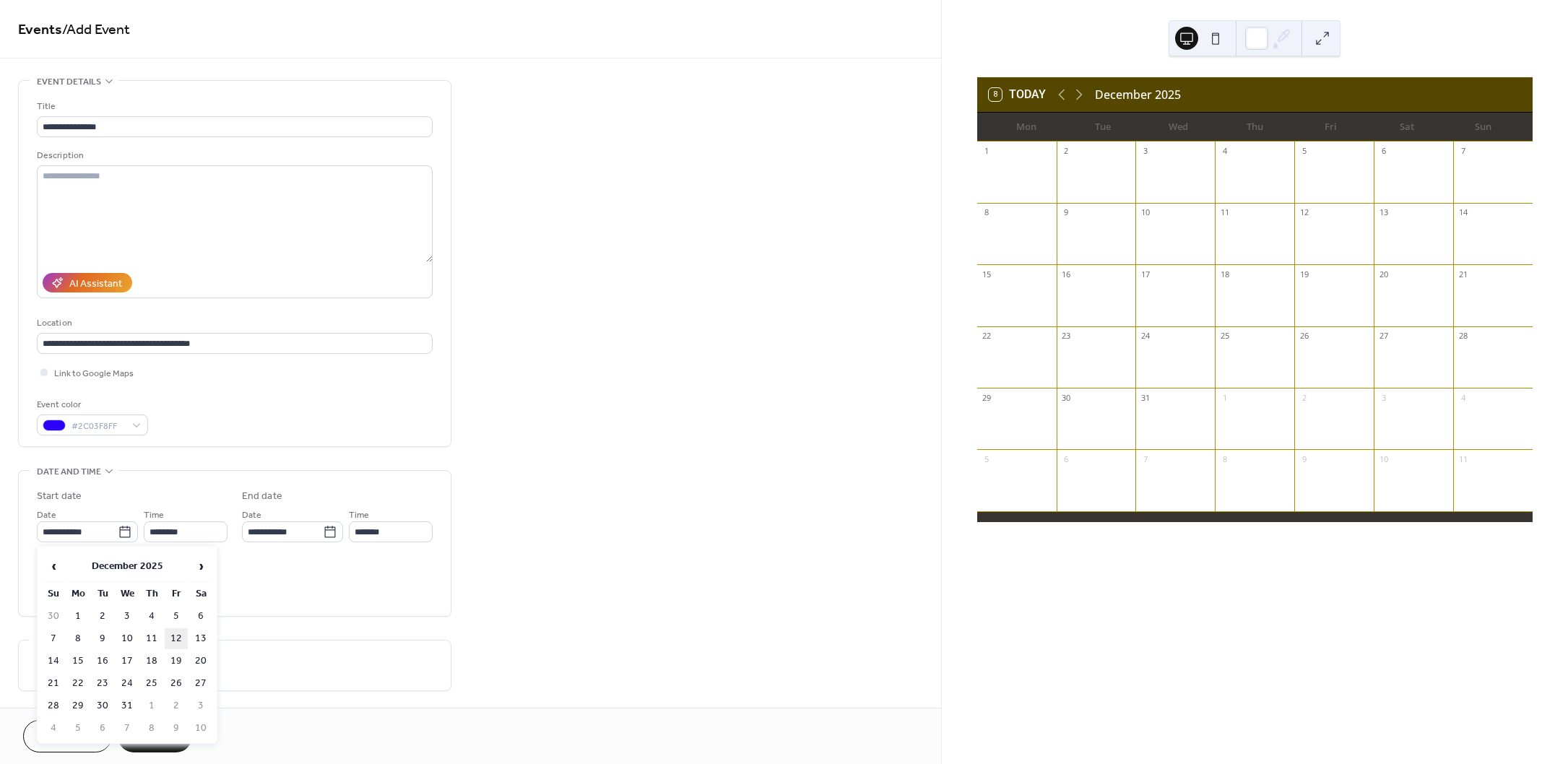 click on "12" at bounding box center [176, 638] 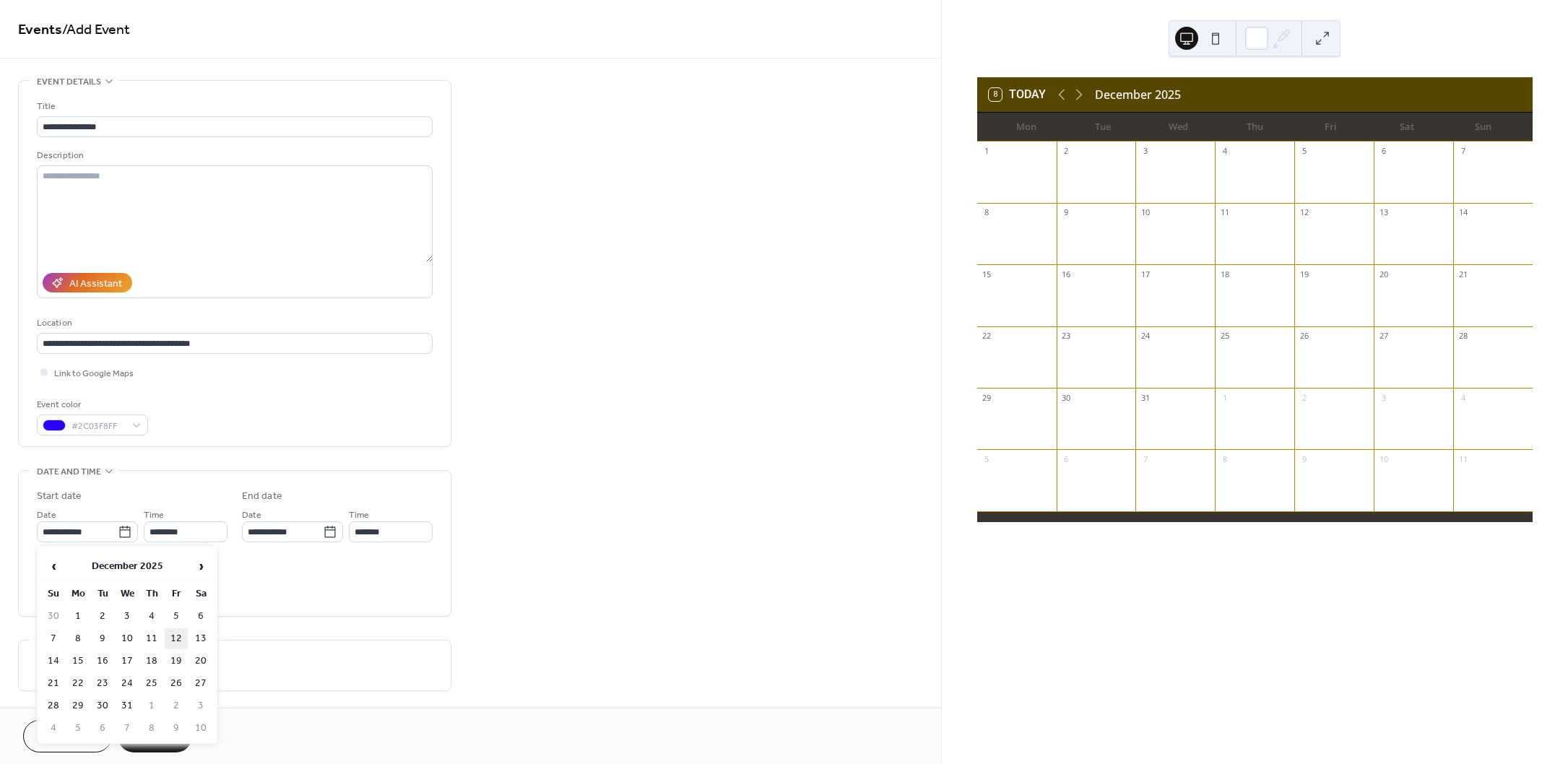 type on "**********" 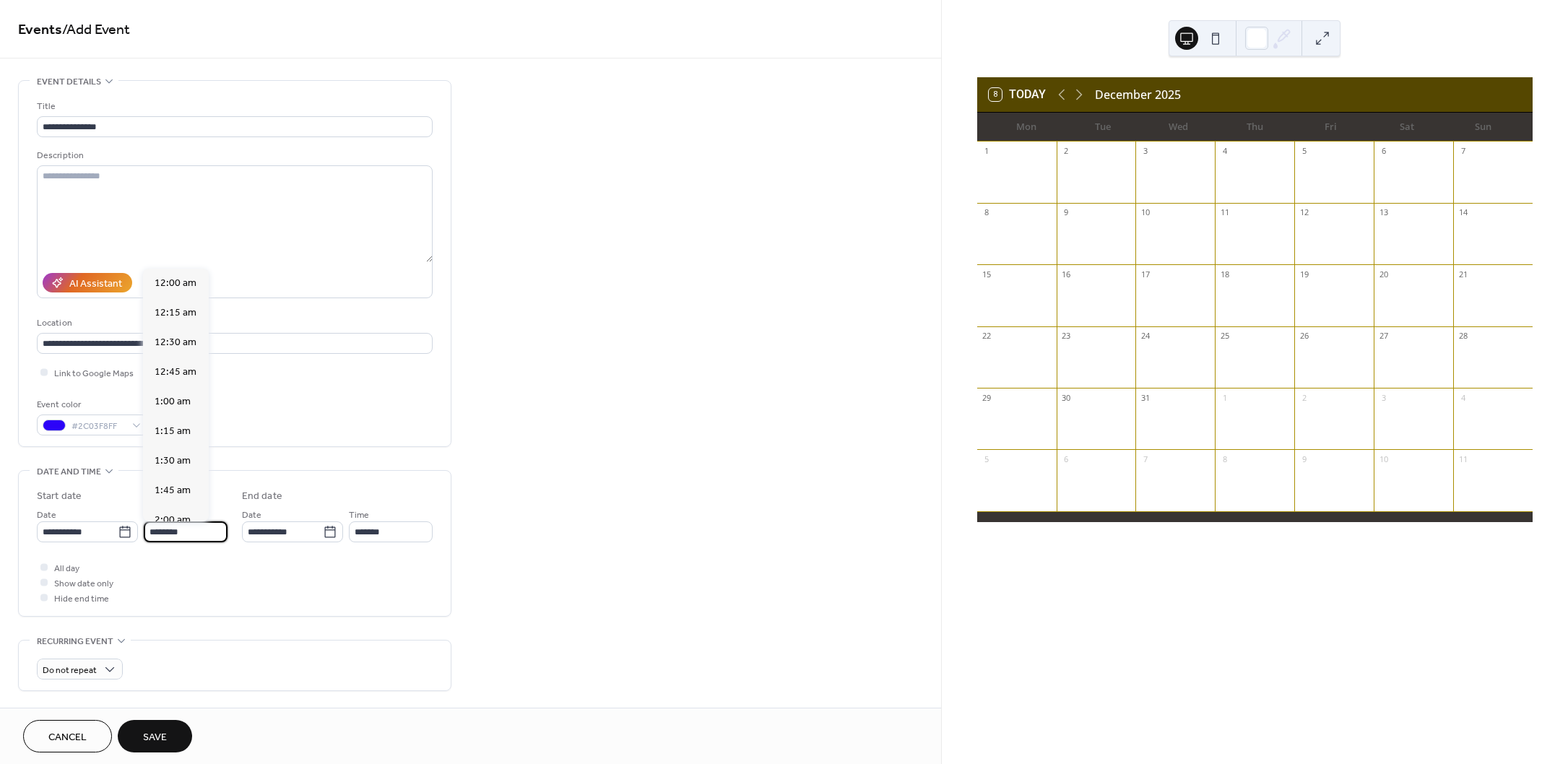 scroll, scrollTop: 1404, scrollLeft: 0, axis: vertical 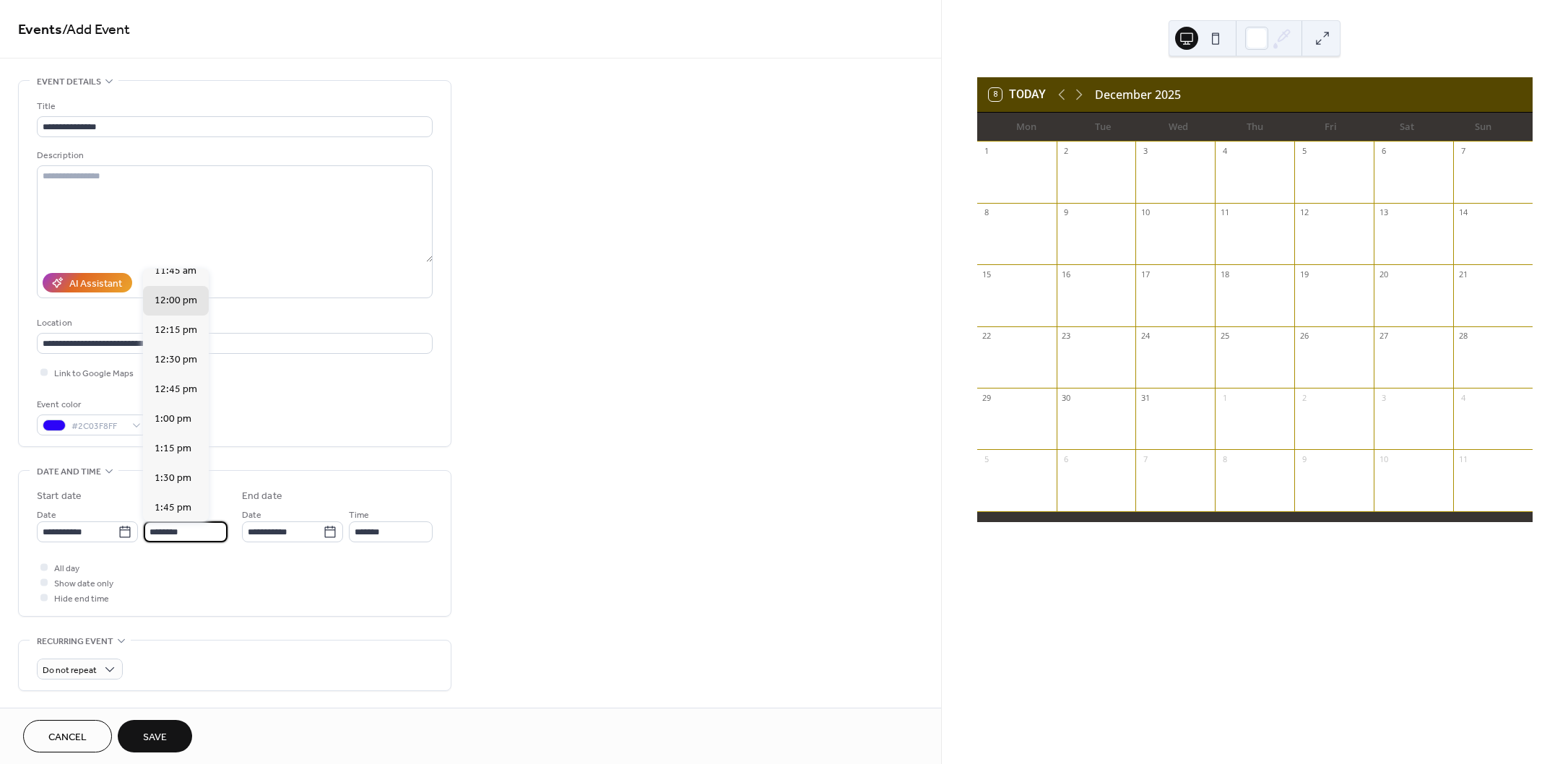 click on "********" at bounding box center [186, 531] 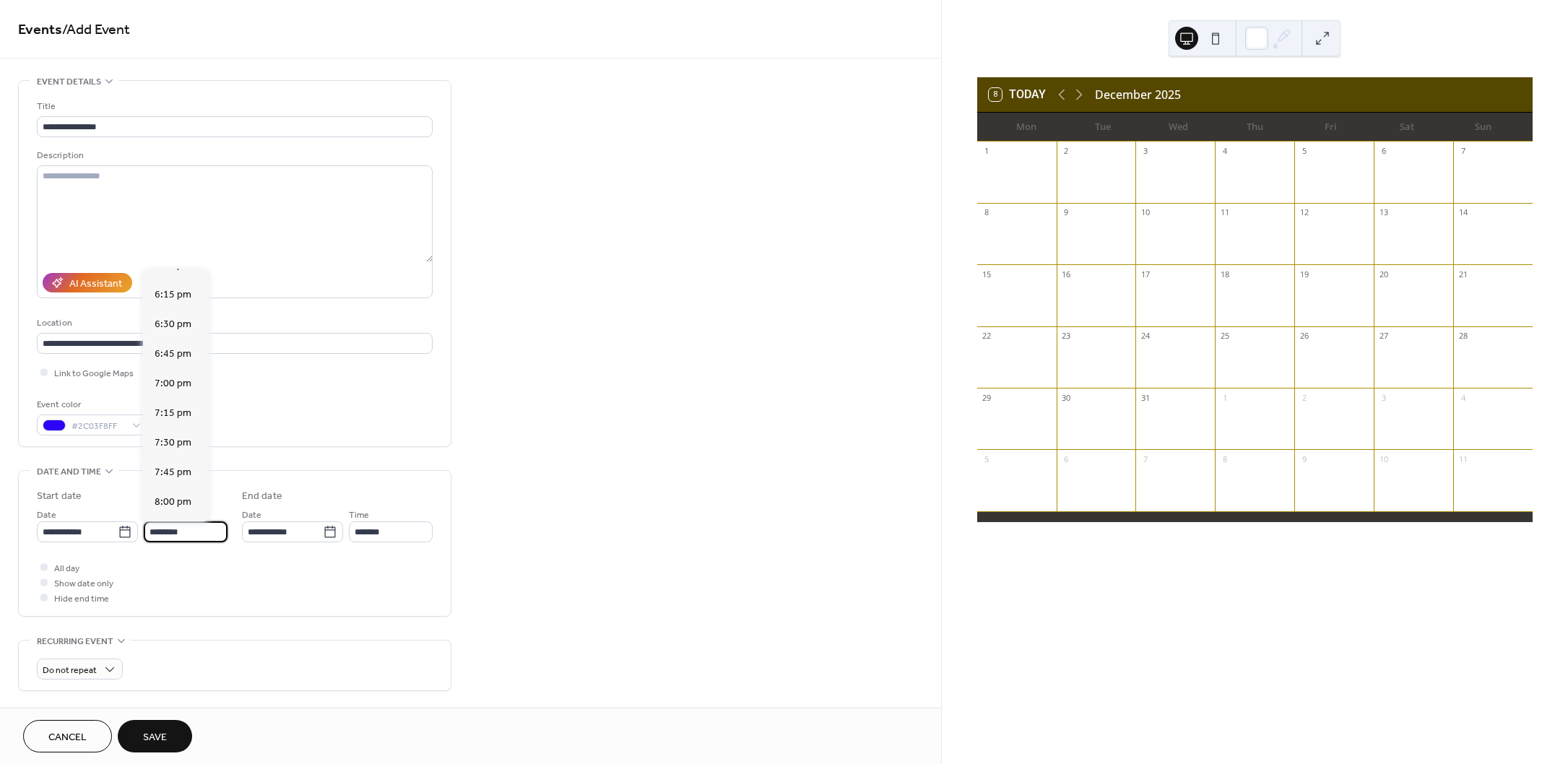 scroll, scrollTop: 2158, scrollLeft: 0, axis: vertical 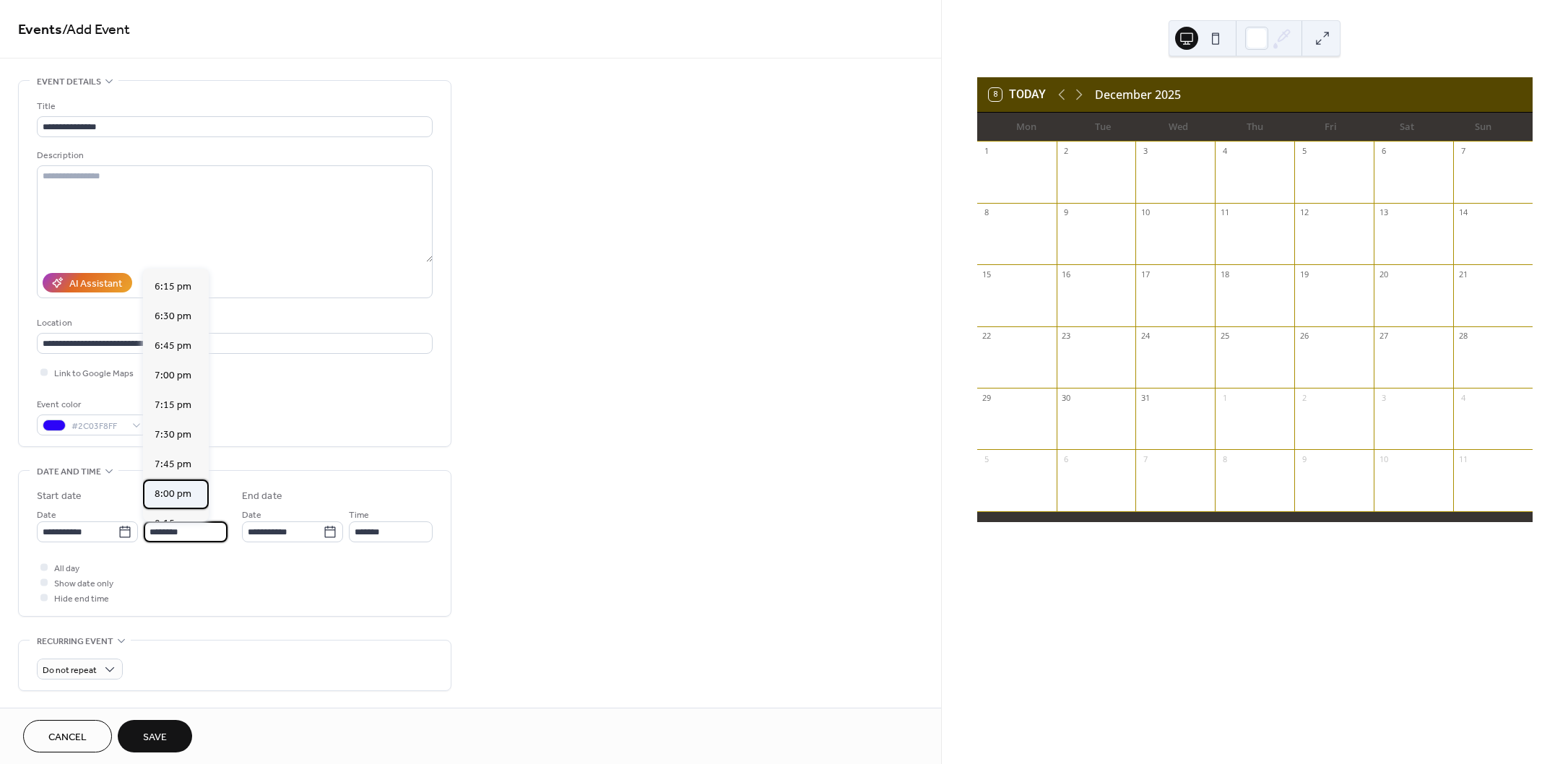 click on "8:00 pm" at bounding box center [173, 494] 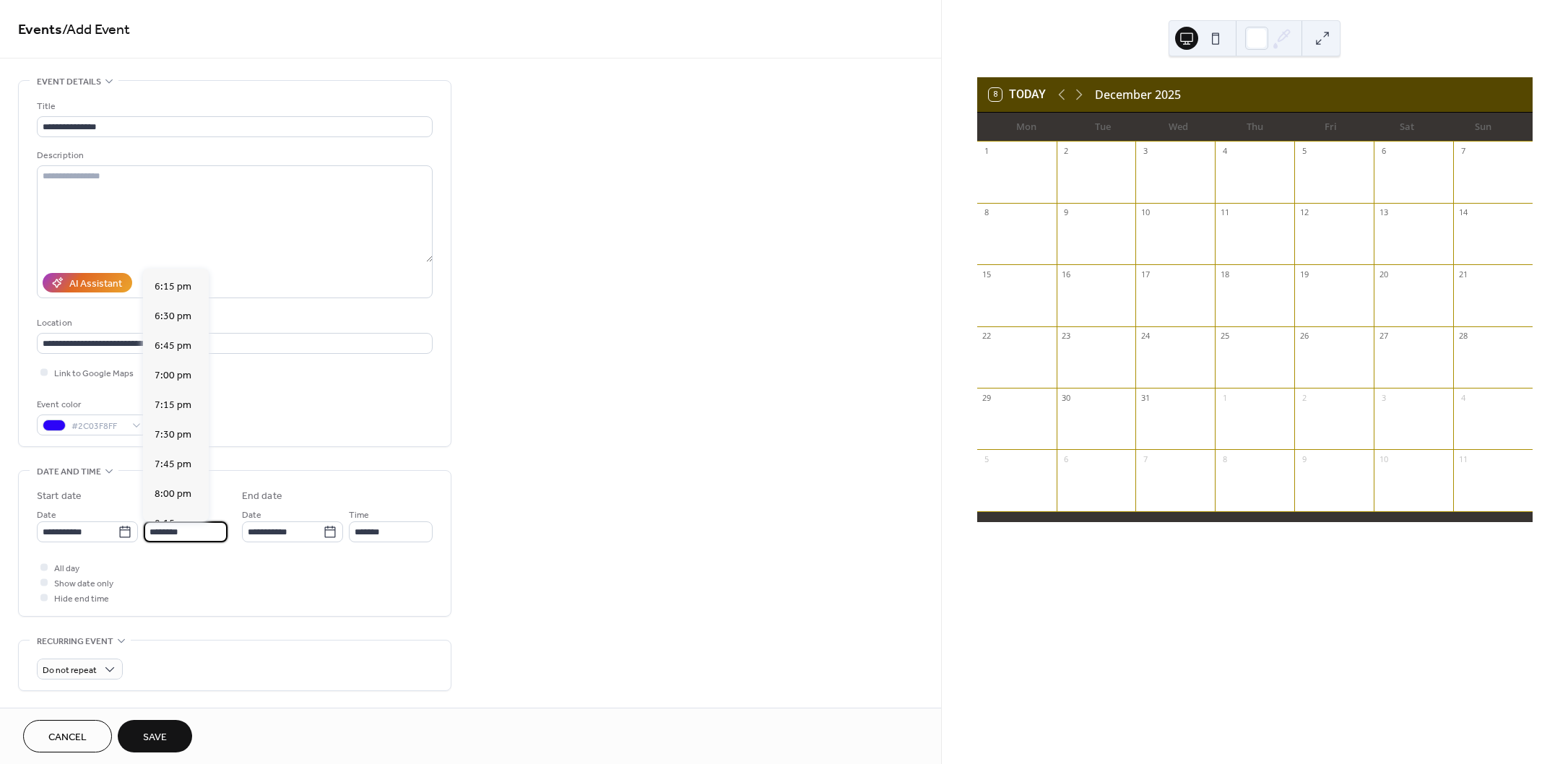 type on "*******" 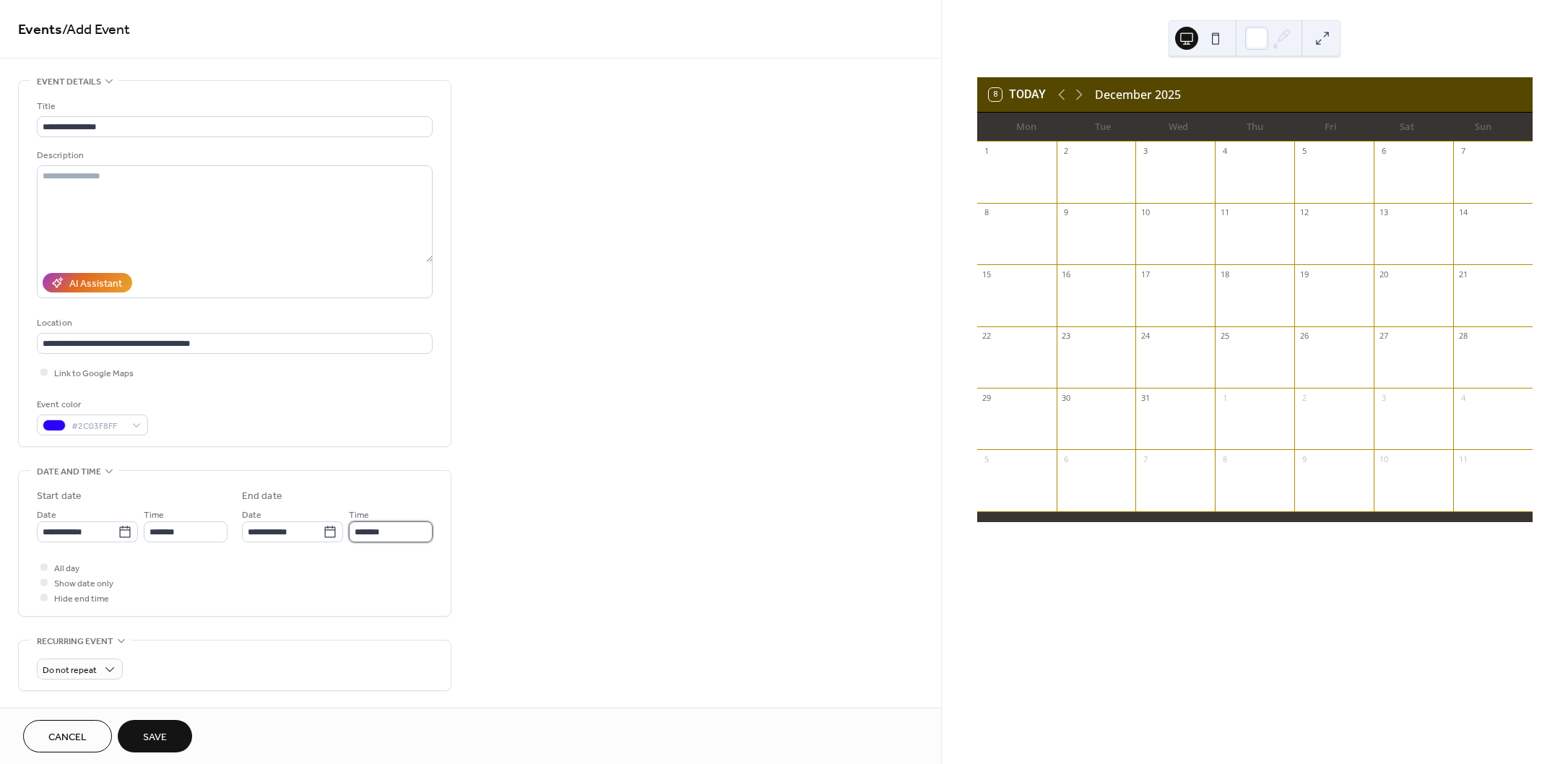 click on "*******" at bounding box center [391, 531] 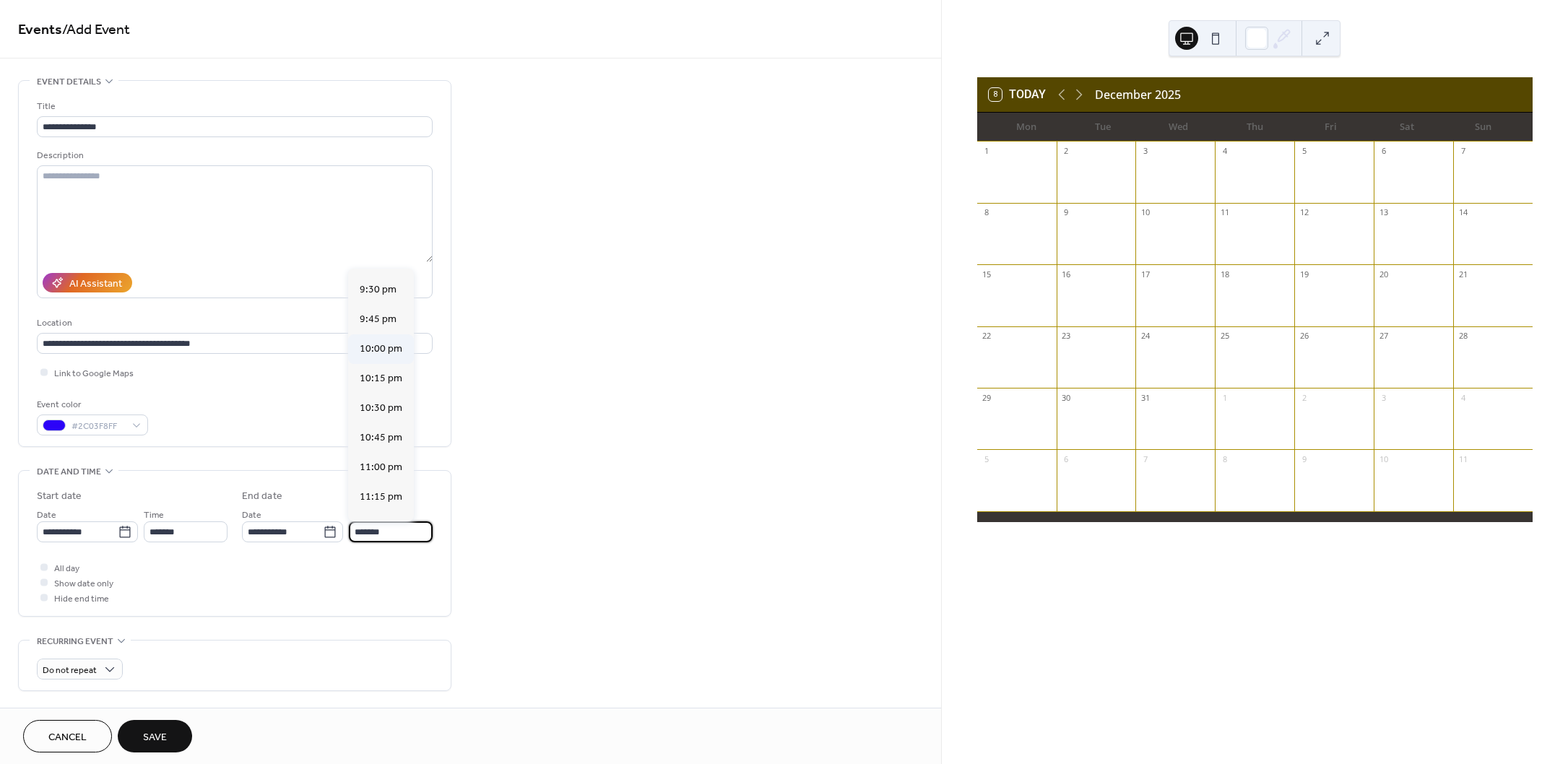 scroll, scrollTop: 142, scrollLeft: 0, axis: vertical 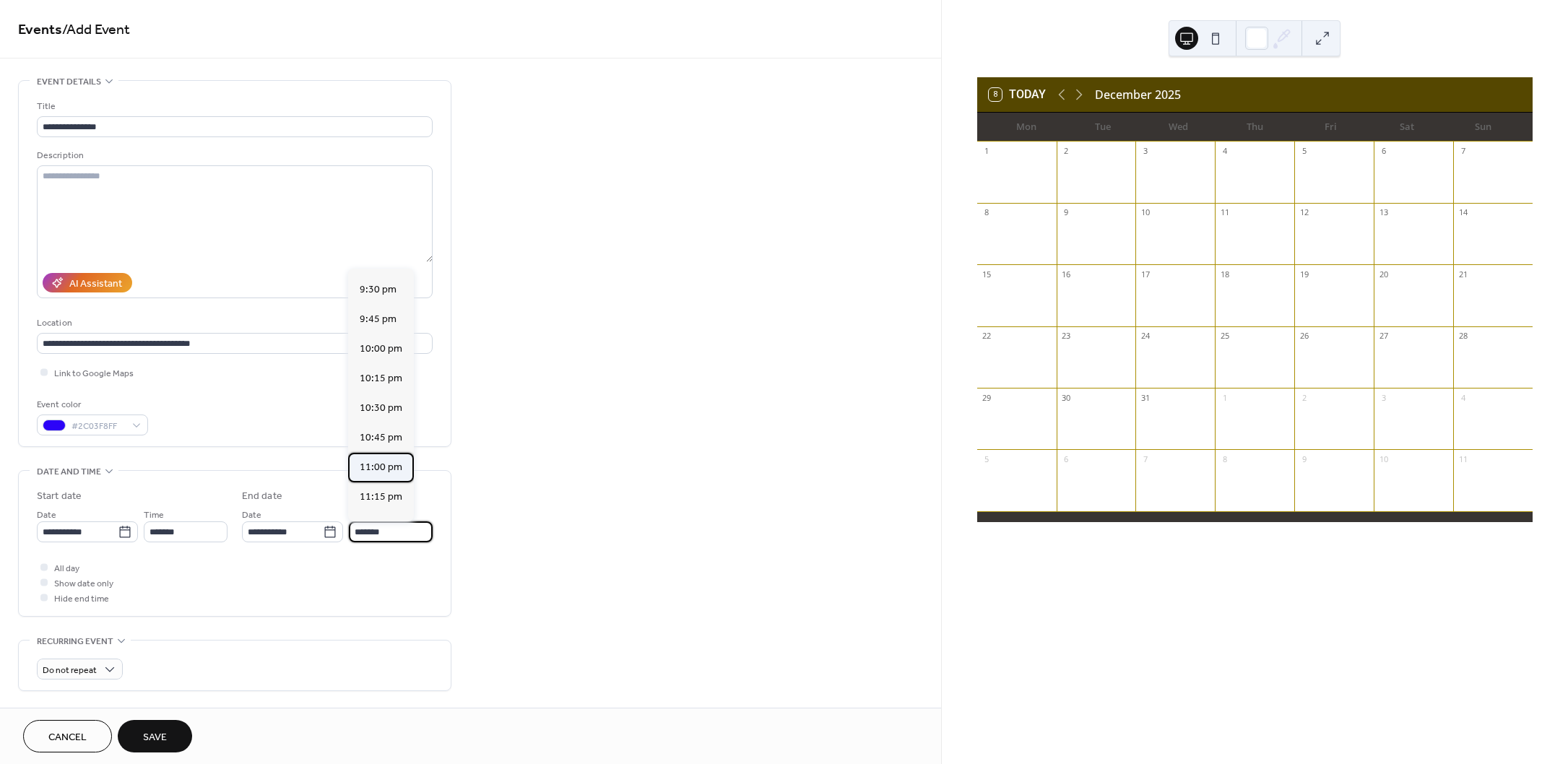 click on "11:00 pm" at bounding box center [381, 467] 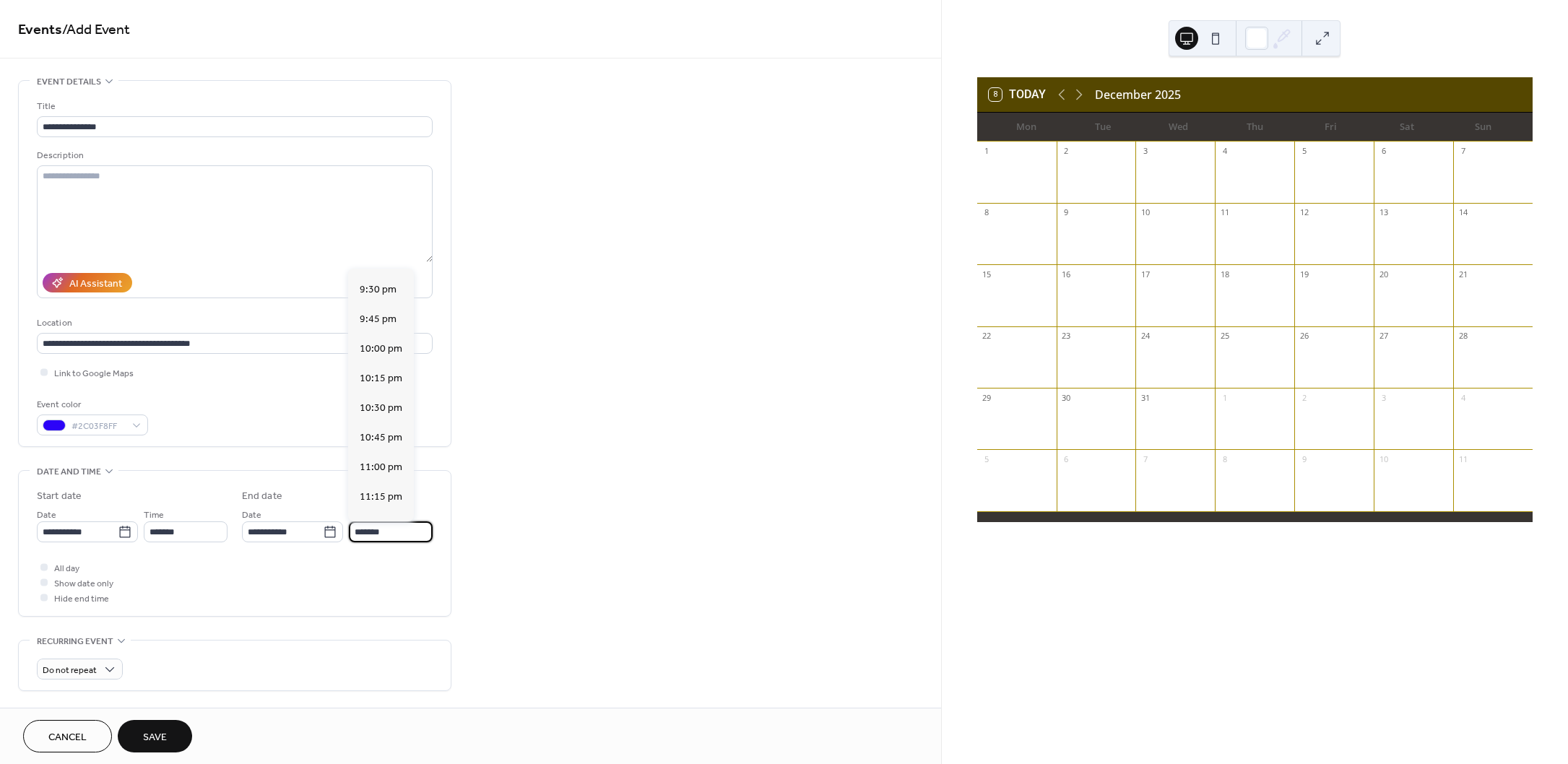 type on "********" 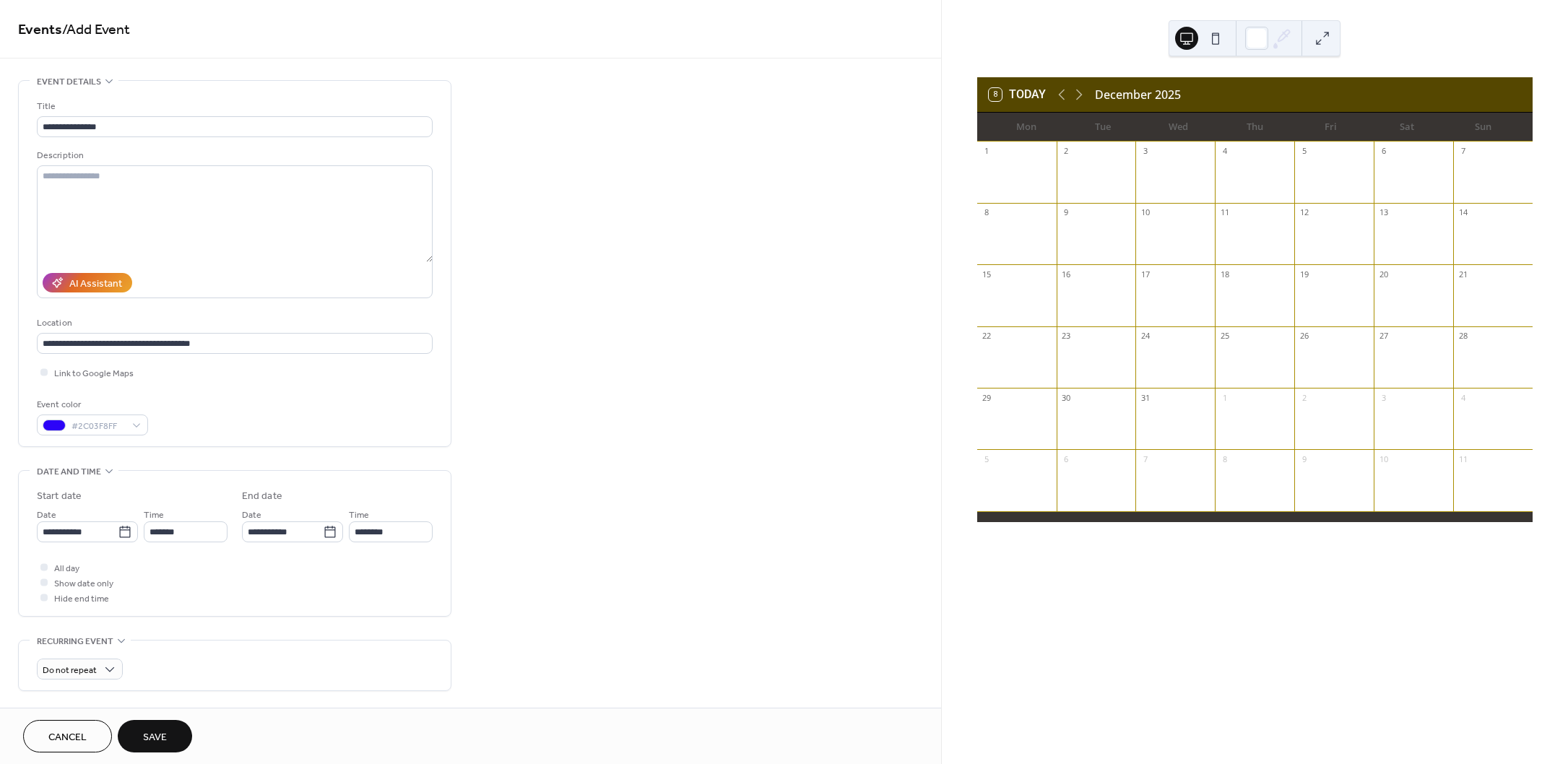 click on "Save" at bounding box center (155, 736) 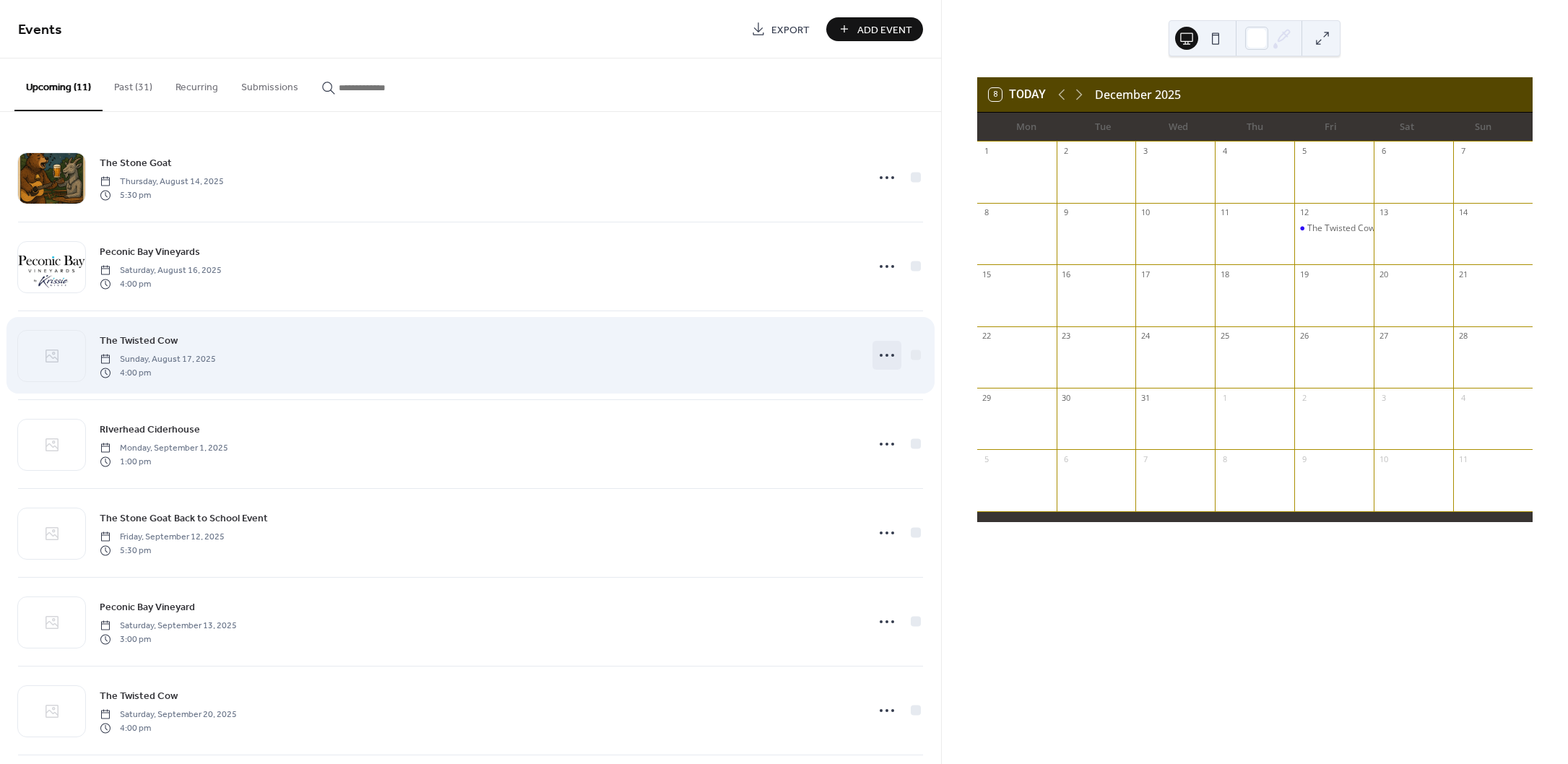 click 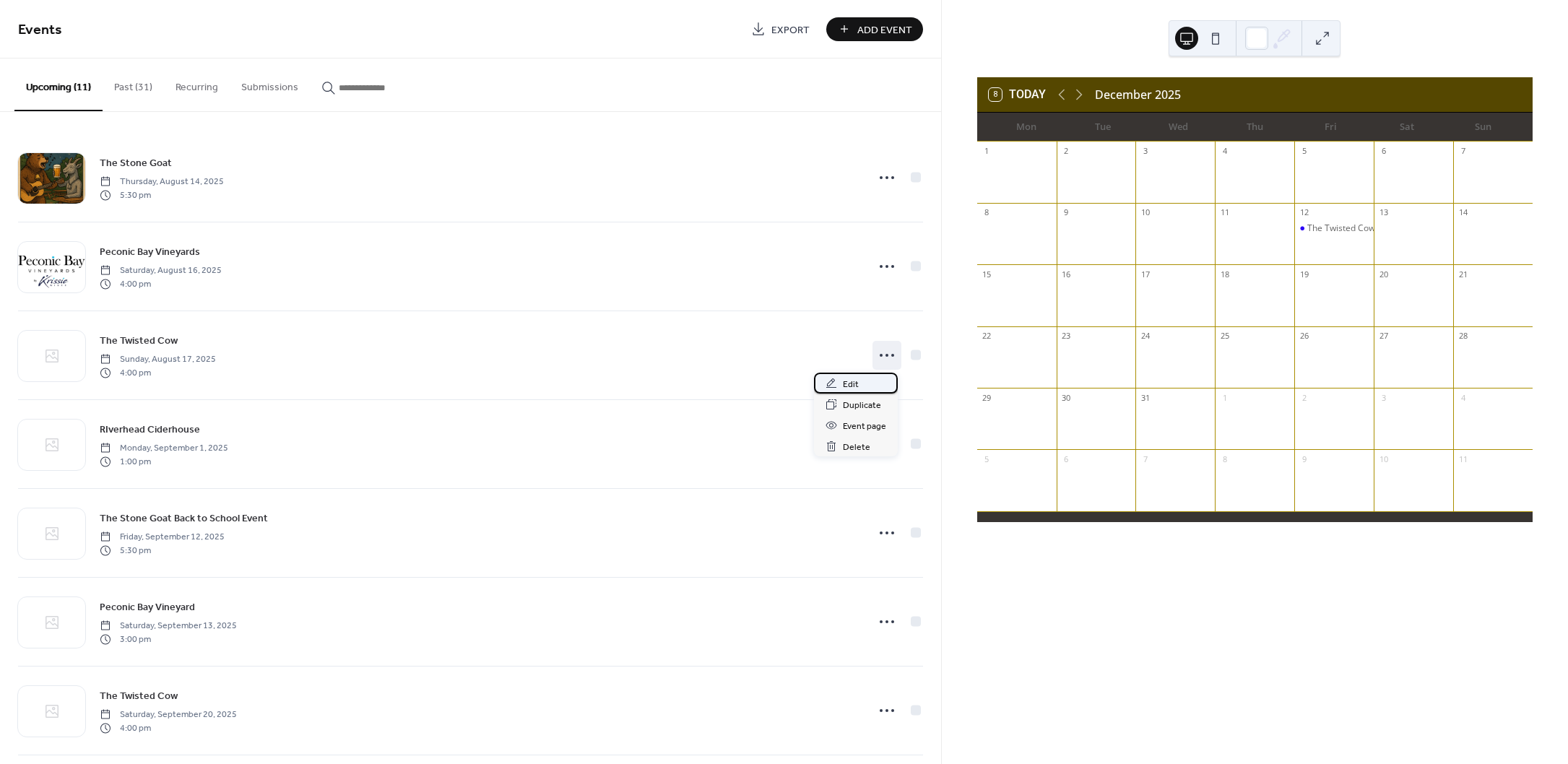 click on "Edit" at bounding box center [851, 384] 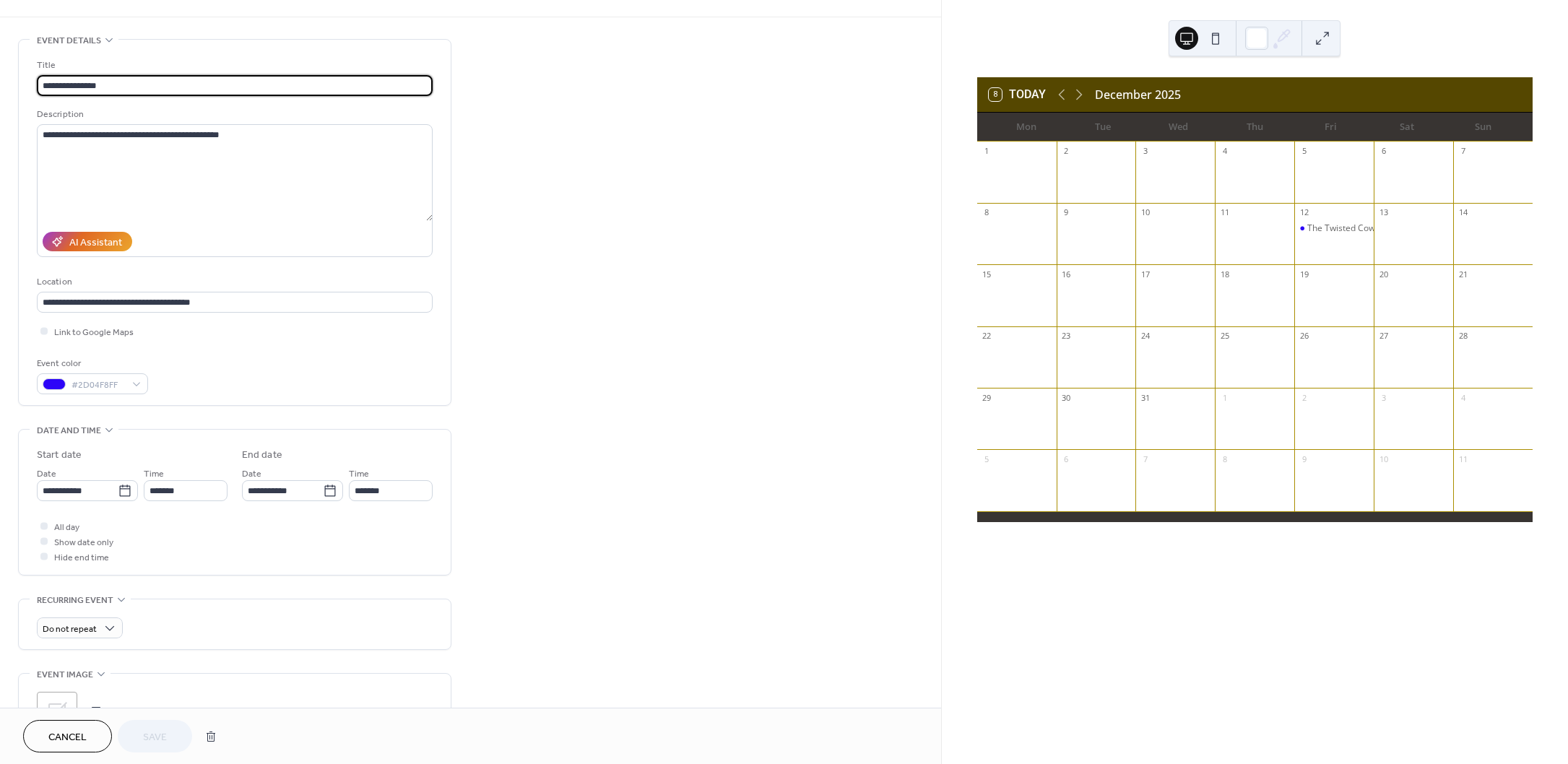 scroll, scrollTop: 256, scrollLeft: 0, axis: vertical 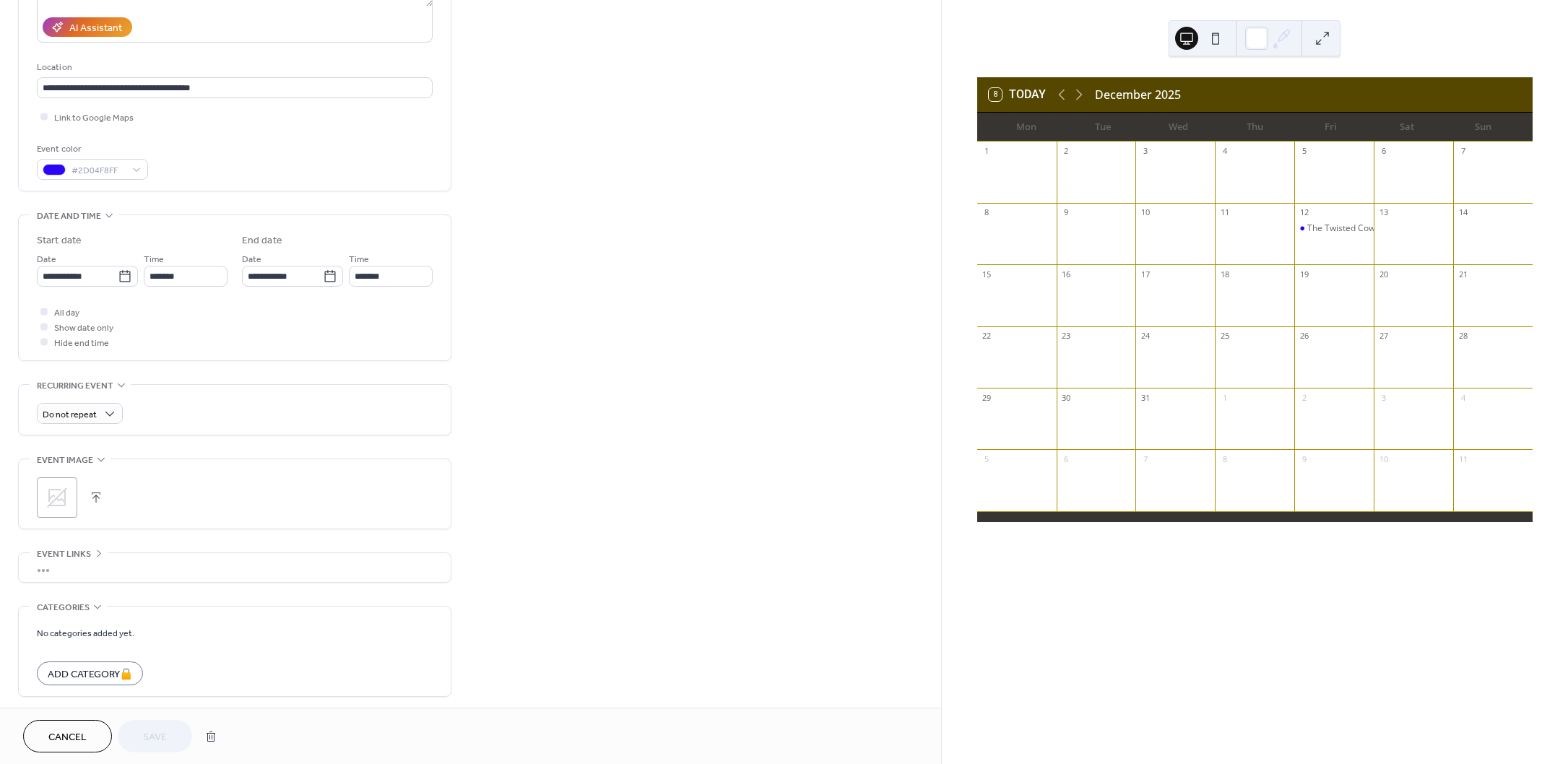 click 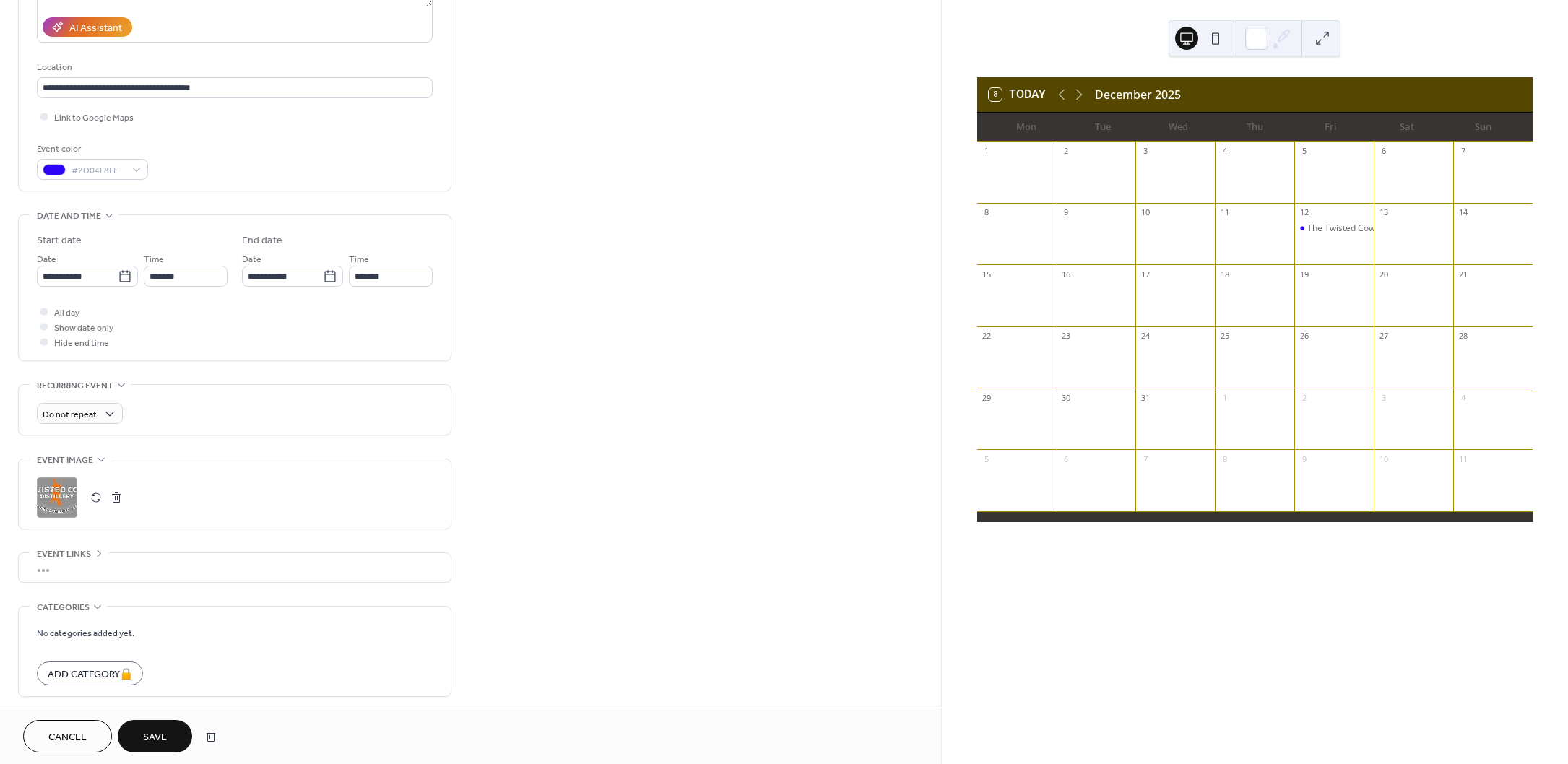 click on "Save" at bounding box center (155, 737) 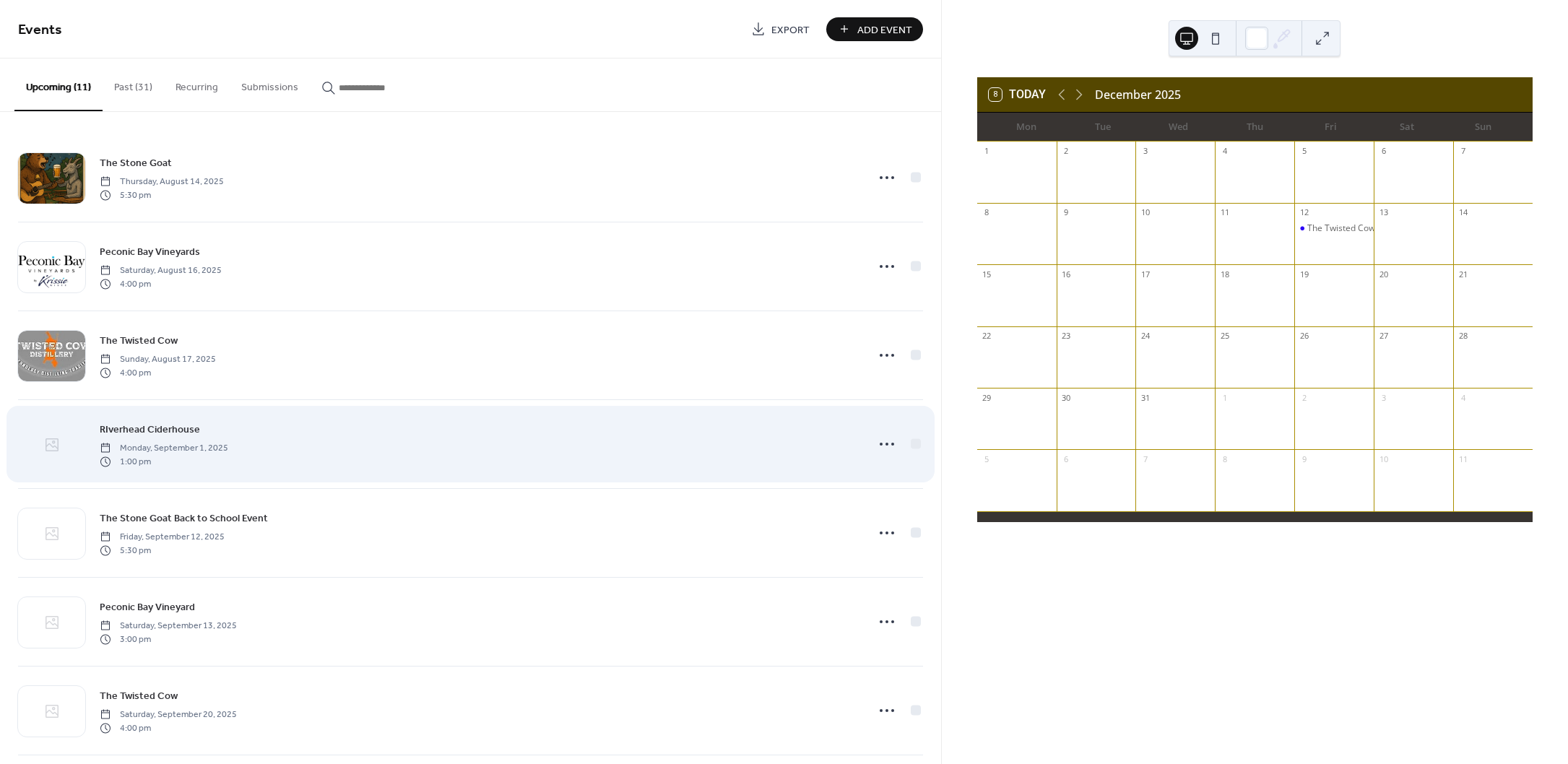 click 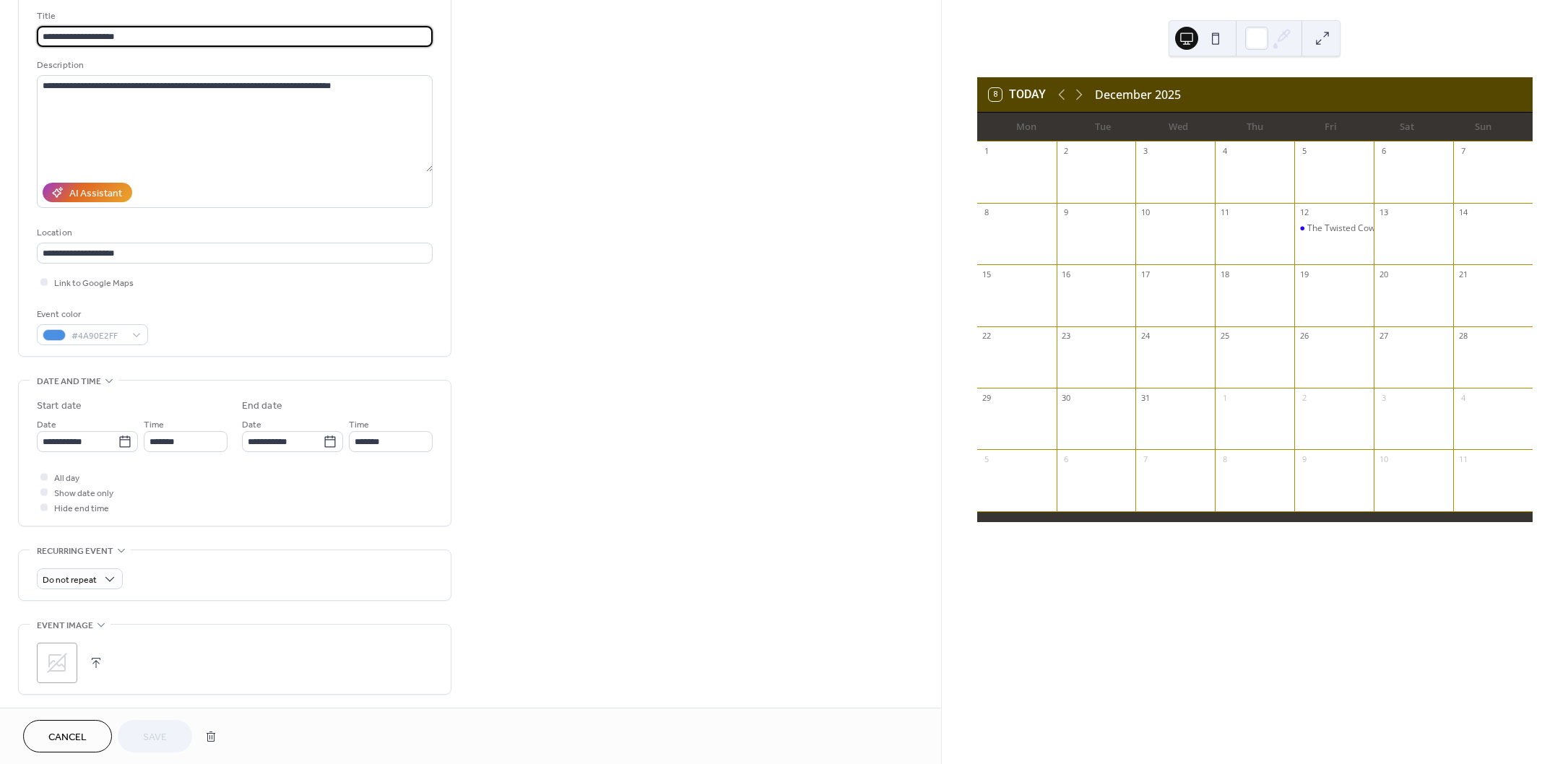 scroll, scrollTop: 106, scrollLeft: 0, axis: vertical 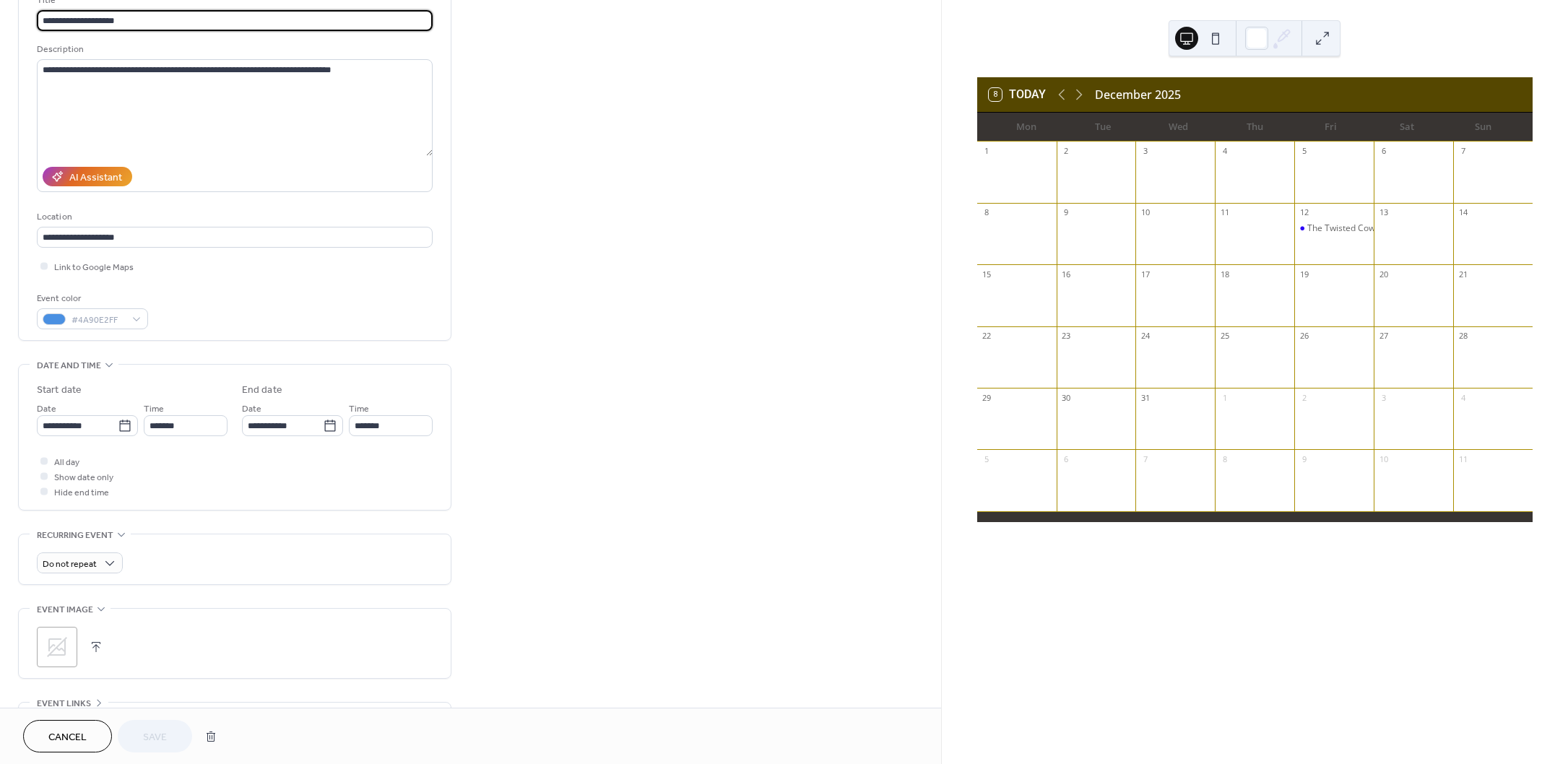 click on ";" at bounding box center [57, 647] 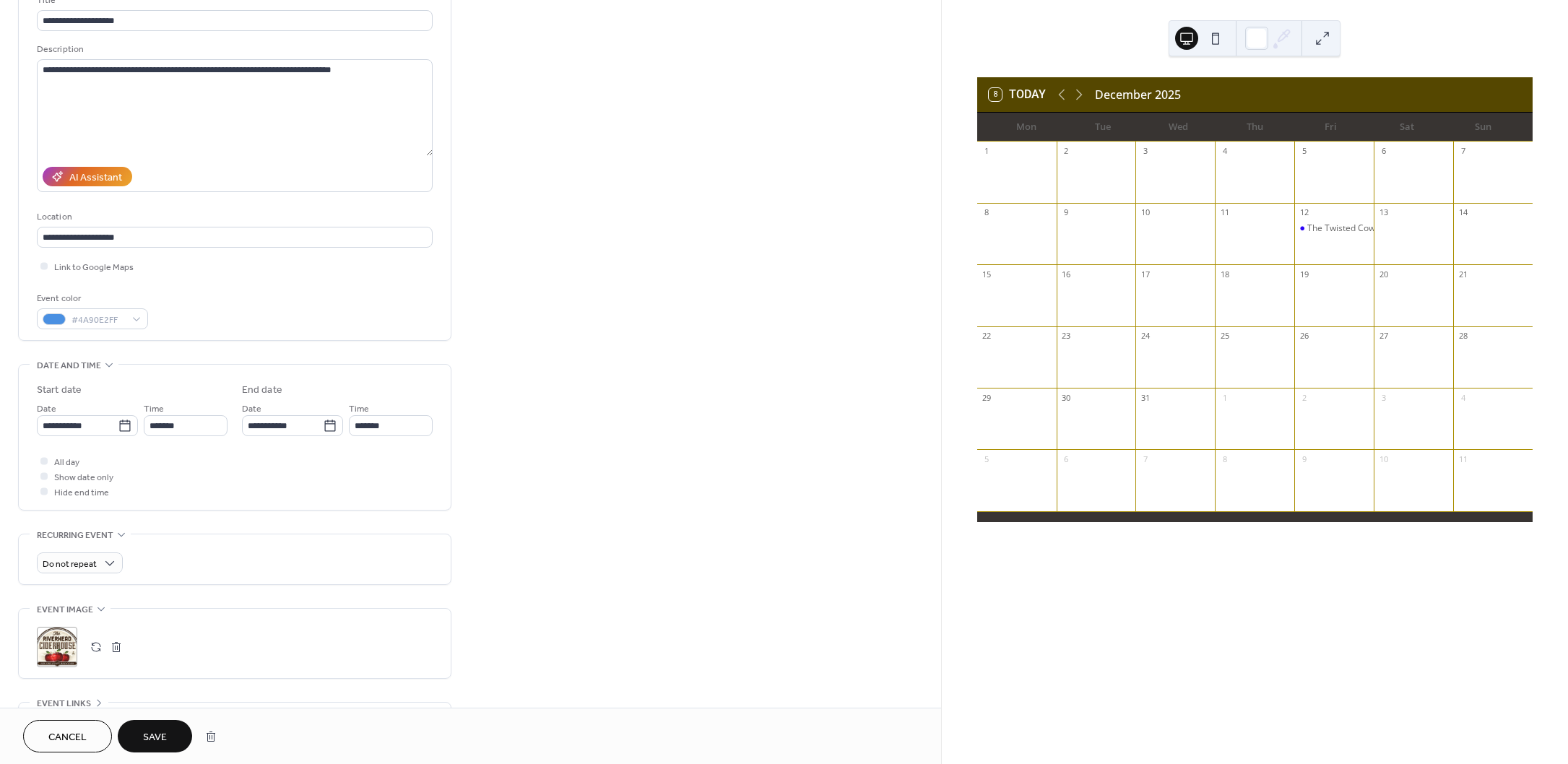 click on "Save" at bounding box center [155, 737] 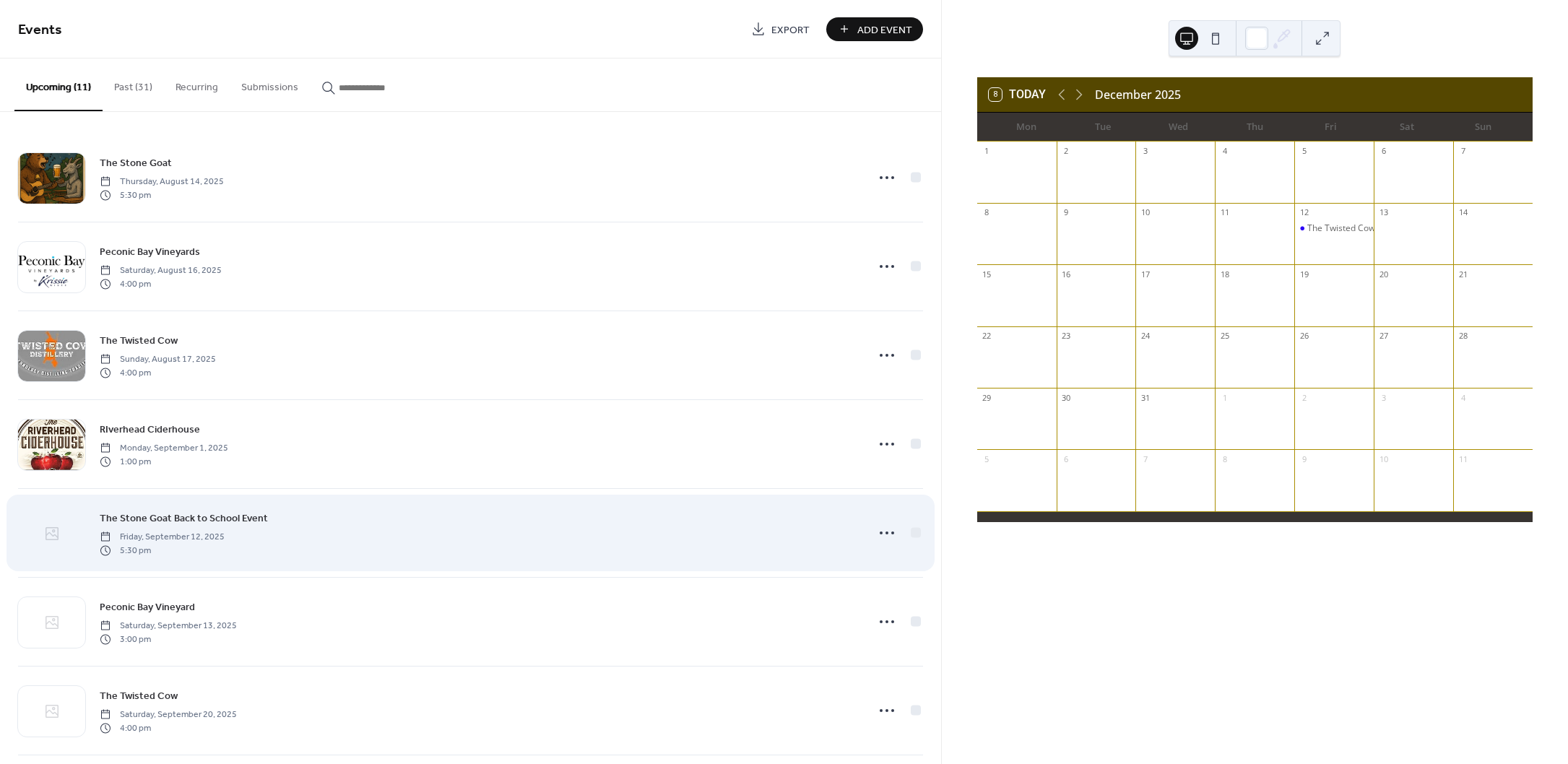 click 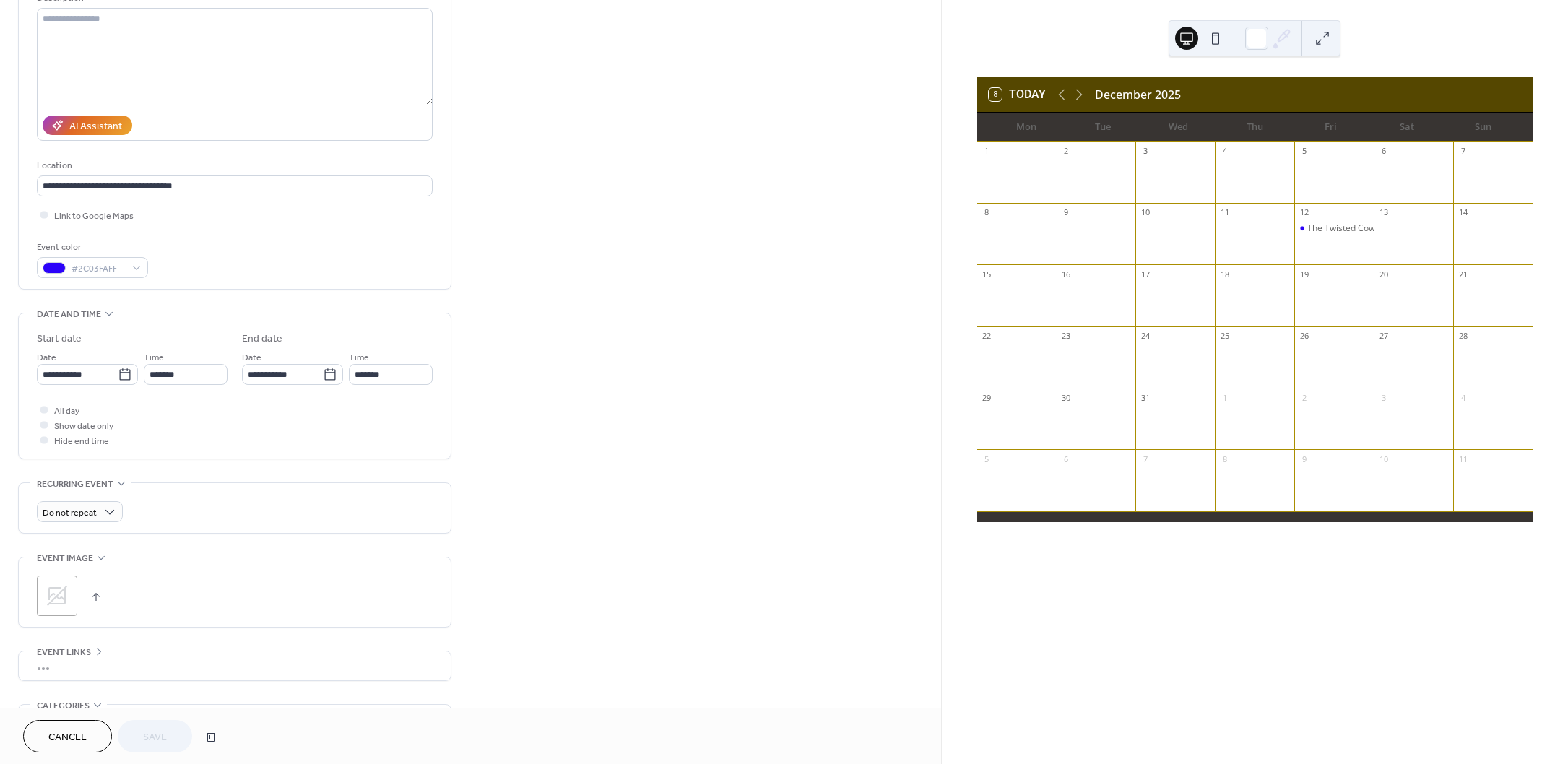 scroll, scrollTop: 218, scrollLeft: 0, axis: vertical 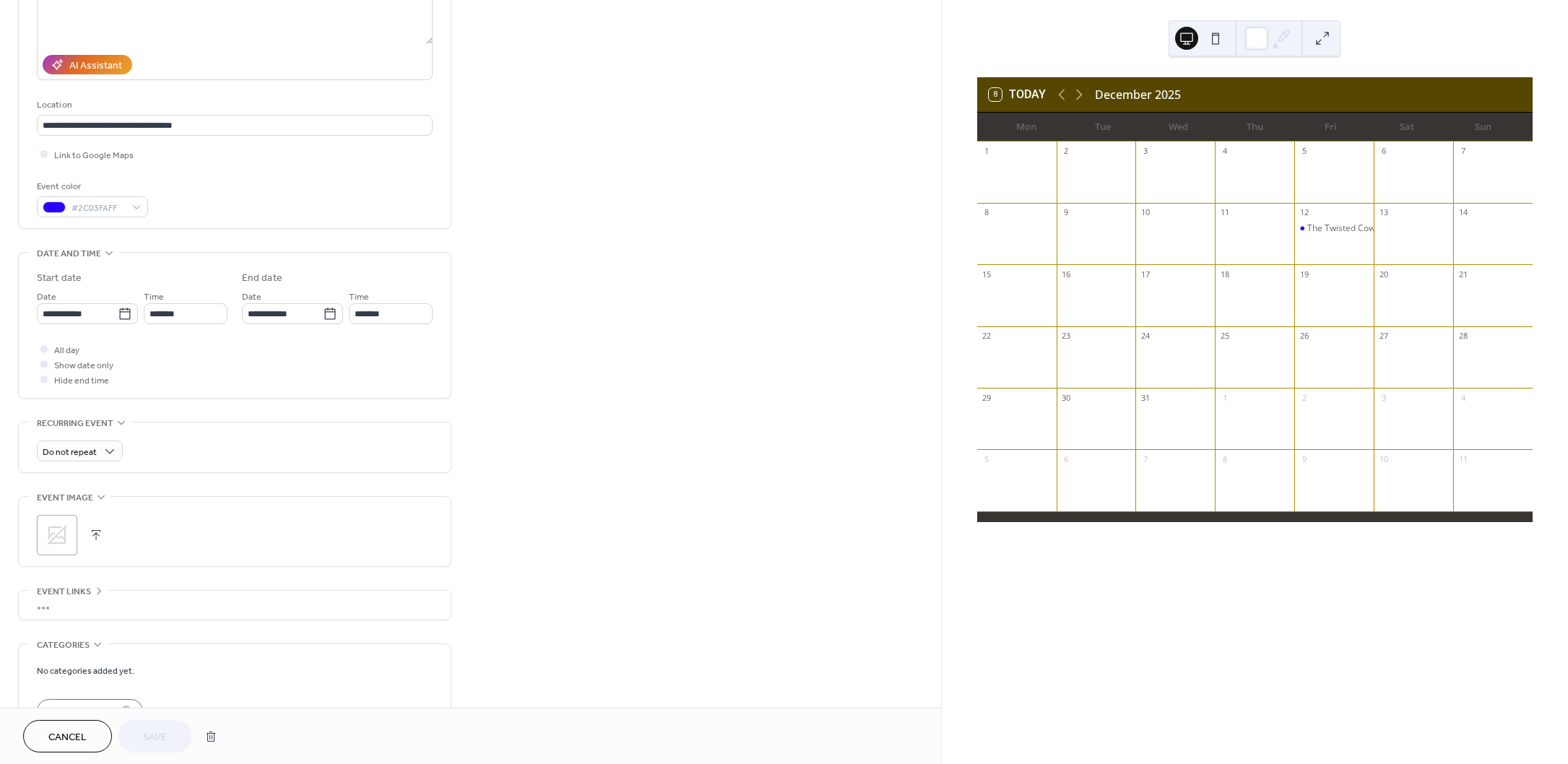 click 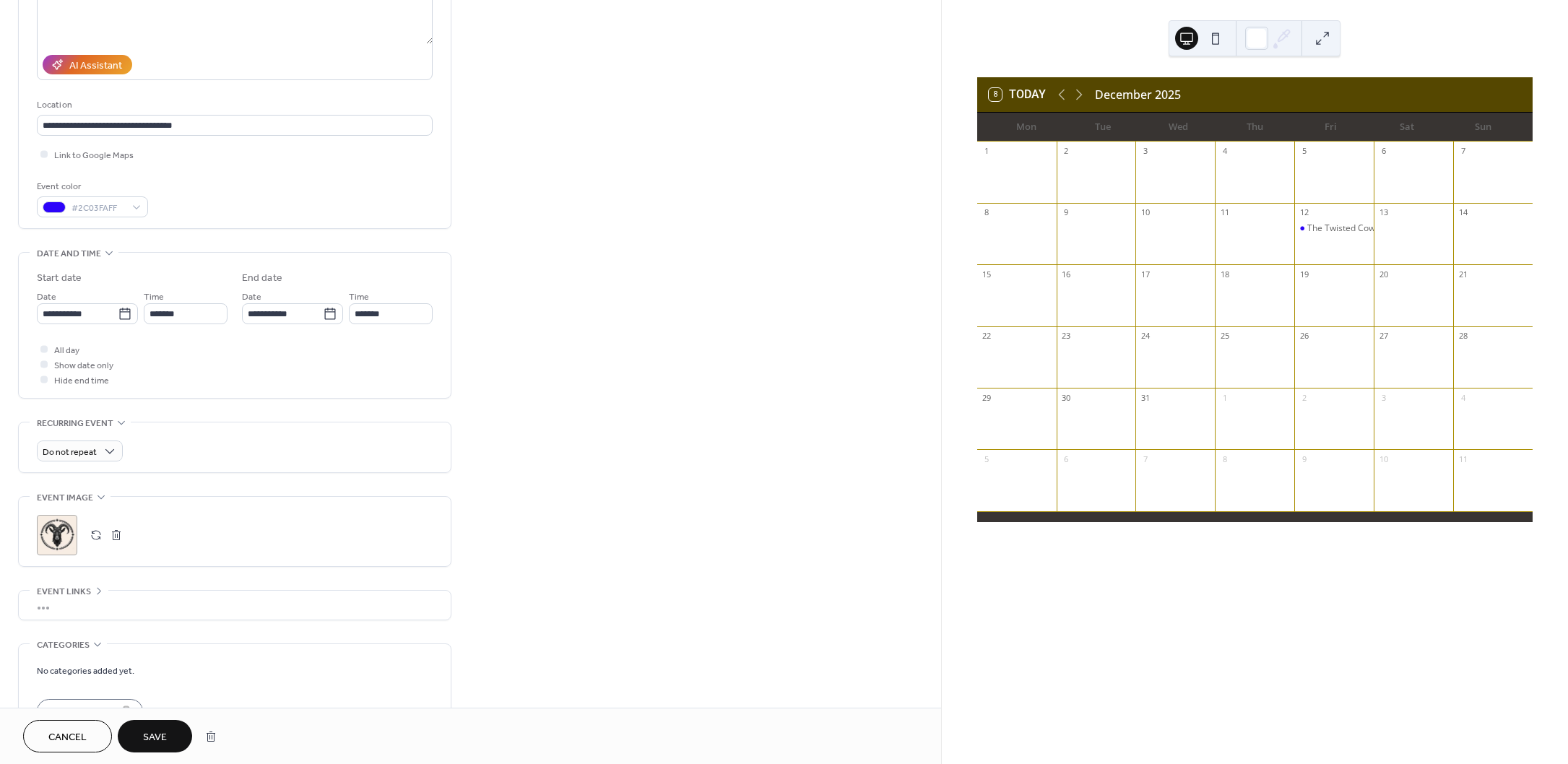 click on "Save" at bounding box center (155, 737) 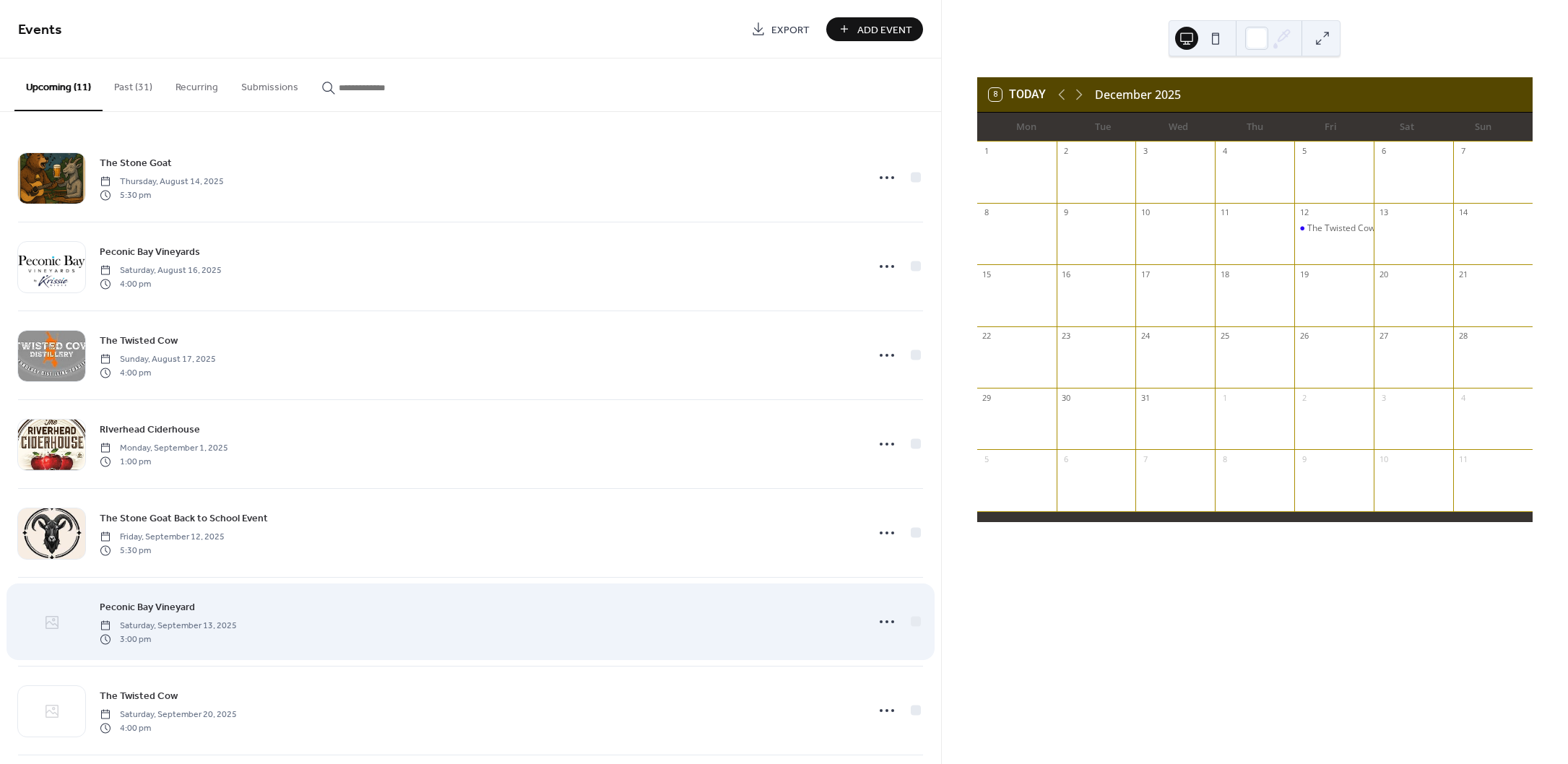 click 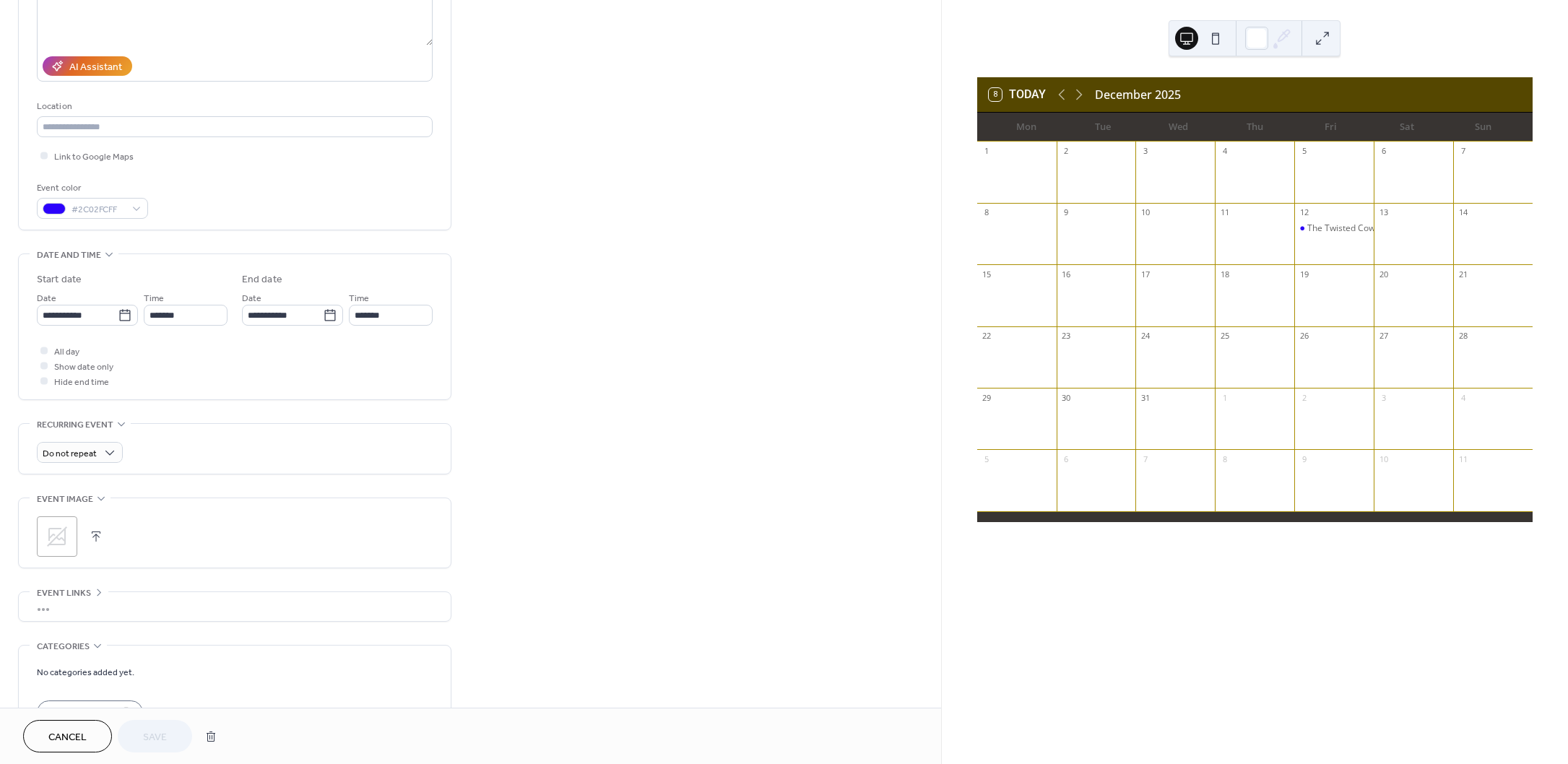scroll, scrollTop: 217, scrollLeft: 0, axis: vertical 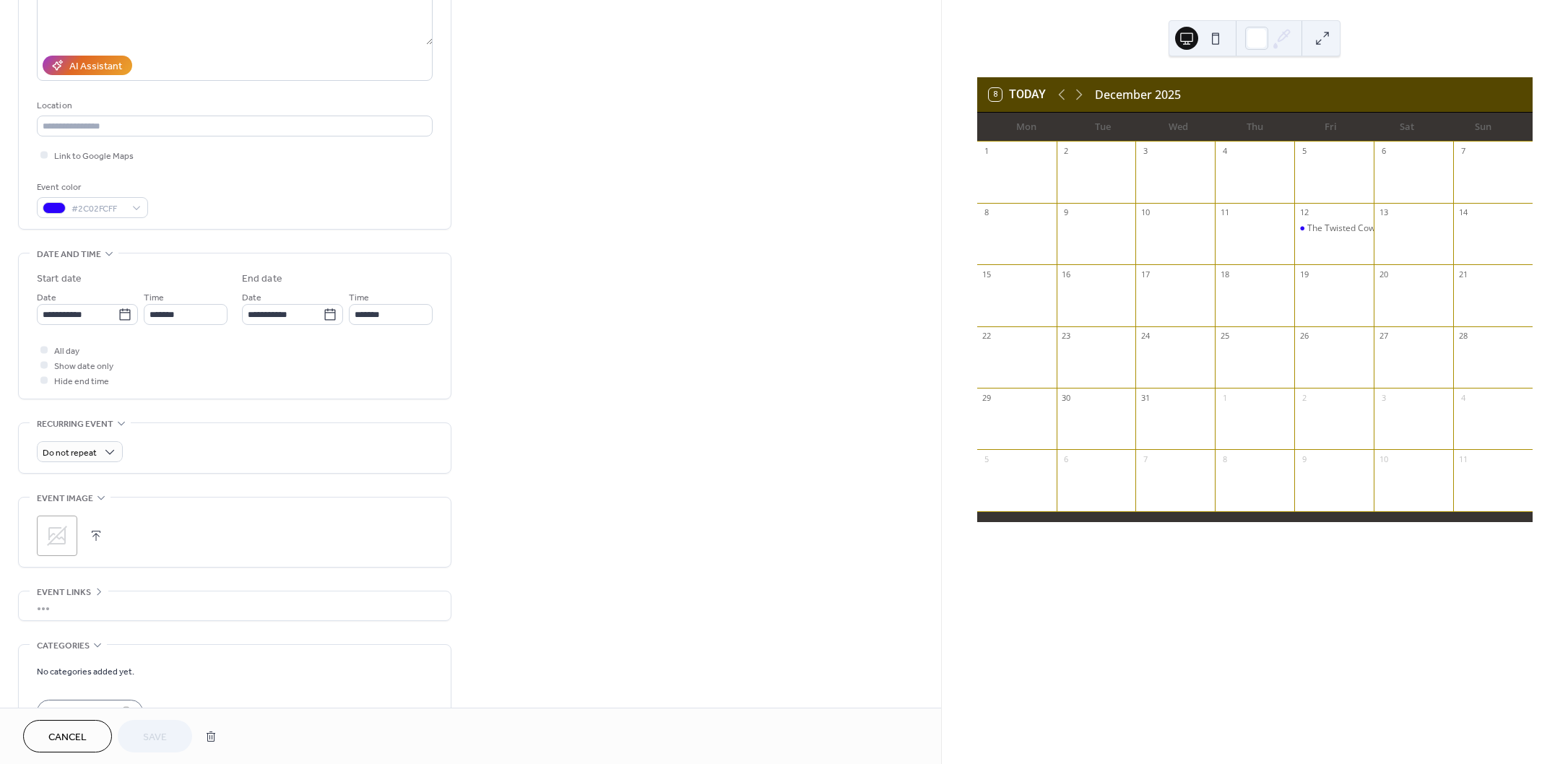 click 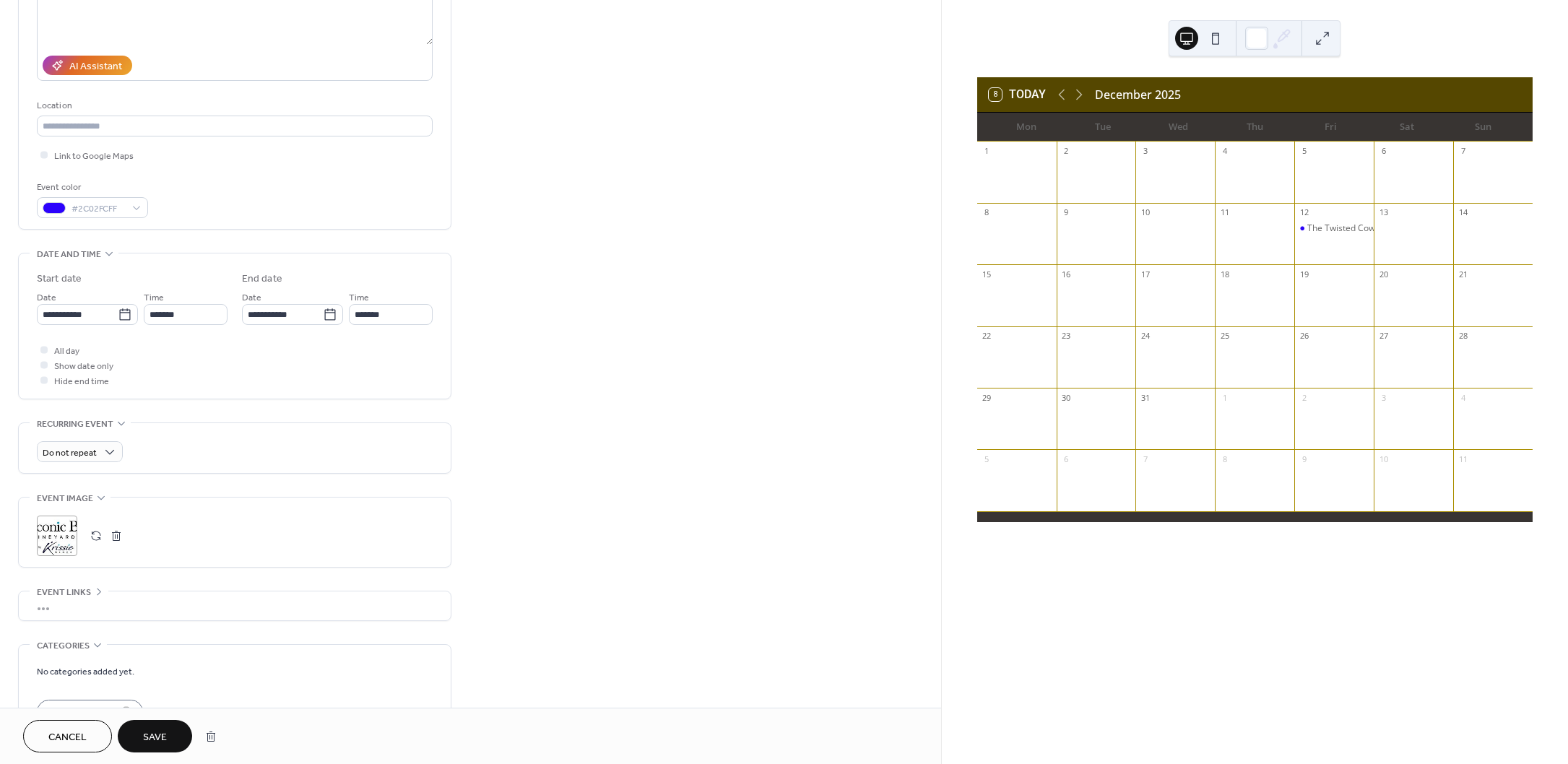 click on "Save" at bounding box center (155, 737) 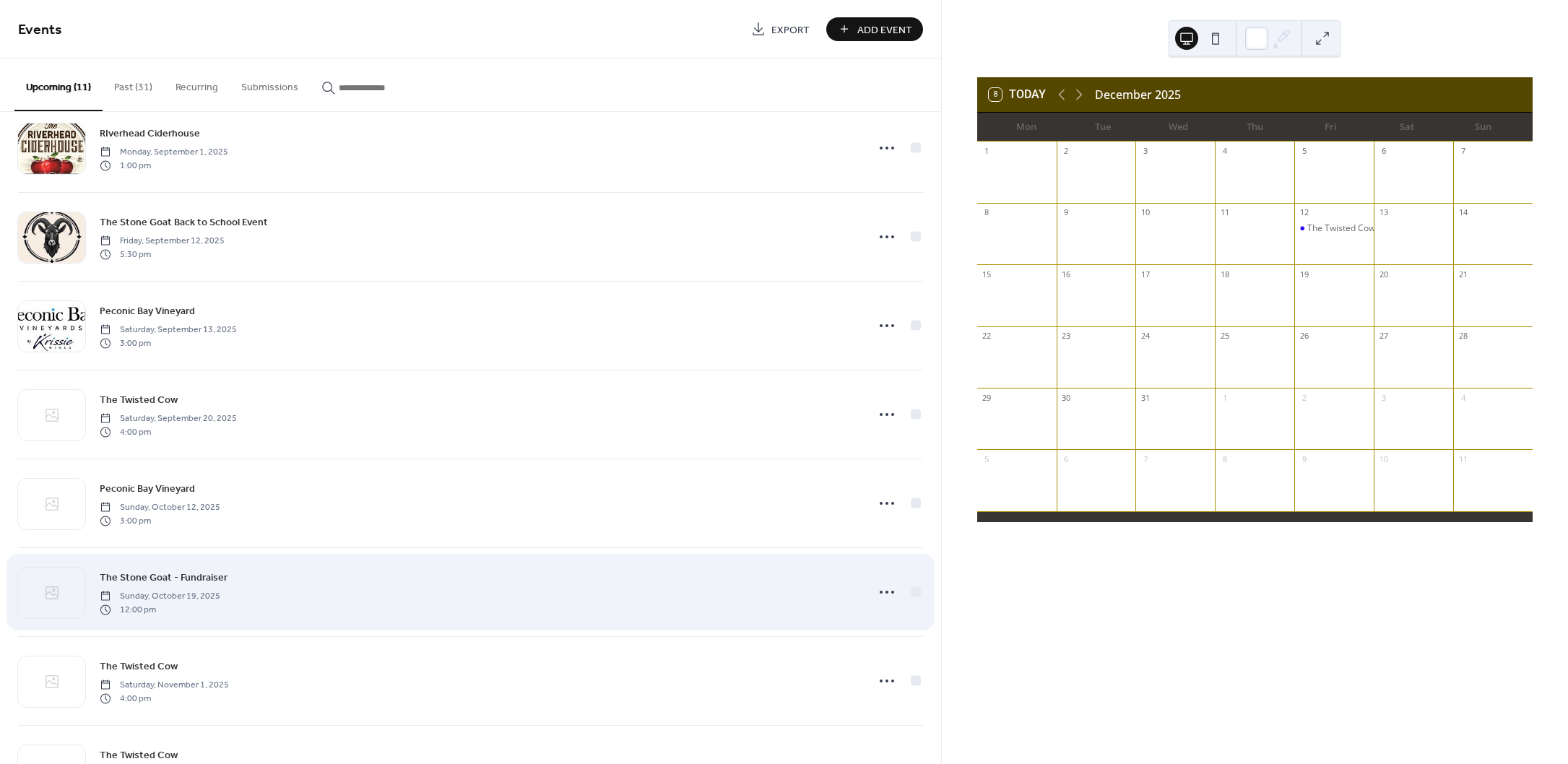 scroll, scrollTop: 309, scrollLeft: 0, axis: vertical 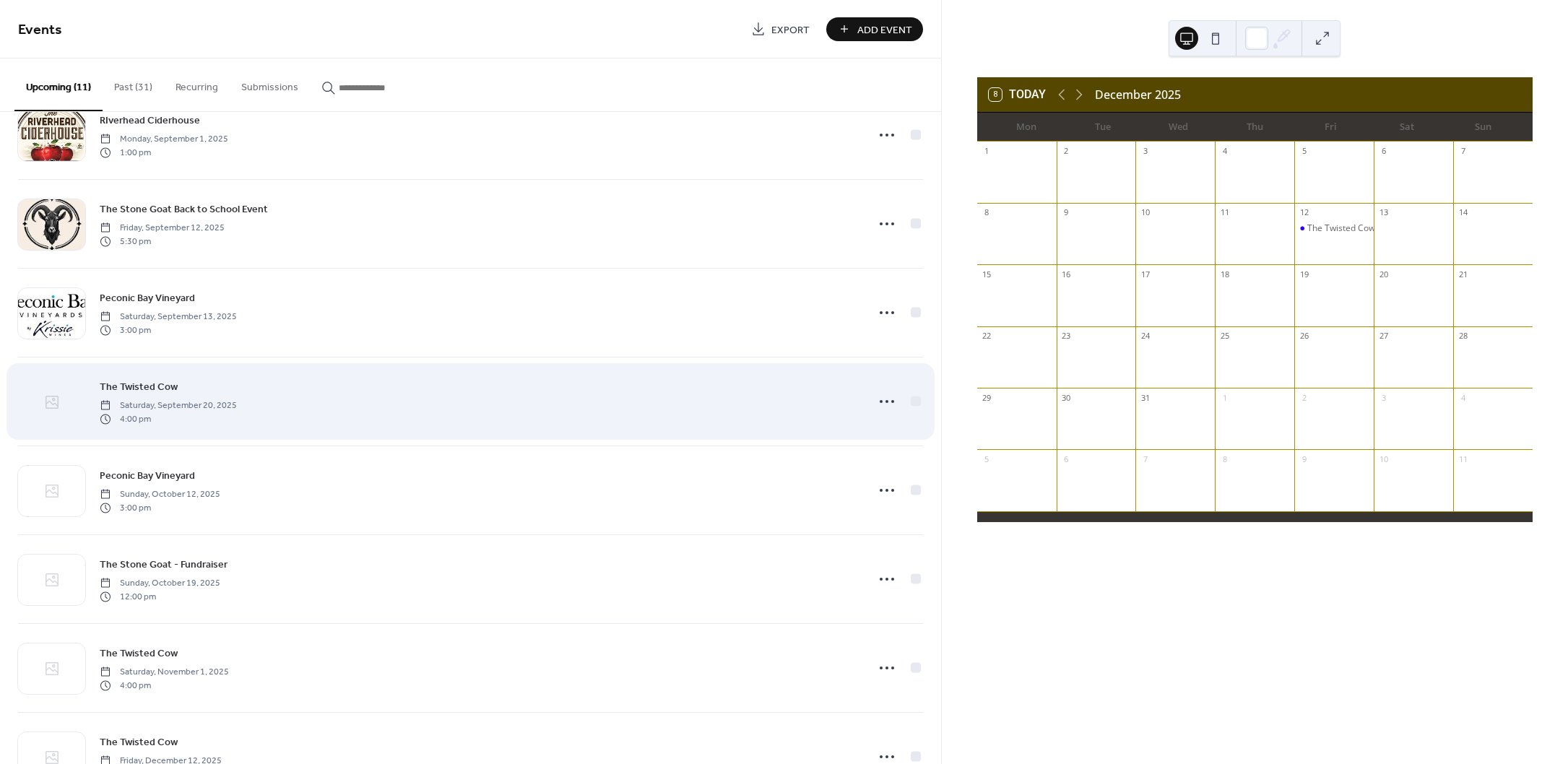 click 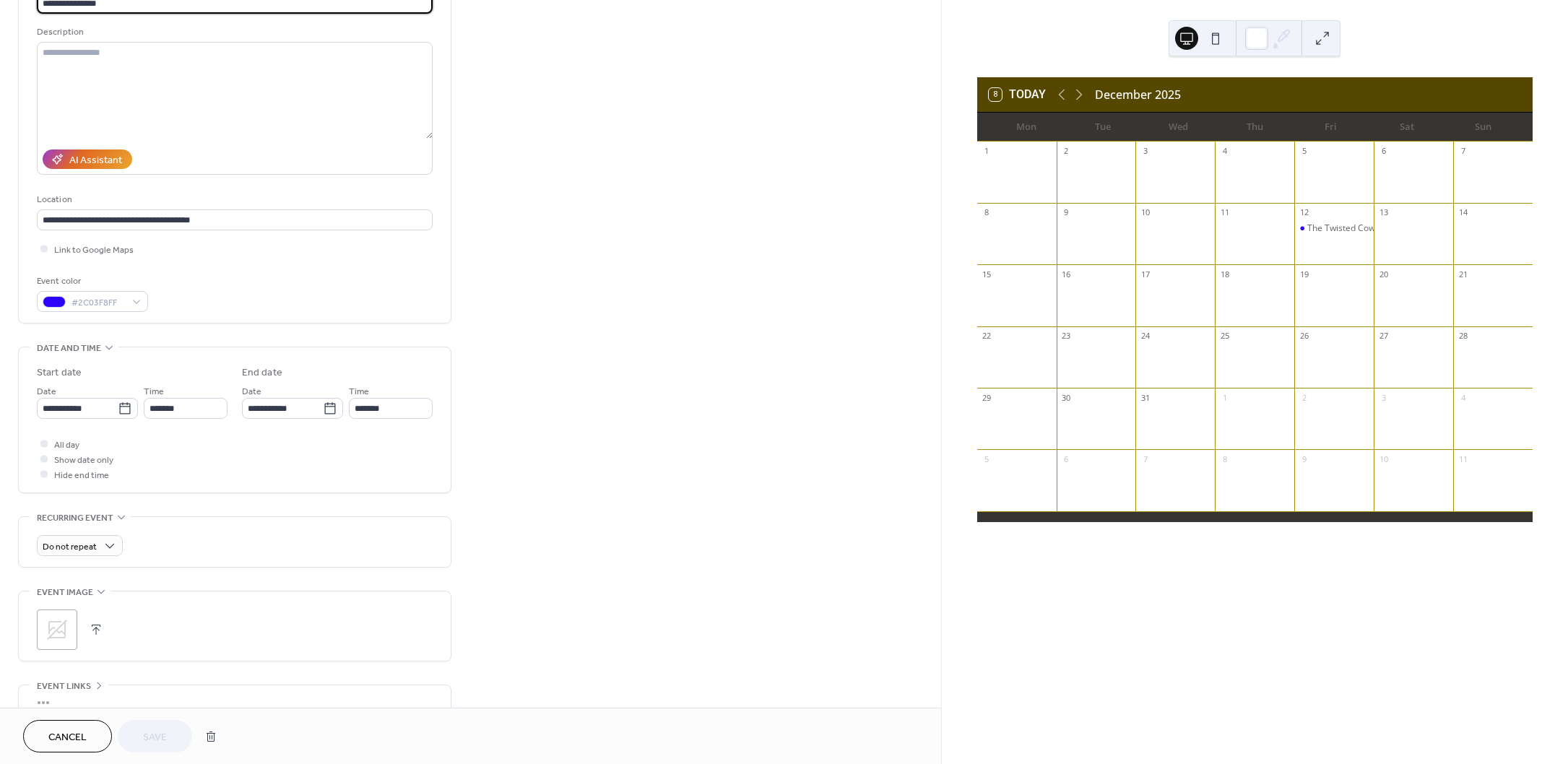 scroll, scrollTop: 196, scrollLeft: 0, axis: vertical 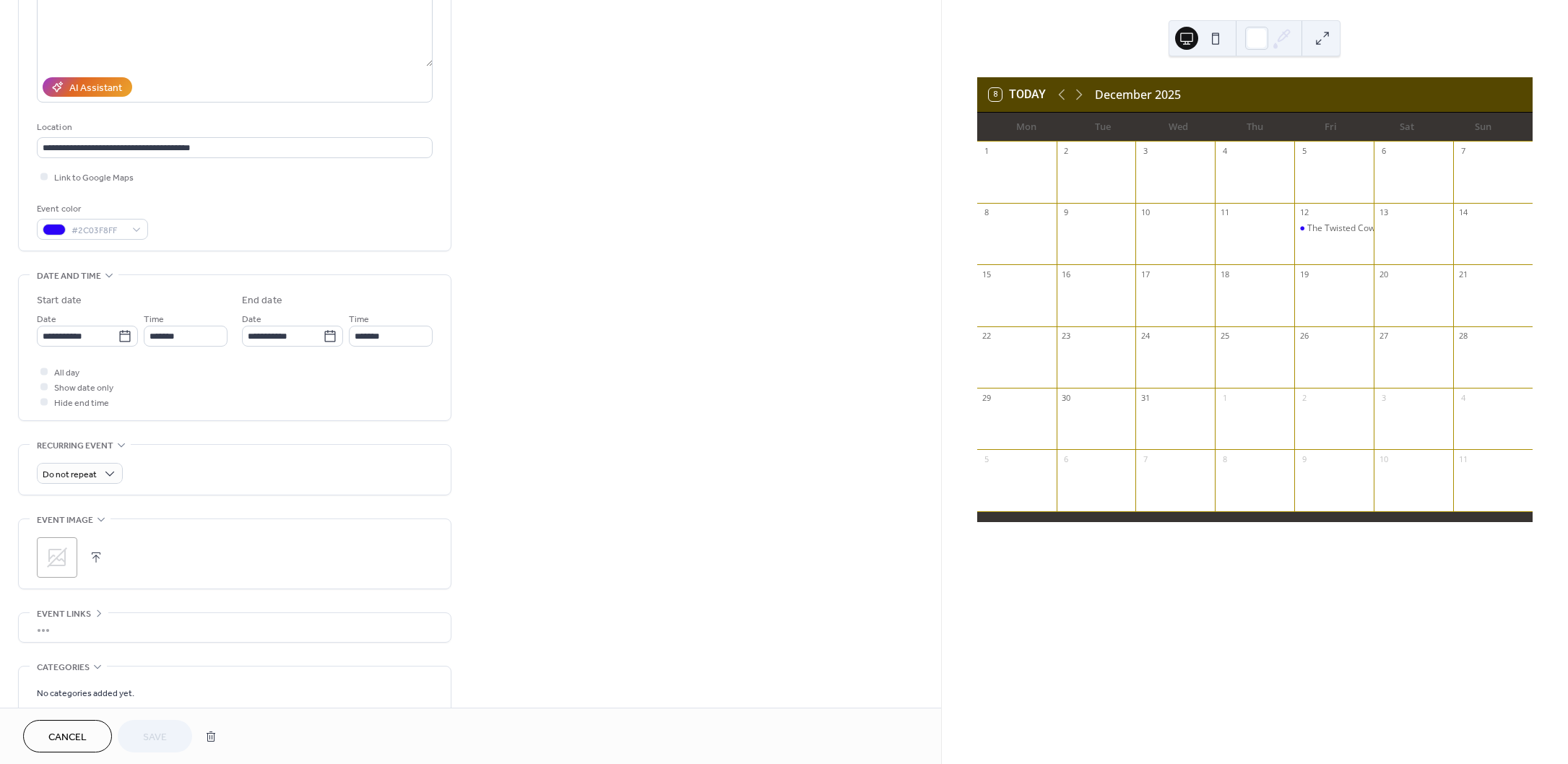click 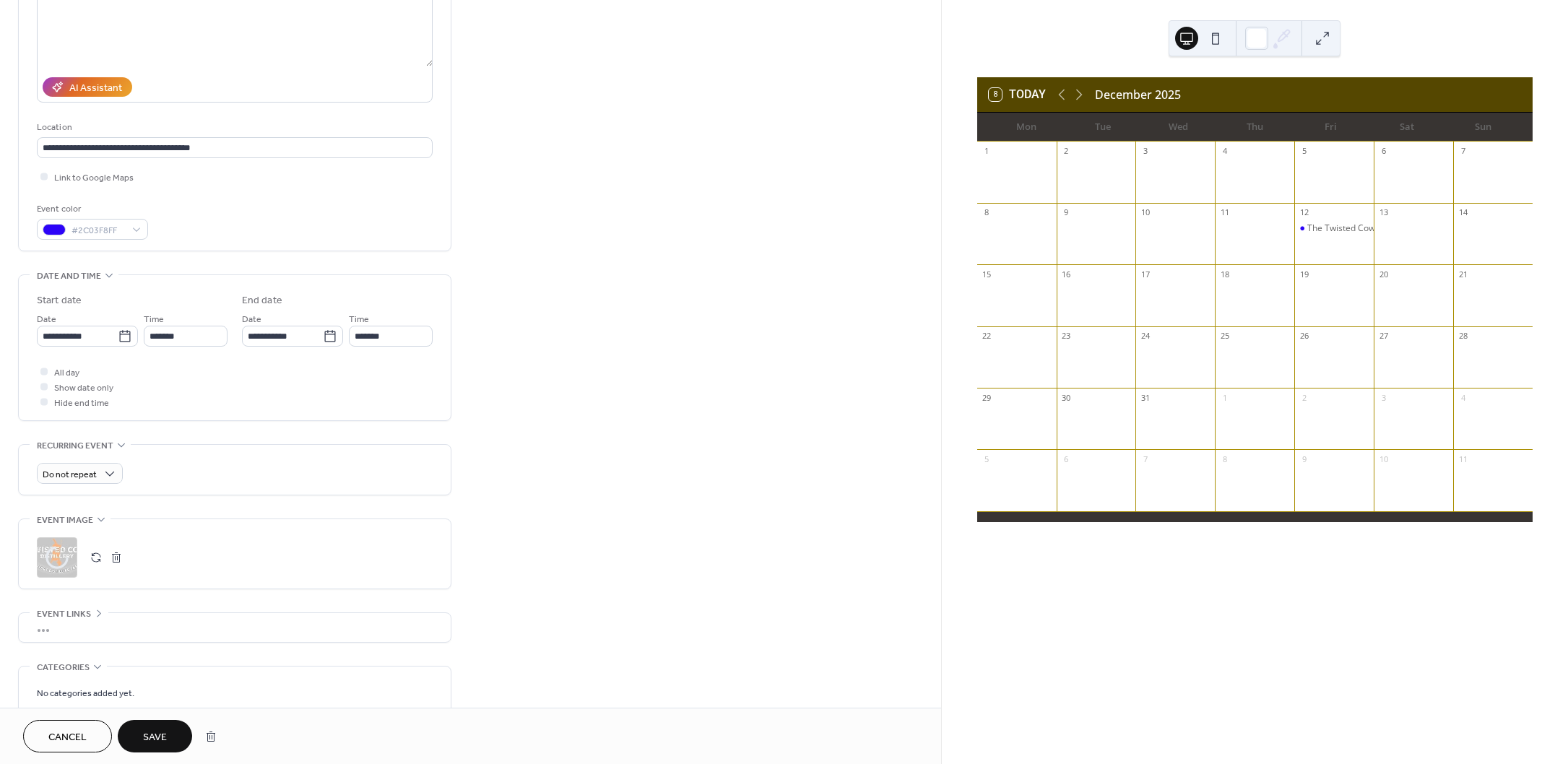 click on "Save" at bounding box center [155, 737] 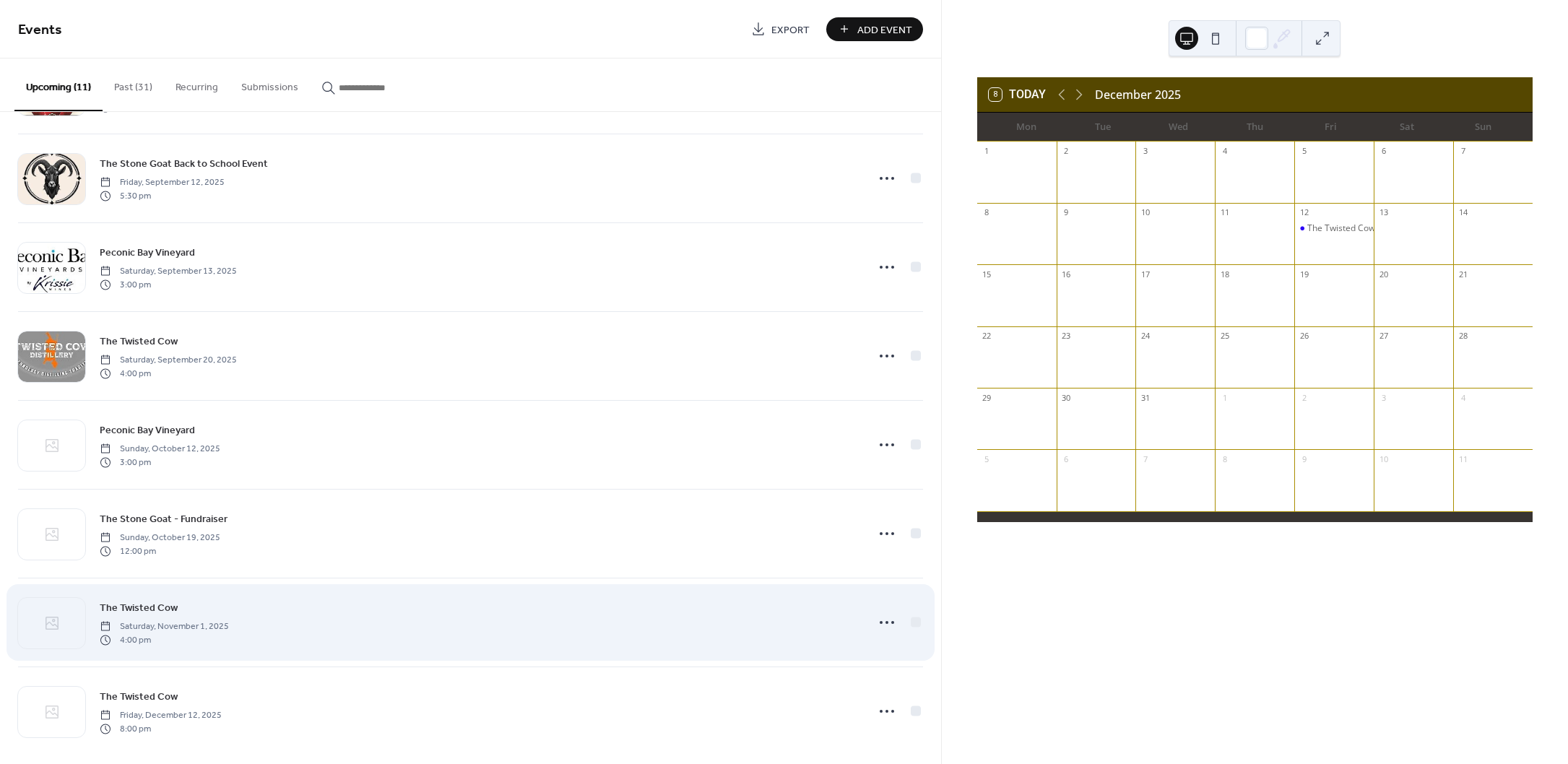 scroll, scrollTop: 368, scrollLeft: 0, axis: vertical 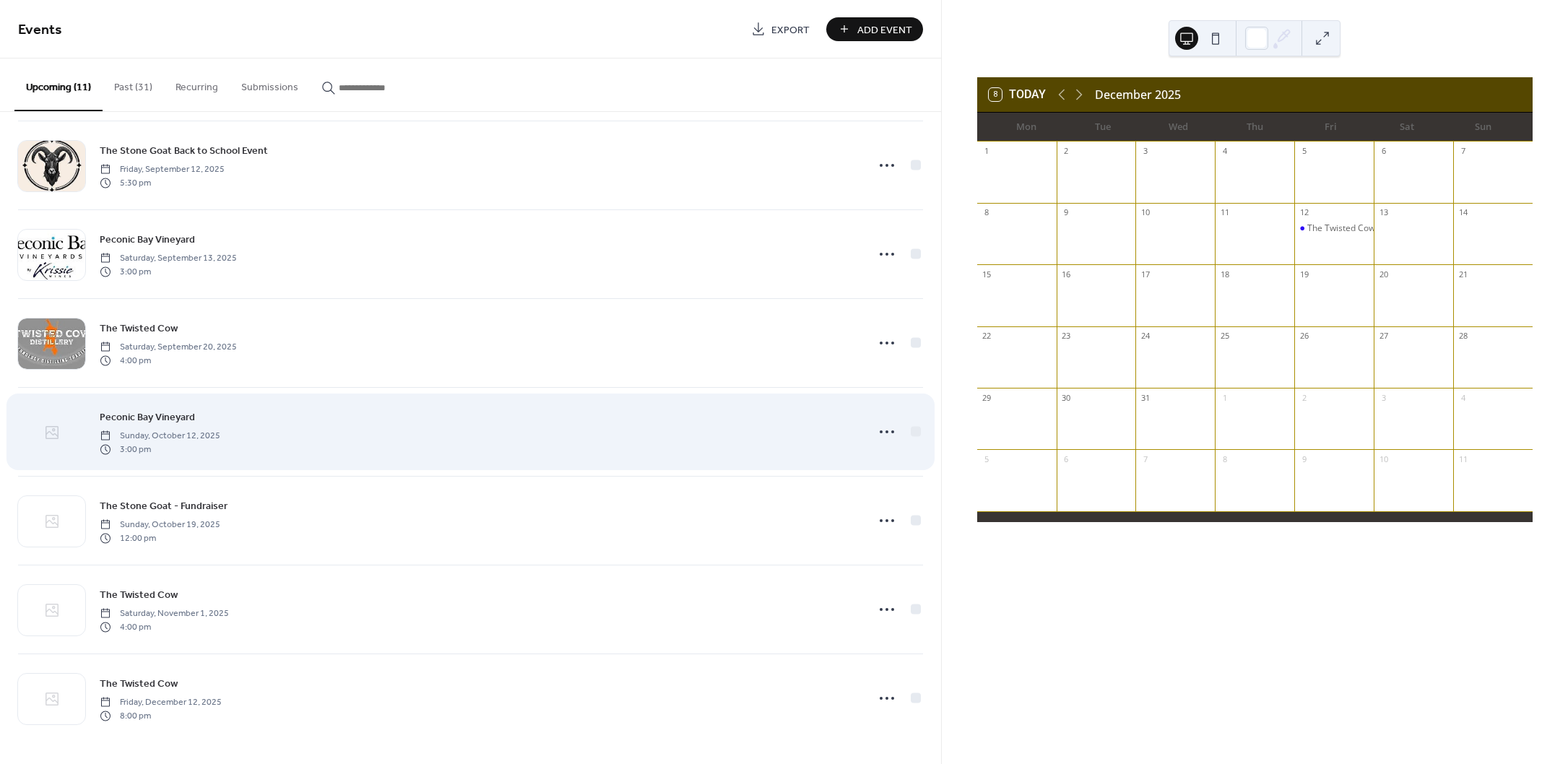click at bounding box center [51, 433] 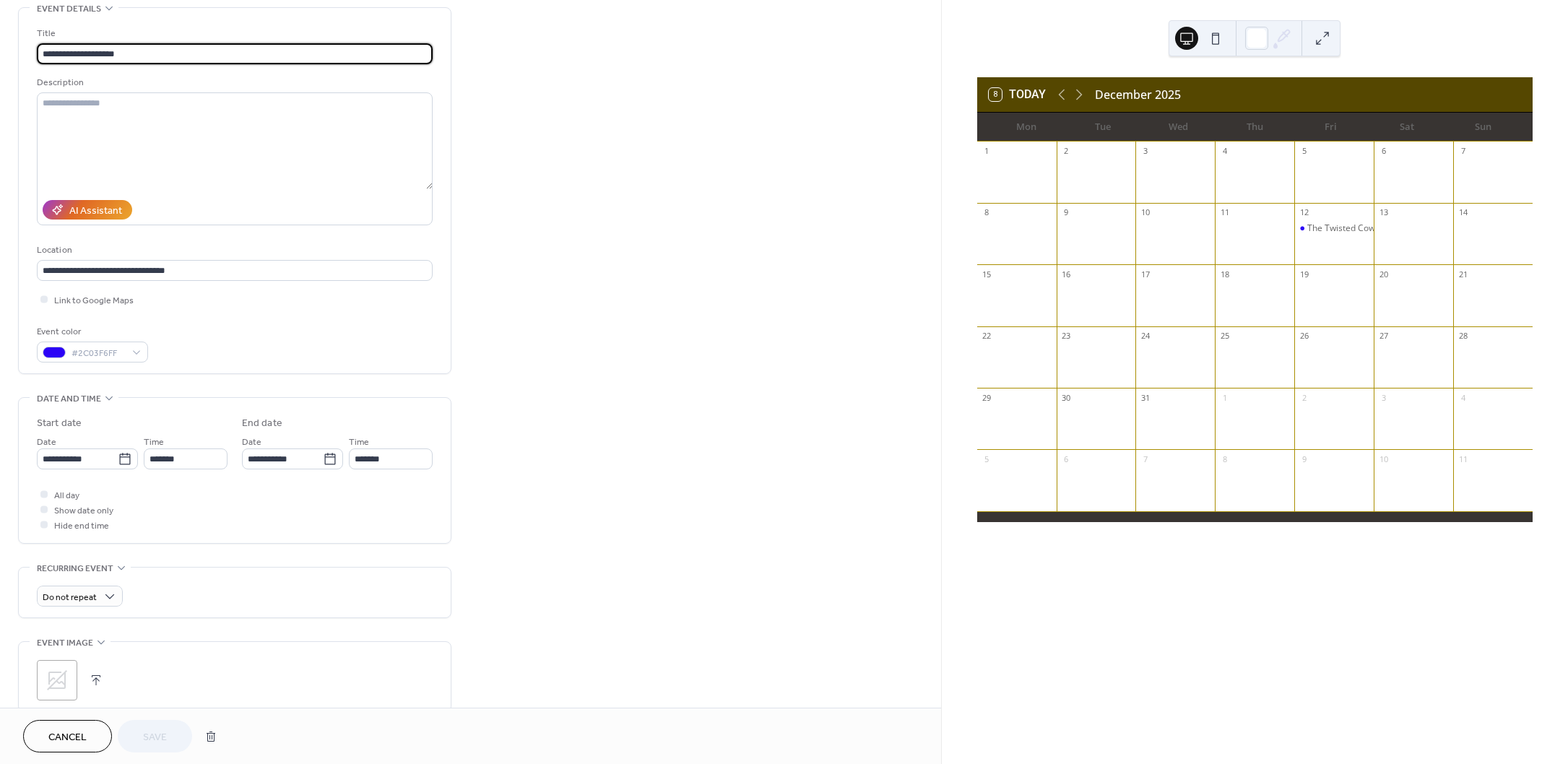 scroll, scrollTop: 95, scrollLeft: 0, axis: vertical 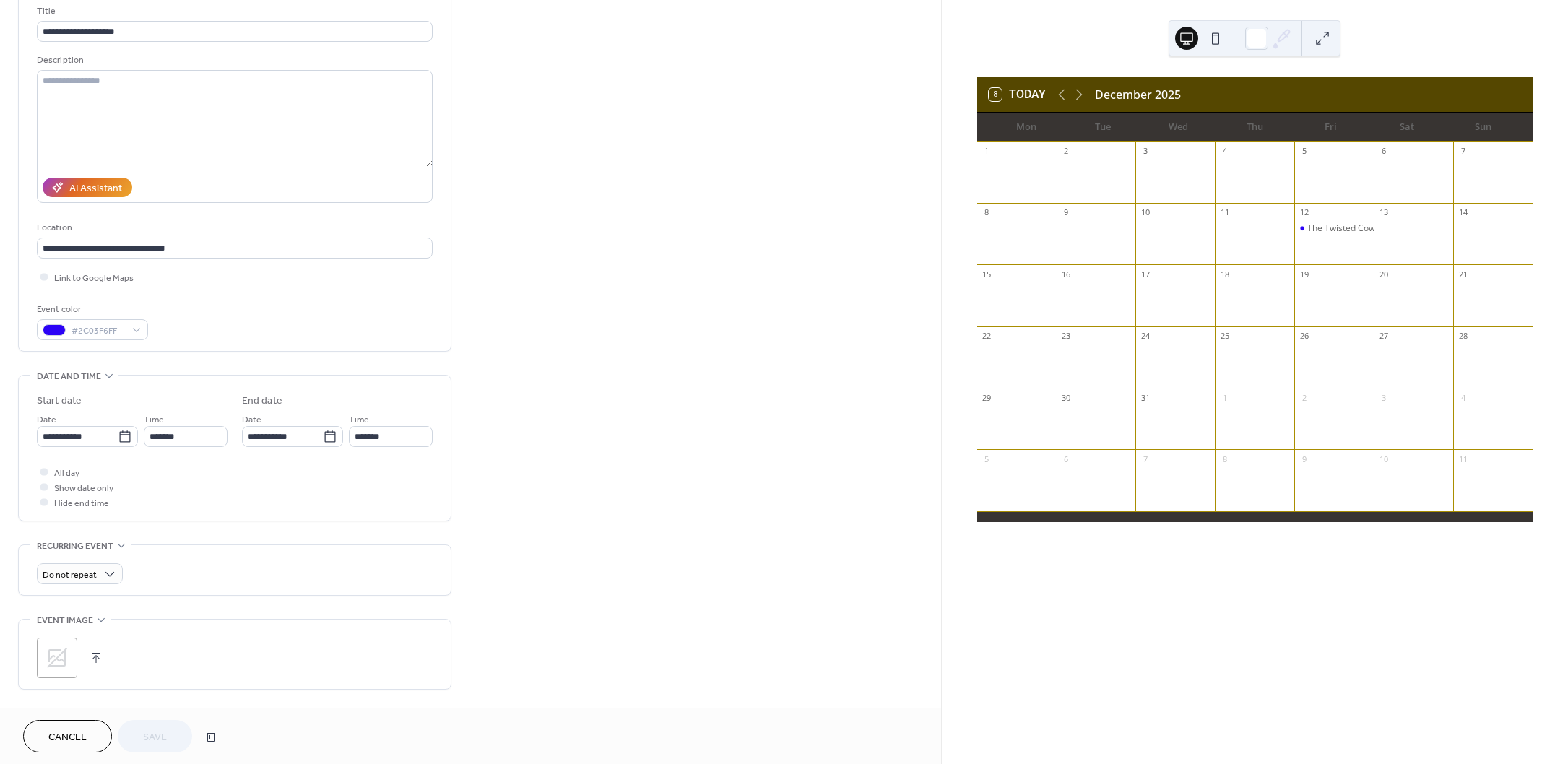 click 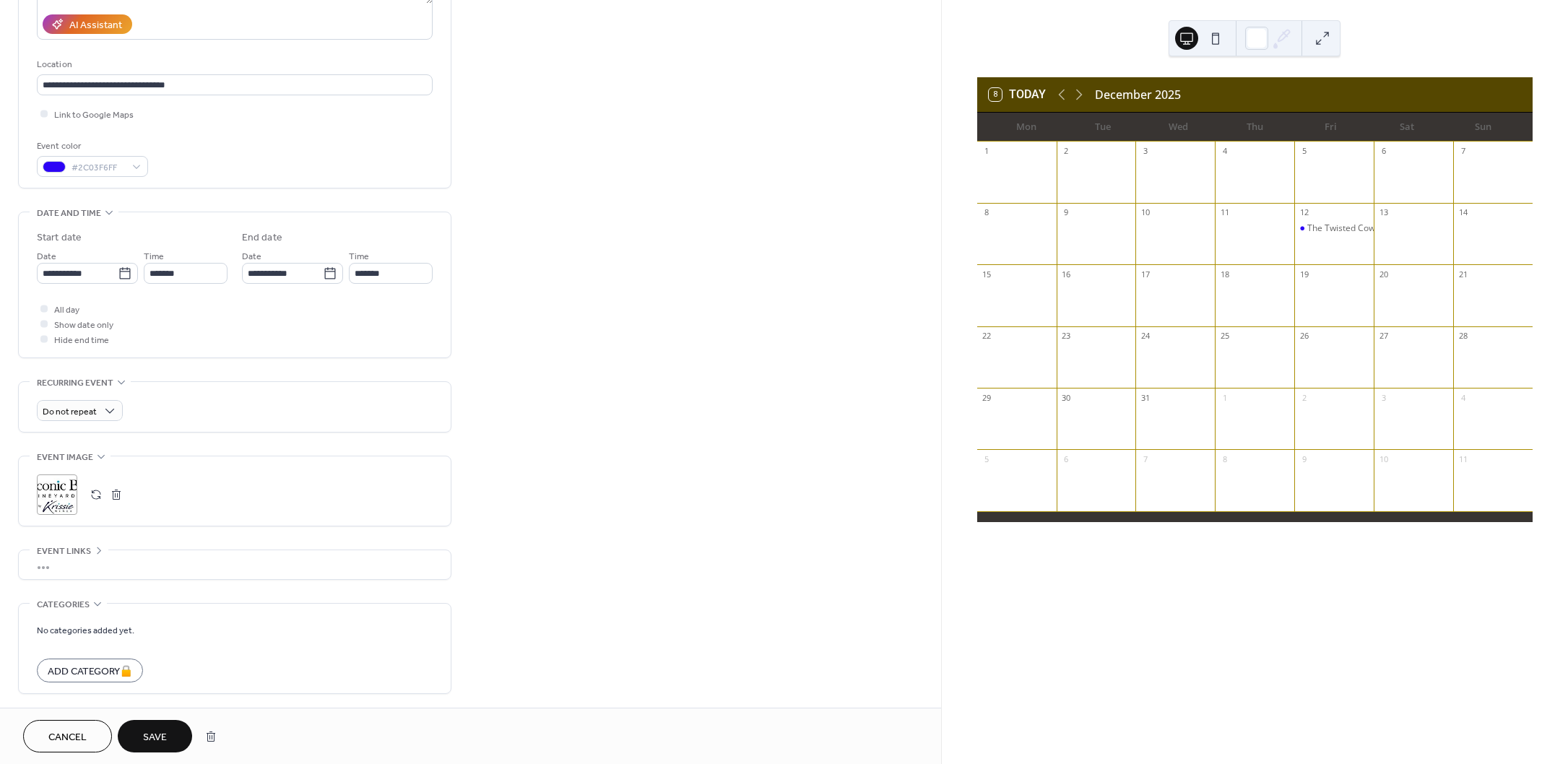 scroll, scrollTop: 261, scrollLeft: 0, axis: vertical 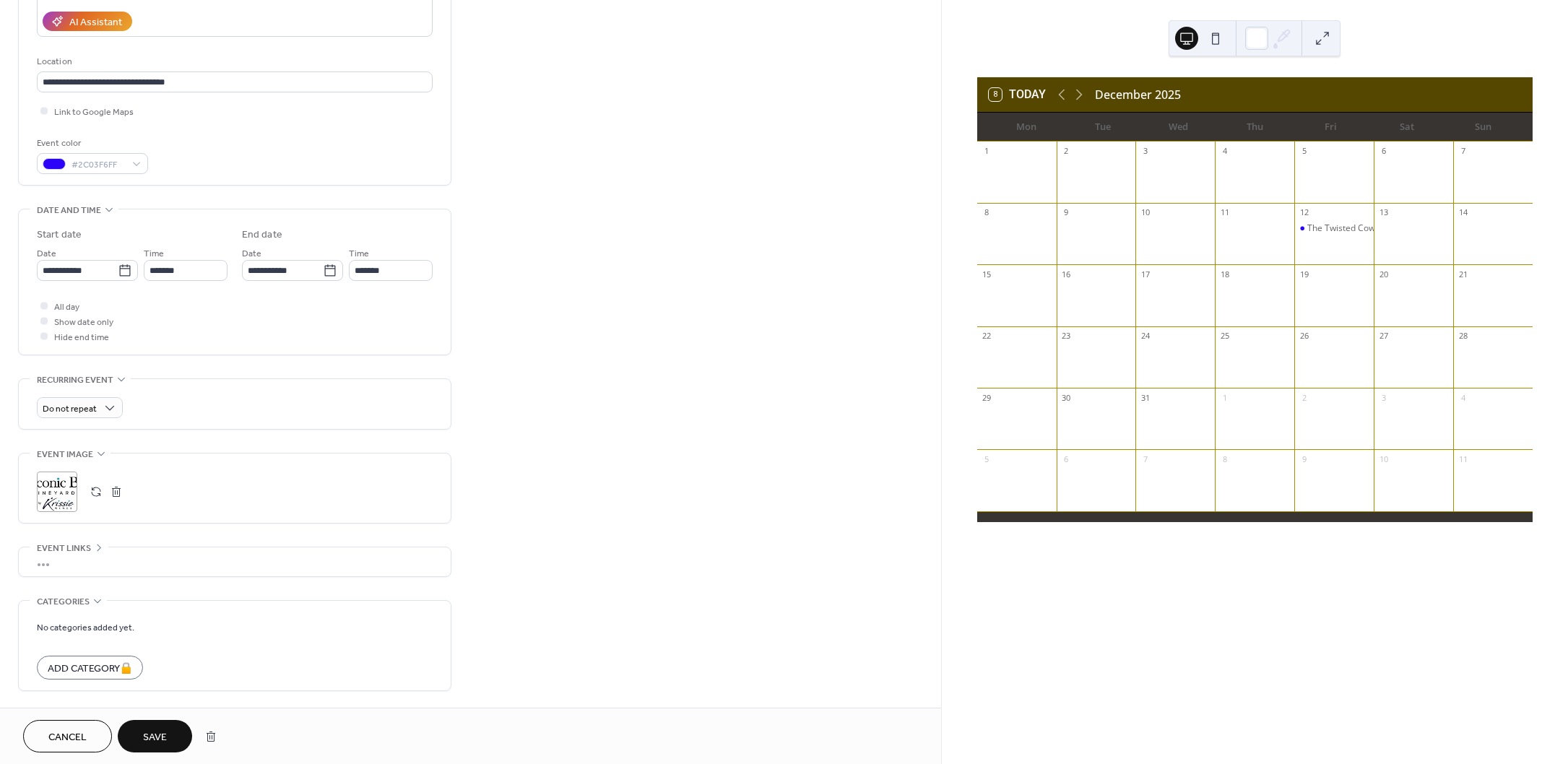 click on "Save" at bounding box center (155, 737) 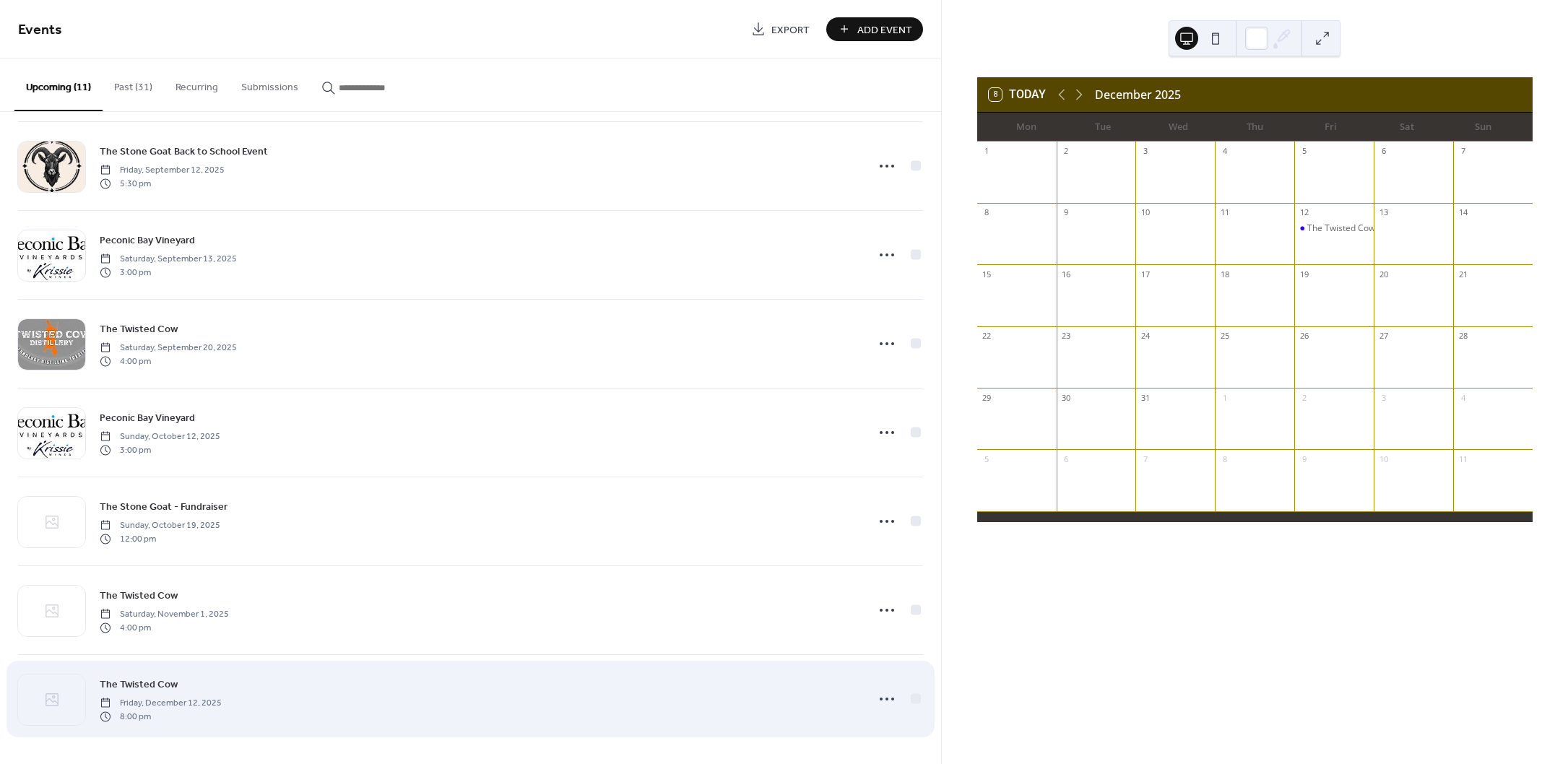scroll, scrollTop: 368, scrollLeft: 0, axis: vertical 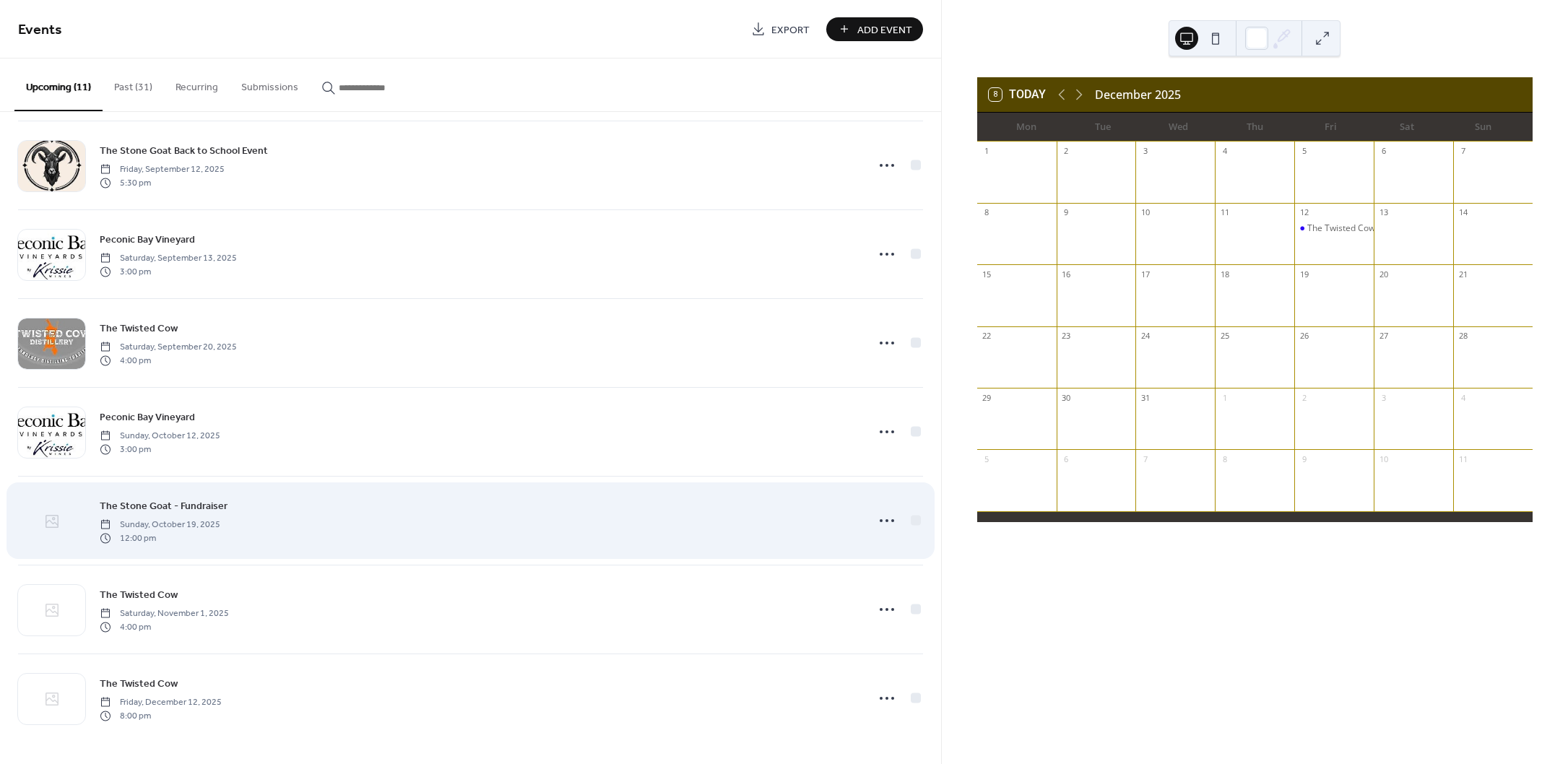 click 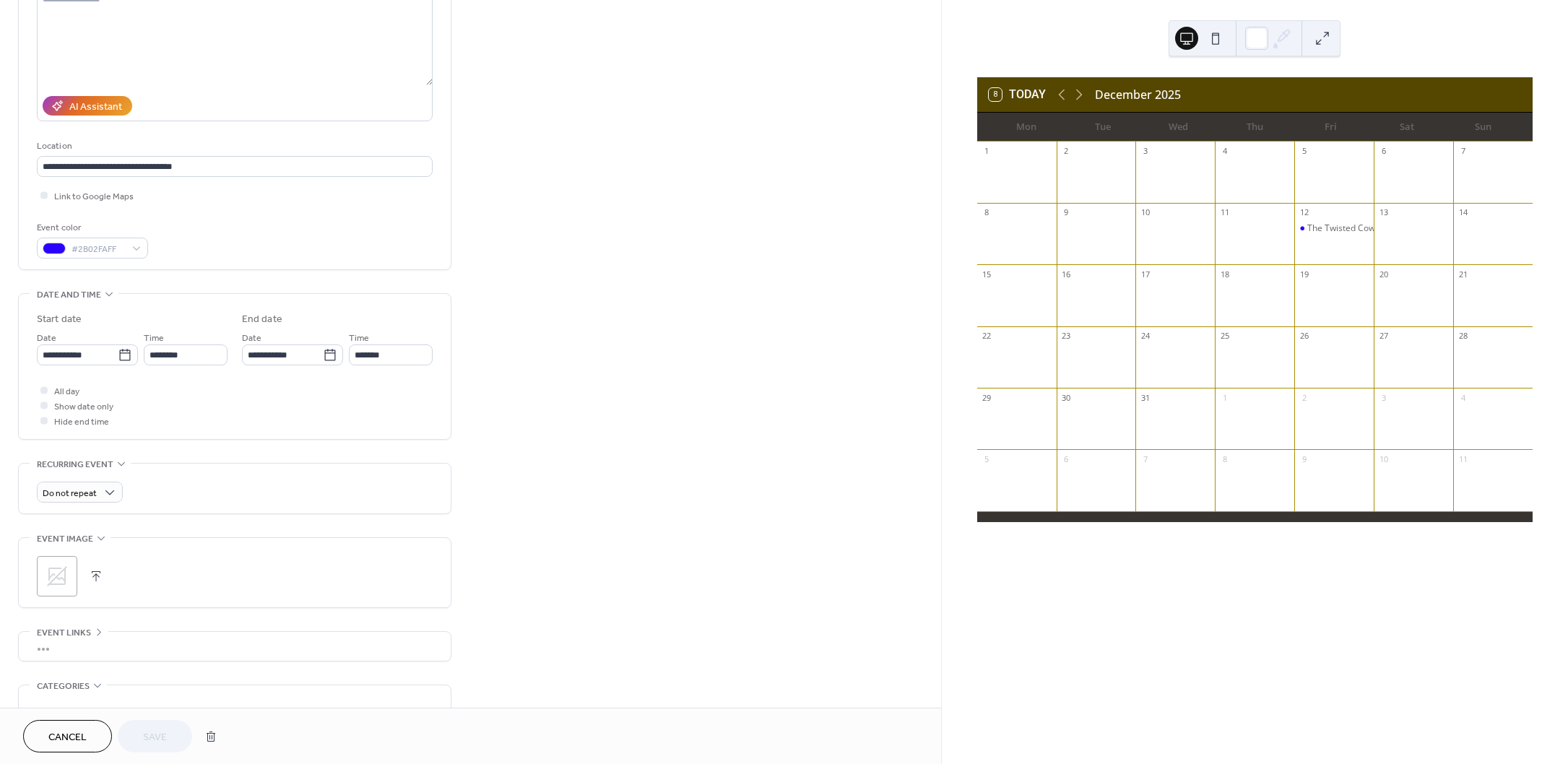 scroll, scrollTop: 207, scrollLeft: 0, axis: vertical 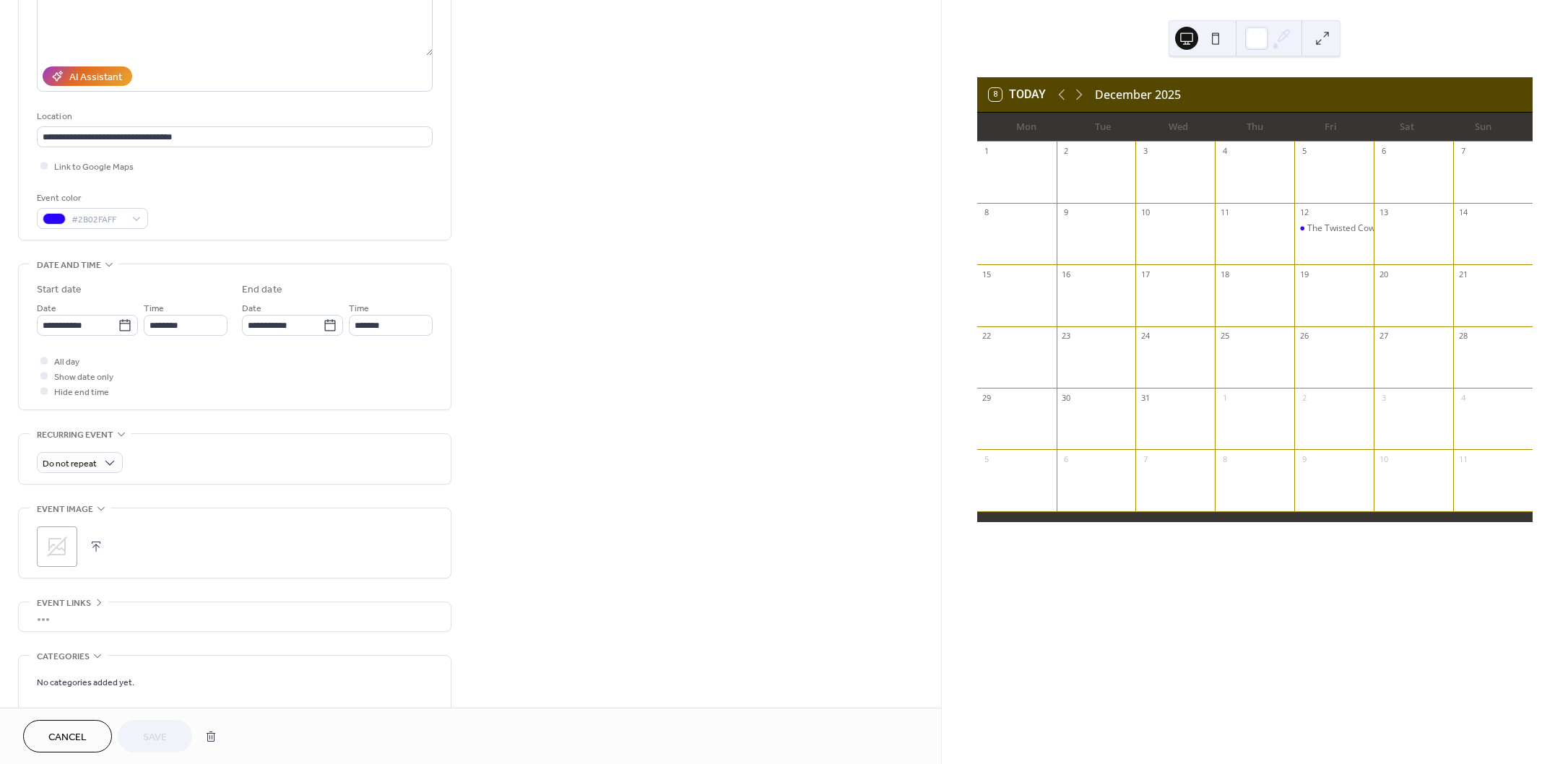 click 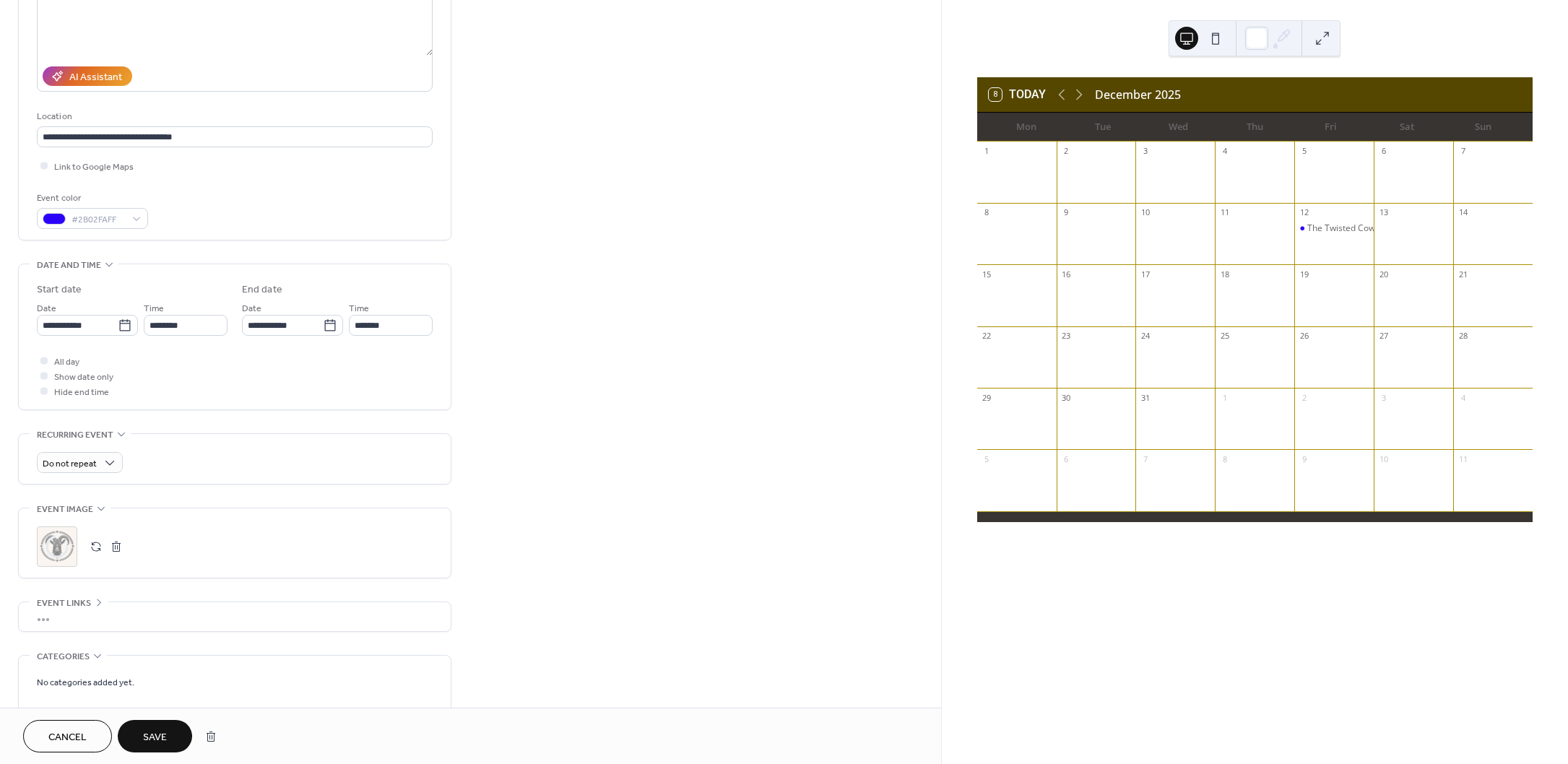 click on "Save" at bounding box center [155, 737] 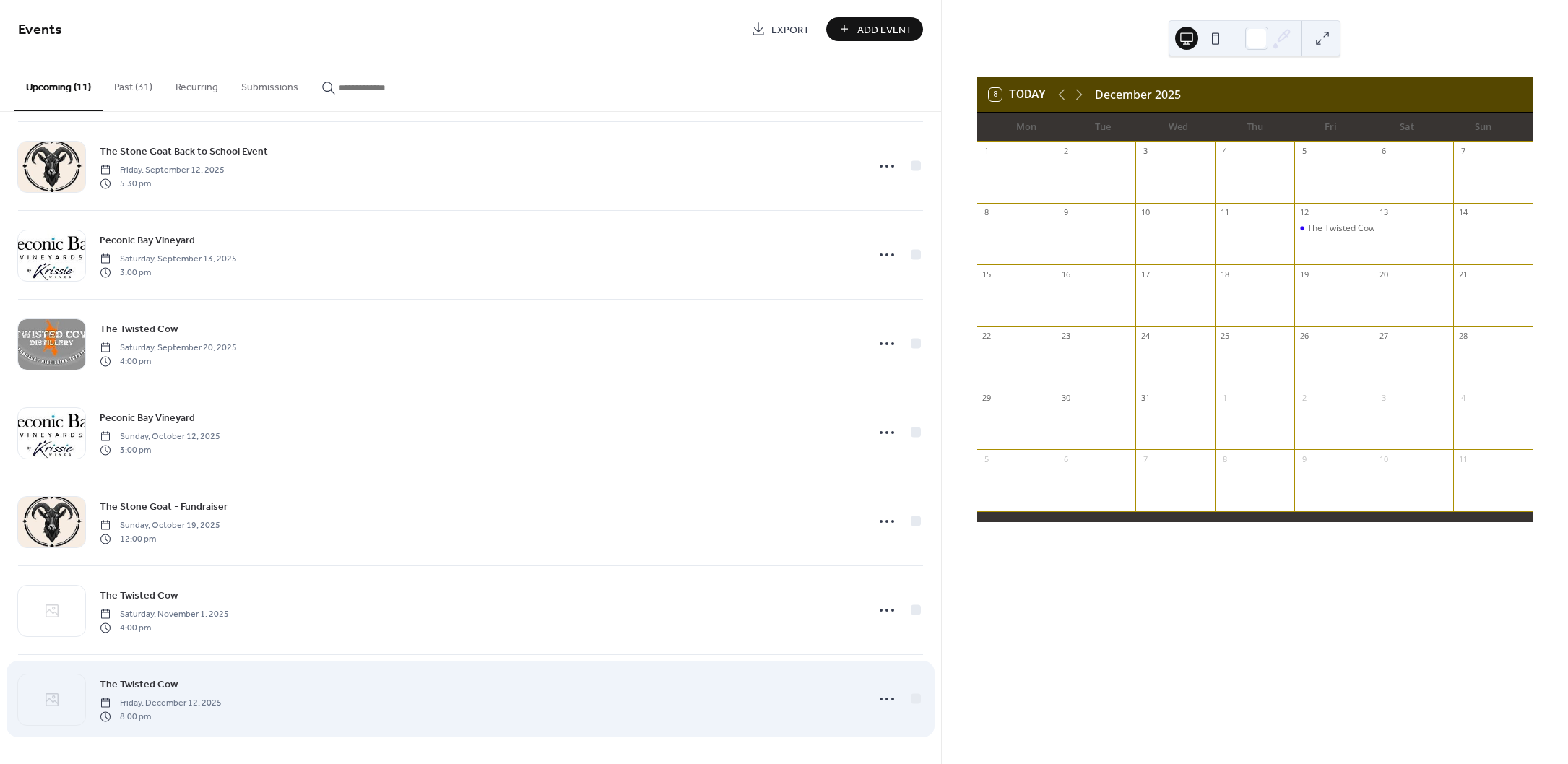 scroll, scrollTop: 368, scrollLeft: 0, axis: vertical 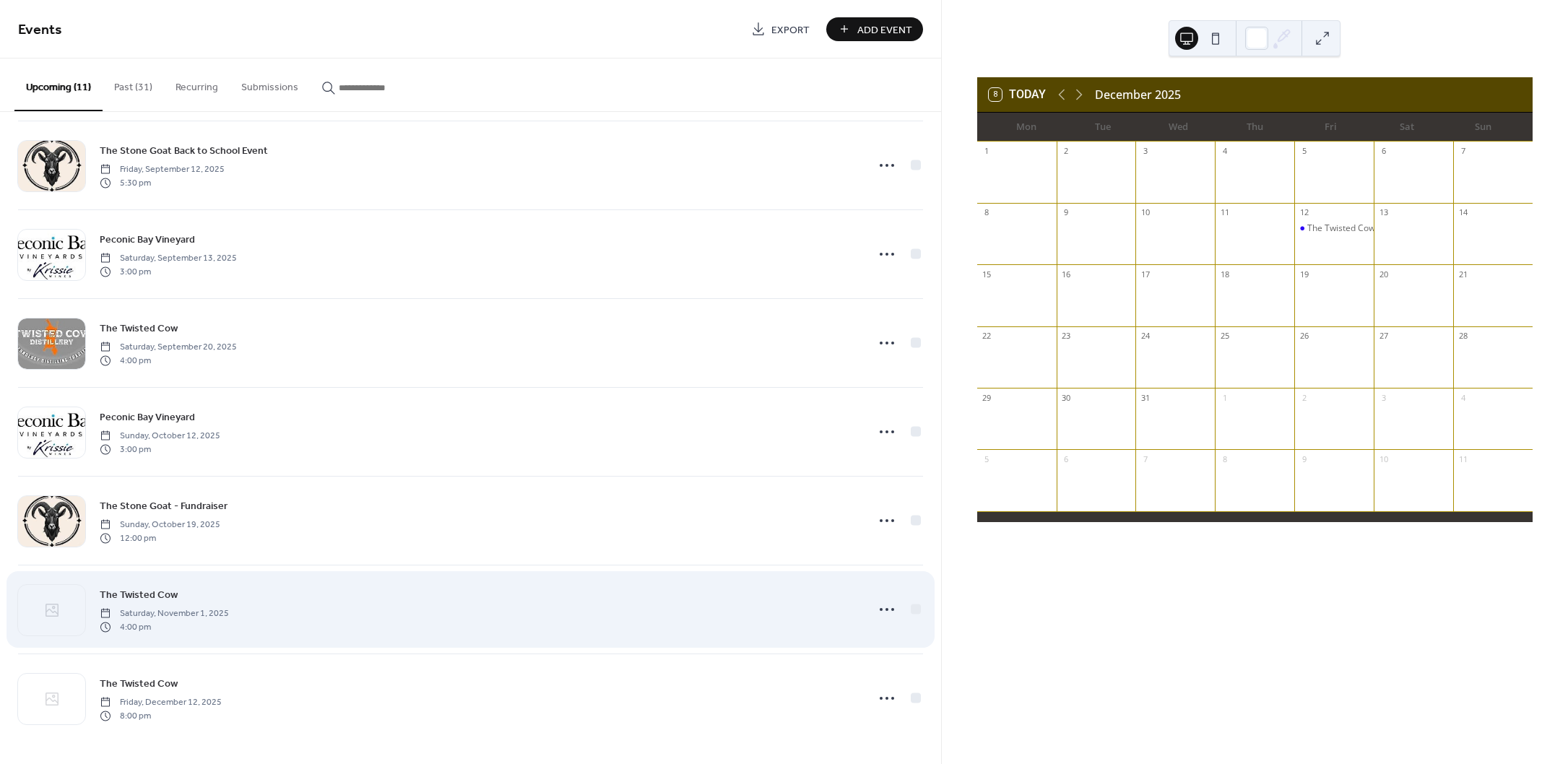 click on "Saturday, November 1, 2025" at bounding box center (164, 614) 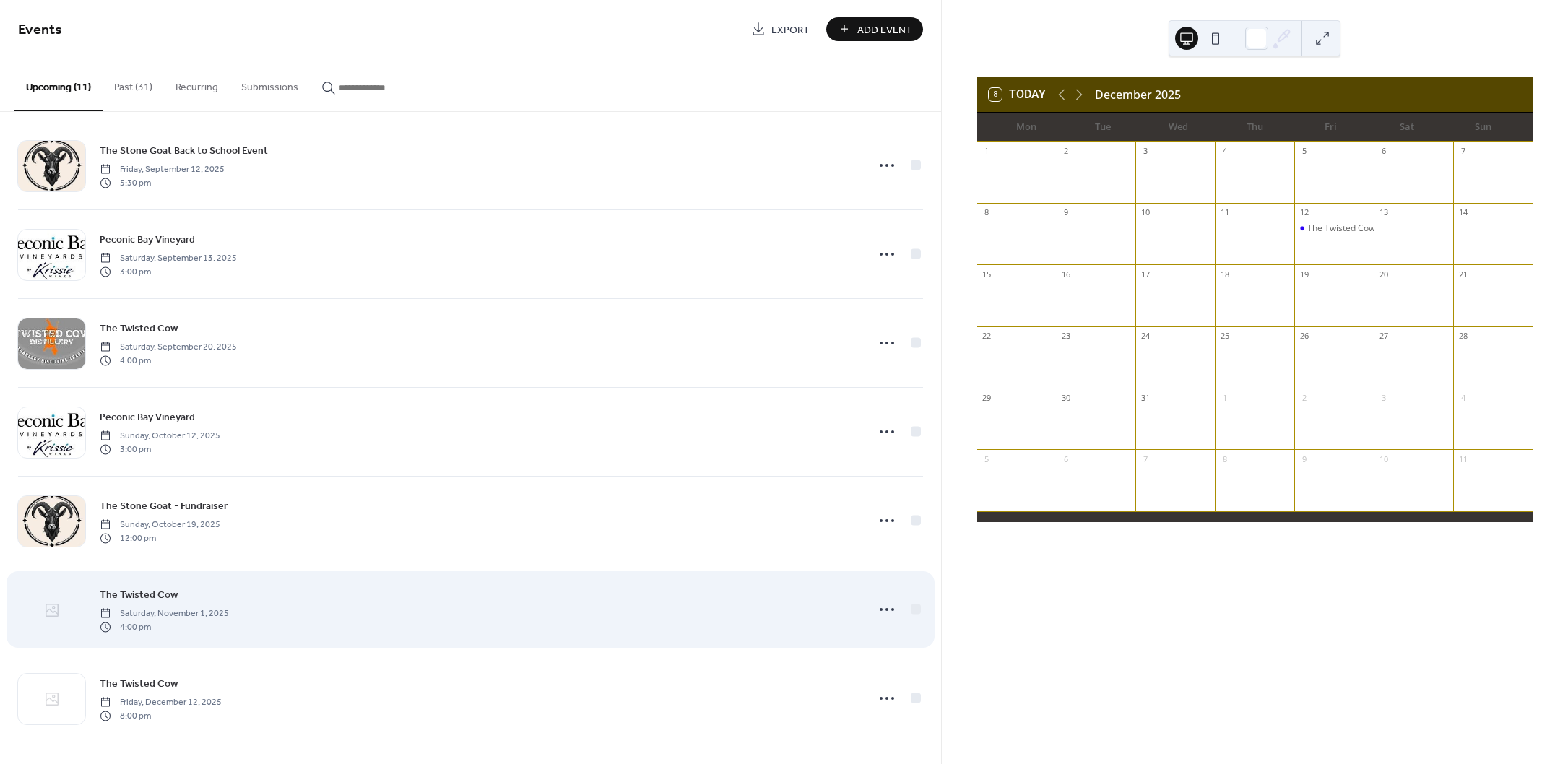click at bounding box center (51, 610) 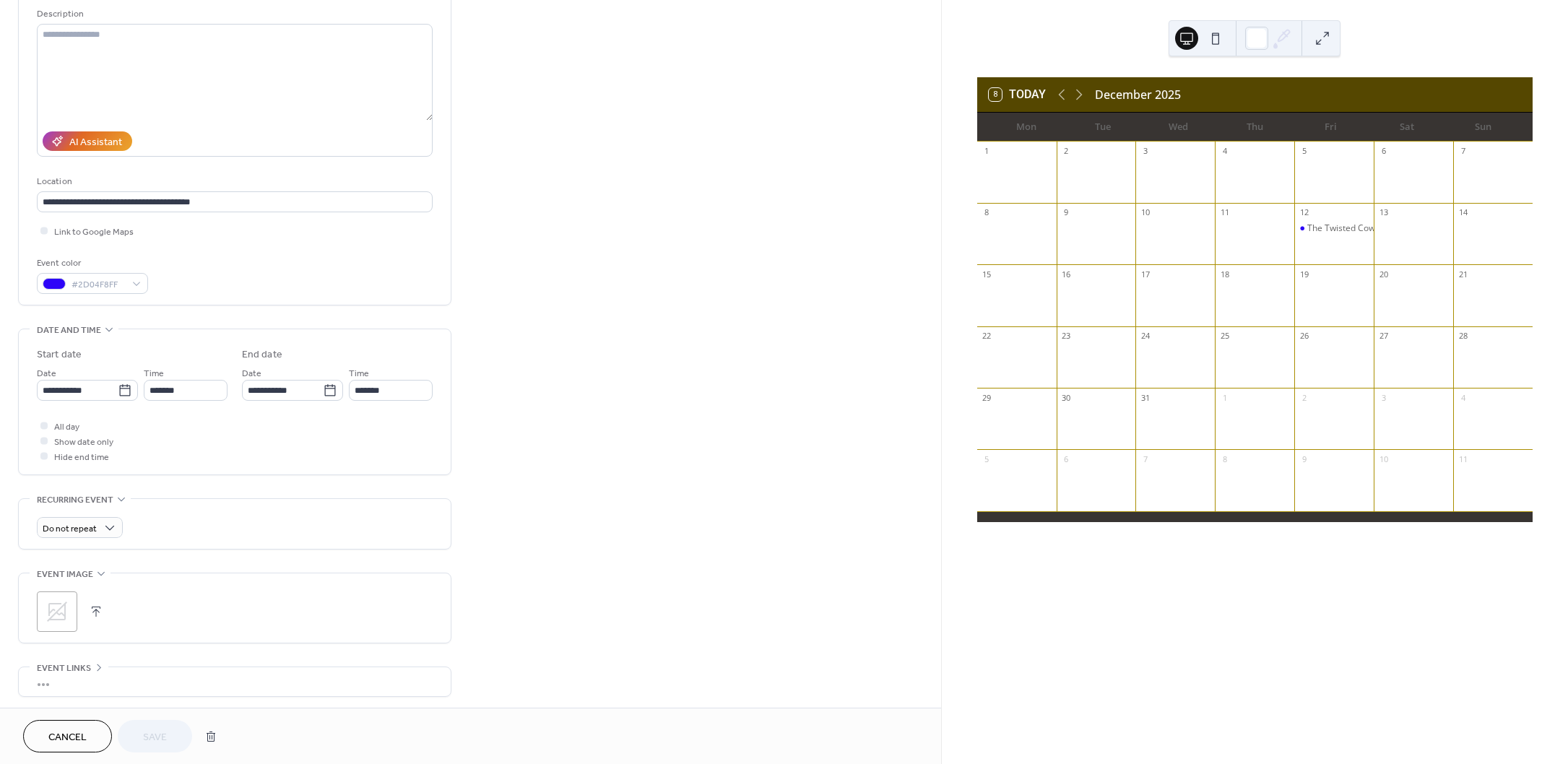 scroll, scrollTop: 151, scrollLeft: 0, axis: vertical 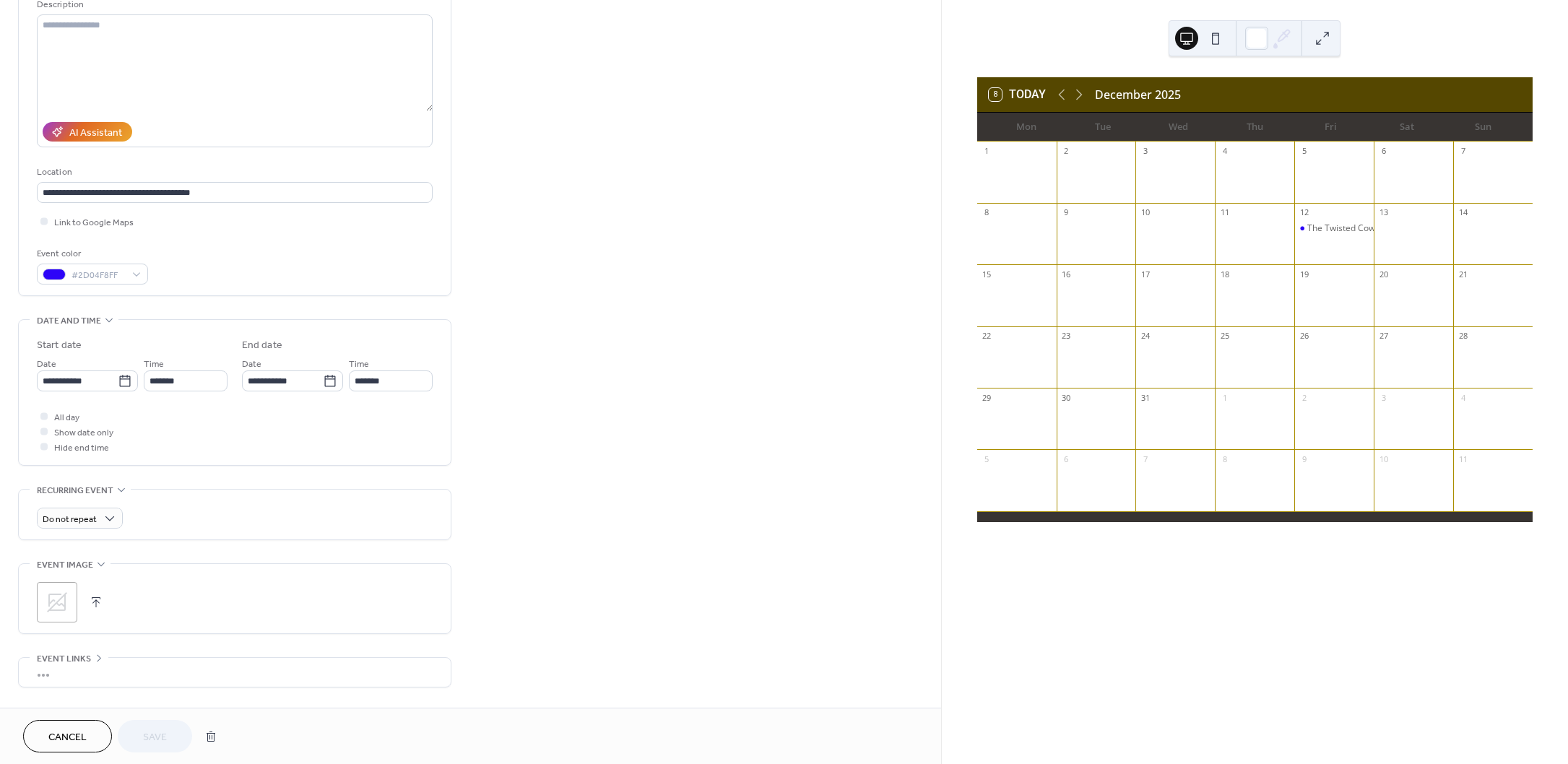 click 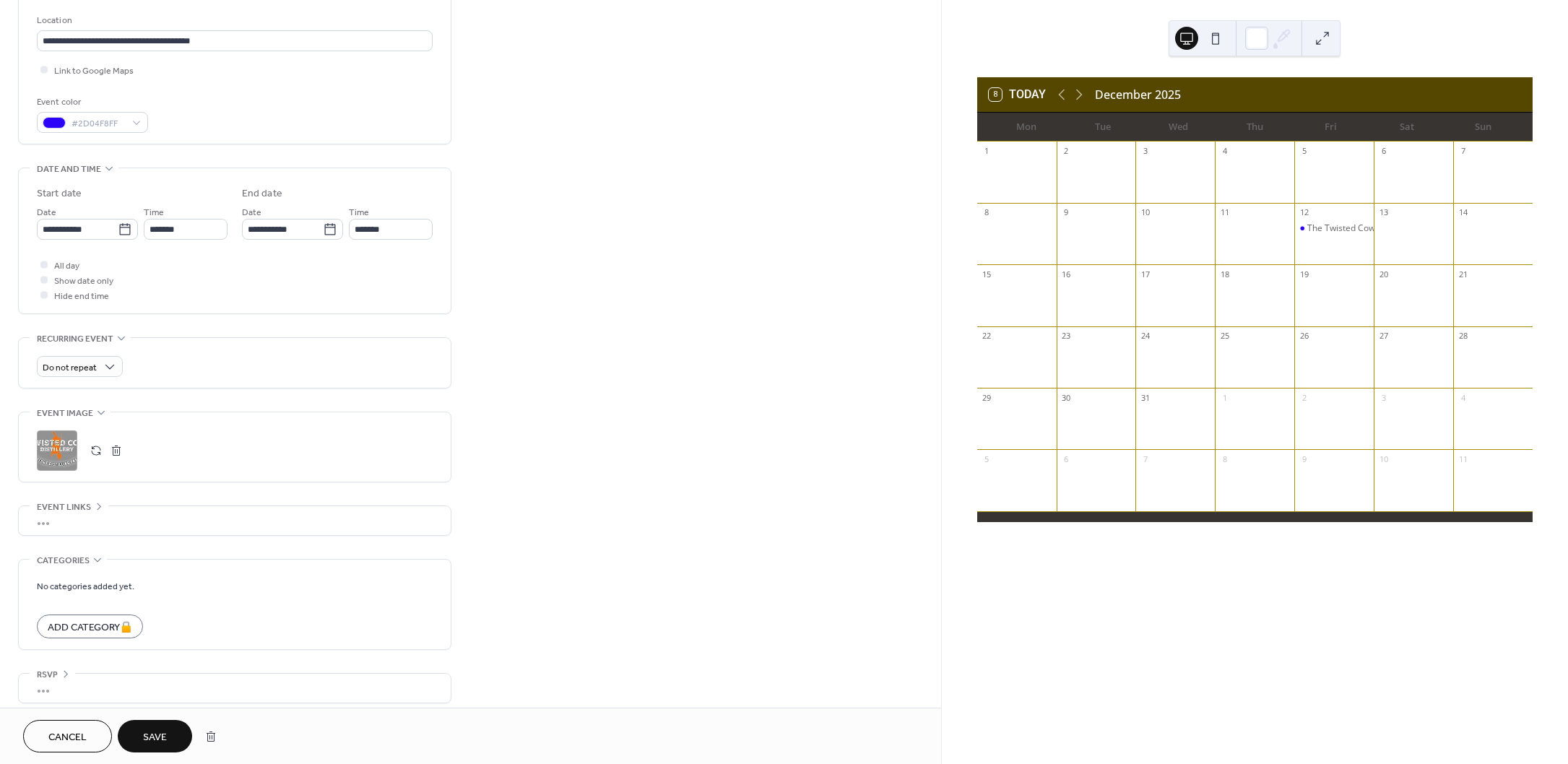 scroll, scrollTop: 313, scrollLeft: 0, axis: vertical 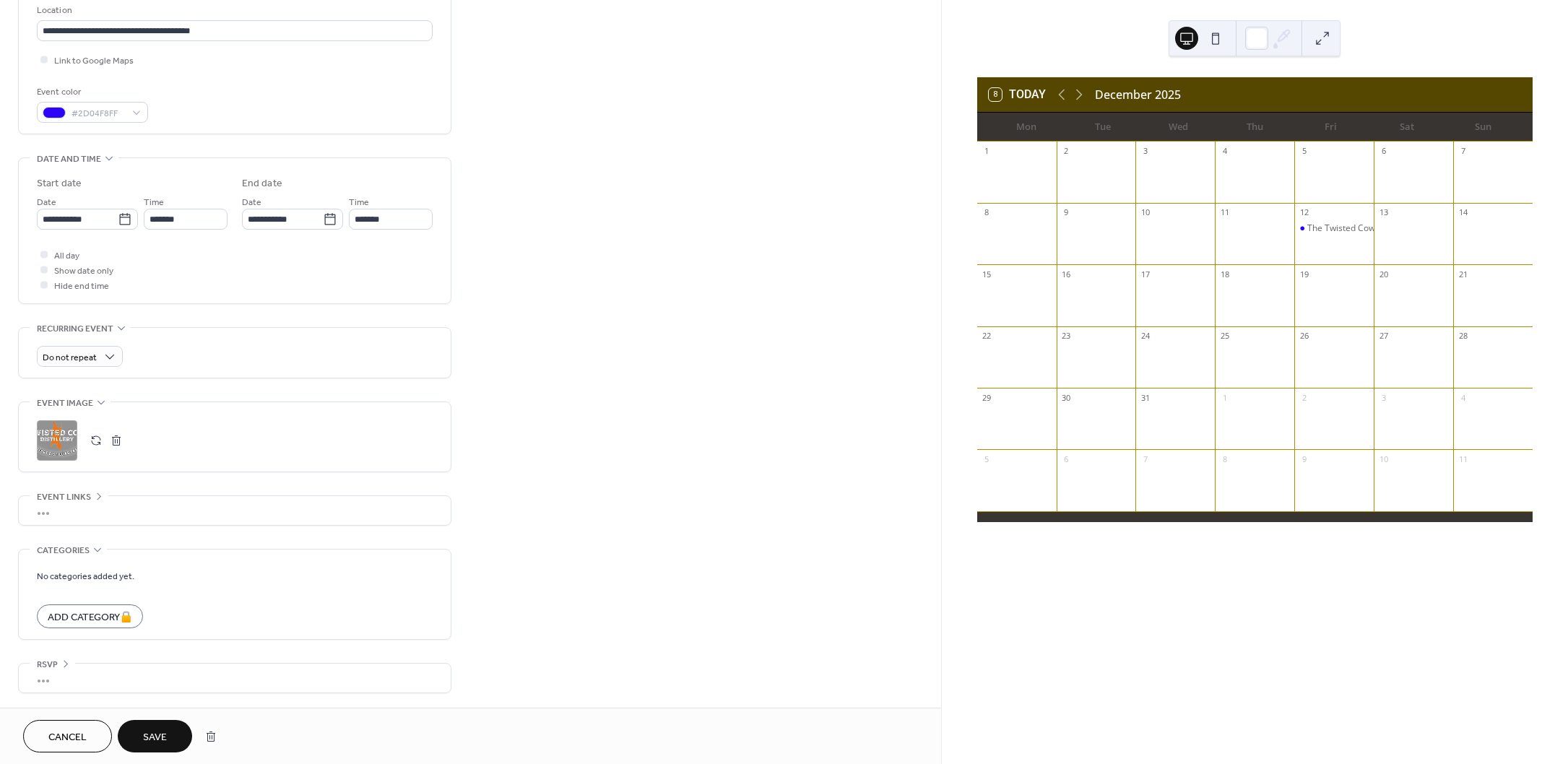 click on "Save" at bounding box center [155, 737] 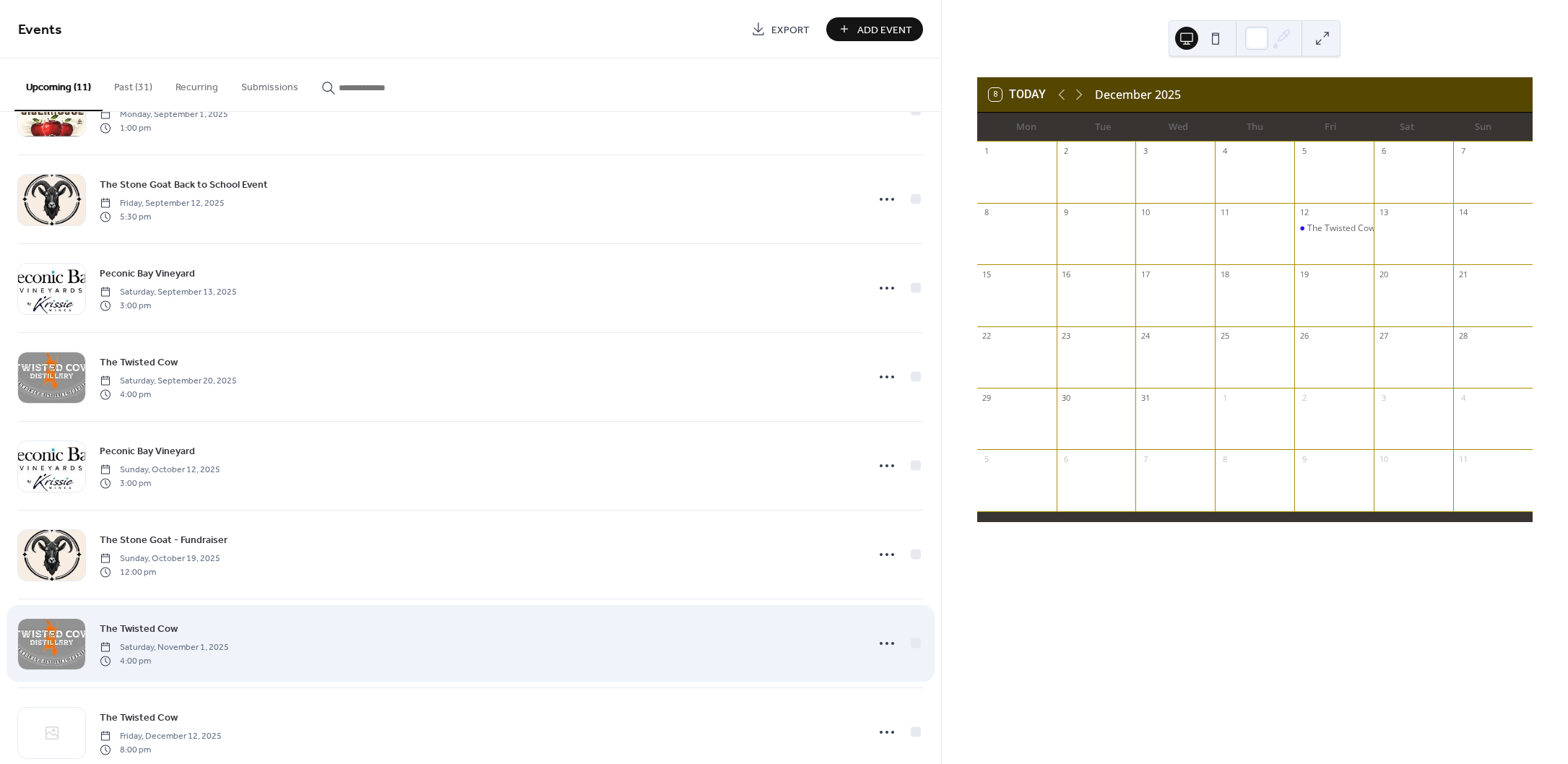 scroll, scrollTop: 368, scrollLeft: 0, axis: vertical 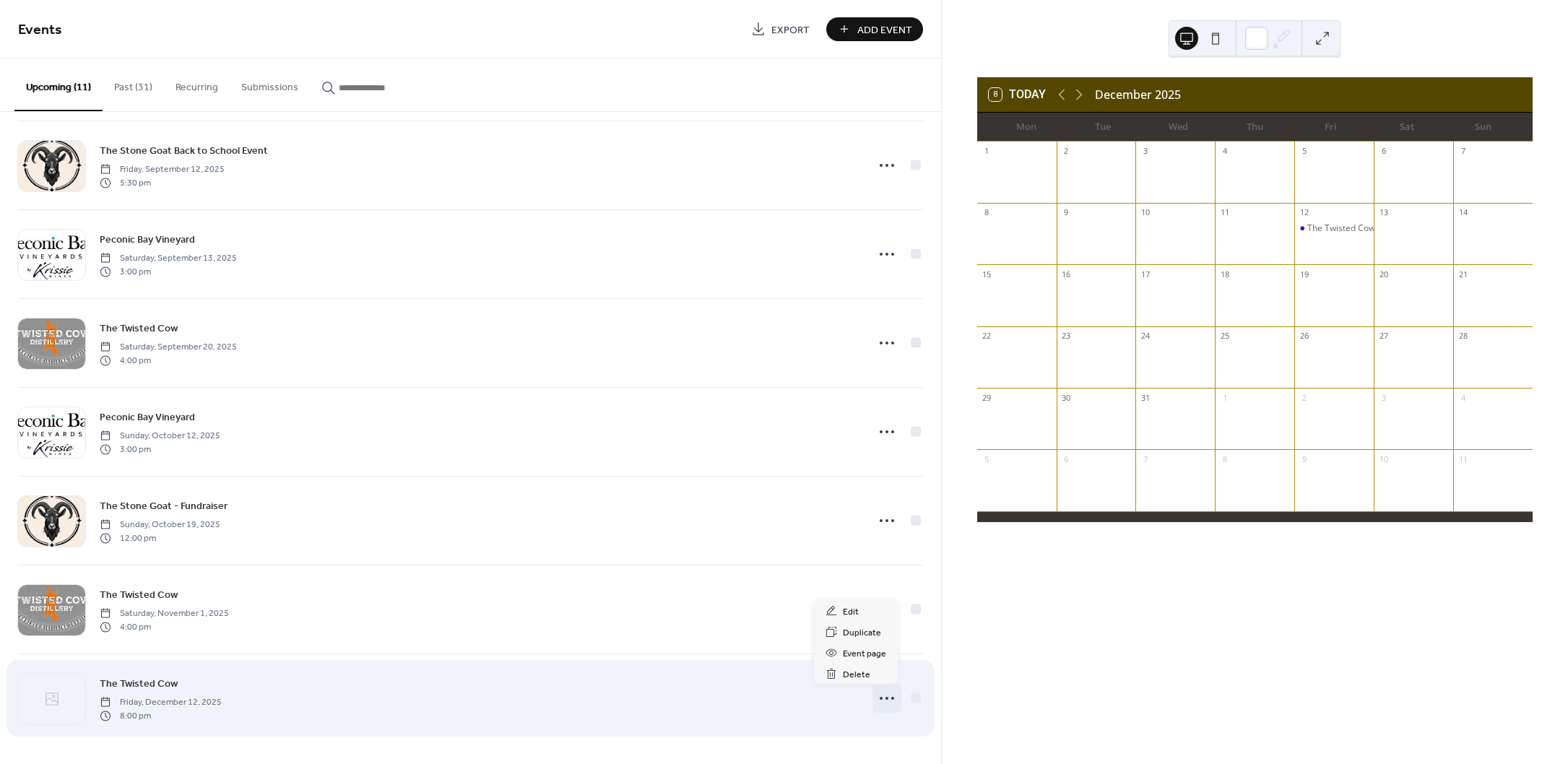 drag, startPoint x: 889, startPoint y: 702, endPoint x: 836, endPoint y: 702, distance: 53 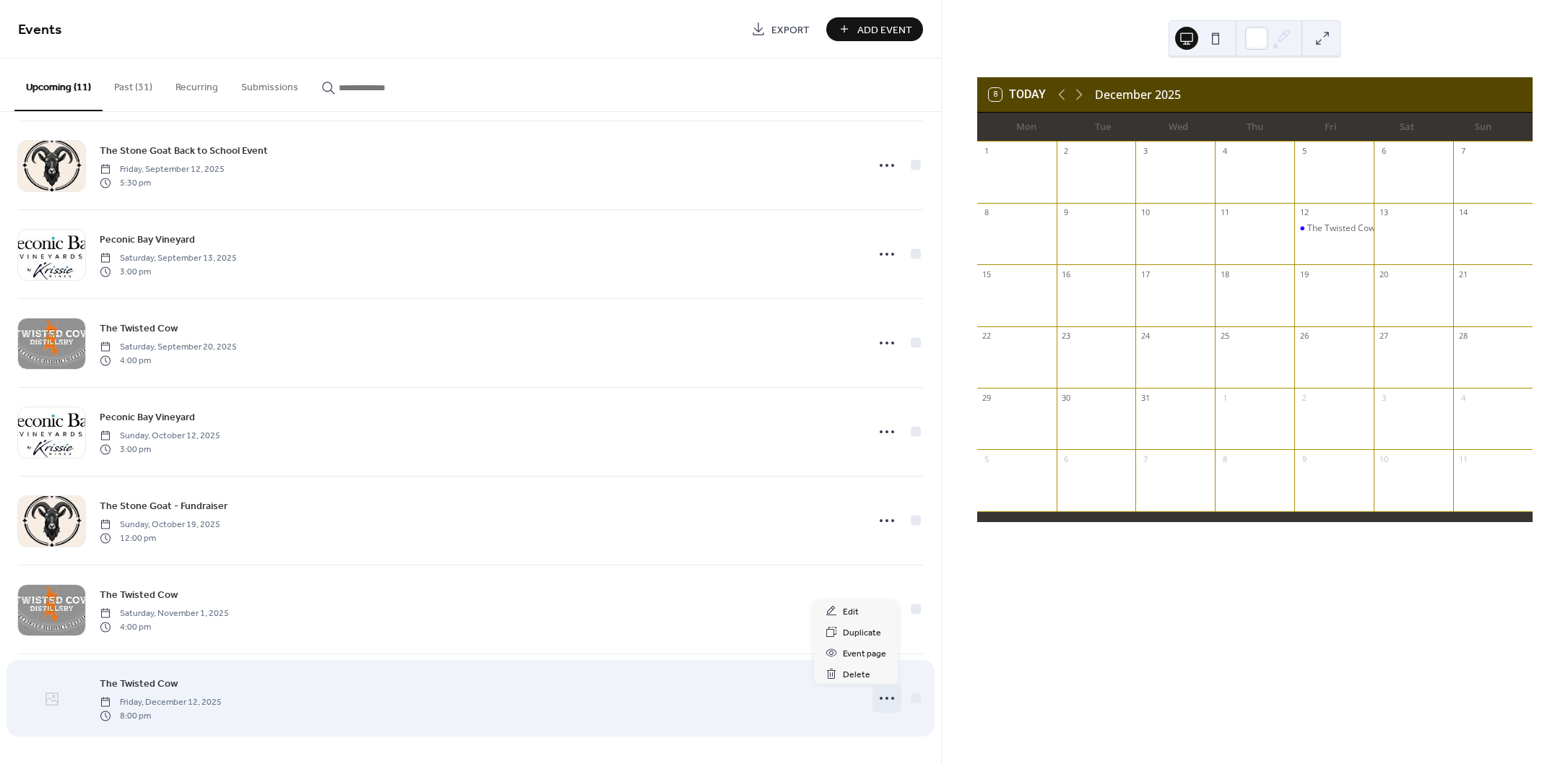 click 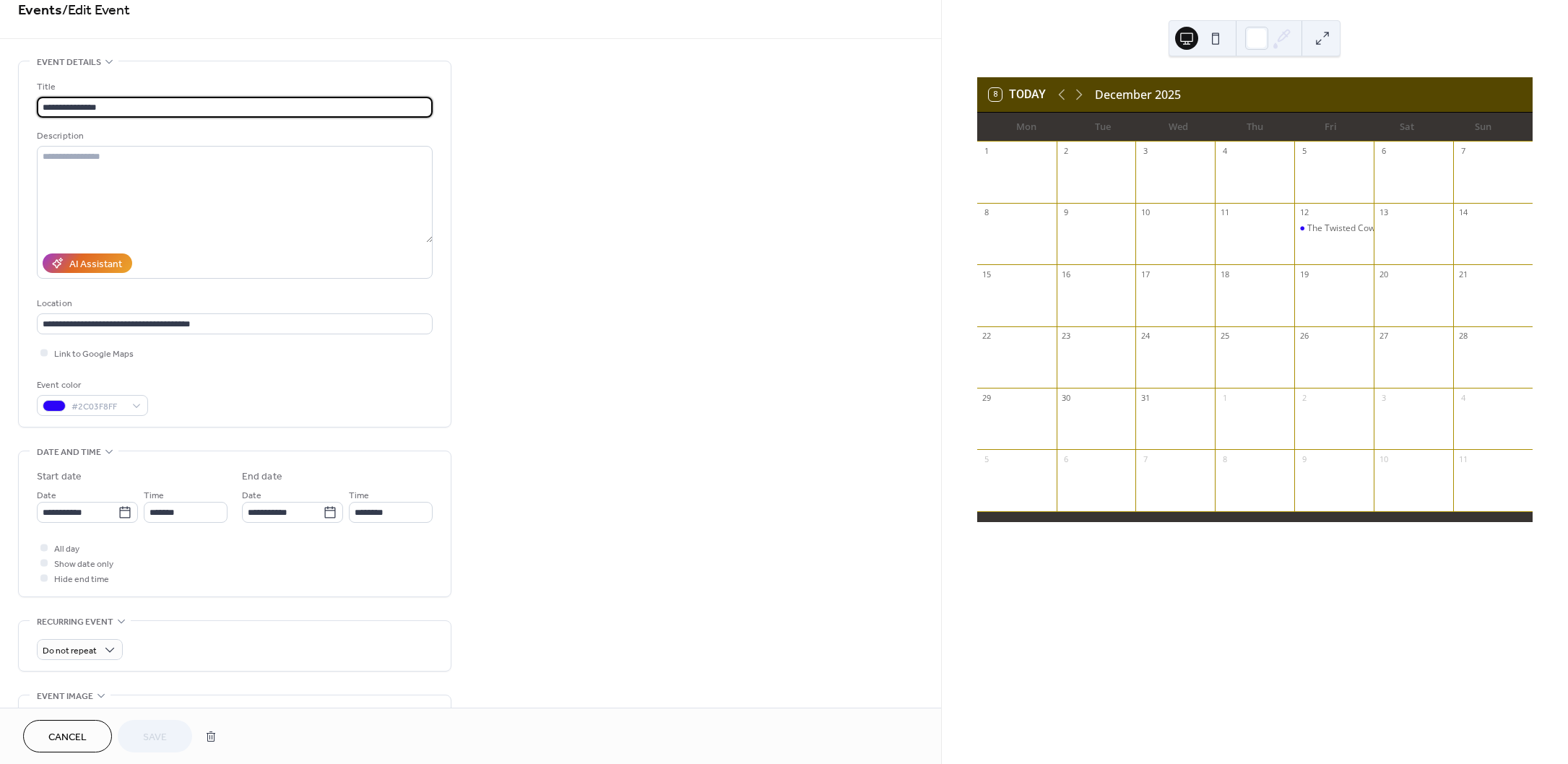 scroll, scrollTop: 313, scrollLeft: 0, axis: vertical 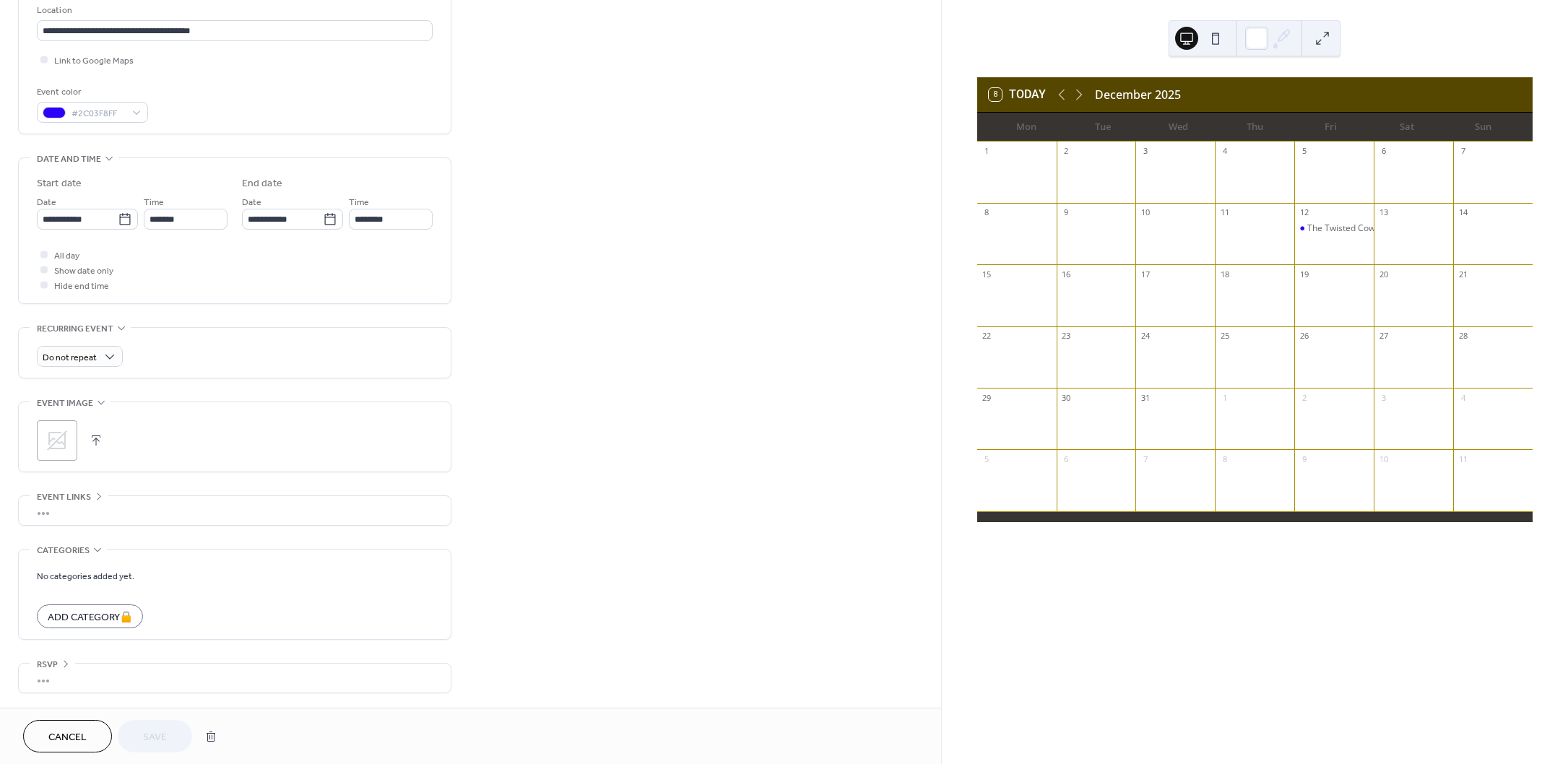click 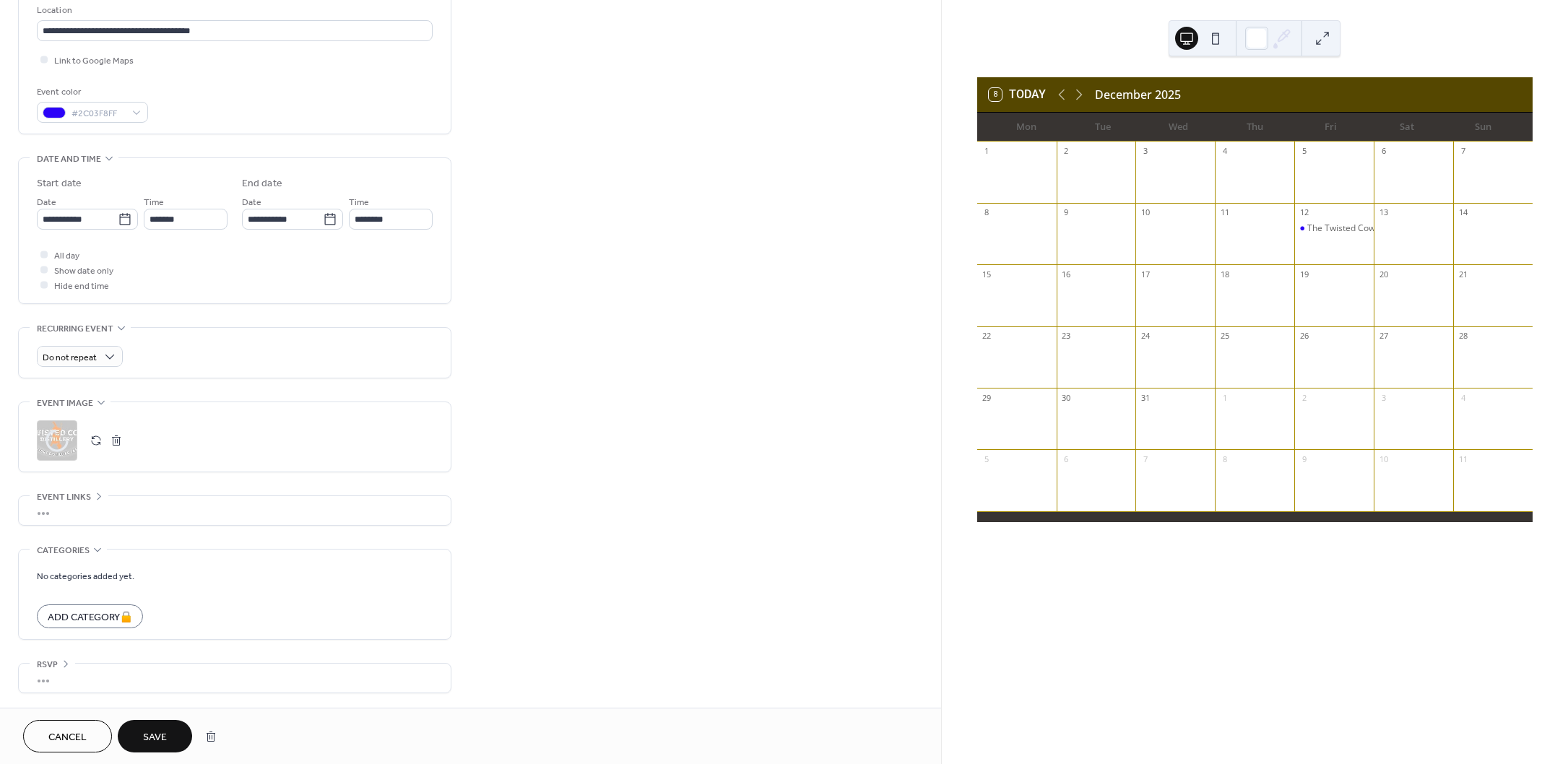 click on "Save" at bounding box center (155, 737) 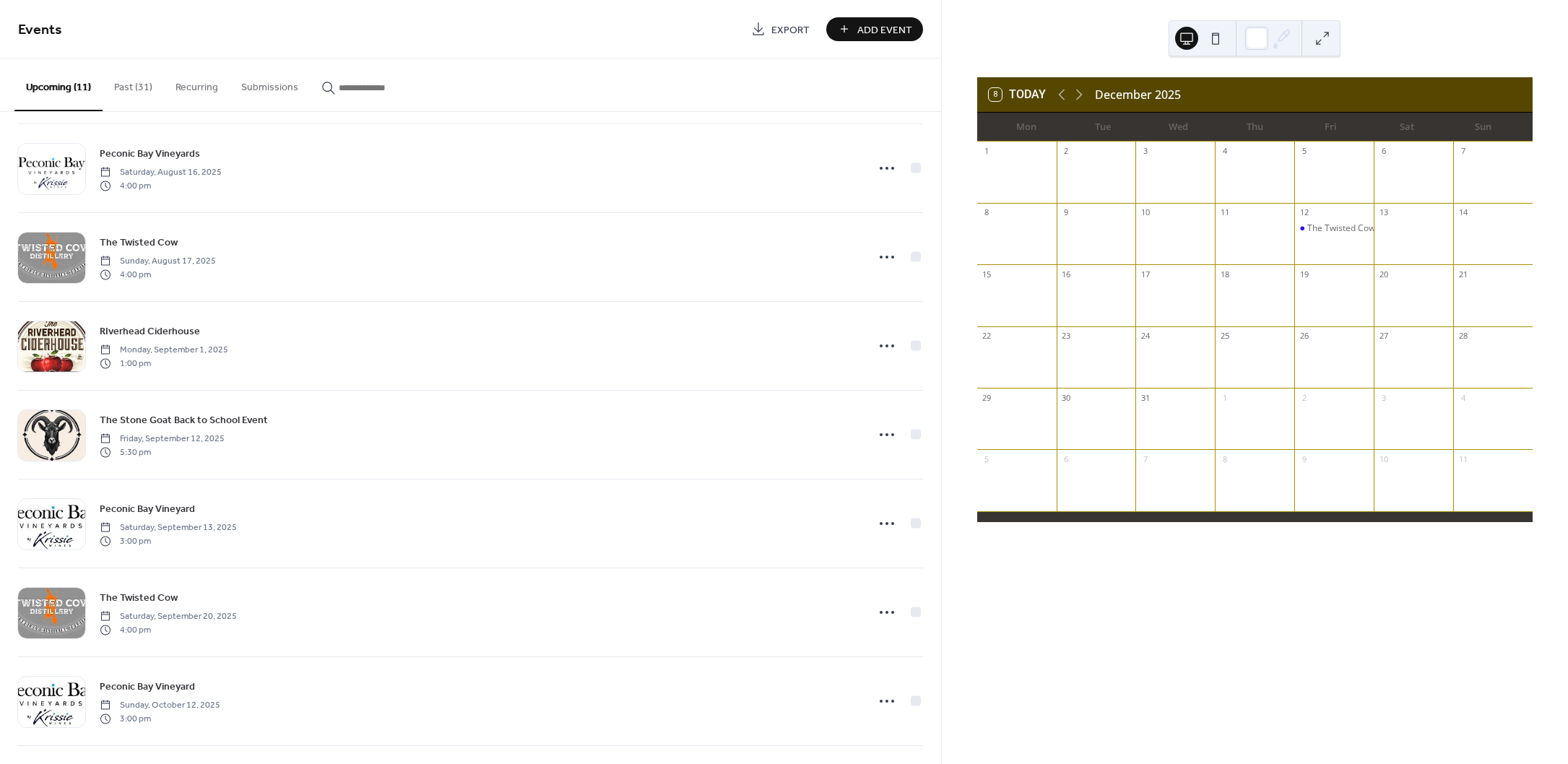scroll, scrollTop: 368, scrollLeft: 0, axis: vertical 